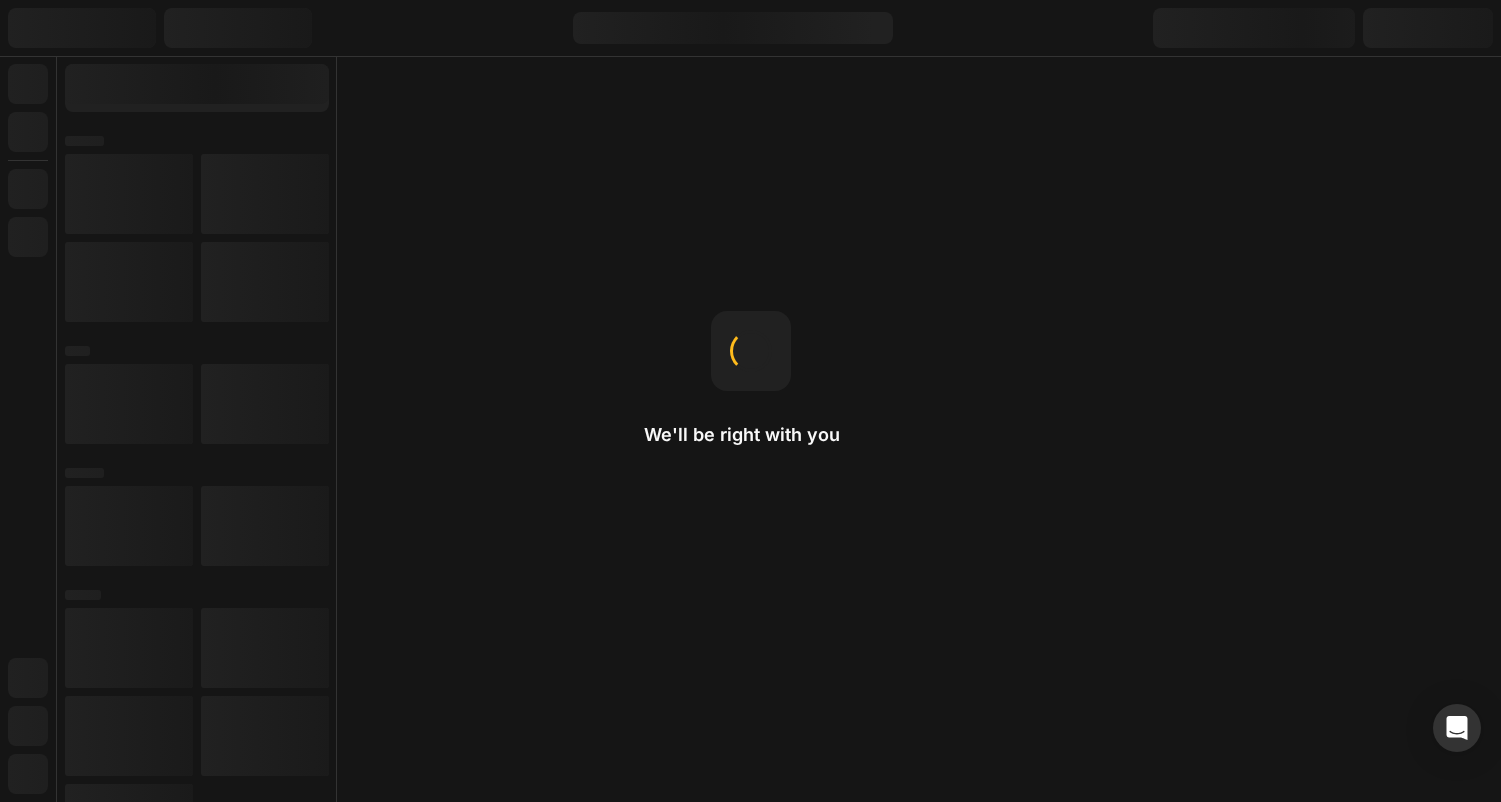 scroll, scrollTop: 0, scrollLeft: 0, axis: both 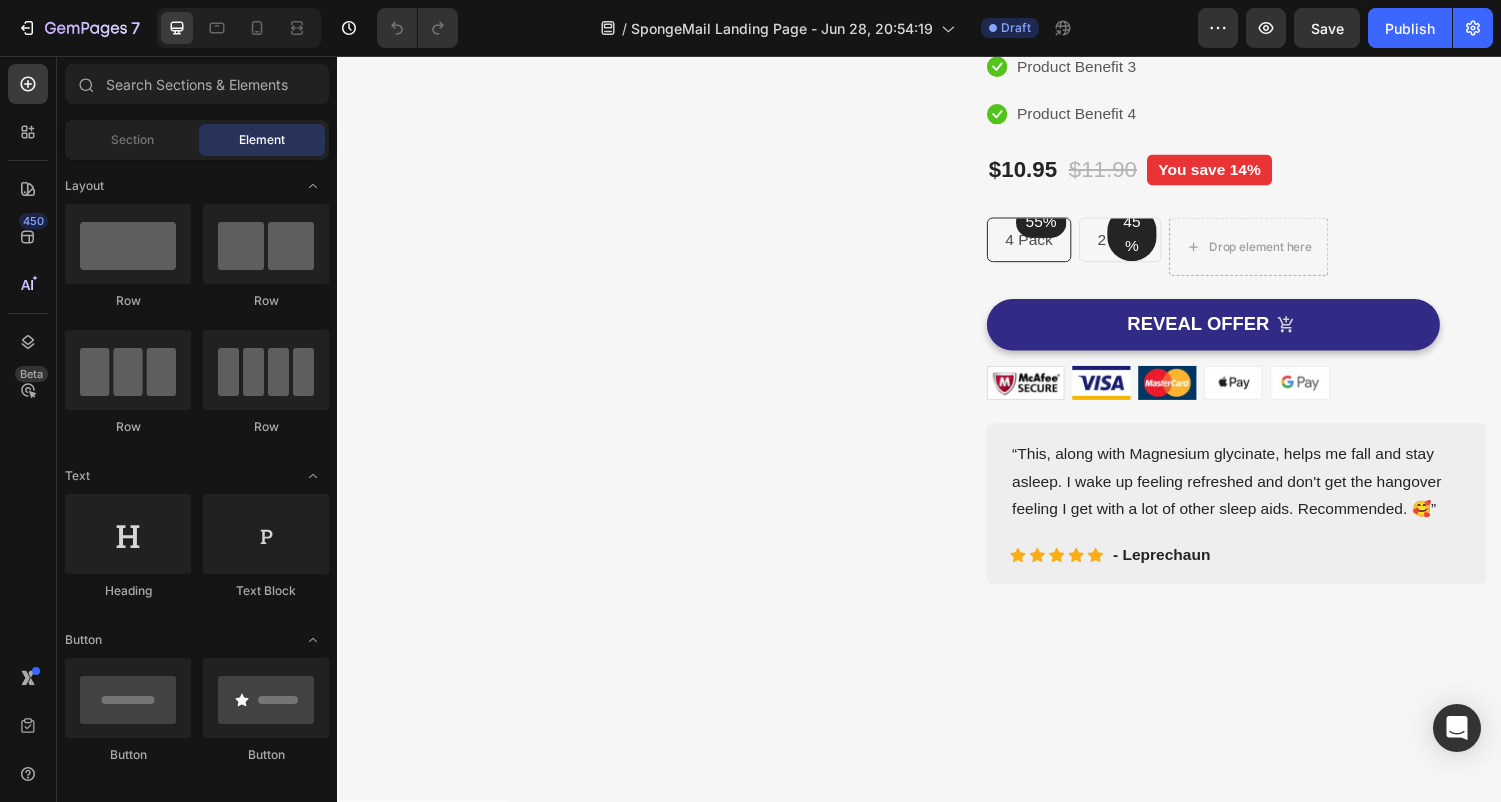 select on "[NUMBER]" 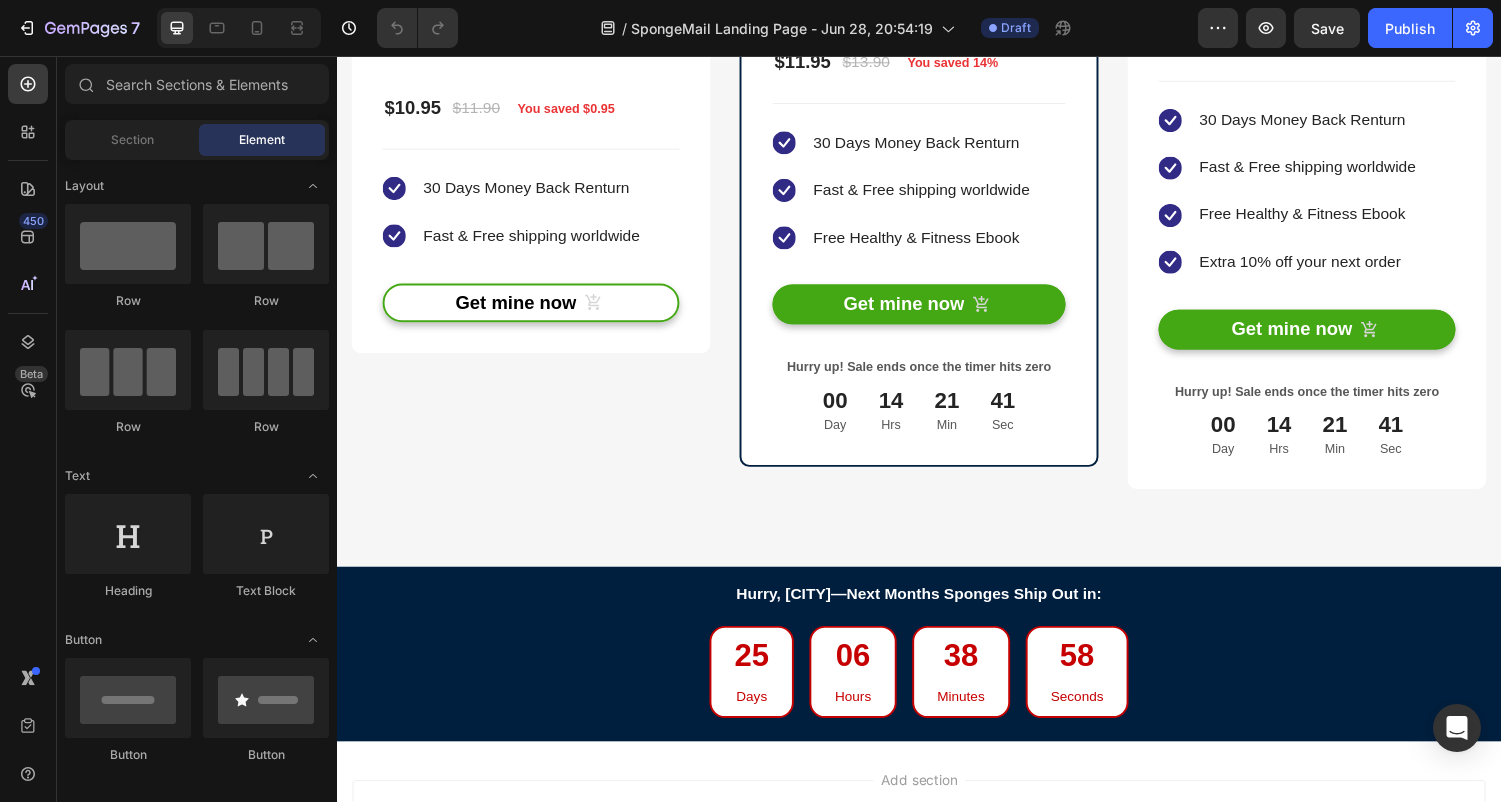 scroll, scrollTop: 12780, scrollLeft: 0, axis: vertical 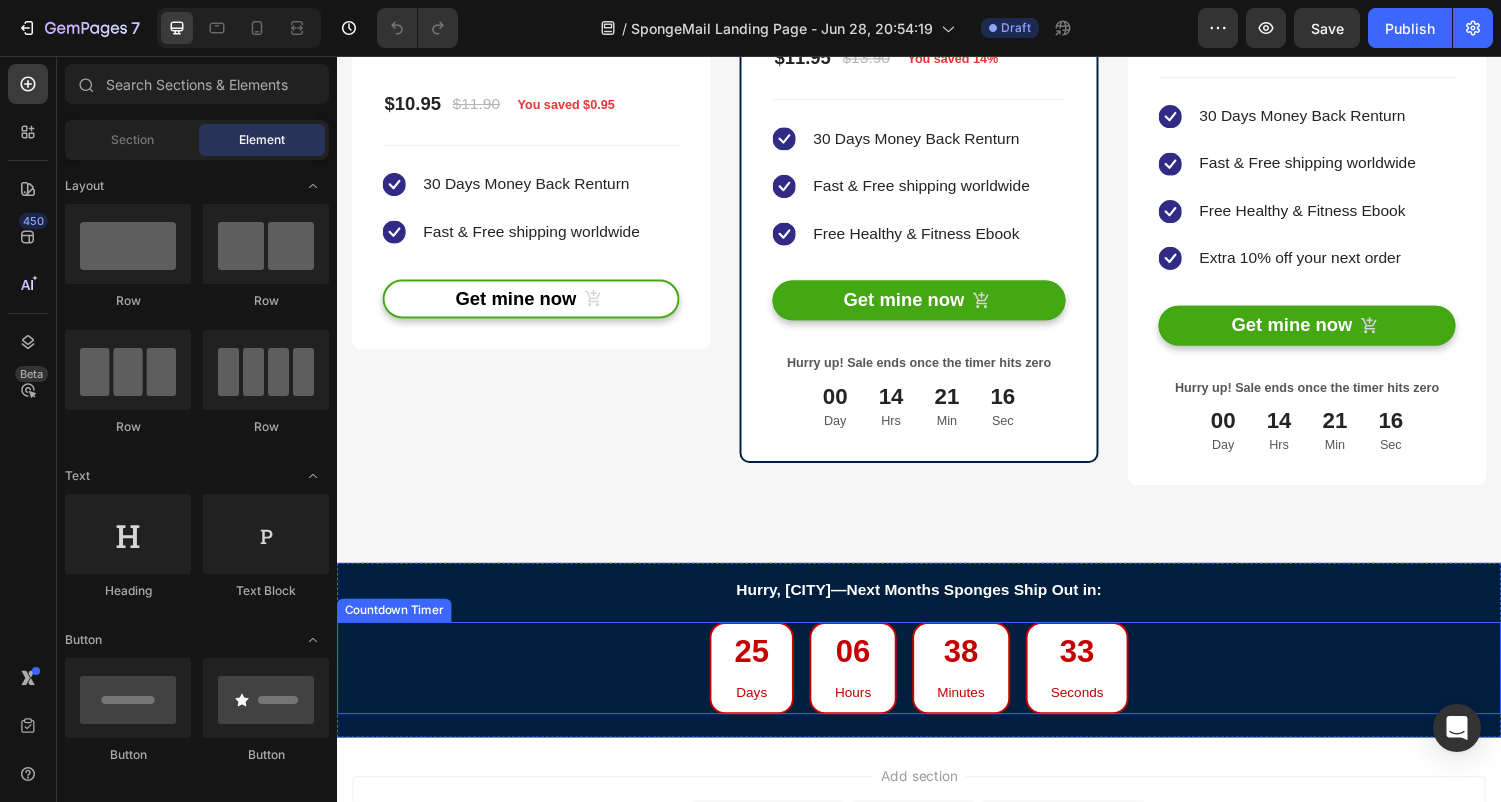 click on "33" at bounding box center [1100, 671] 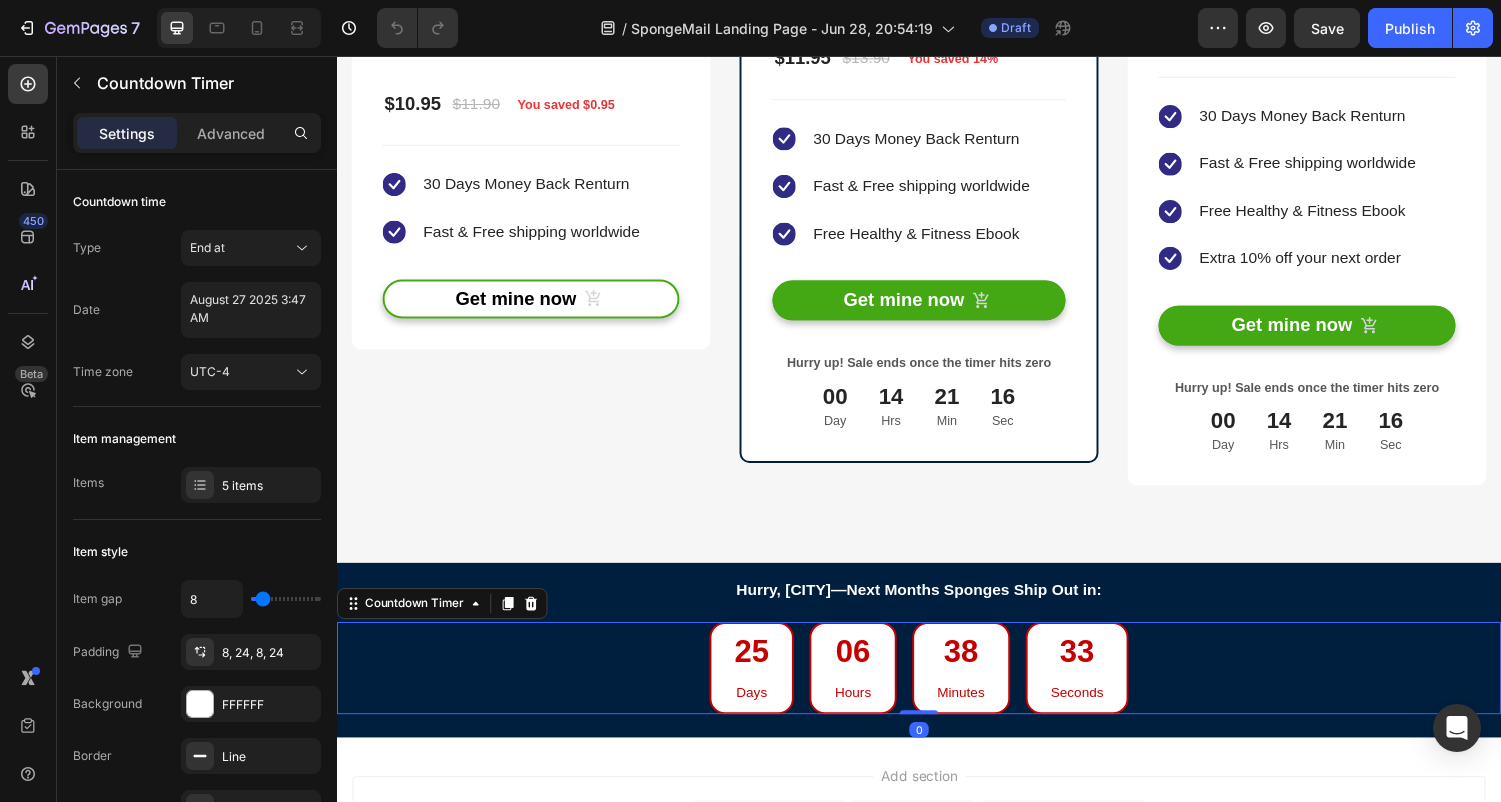 click on "33" at bounding box center (1100, 671) 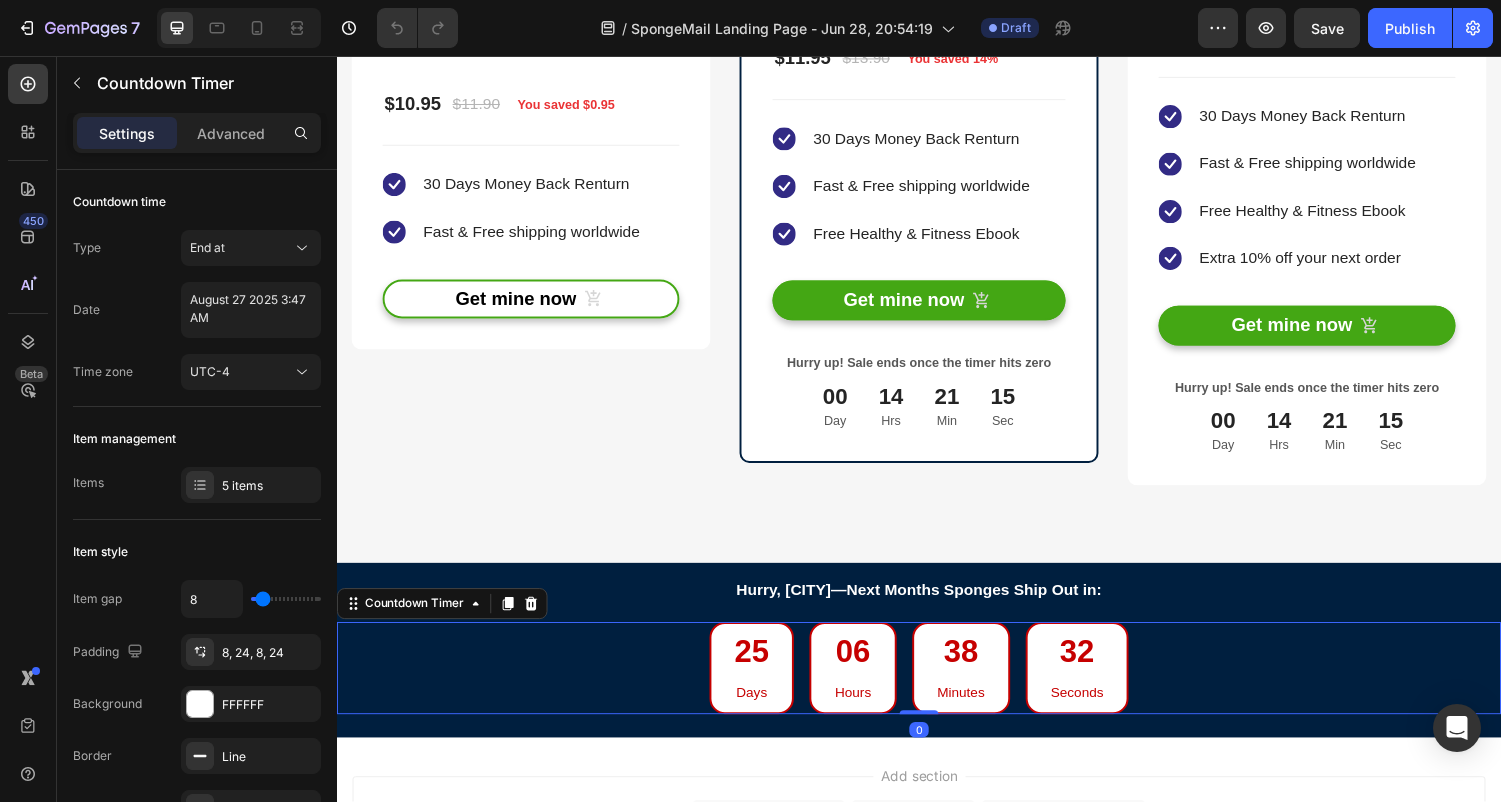 click on "32" at bounding box center (1100, 671) 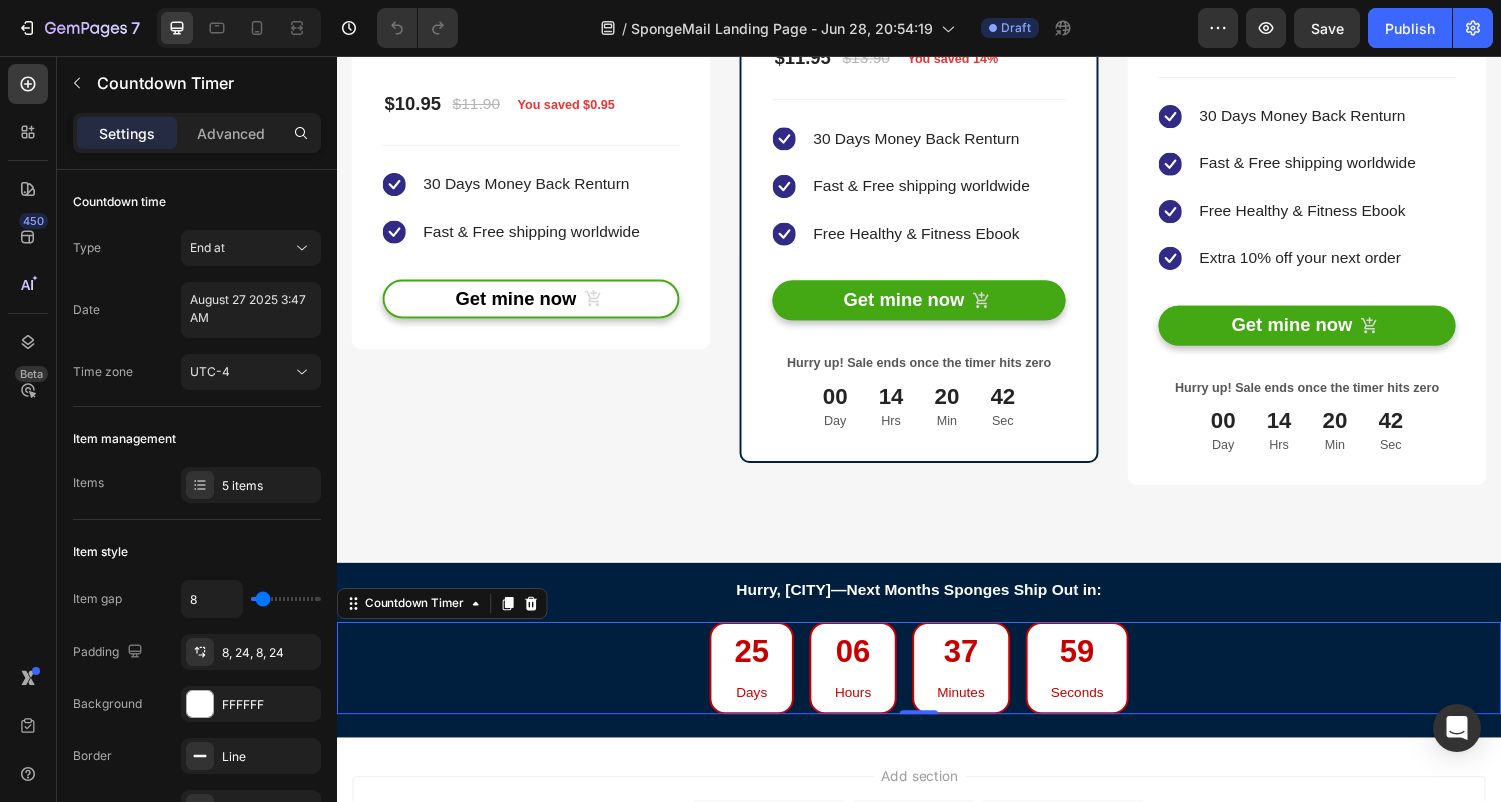 click on "25 Days" at bounding box center [765, 687] 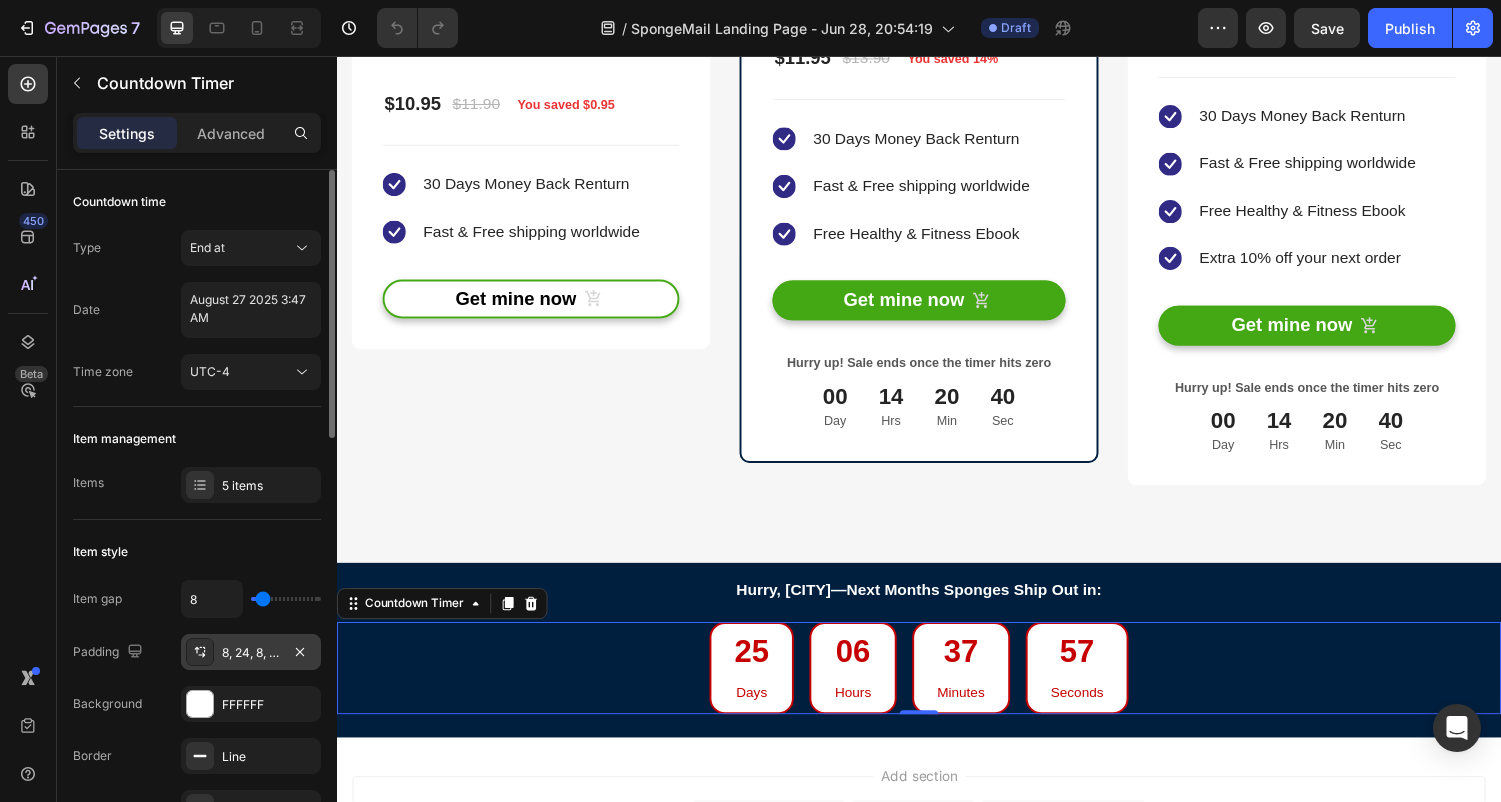 click on "8, 24, 8, 24" at bounding box center [251, 653] 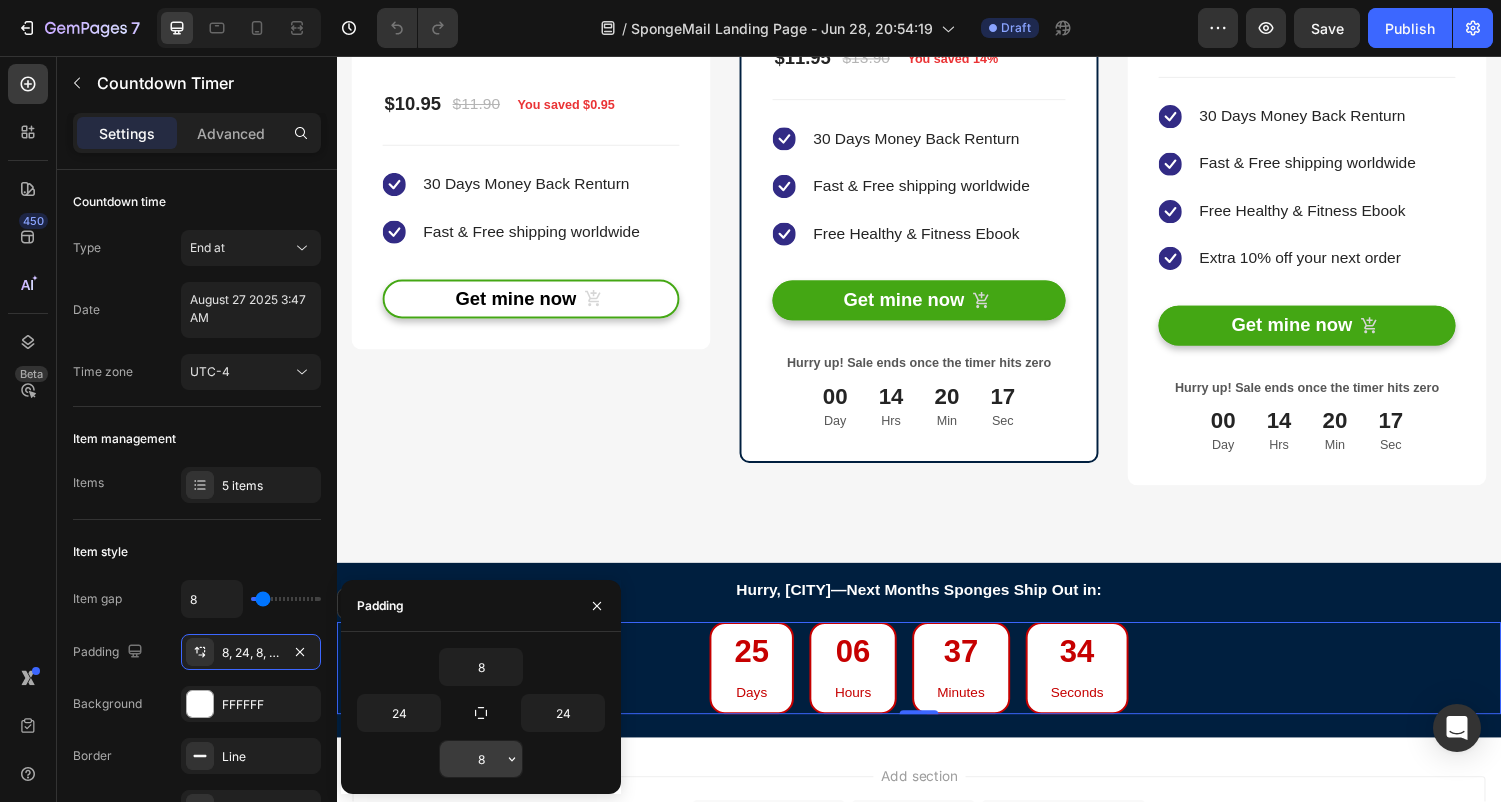 click on "8" at bounding box center [481, 759] 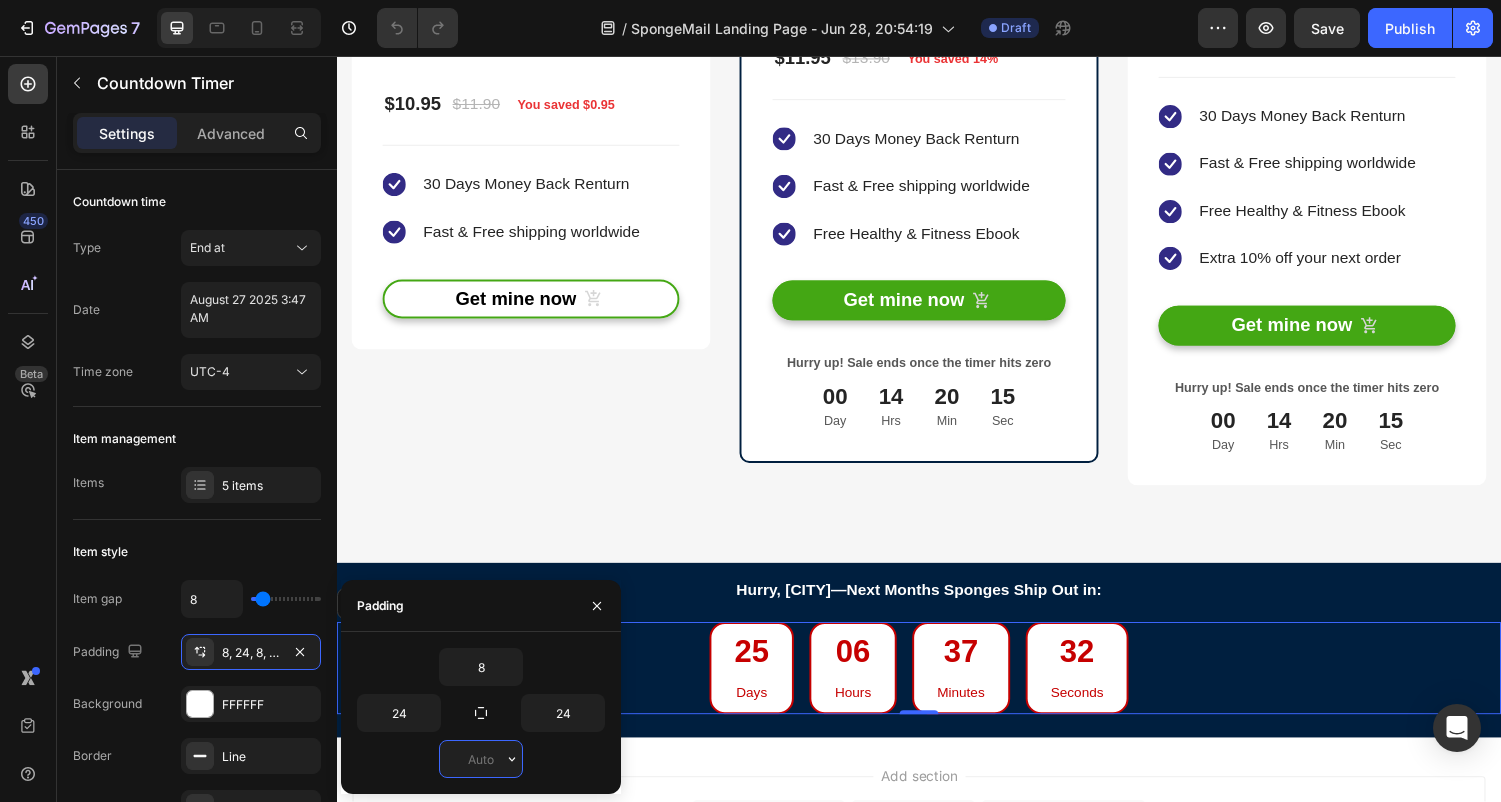 type on "0" 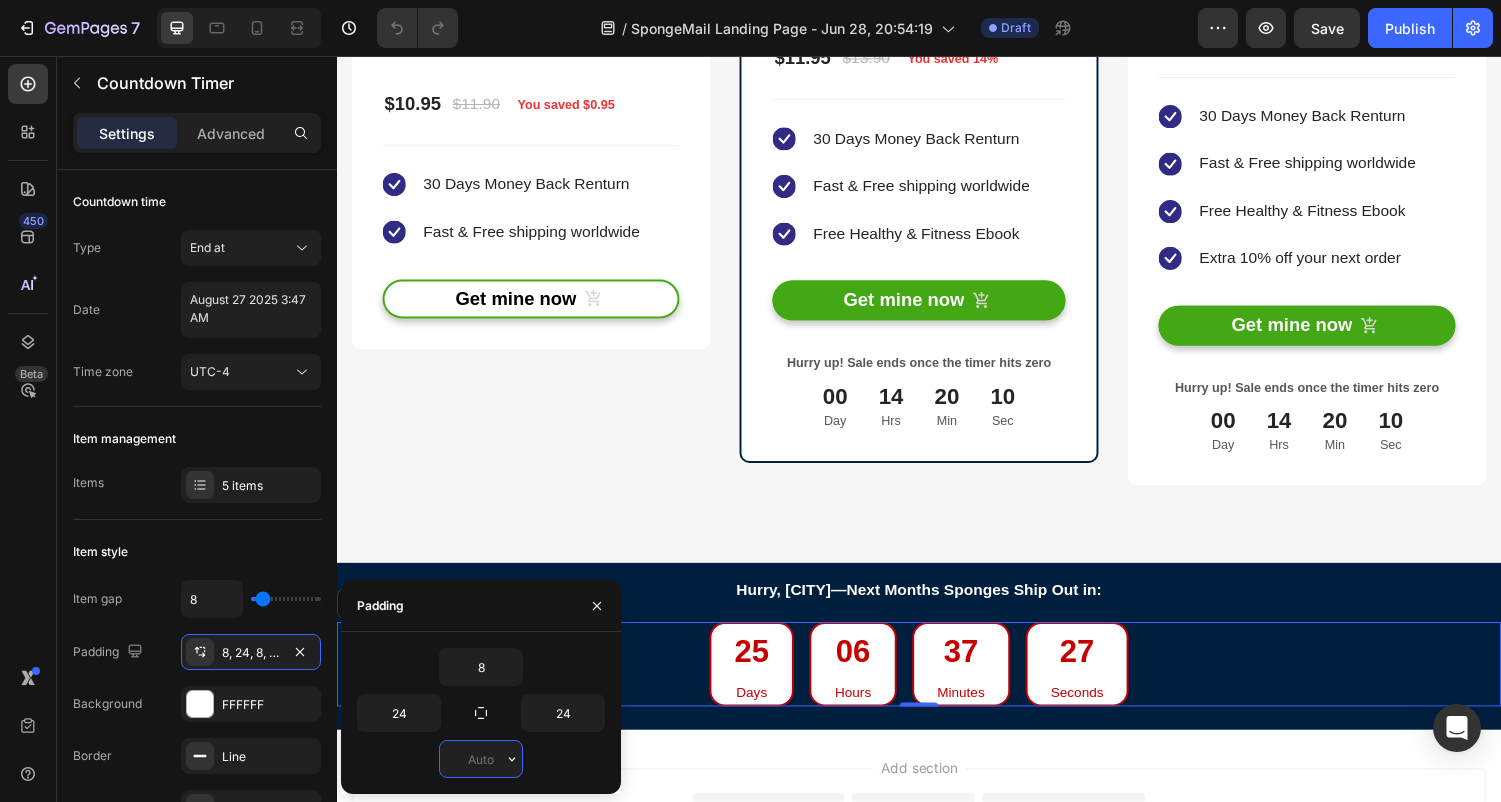 type on "8" 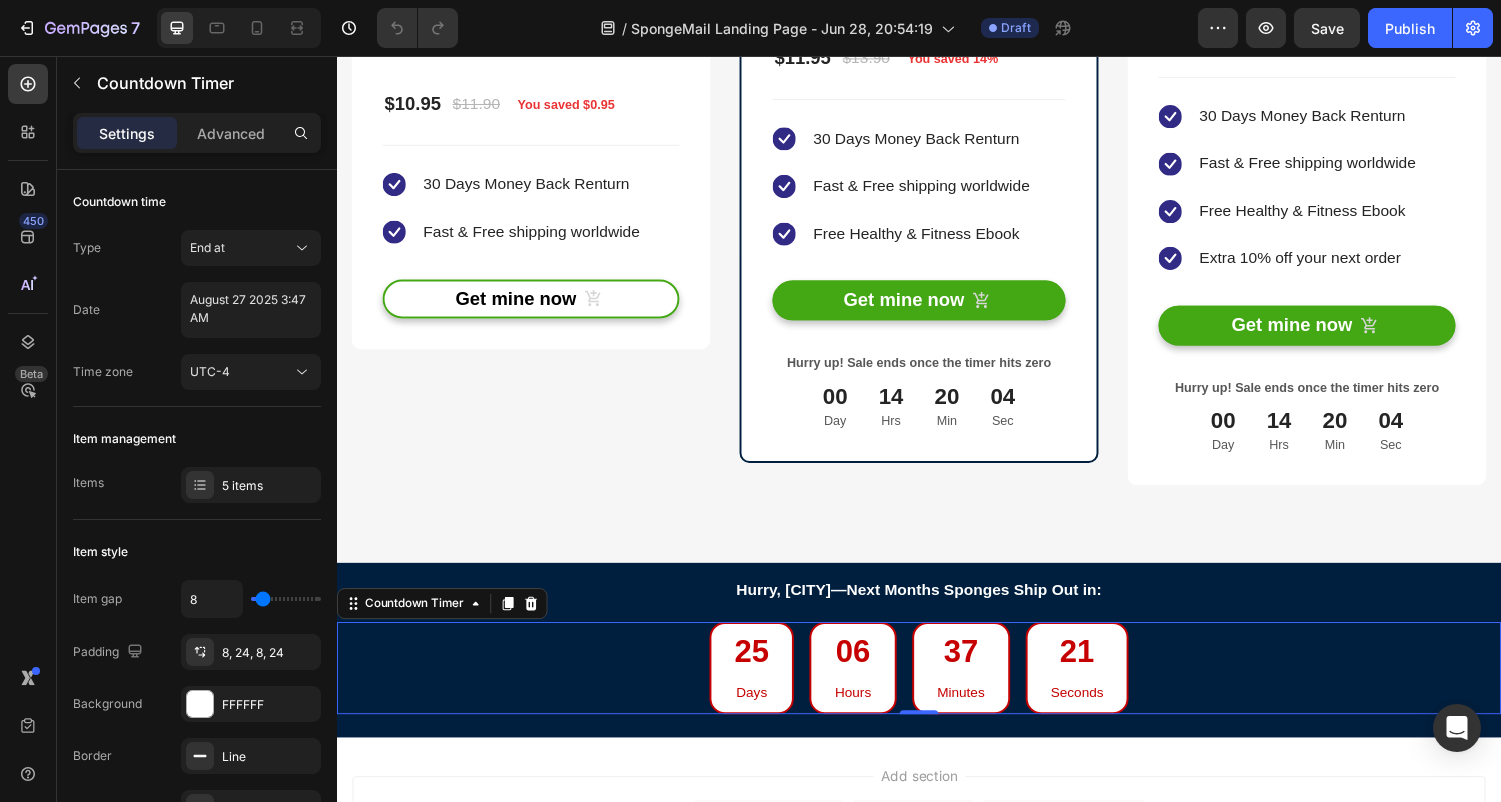 click on "25 Days" at bounding box center (765, 687) 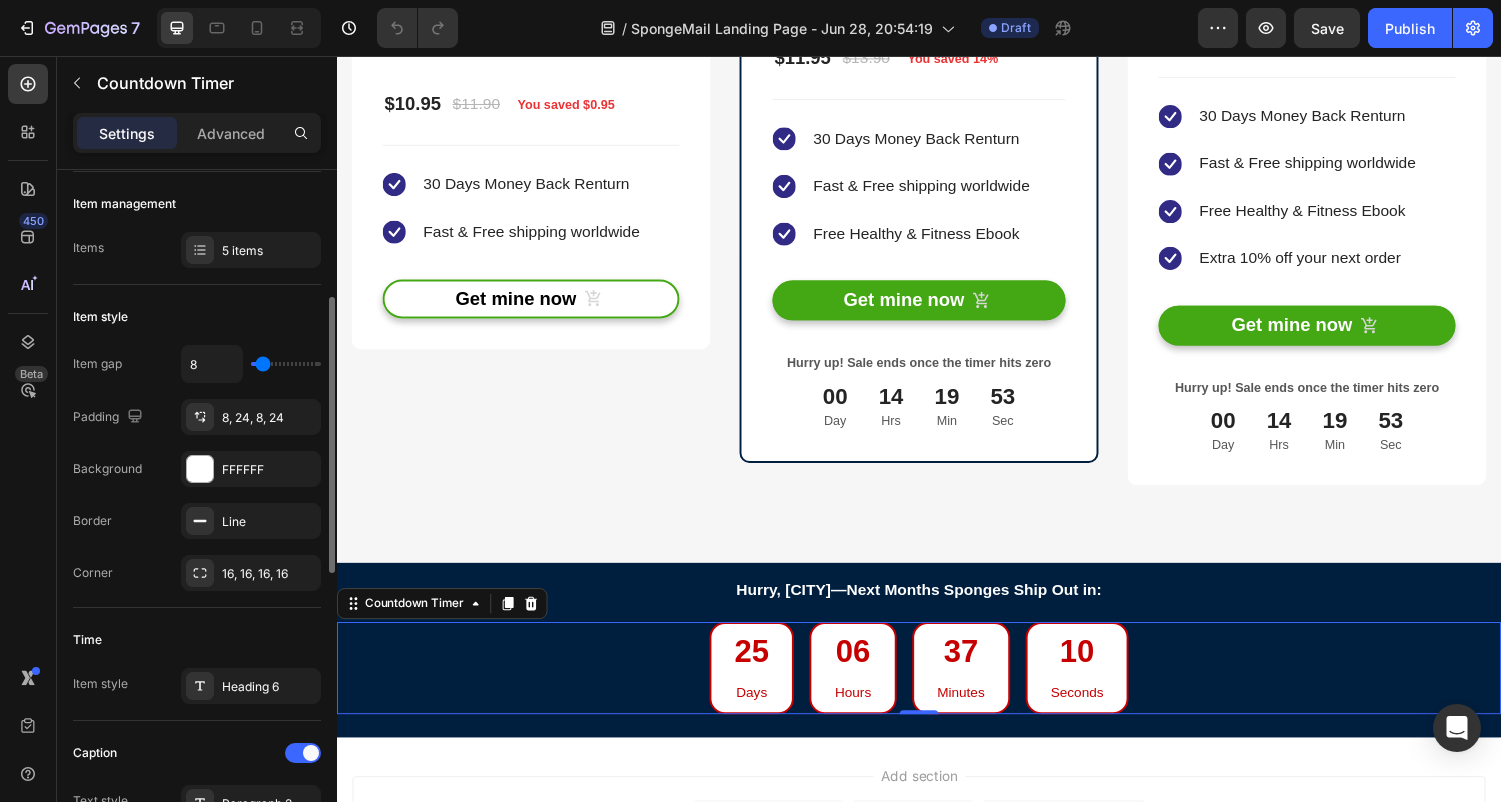 scroll, scrollTop: 199, scrollLeft: 0, axis: vertical 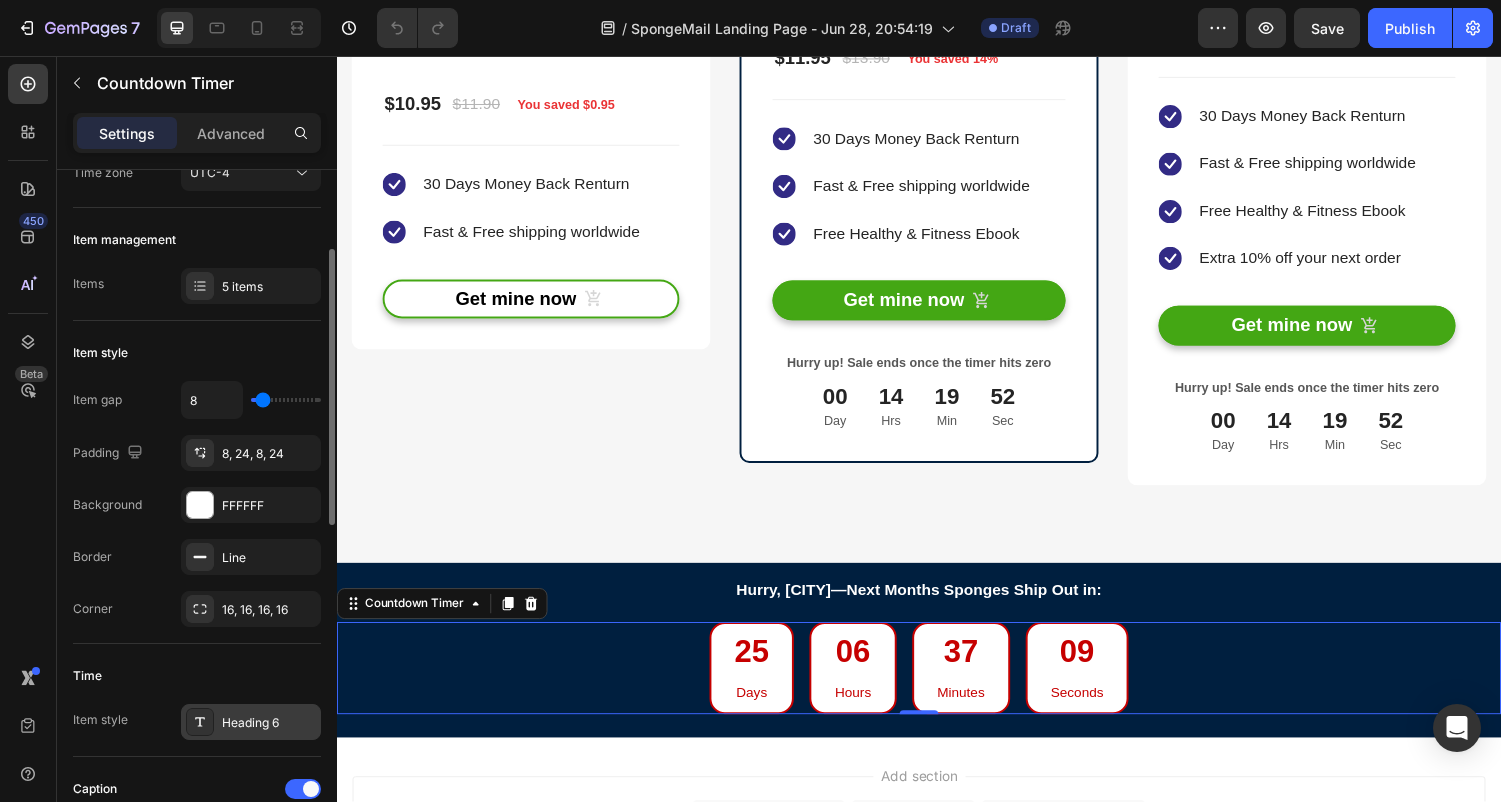 click on "Heading 6" at bounding box center [269, 723] 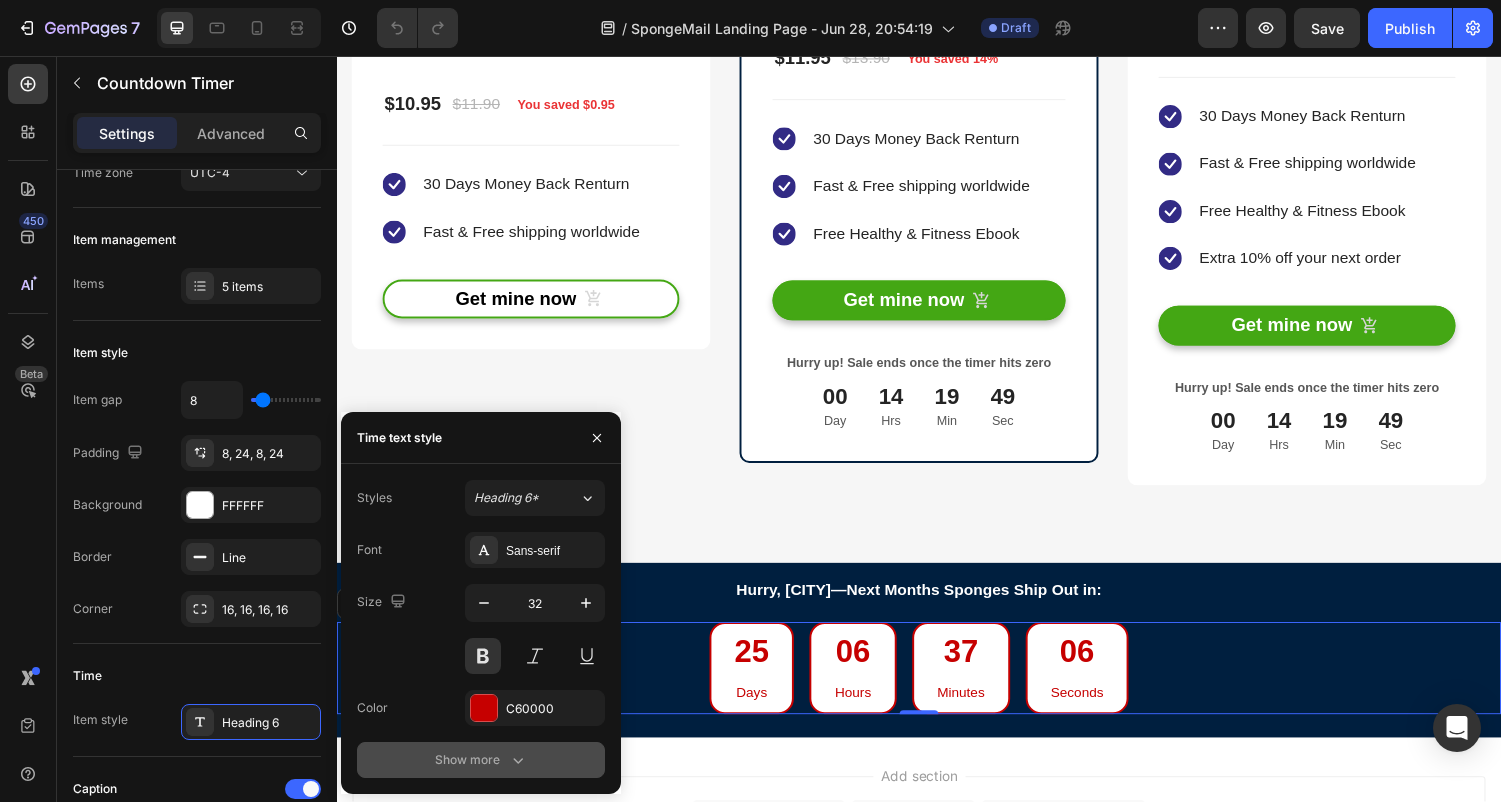 click on "Show more" at bounding box center [481, 760] 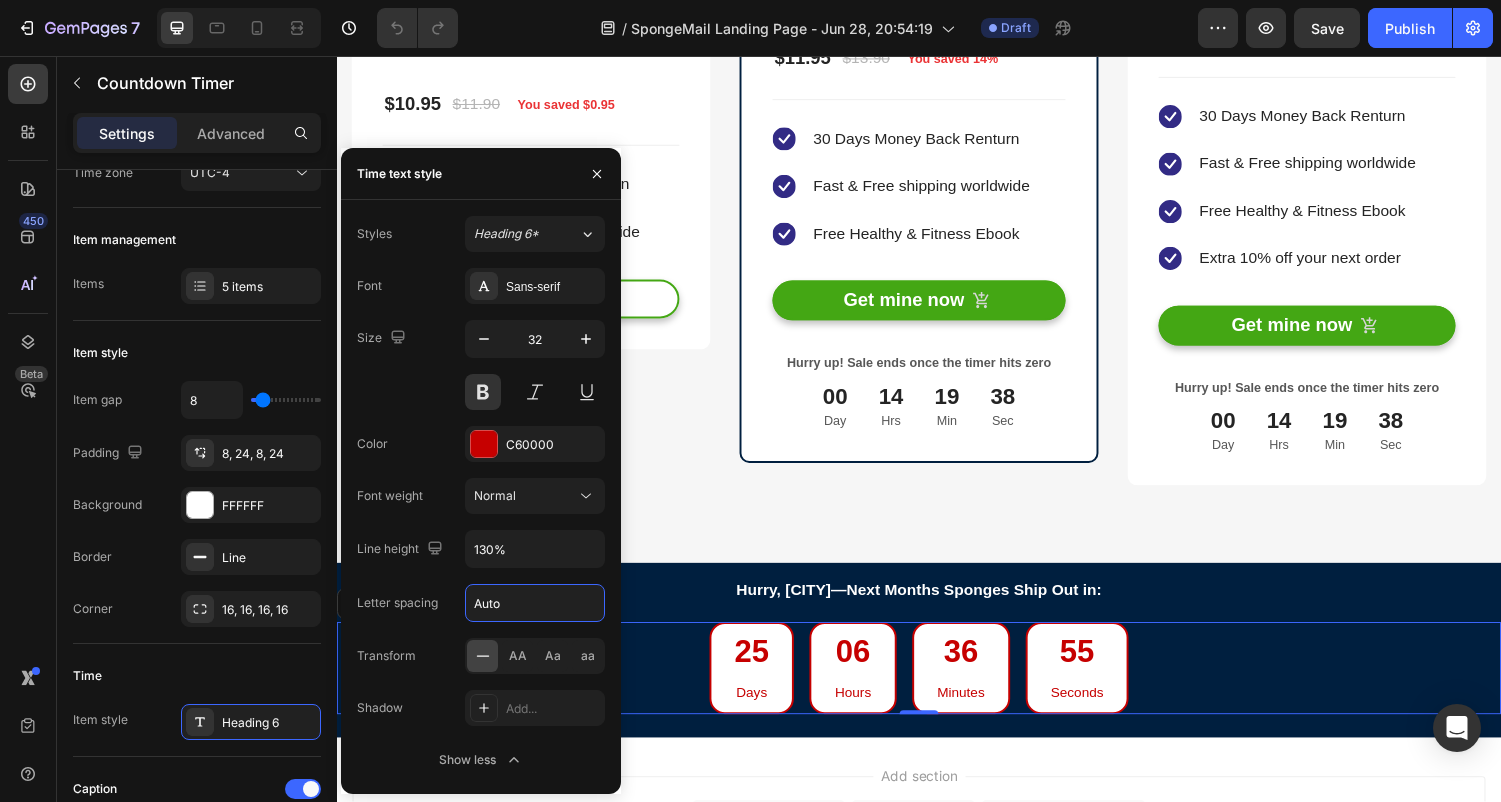 click on "Auto" at bounding box center [535, 603] 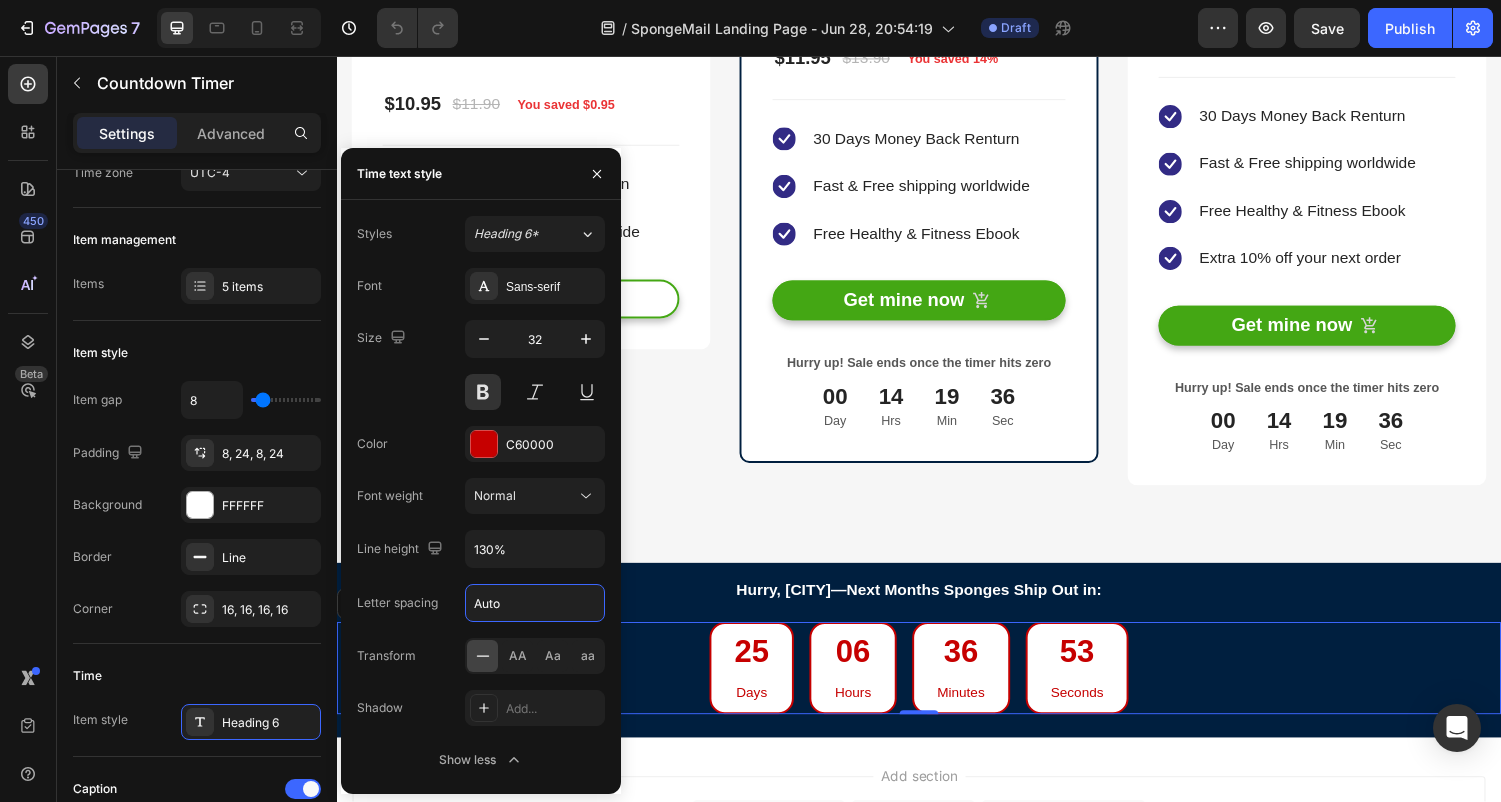 click on "Letter spacing" at bounding box center (397, 603) 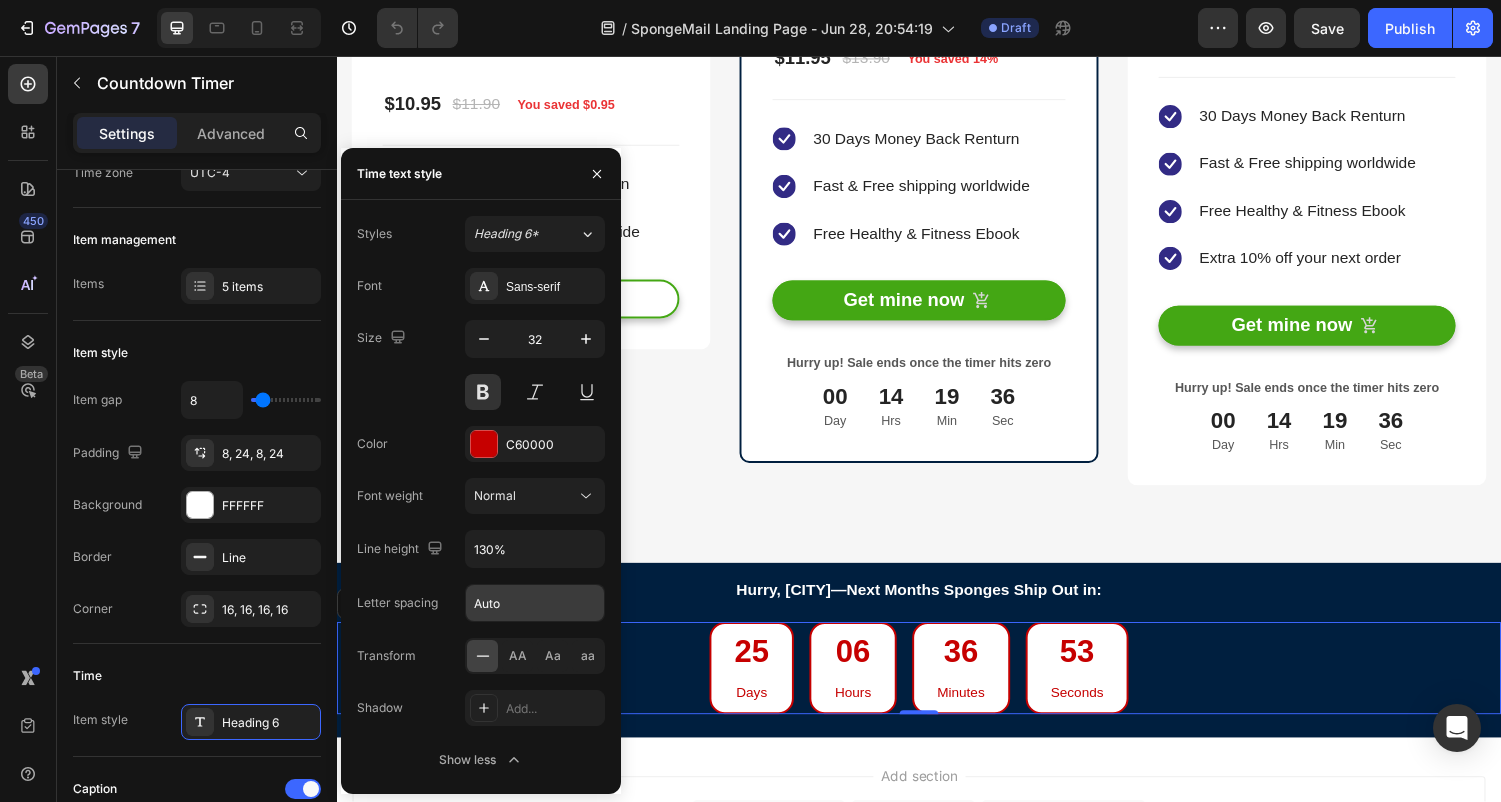 click on "Auto" at bounding box center [535, 603] 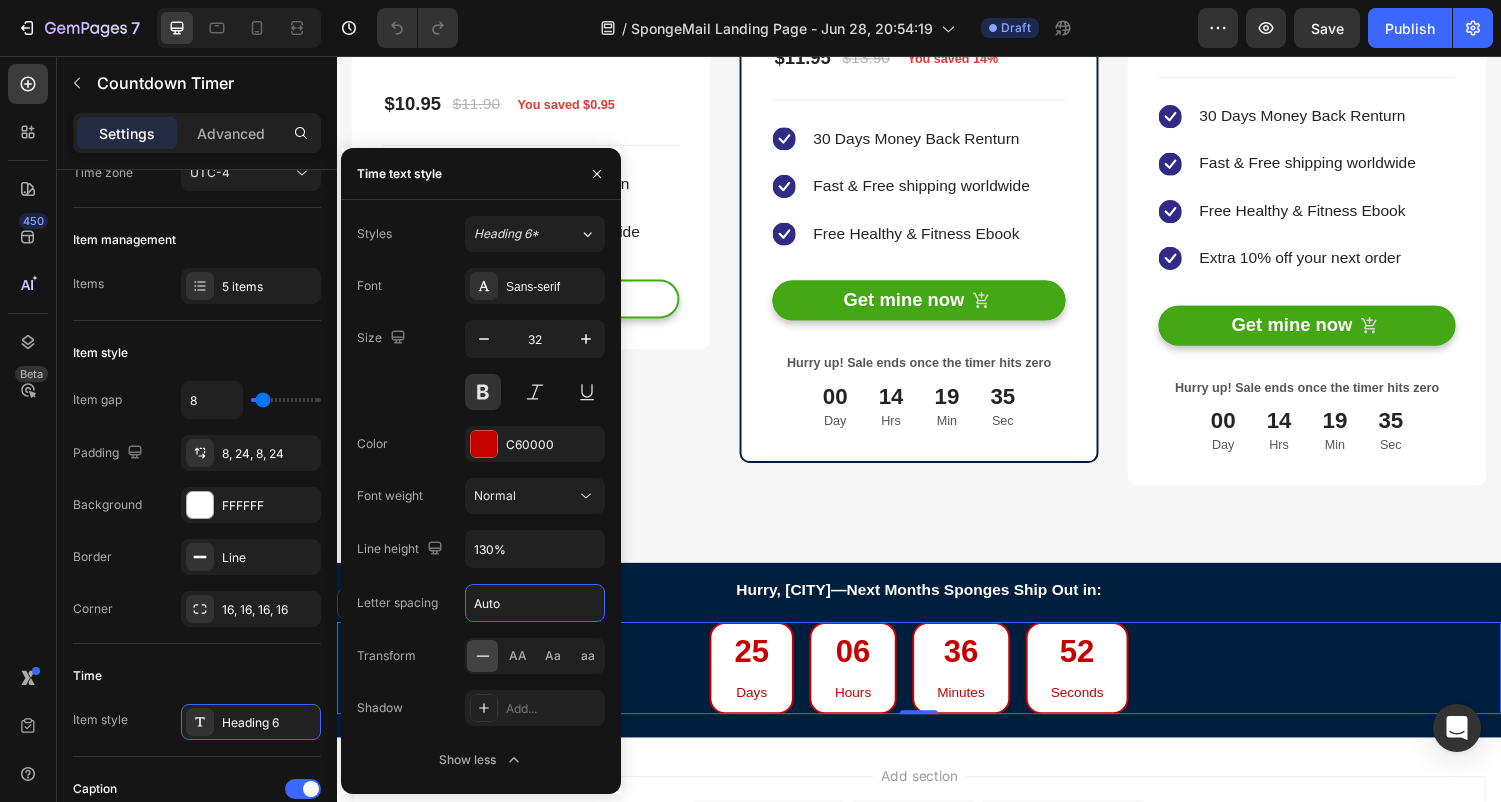 click on "Letter spacing" at bounding box center [397, 603] 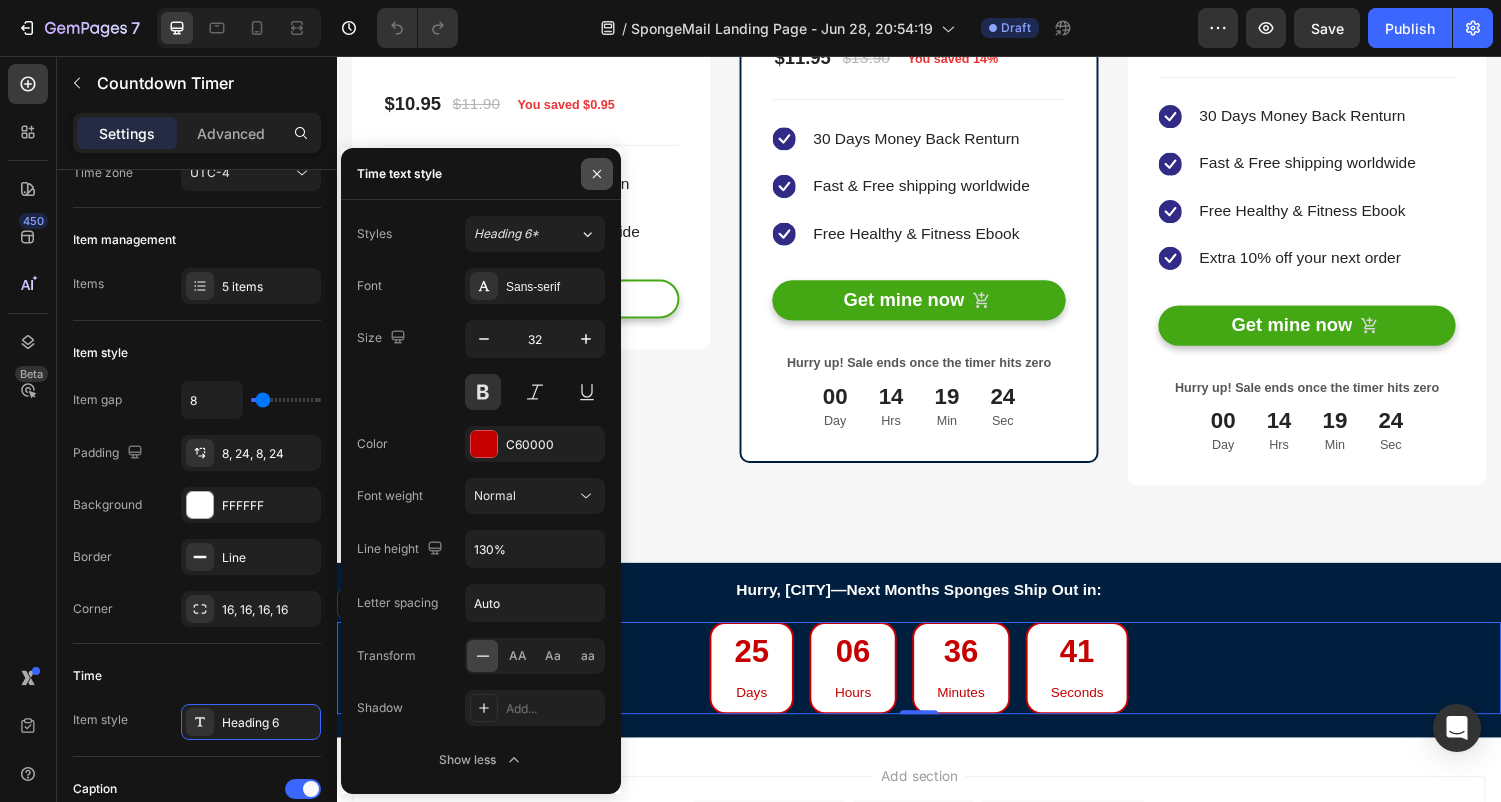 click 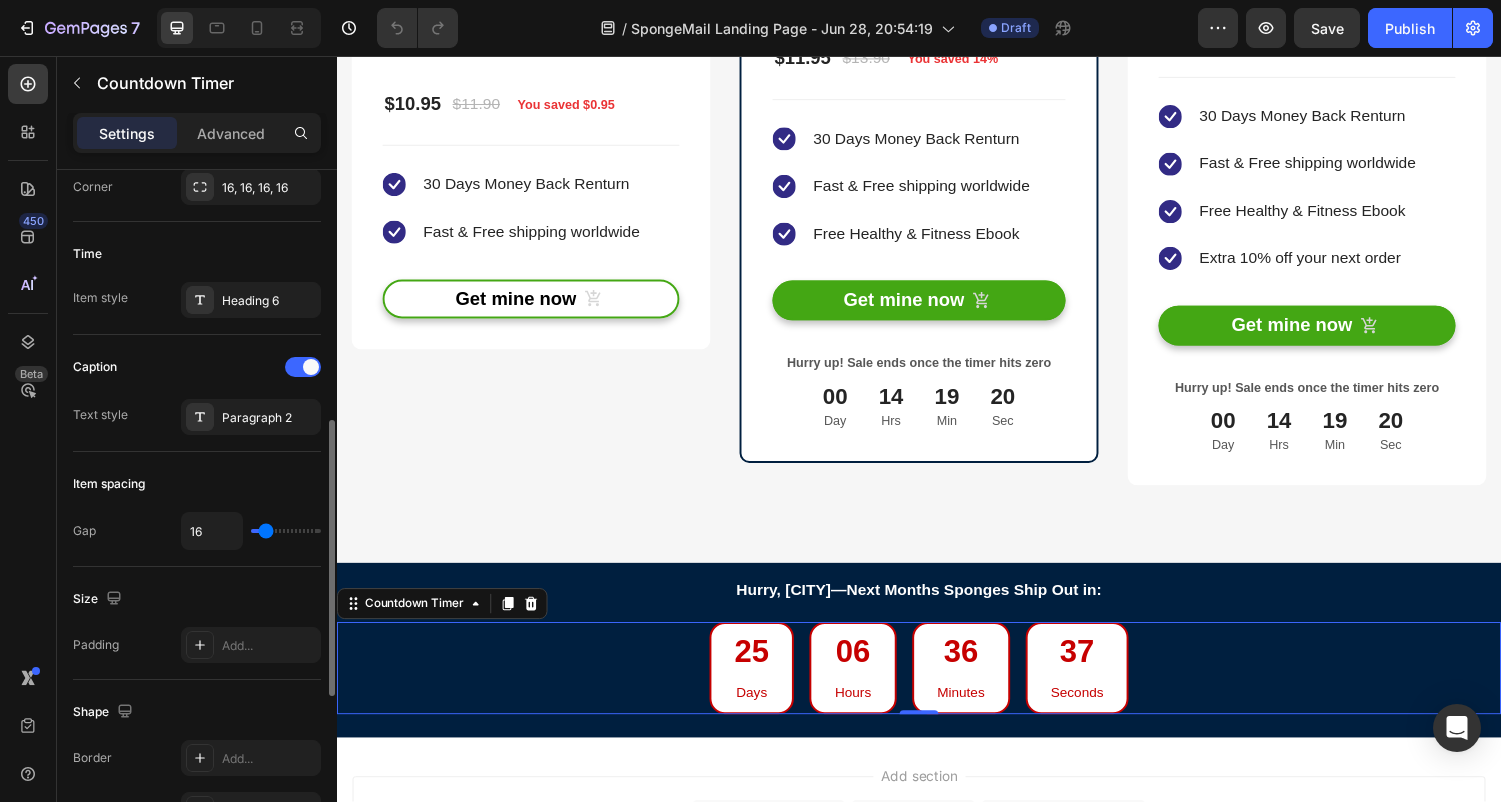 scroll, scrollTop: 623, scrollLeft: 0, axis: vertical 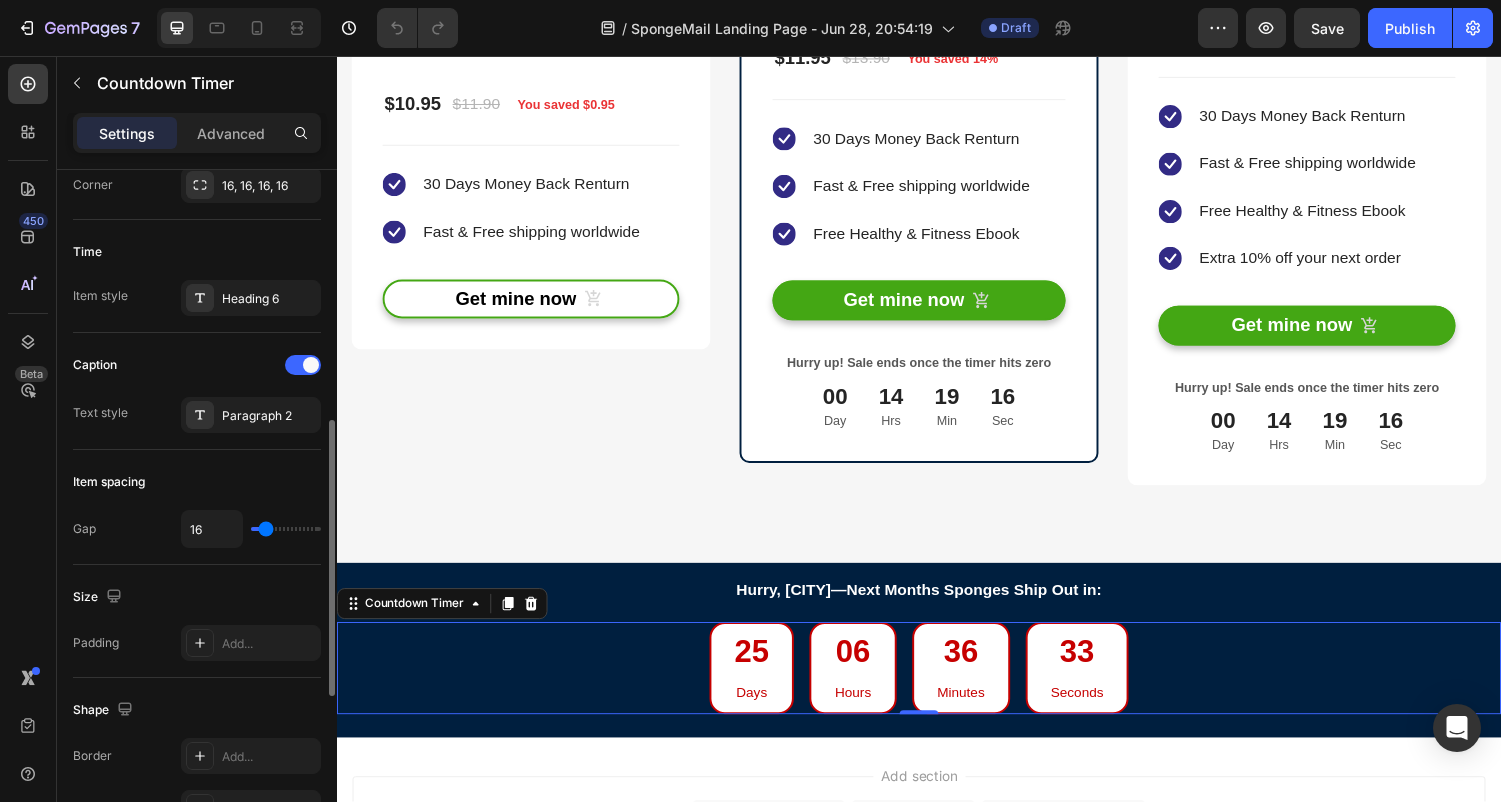 type on "20" 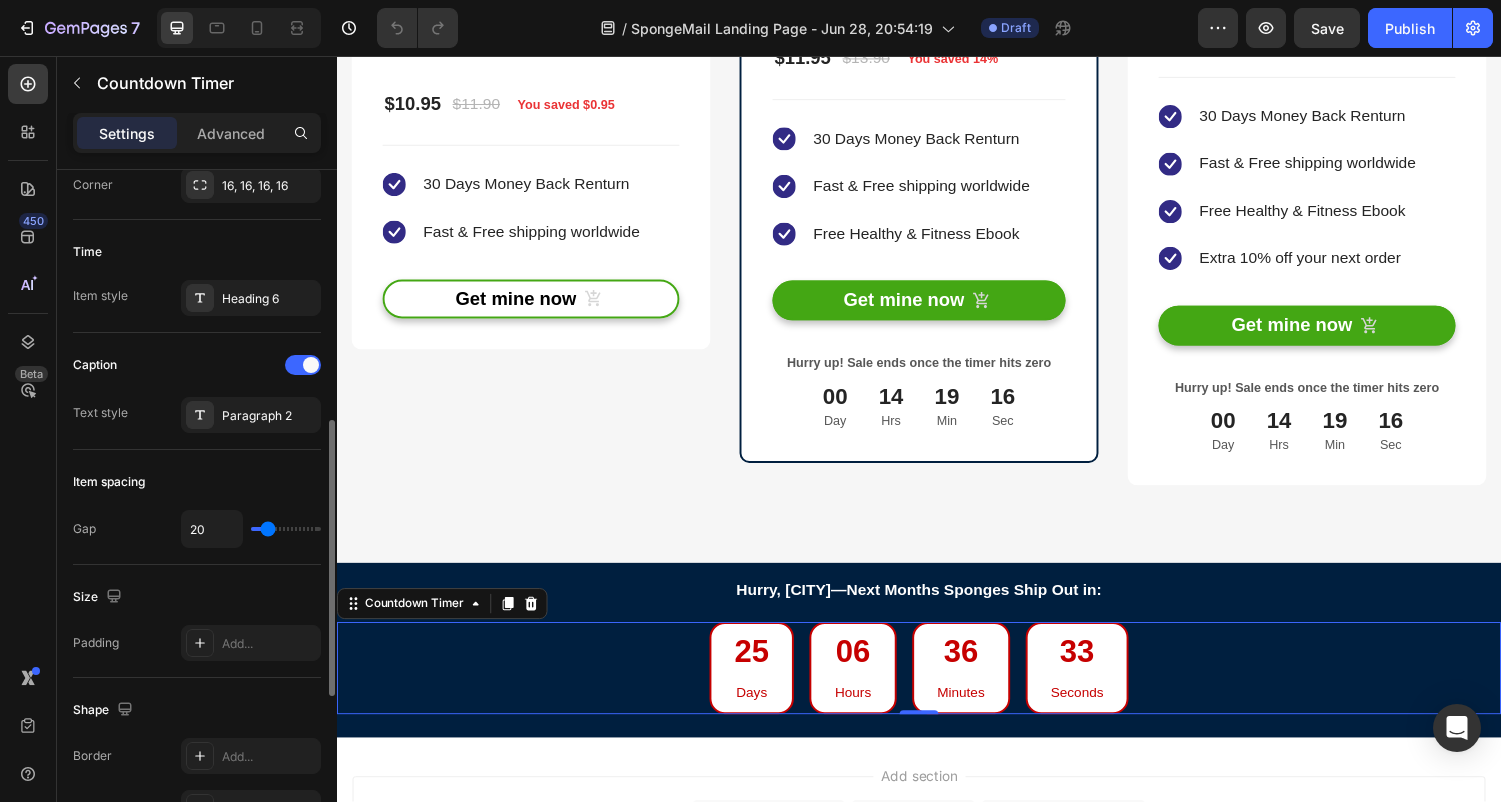 type on "22" 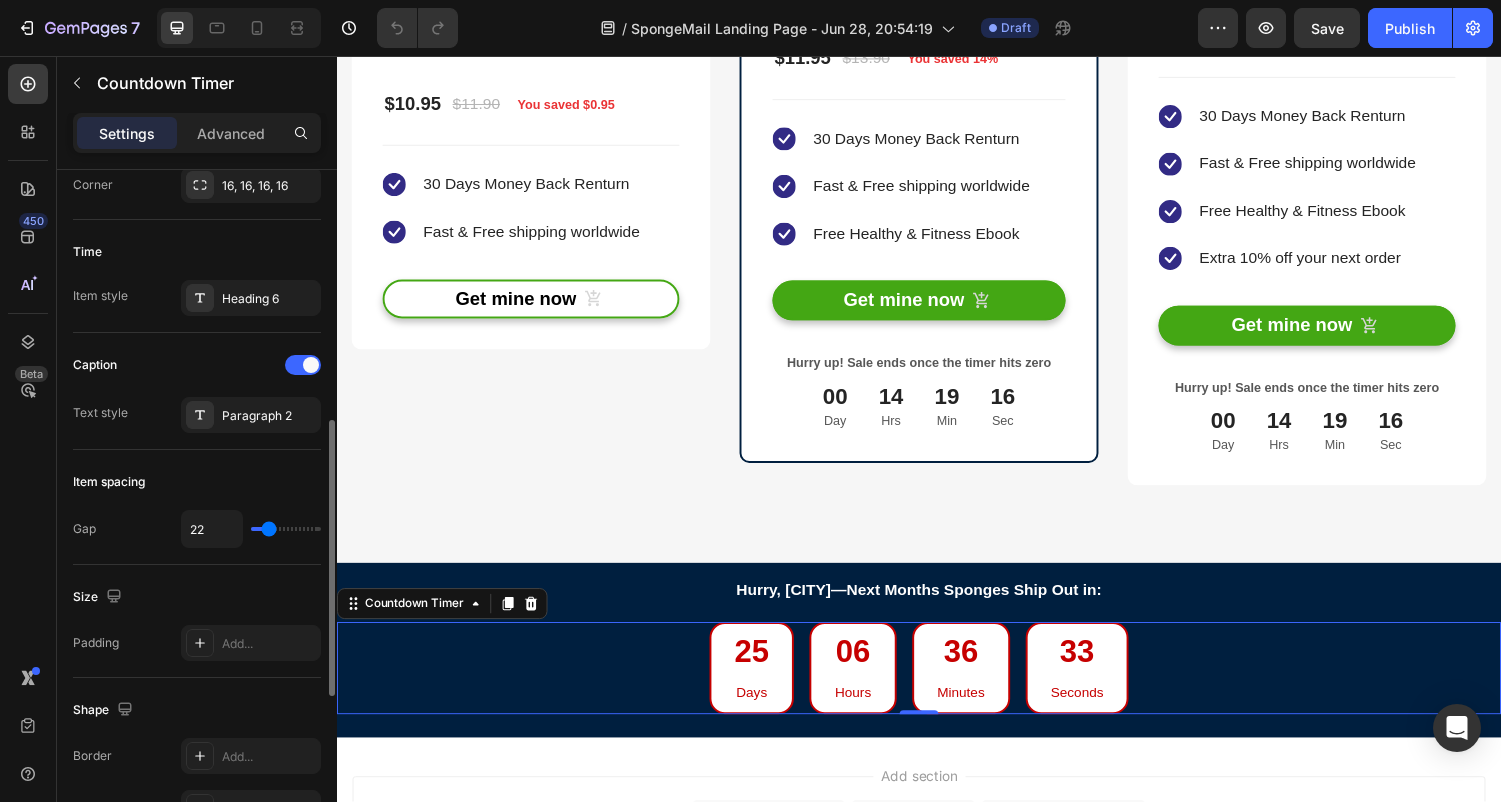 type on "24" 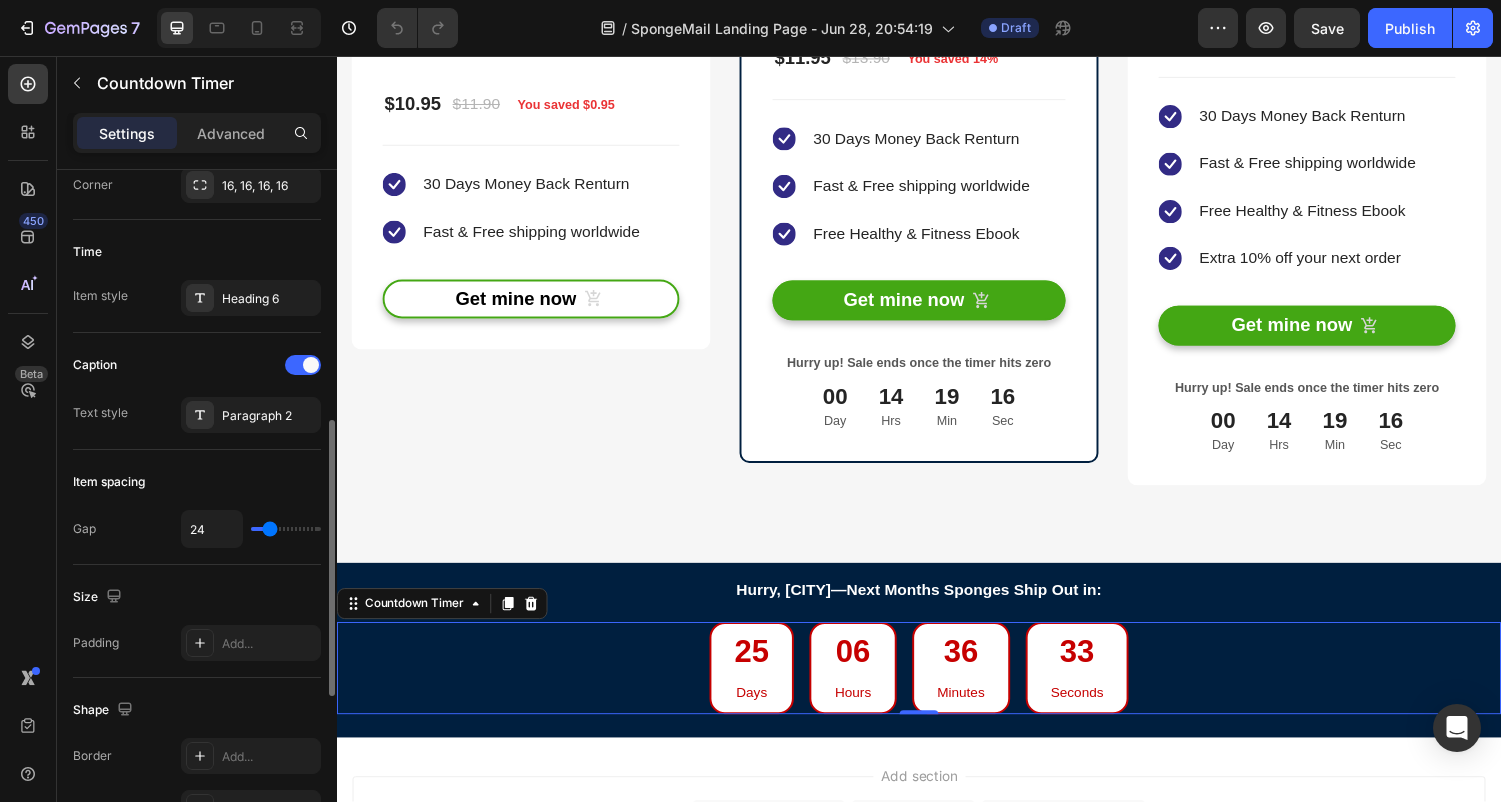 type on "26" 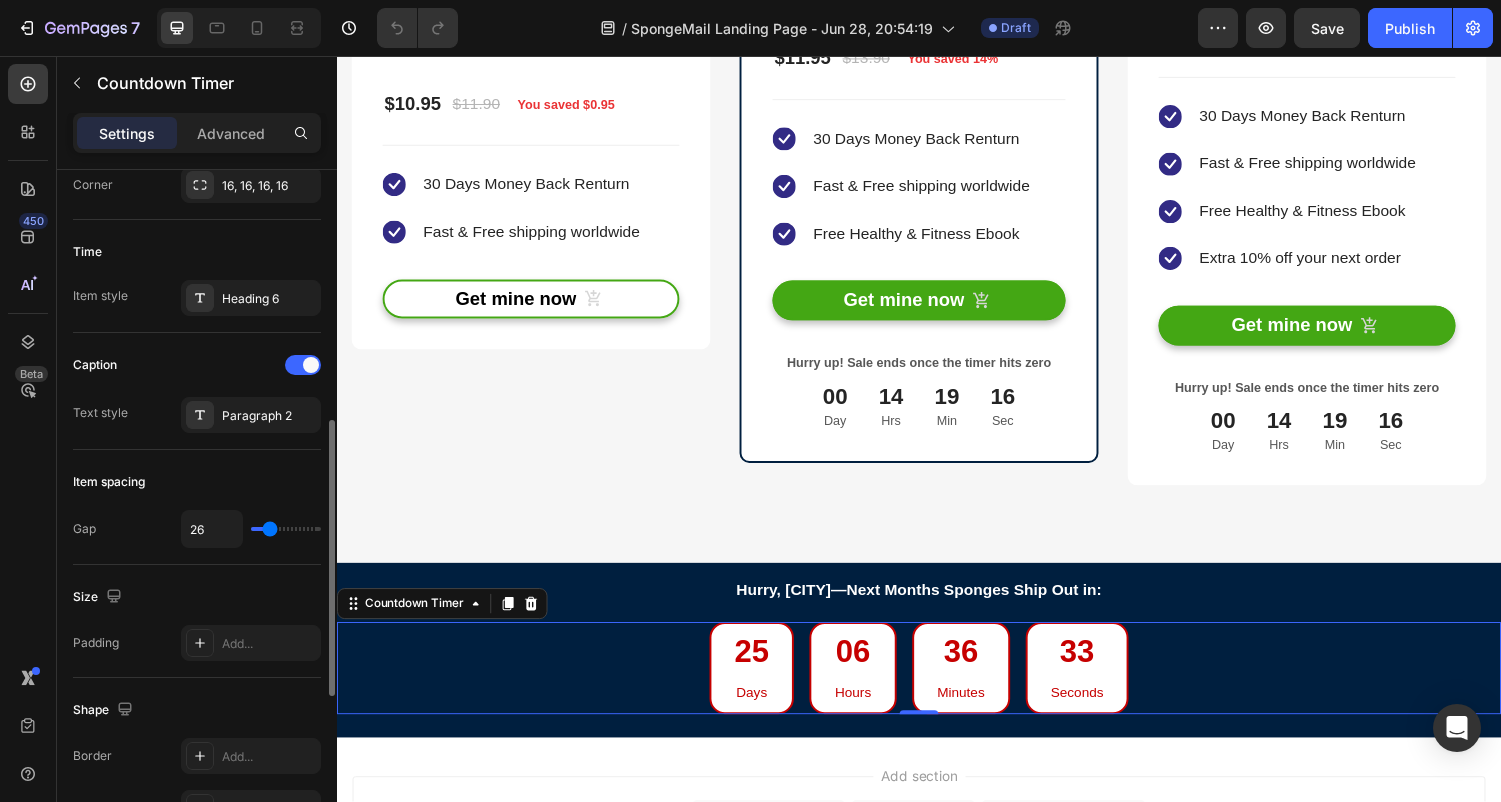 type on "26" 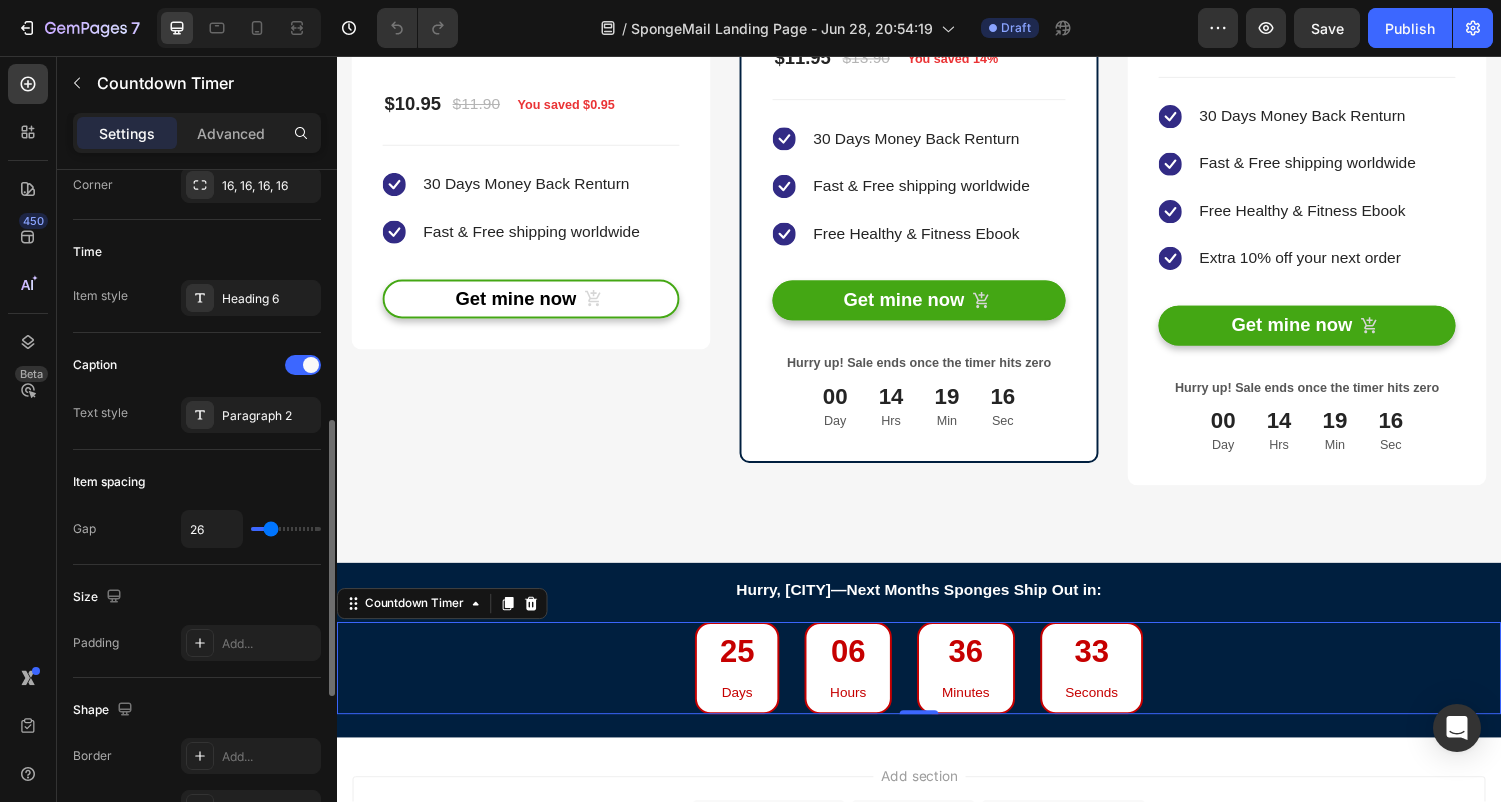 type on "28" 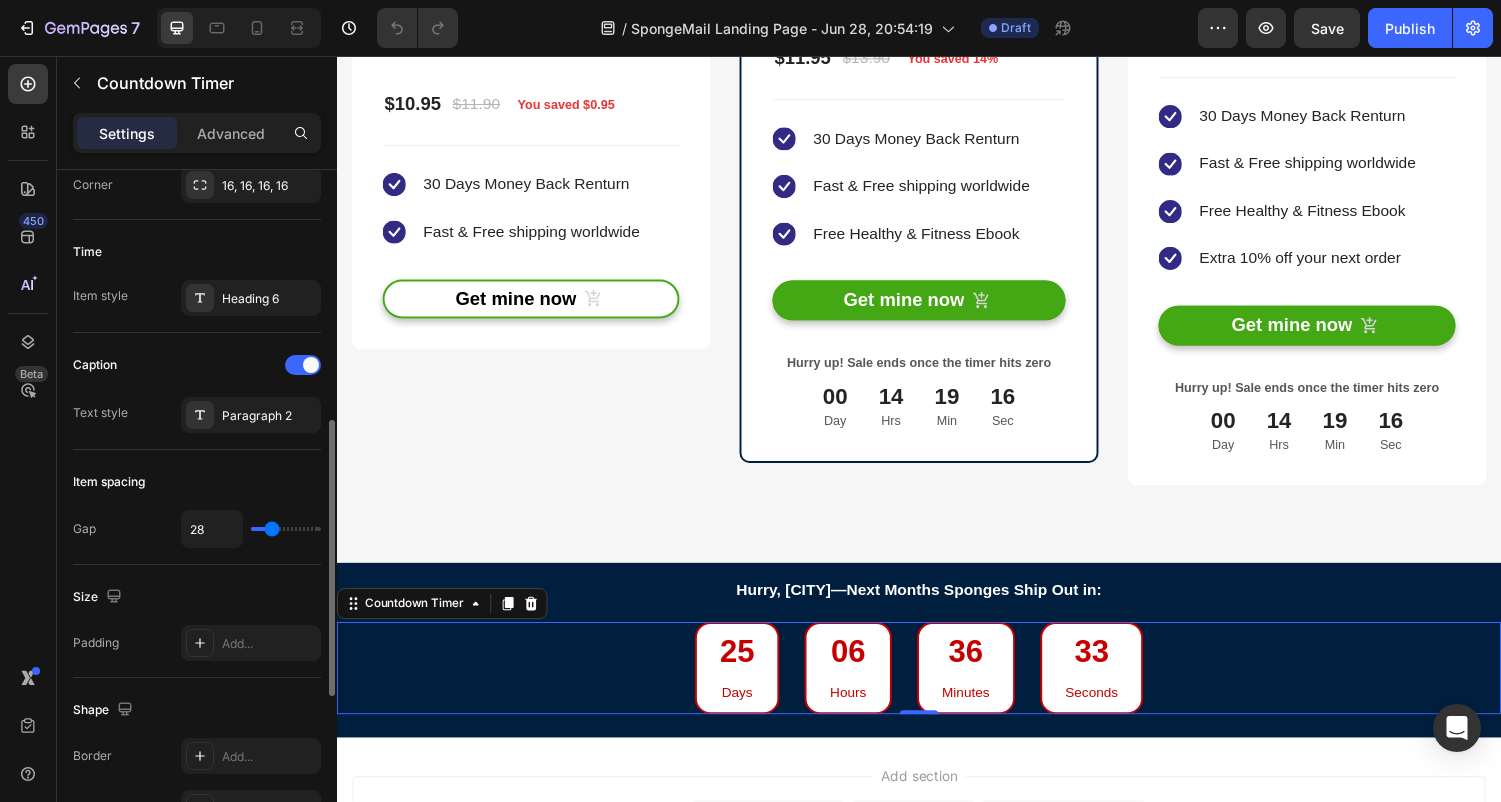 type on "31" 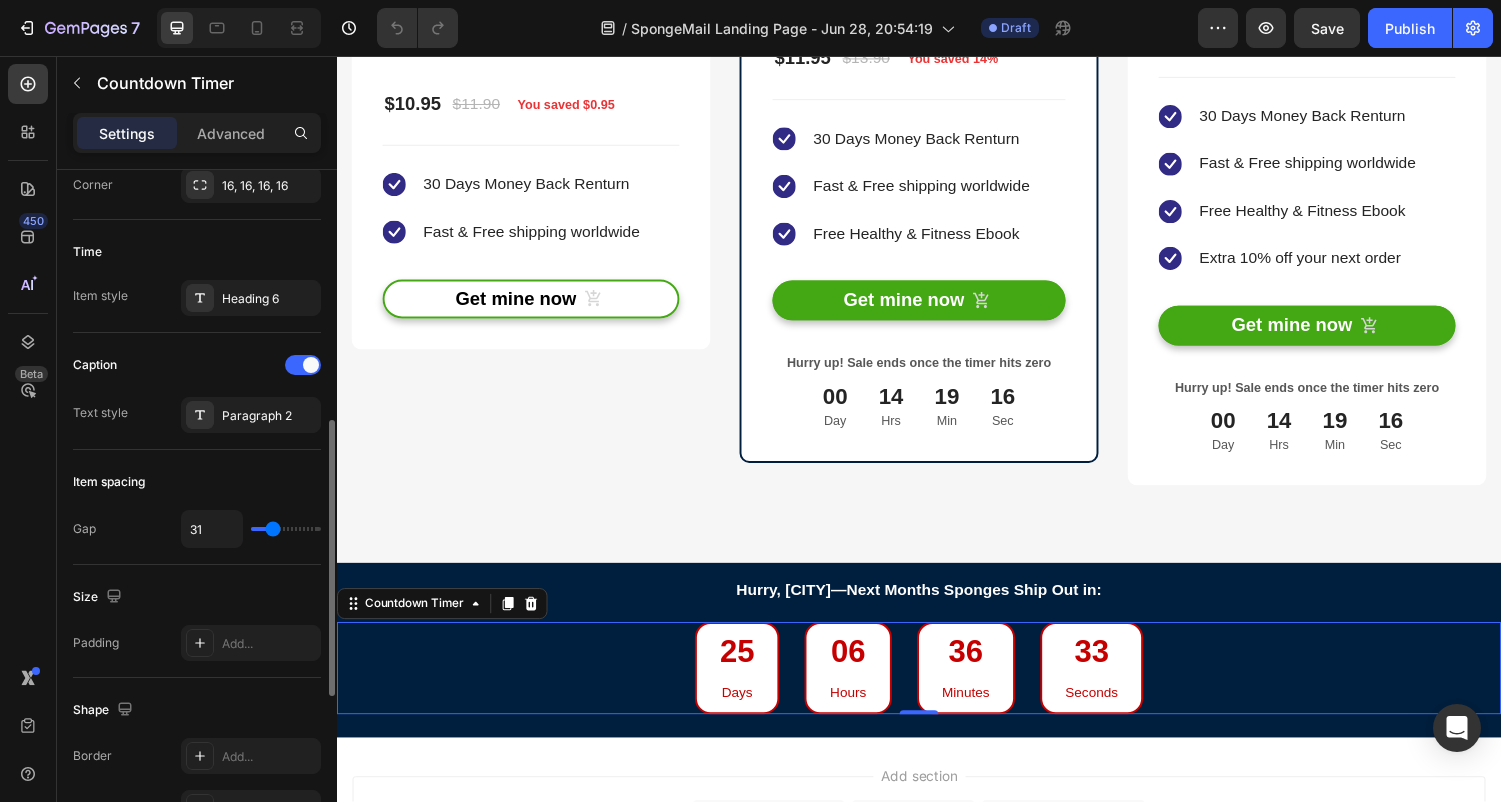 type on "33" 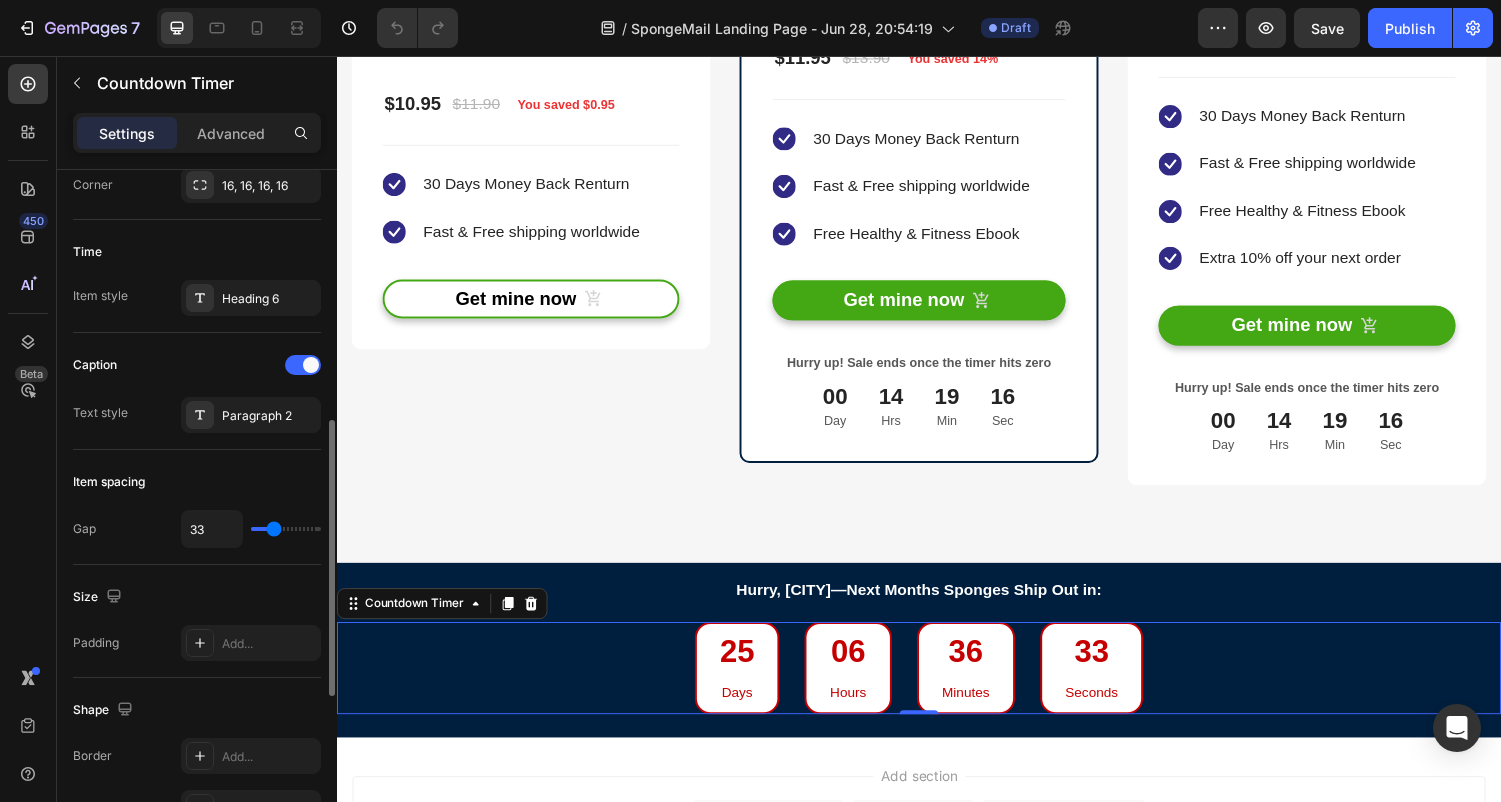 type on "35" 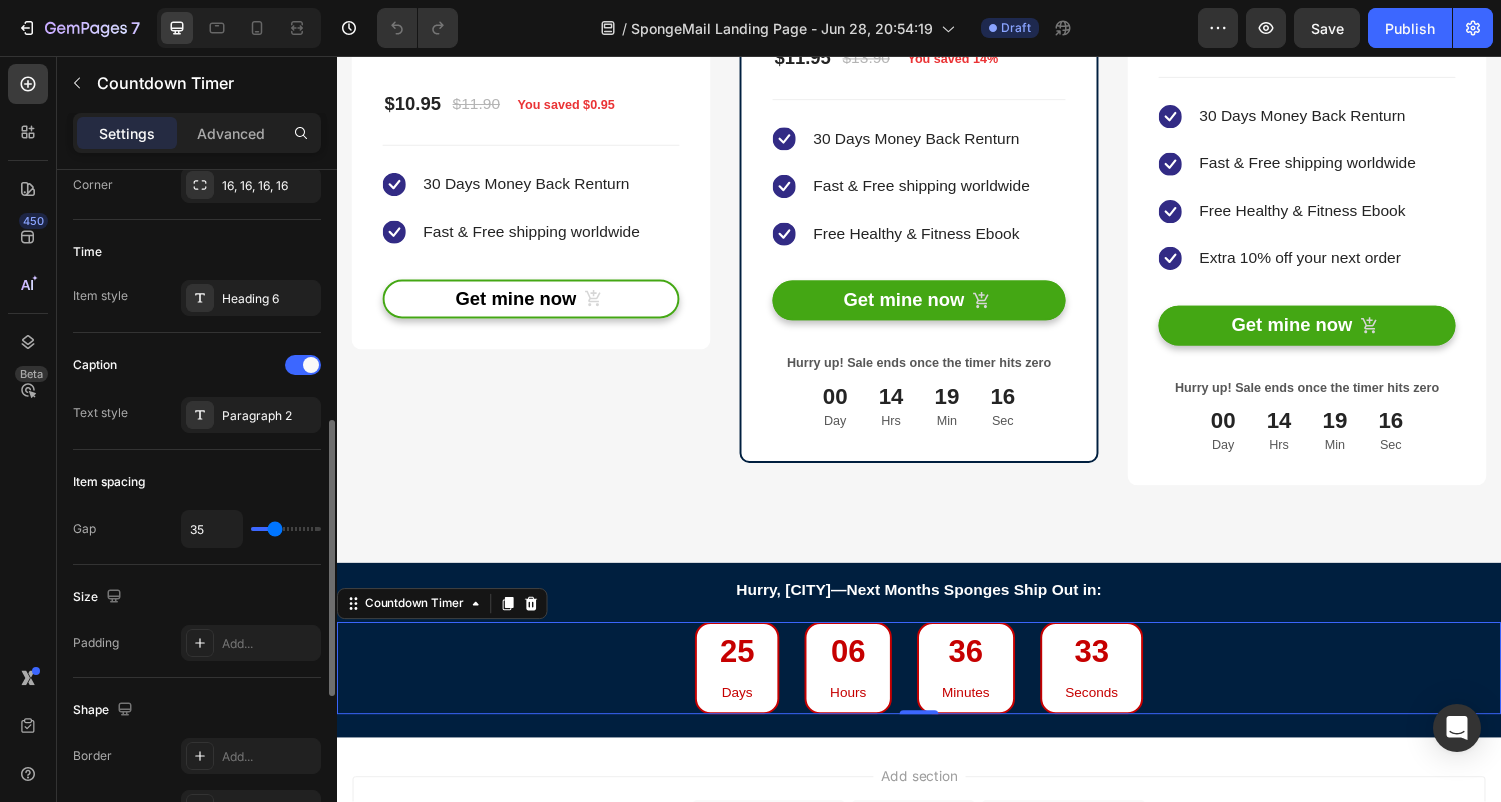 type on "37" 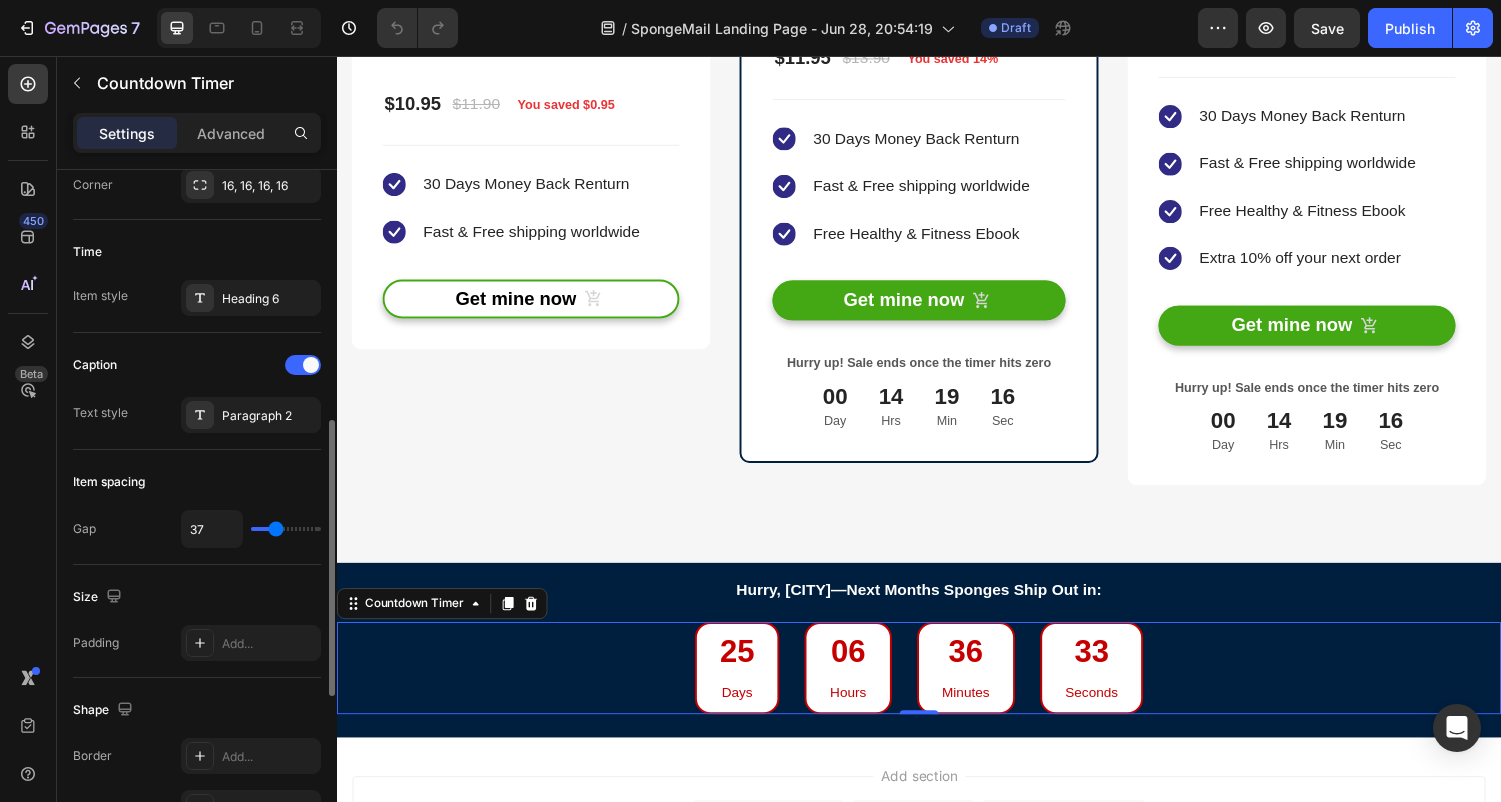 type on "39" 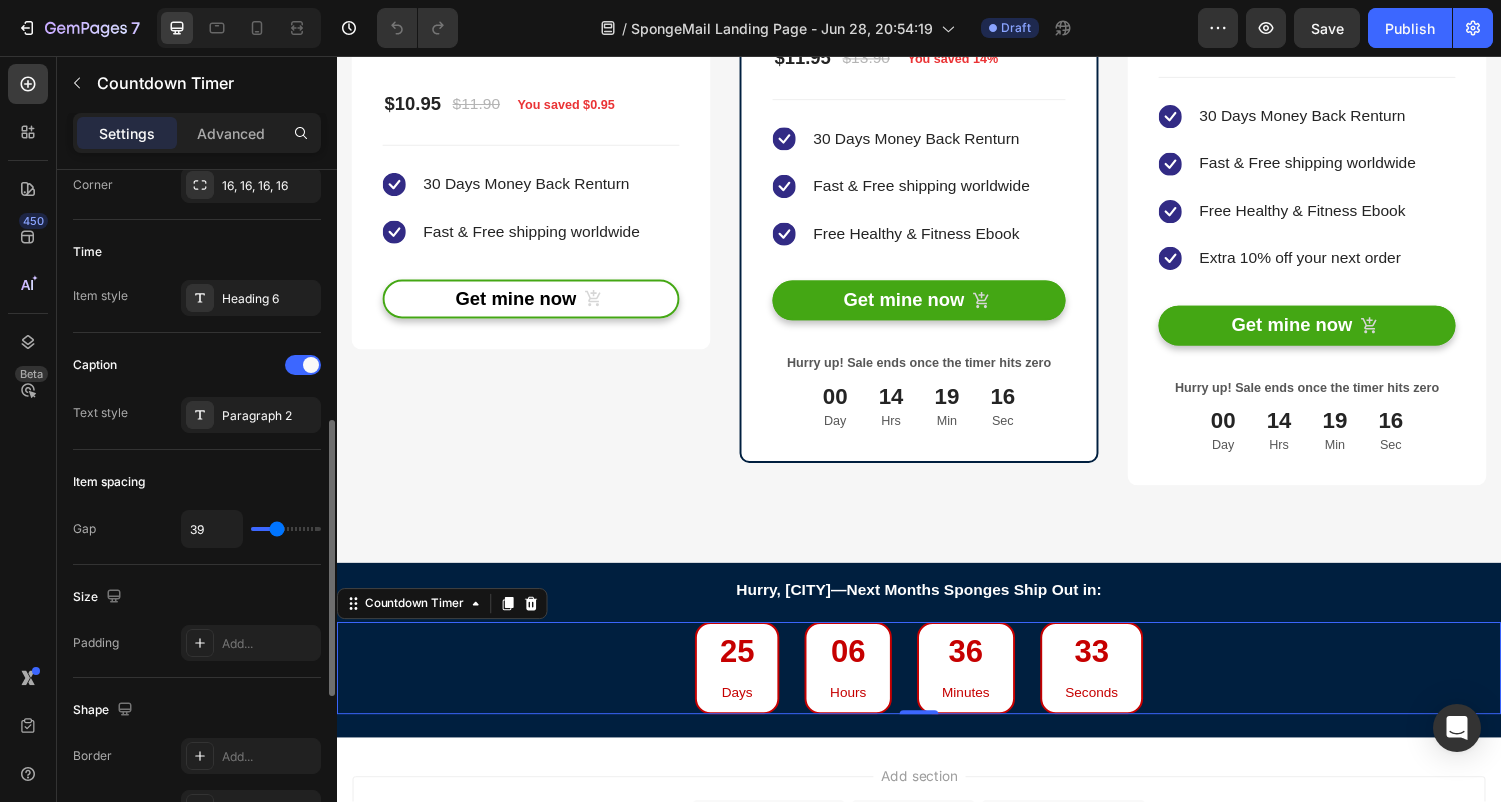 type on "41" 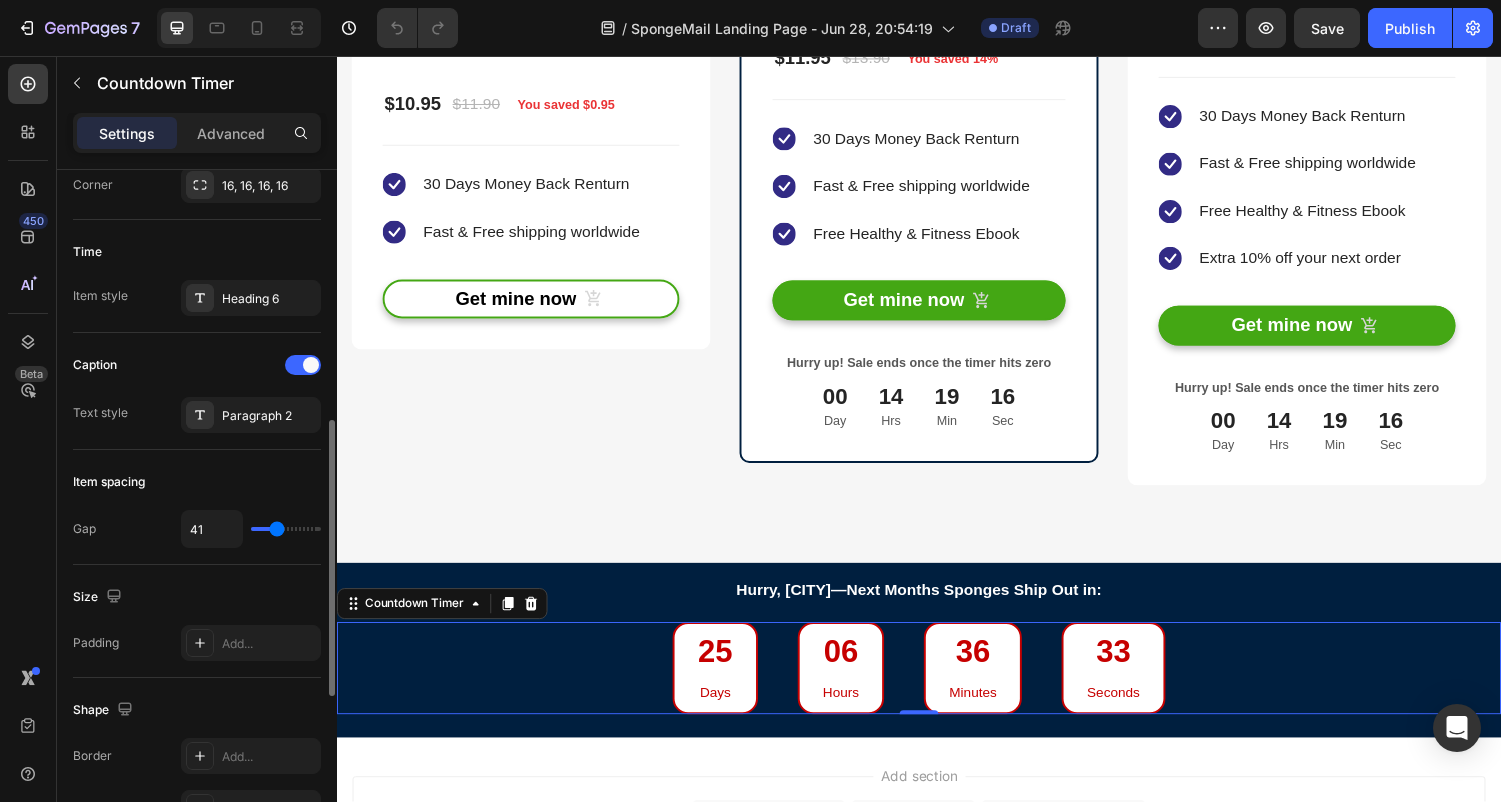 type on "39" 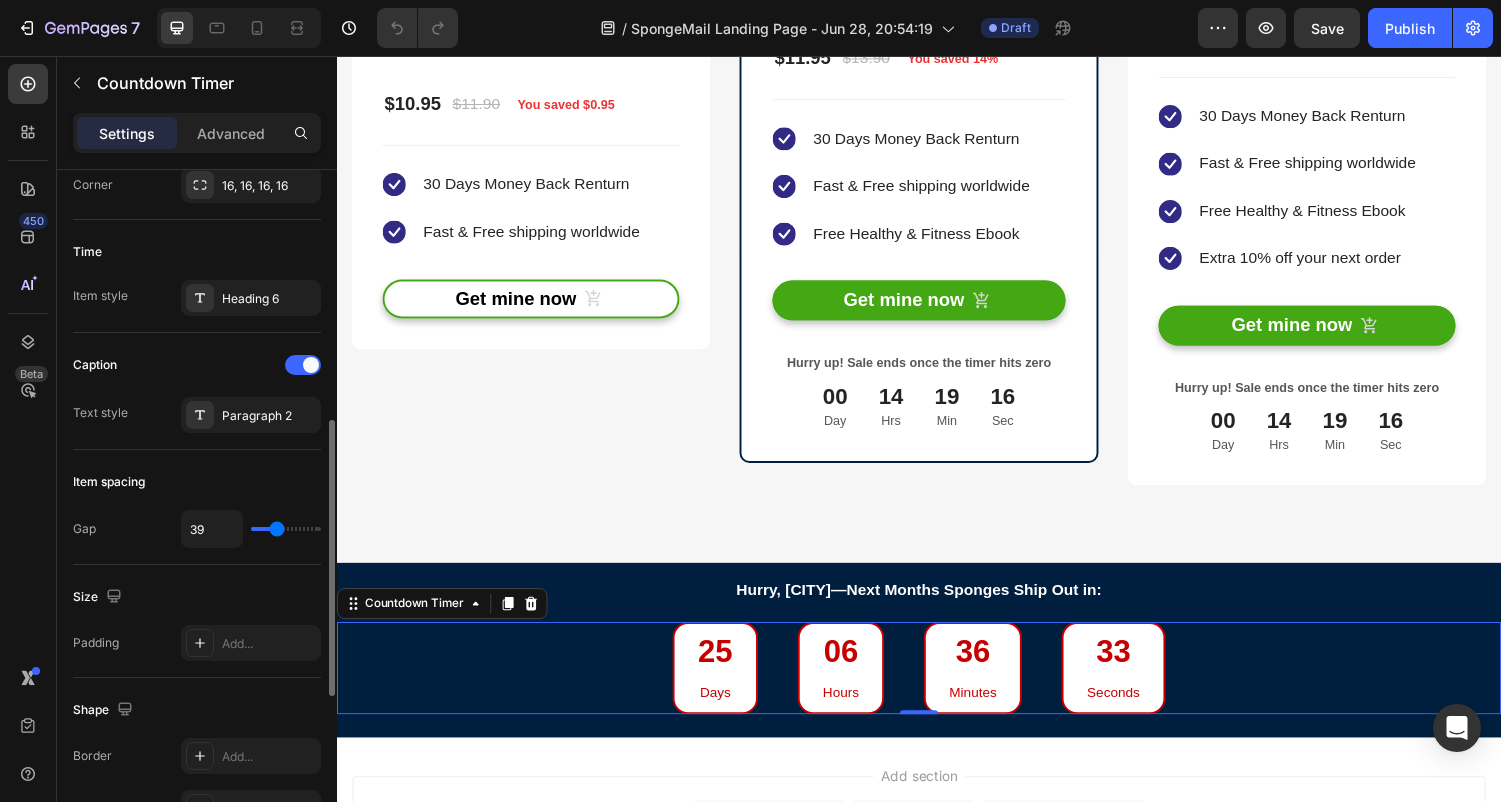 type on "37" 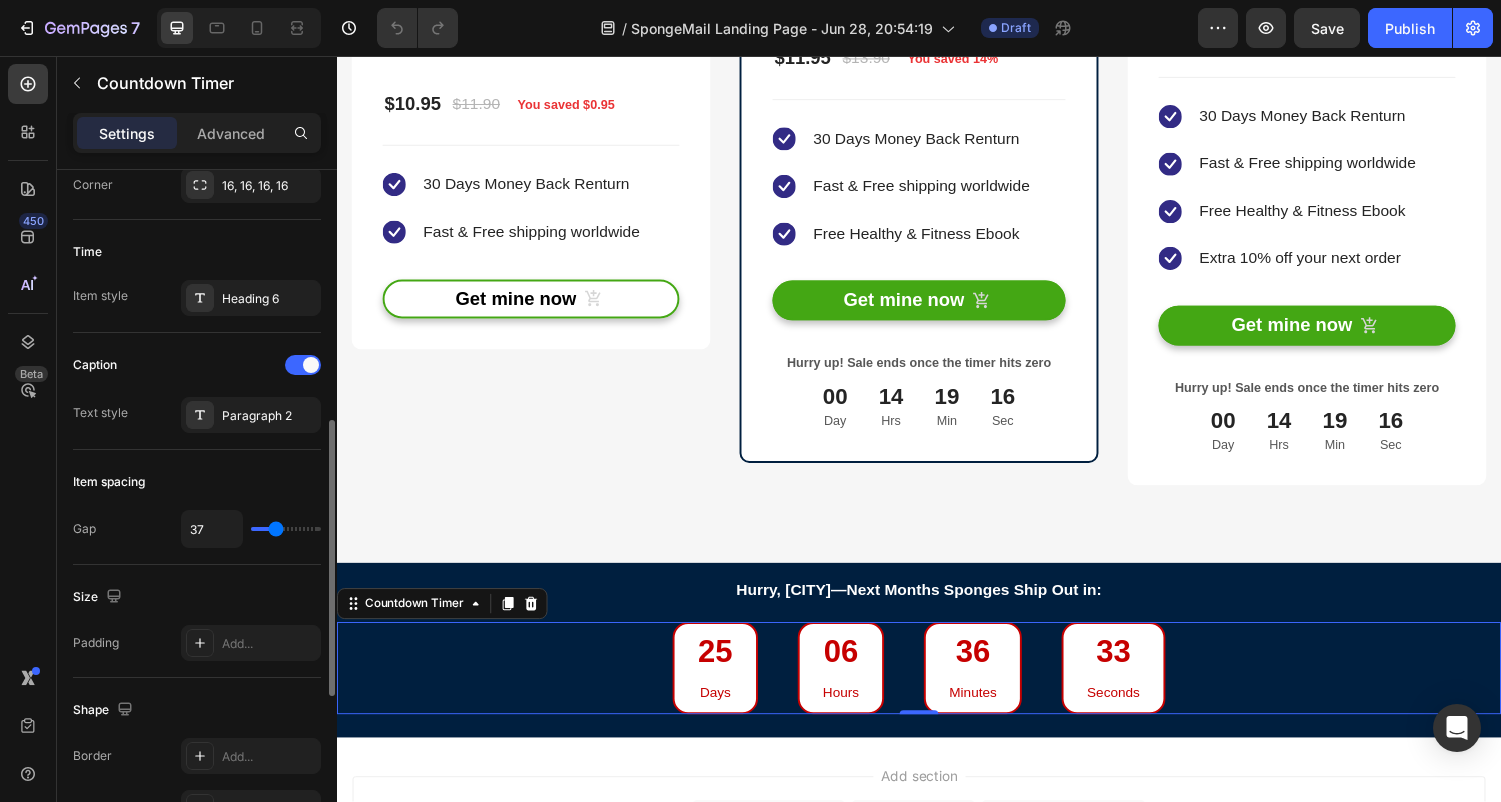 type on "35" 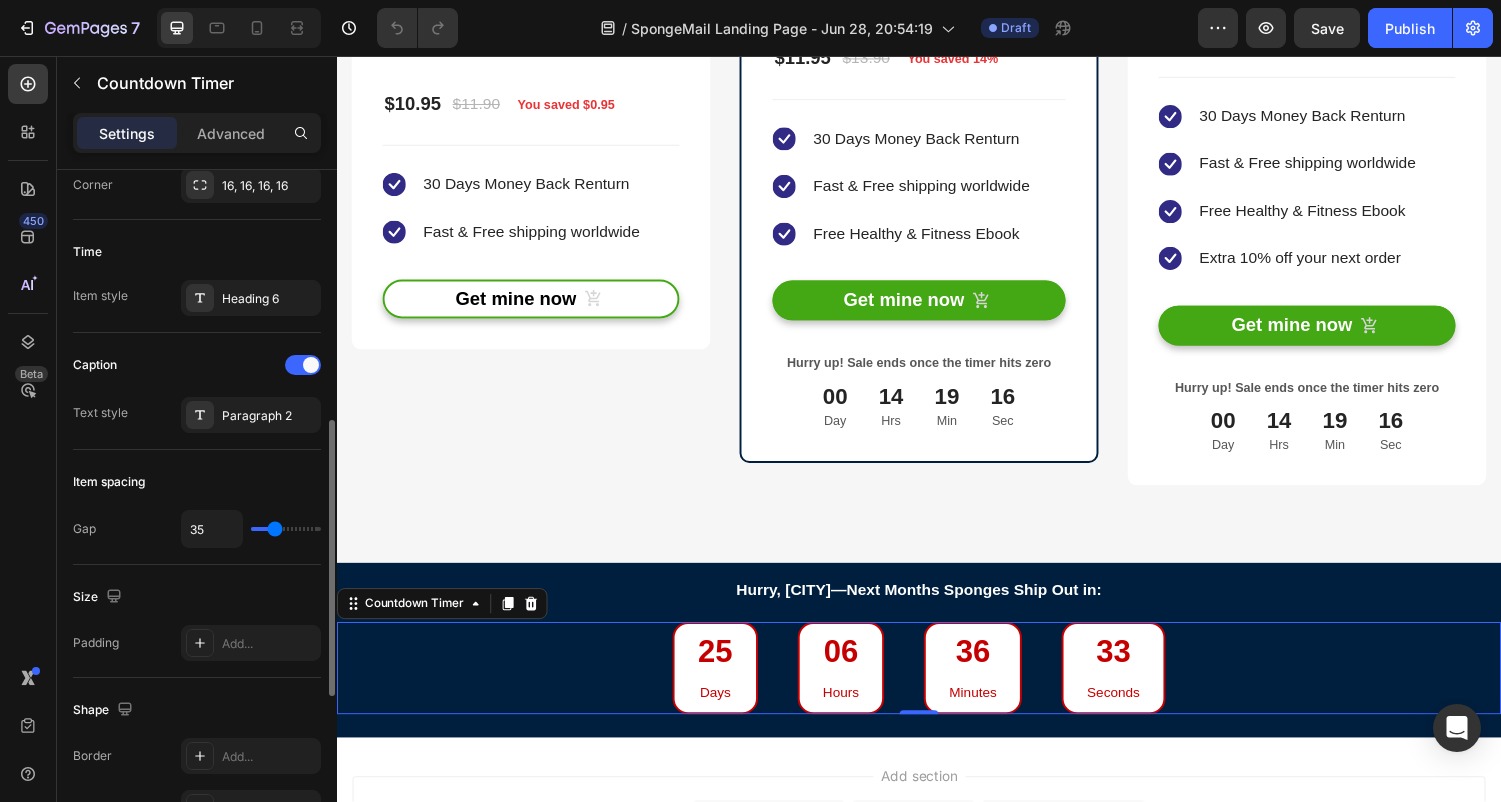 type on "33" 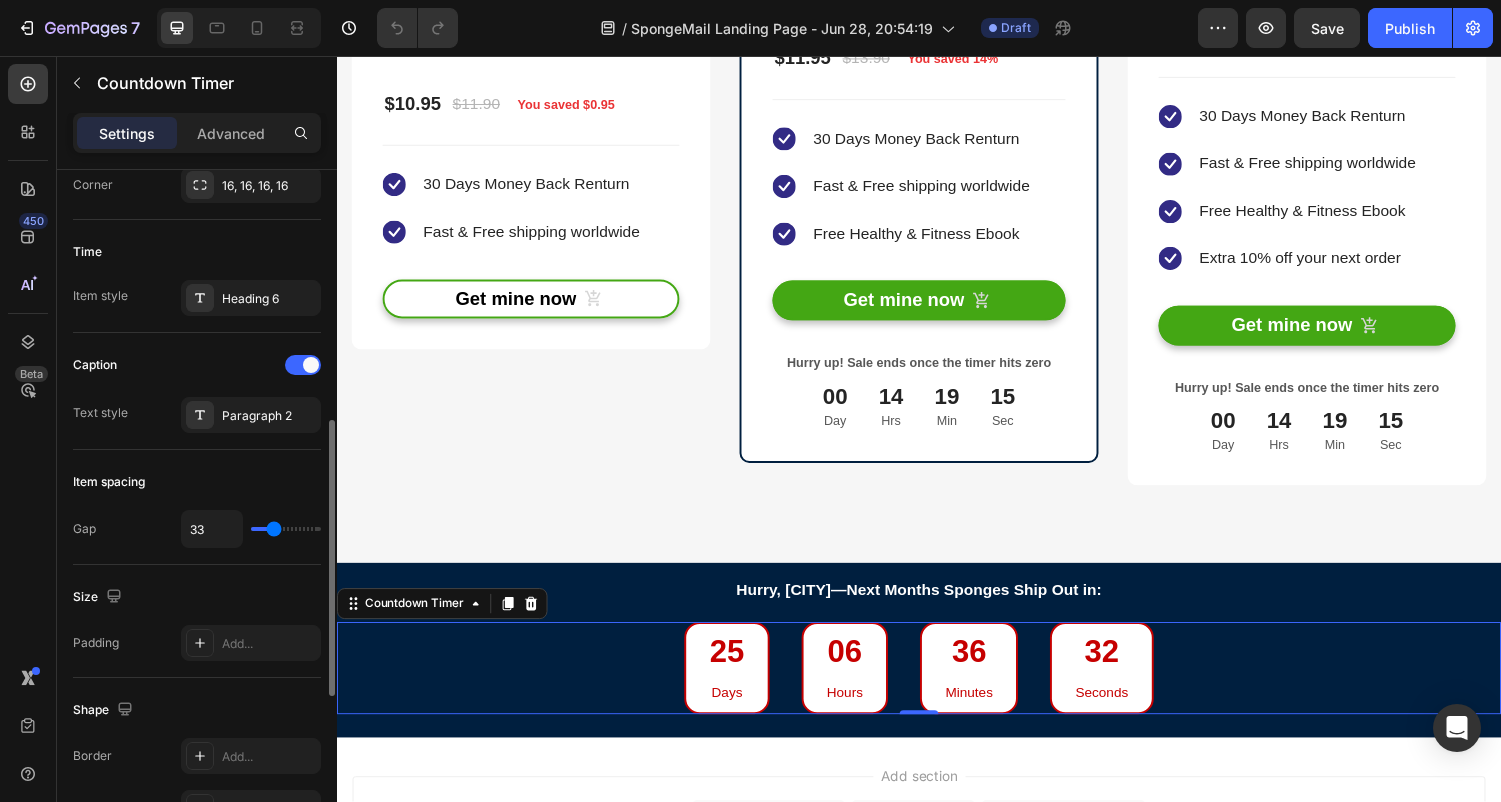 type on "31" 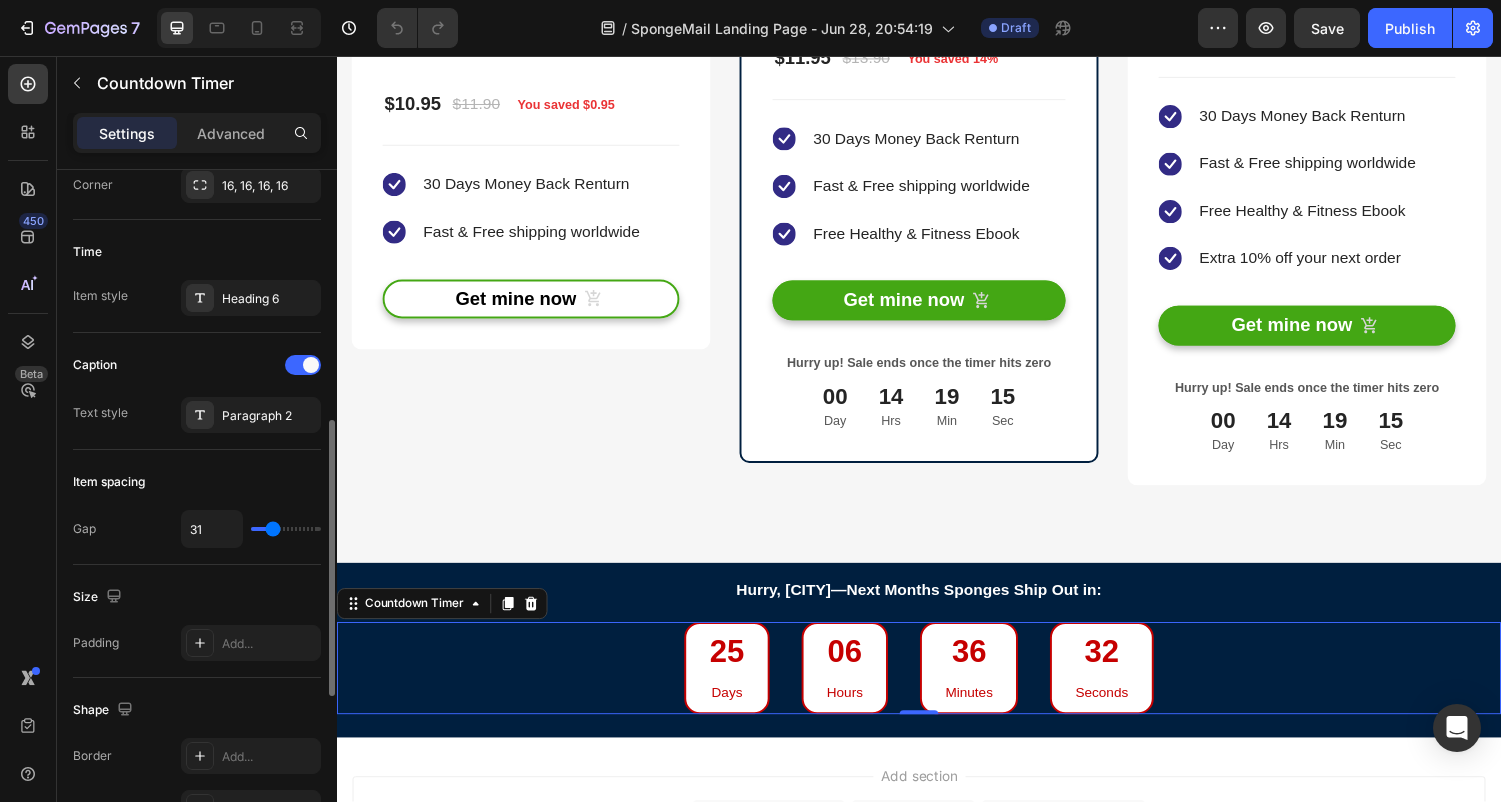 type on "28" 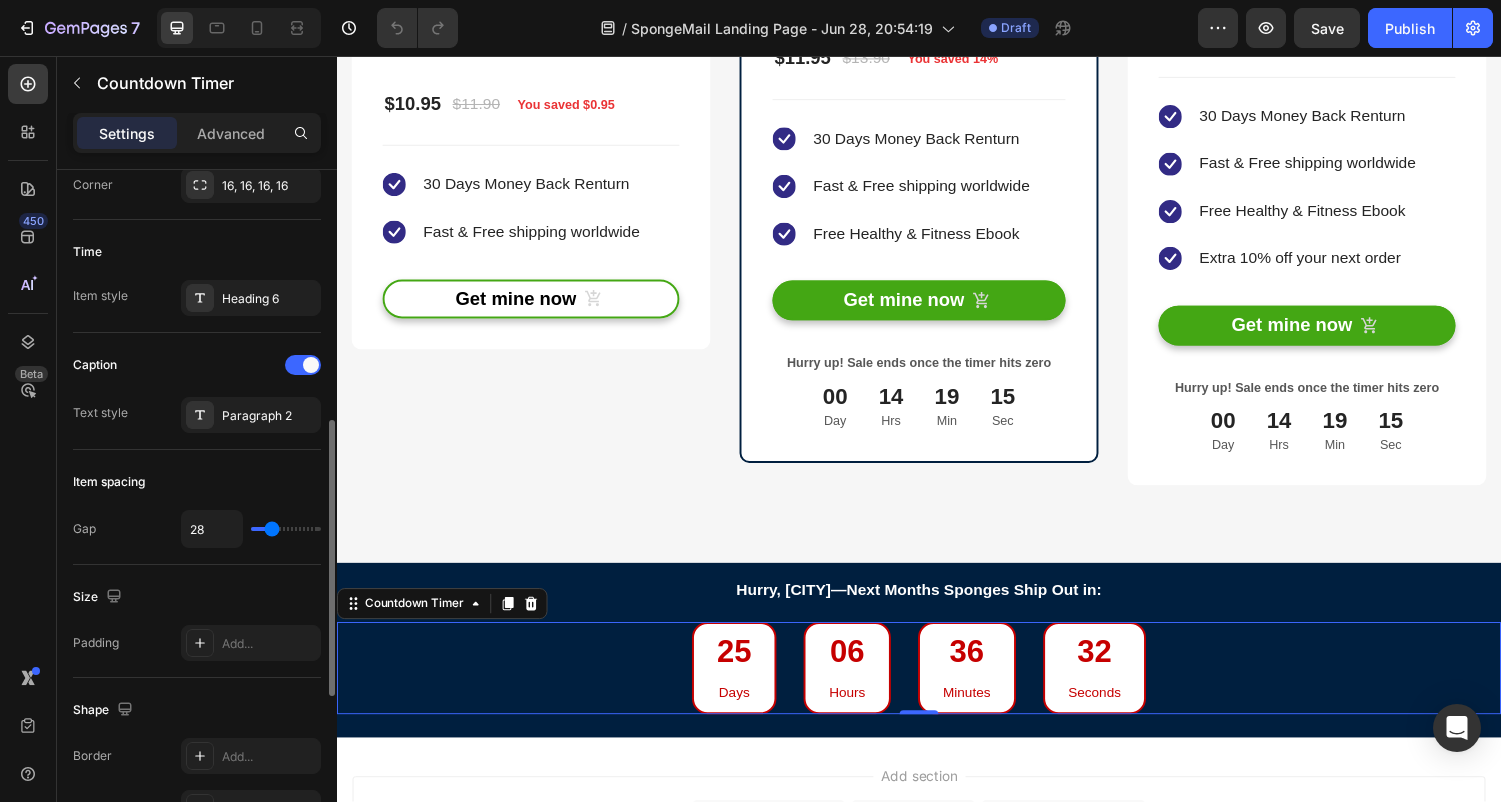 type on "26" 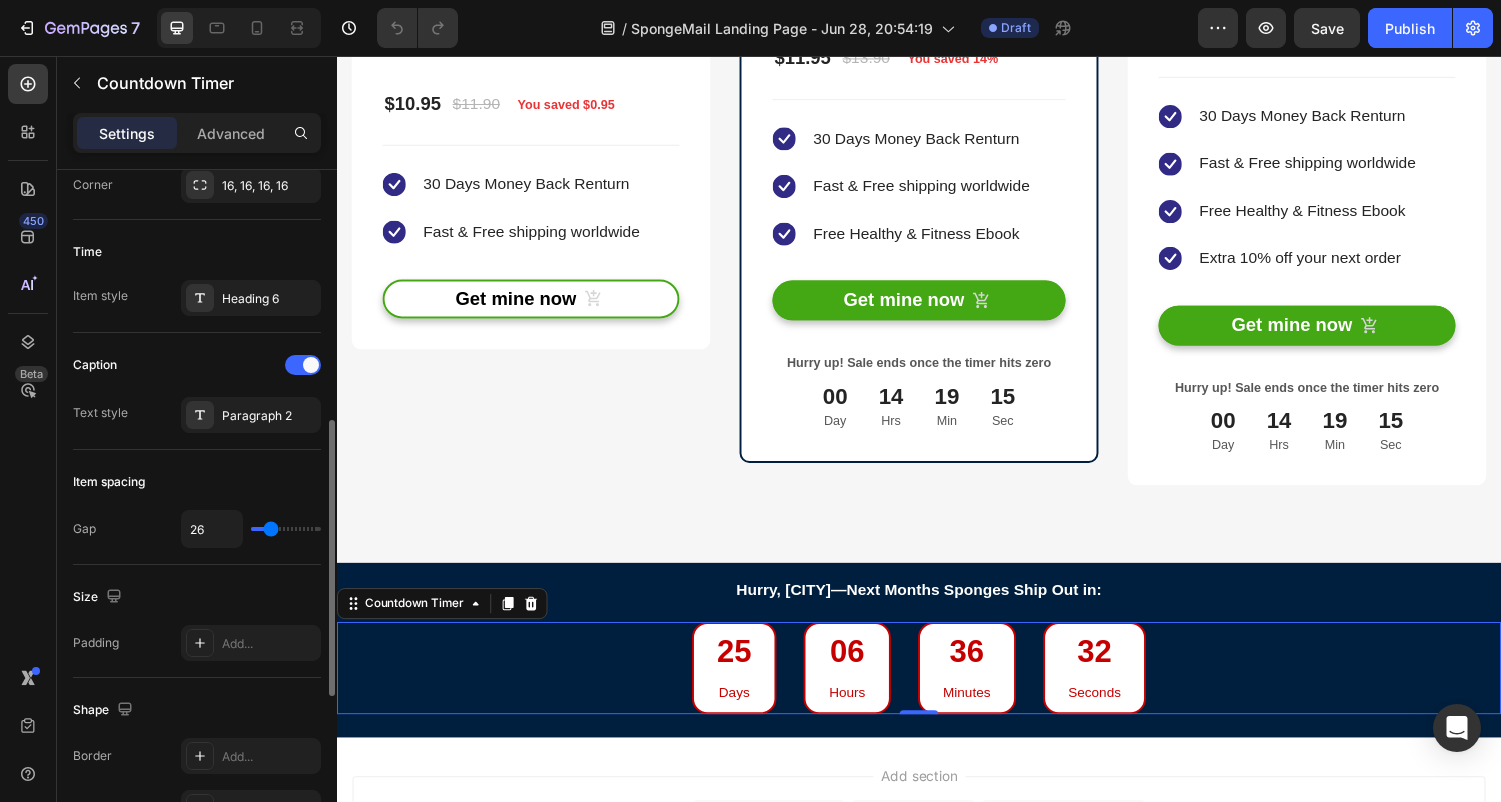 type on "24" 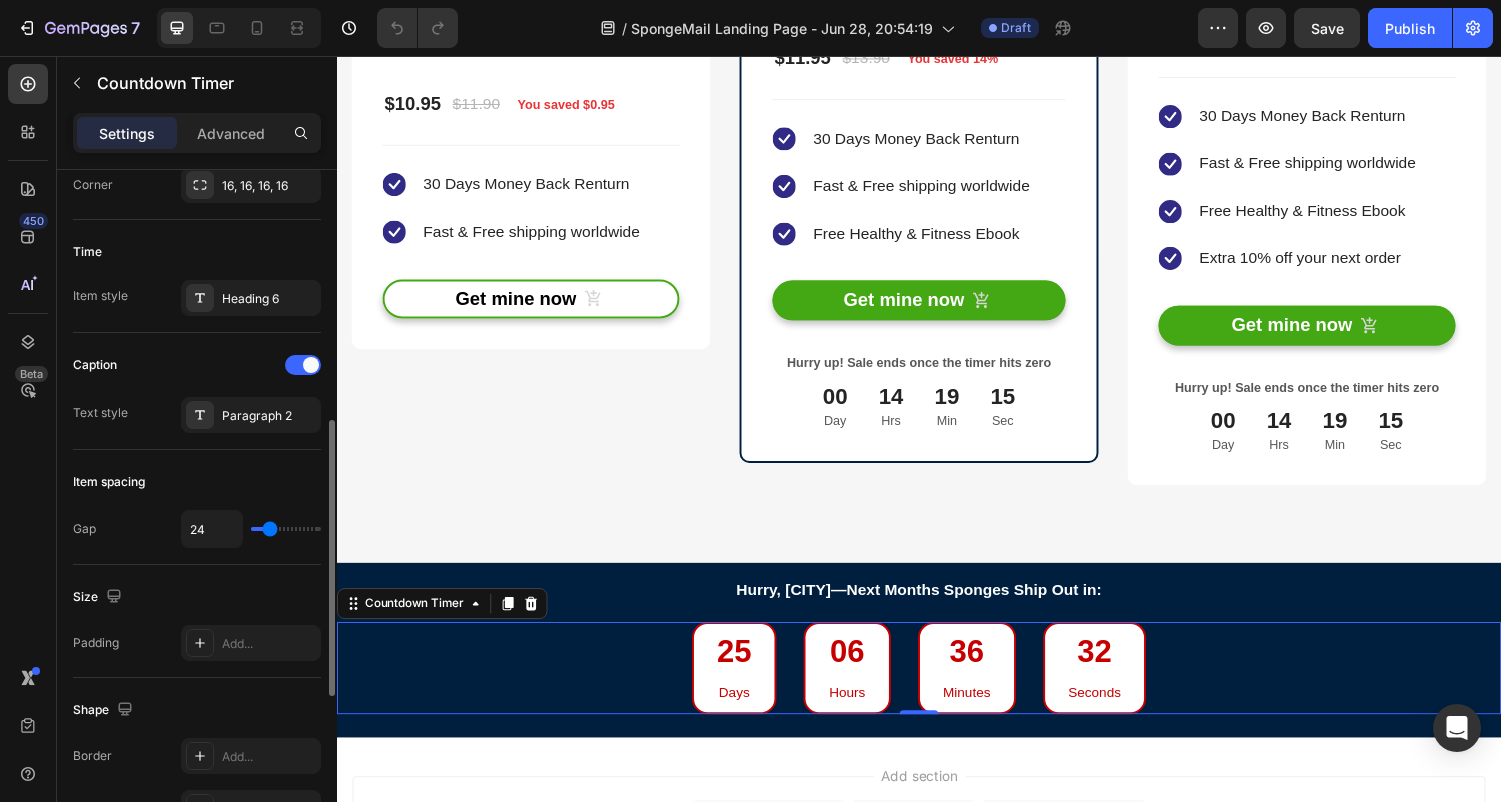 type on "22" 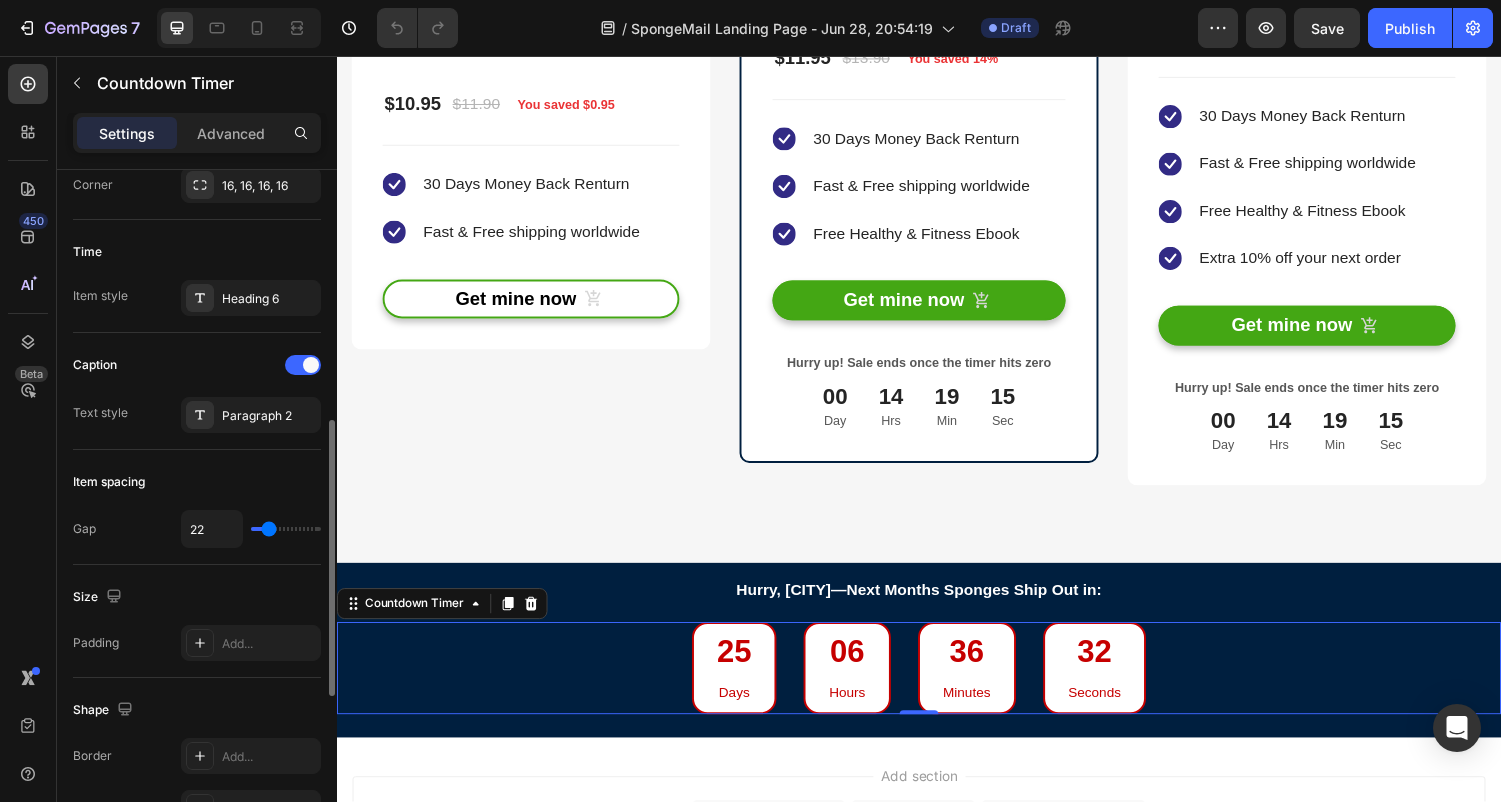 type on "20" 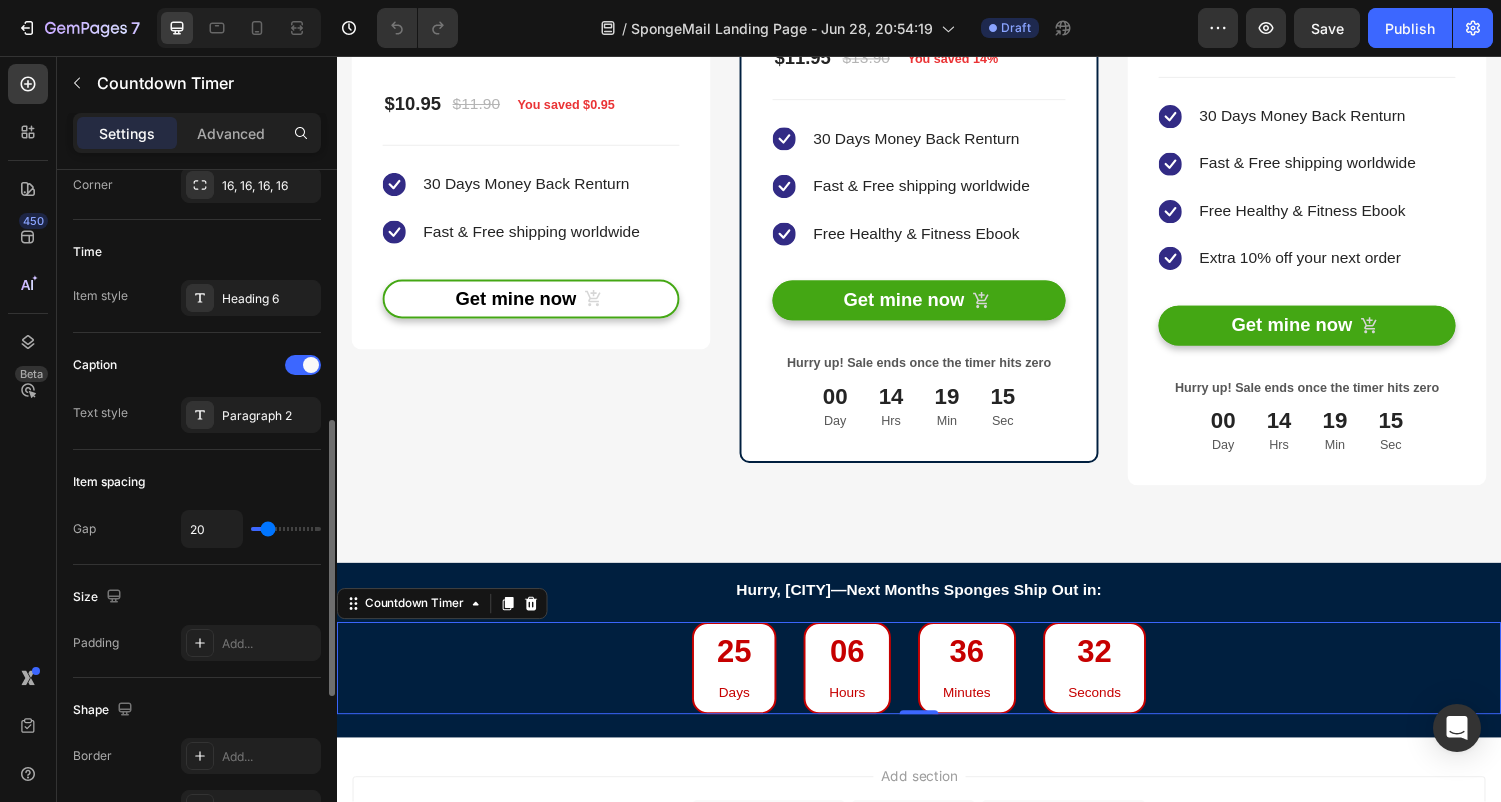 type on "18" 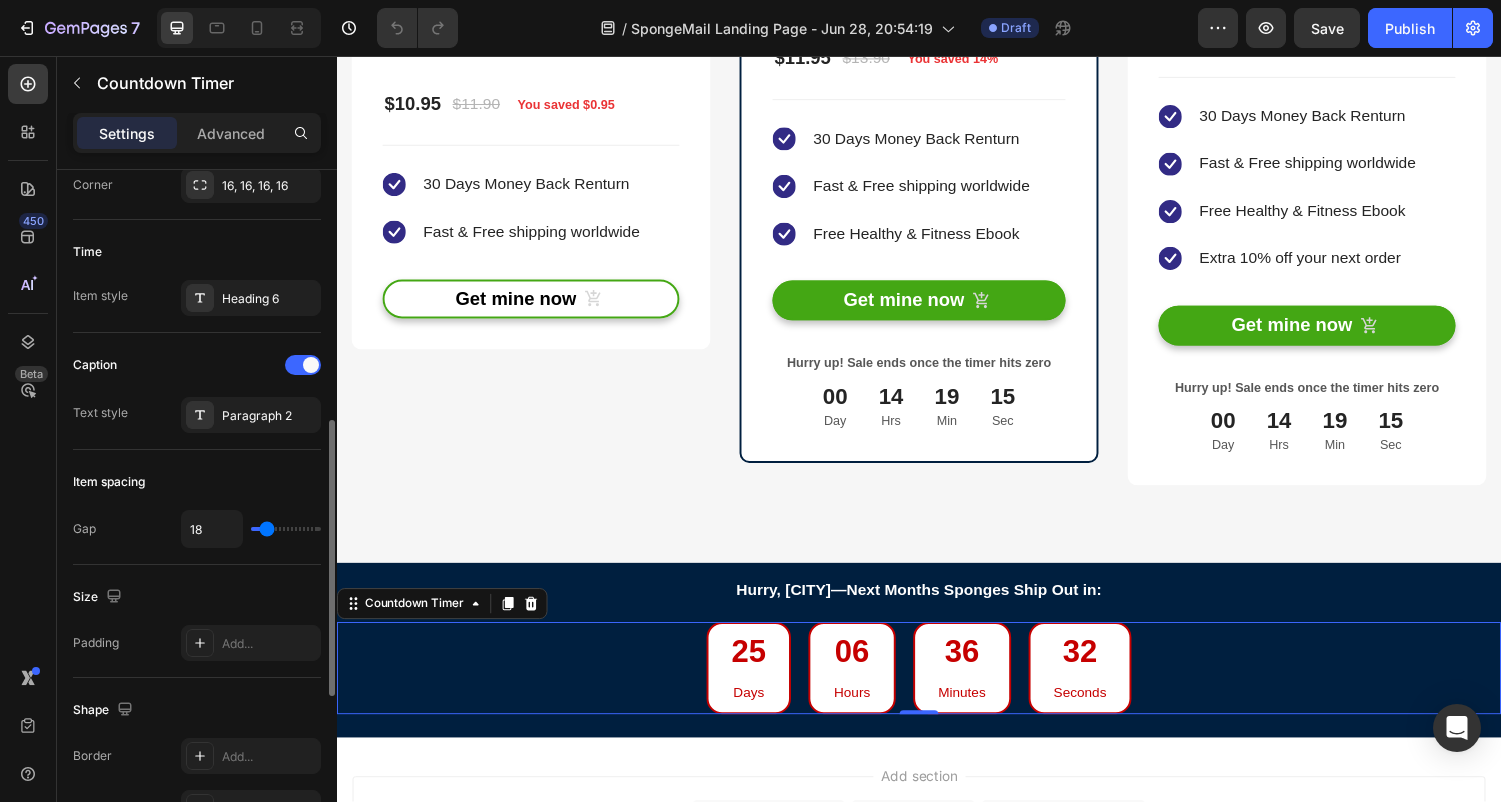 type on "16" 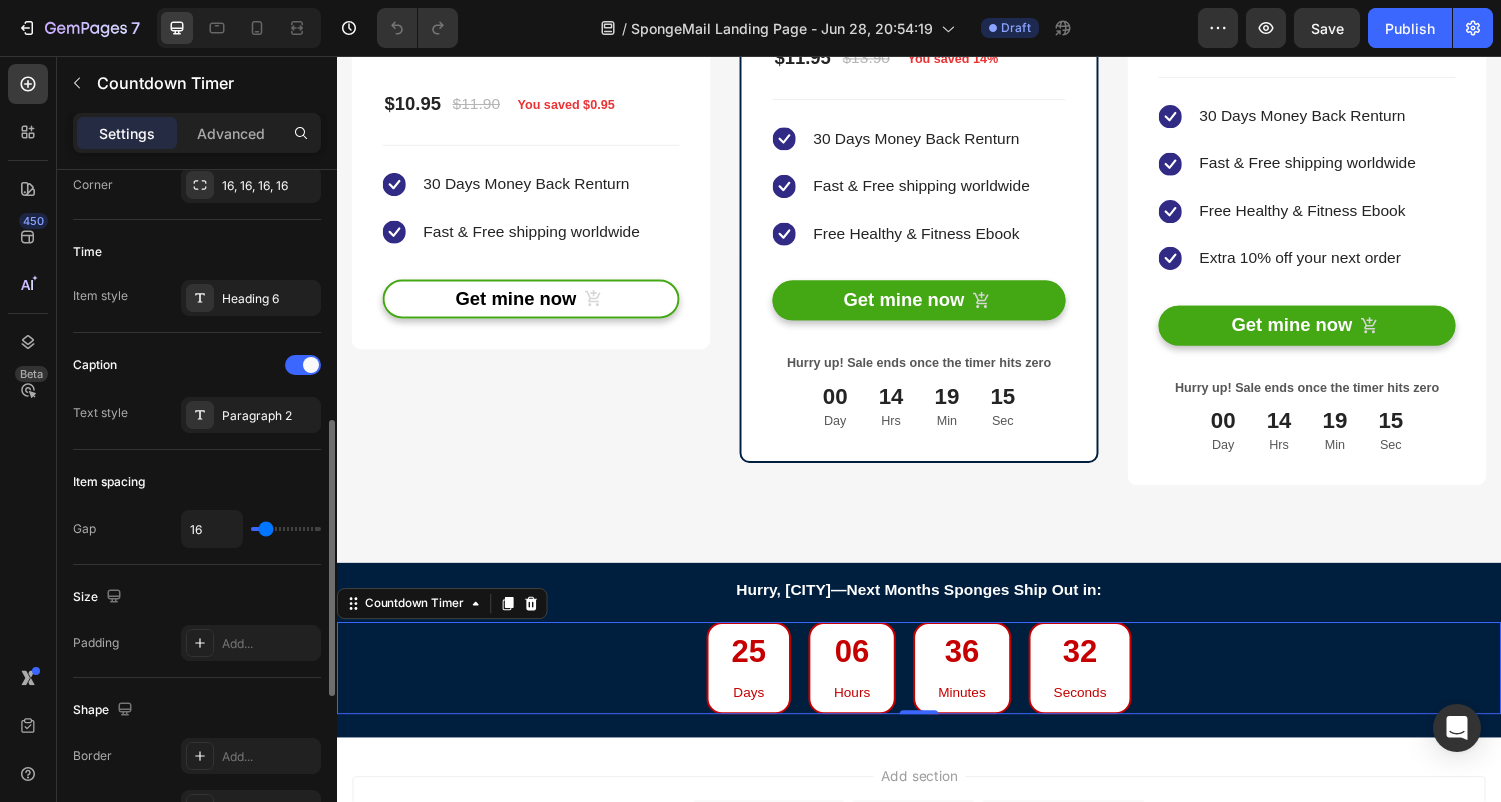 type on "14" 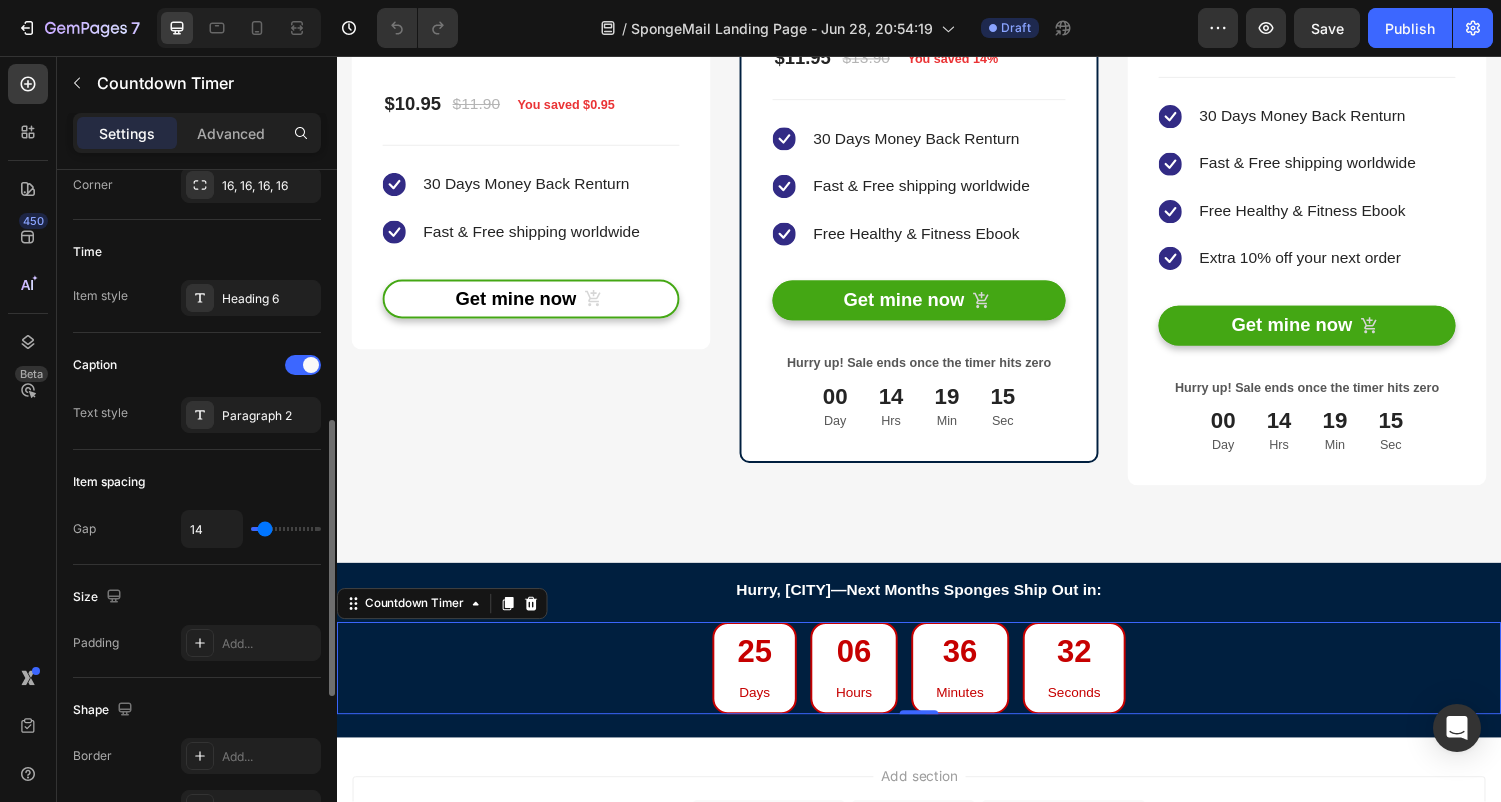 type on "12" 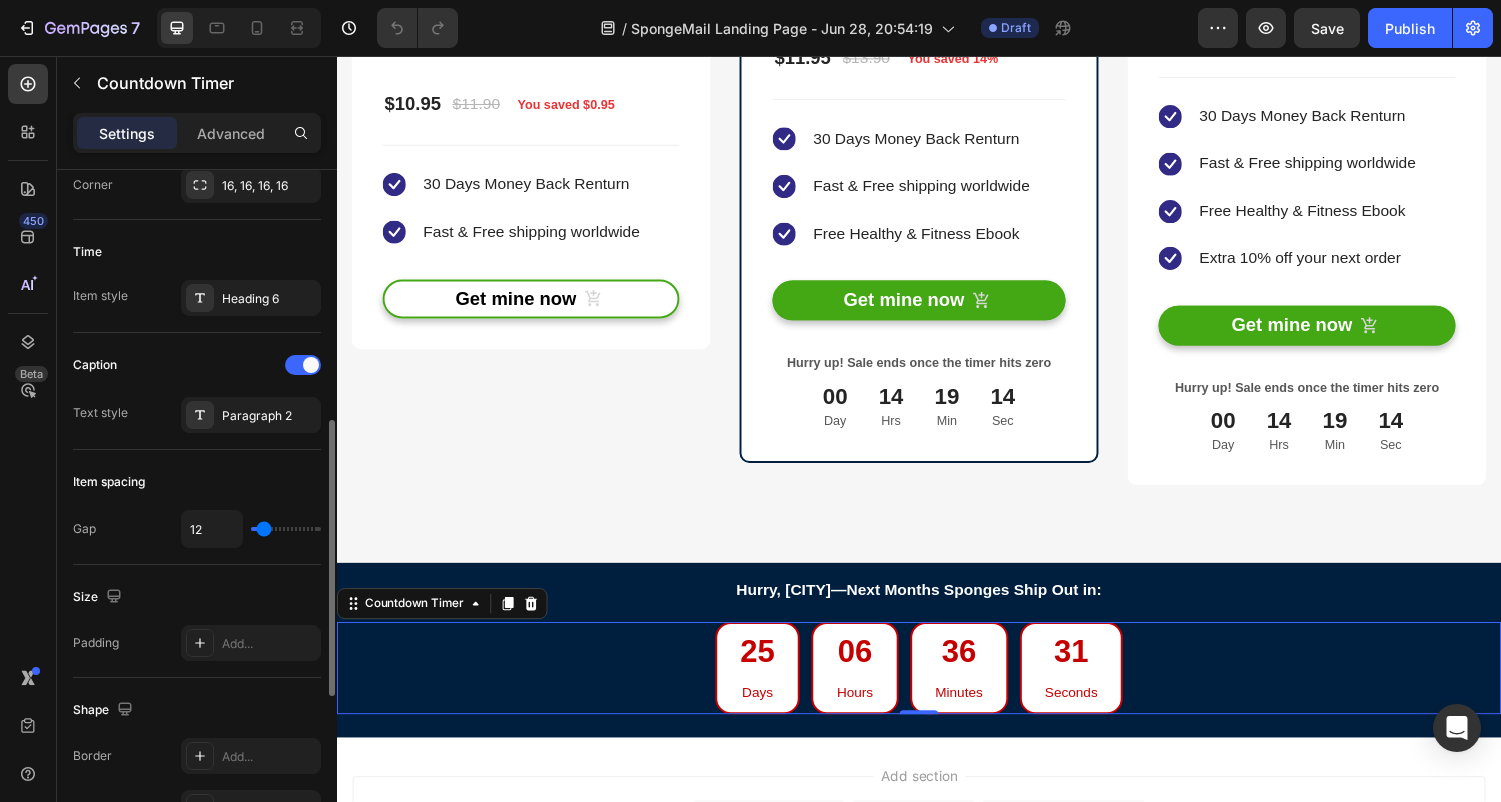 type on "9" 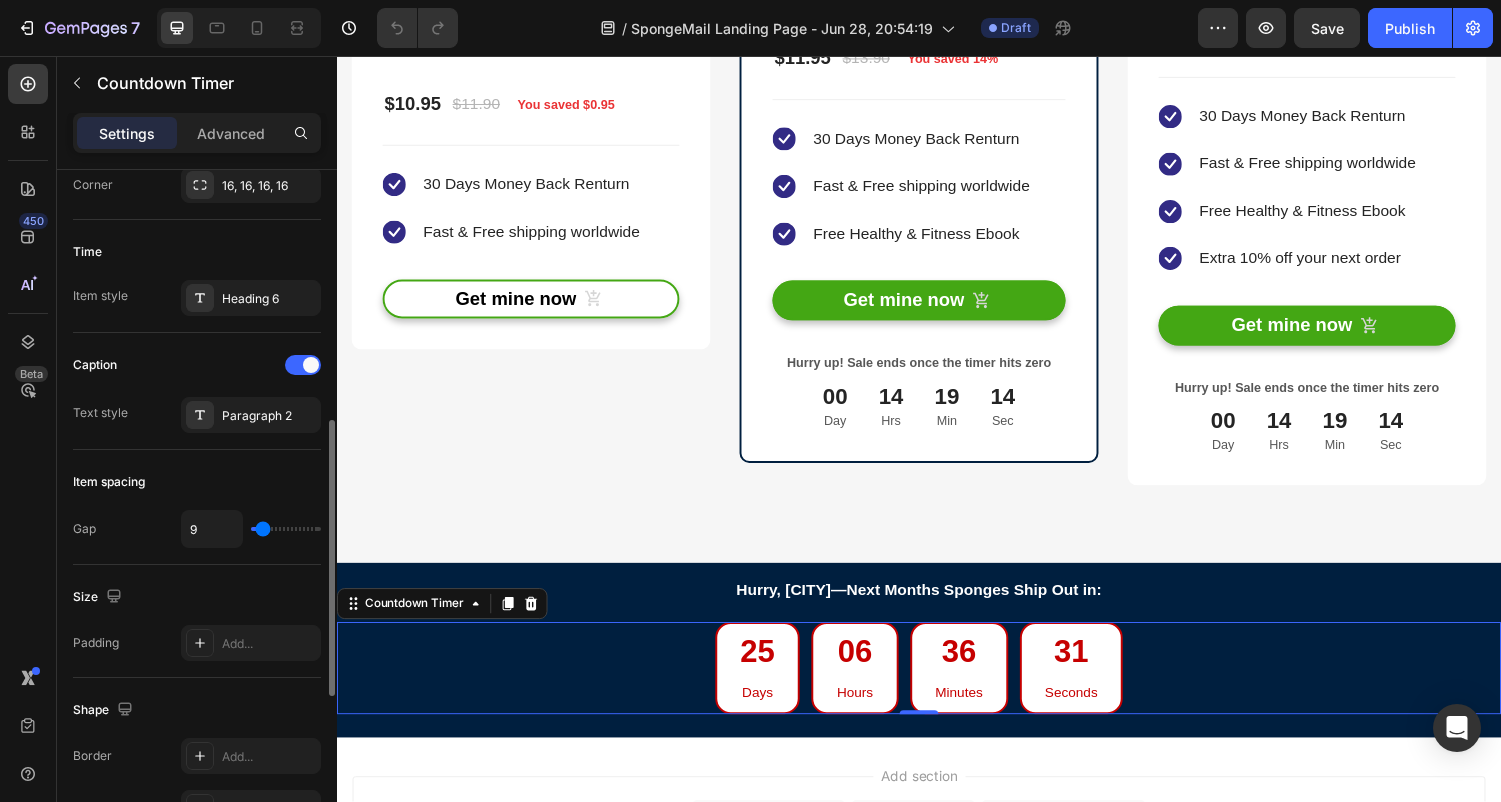 type on "7" 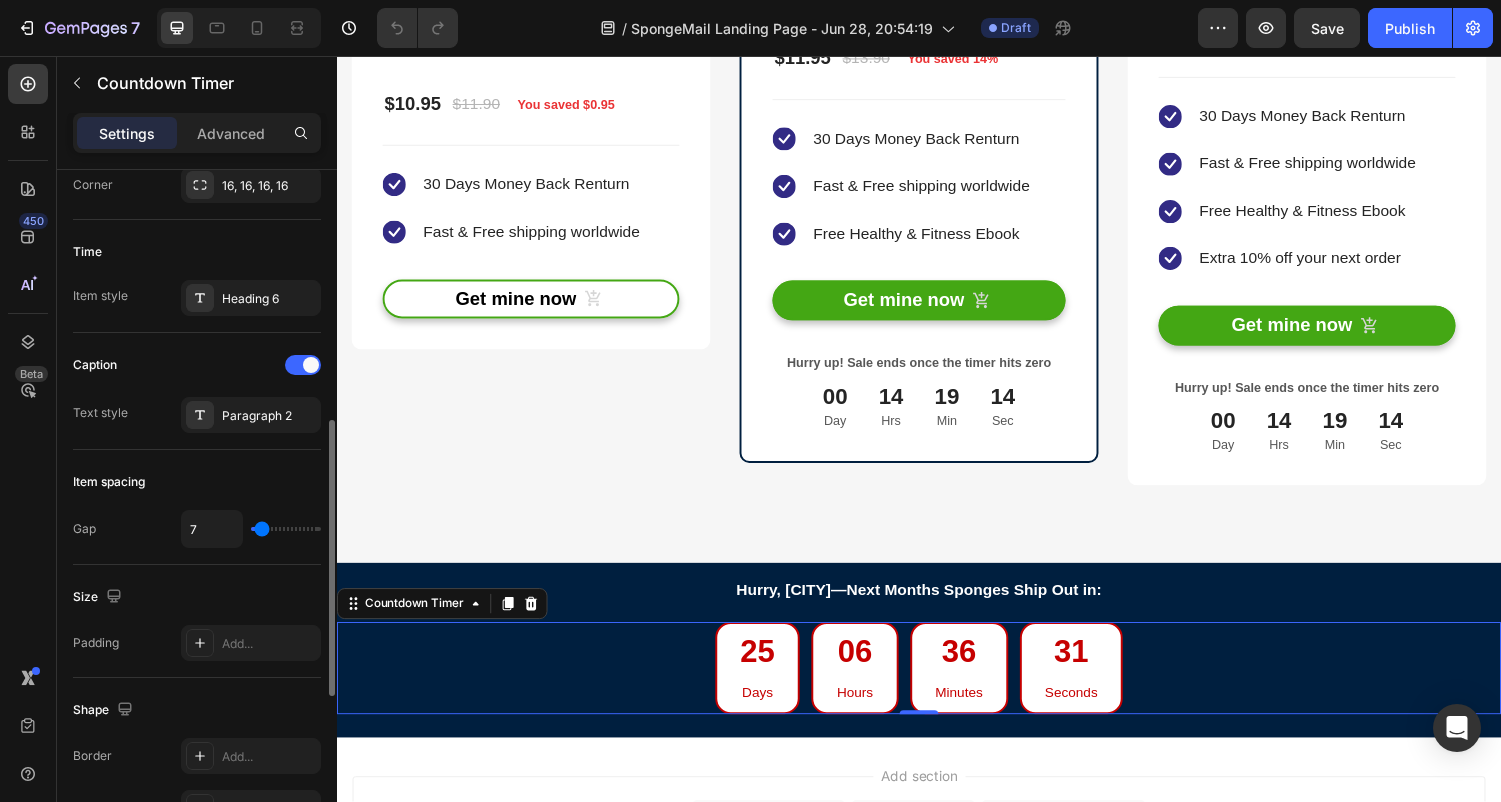 type on "5" 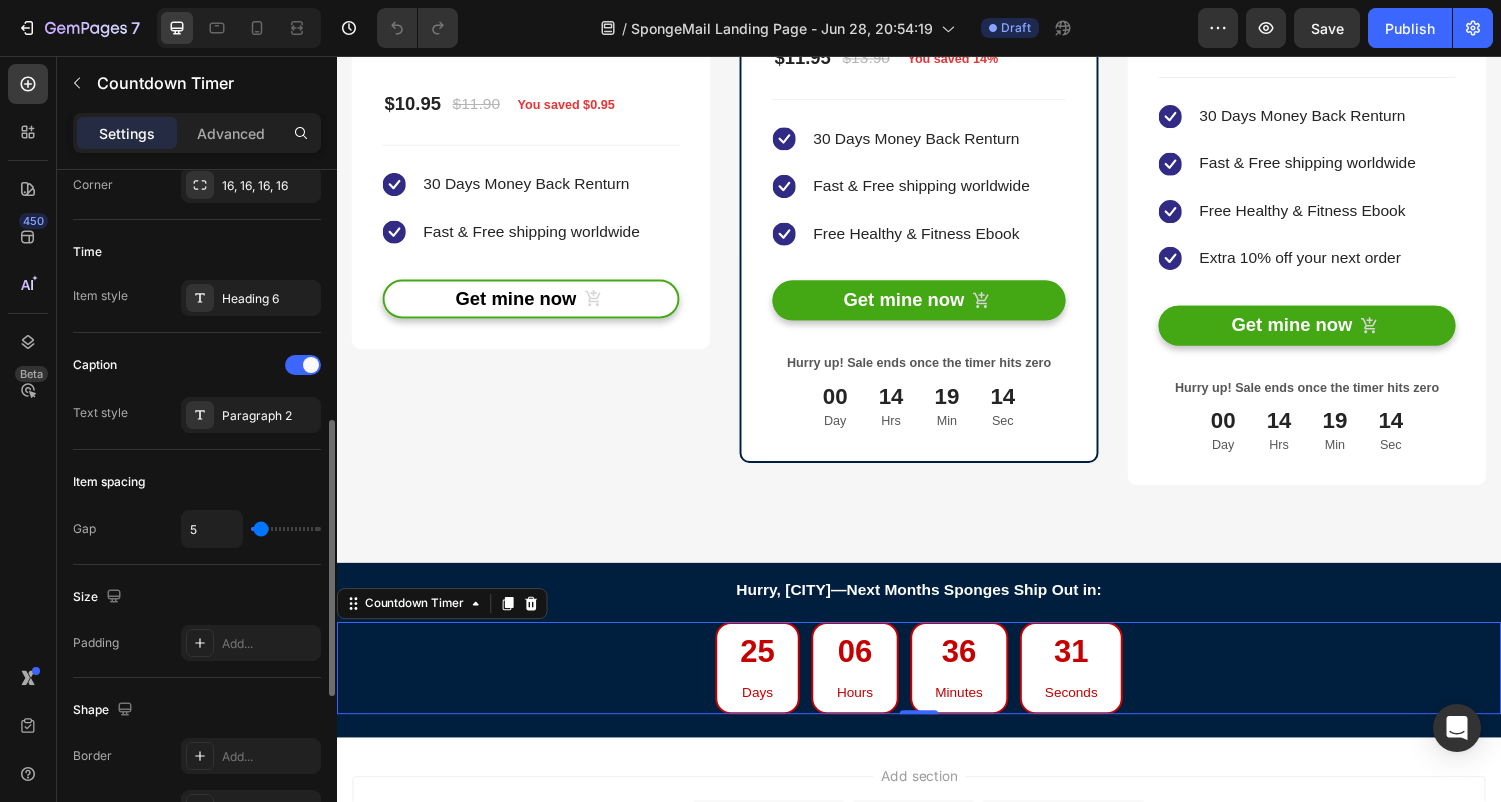 type on "3" 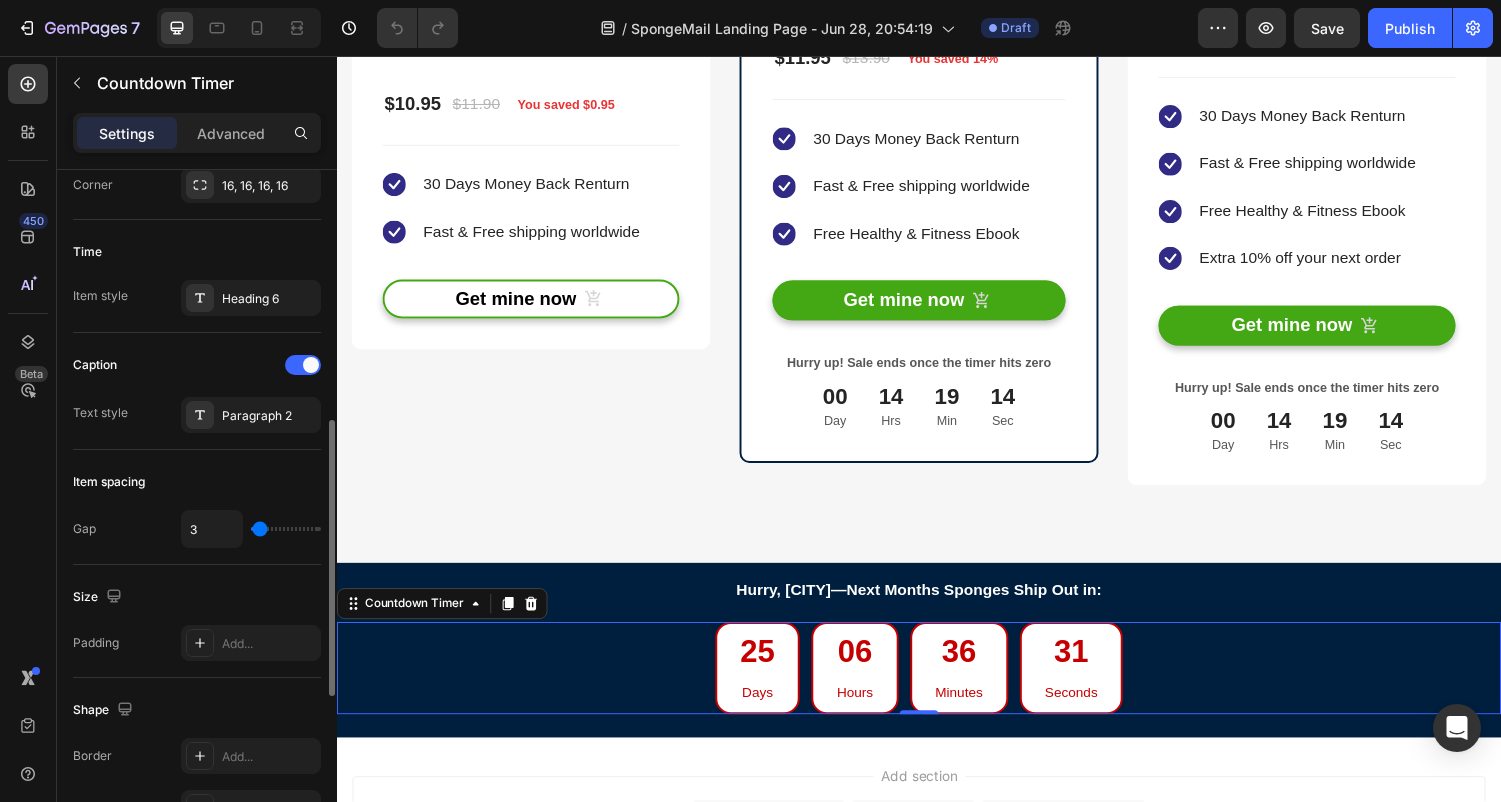 type on "1" 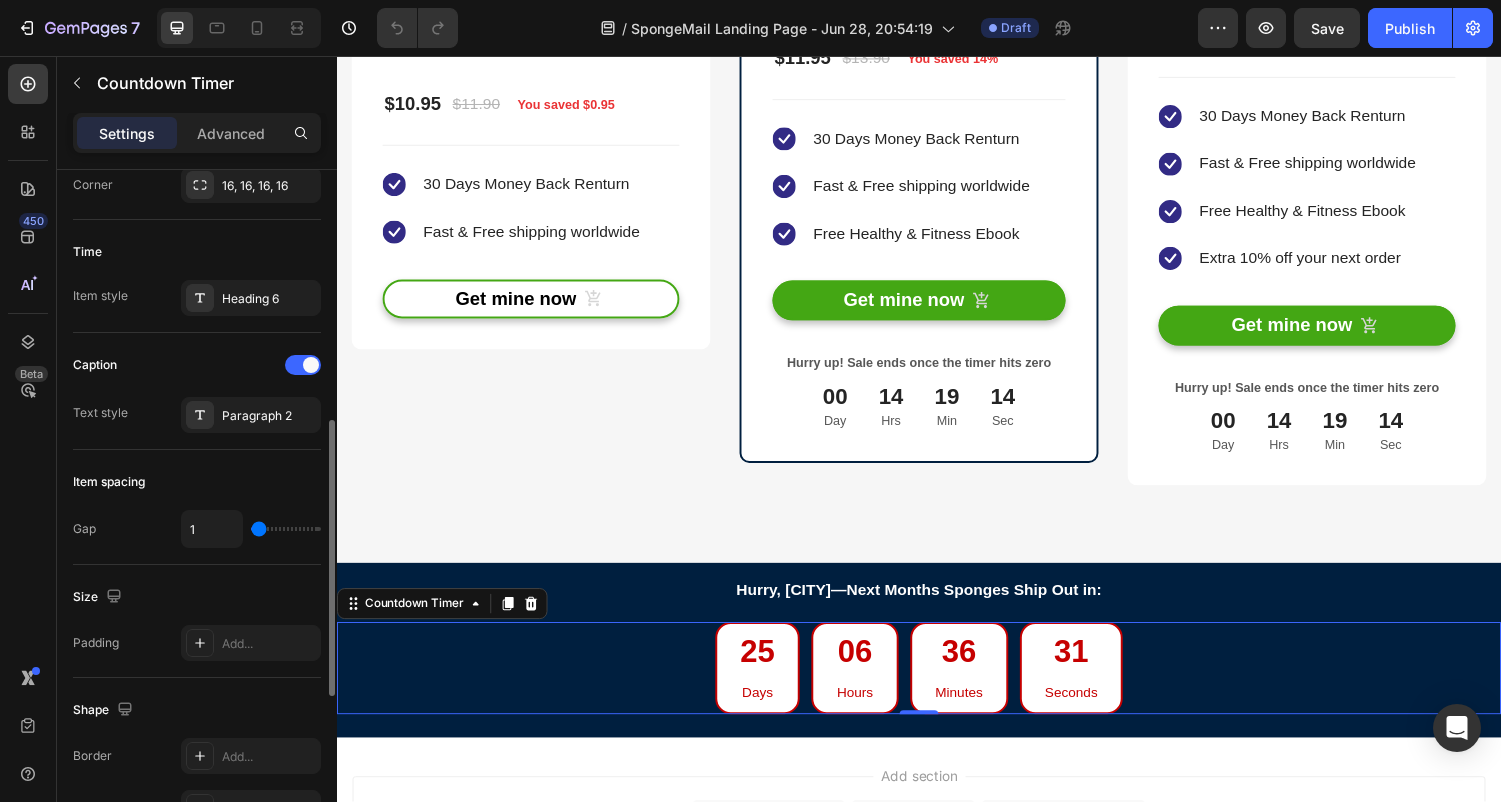 type on "0" 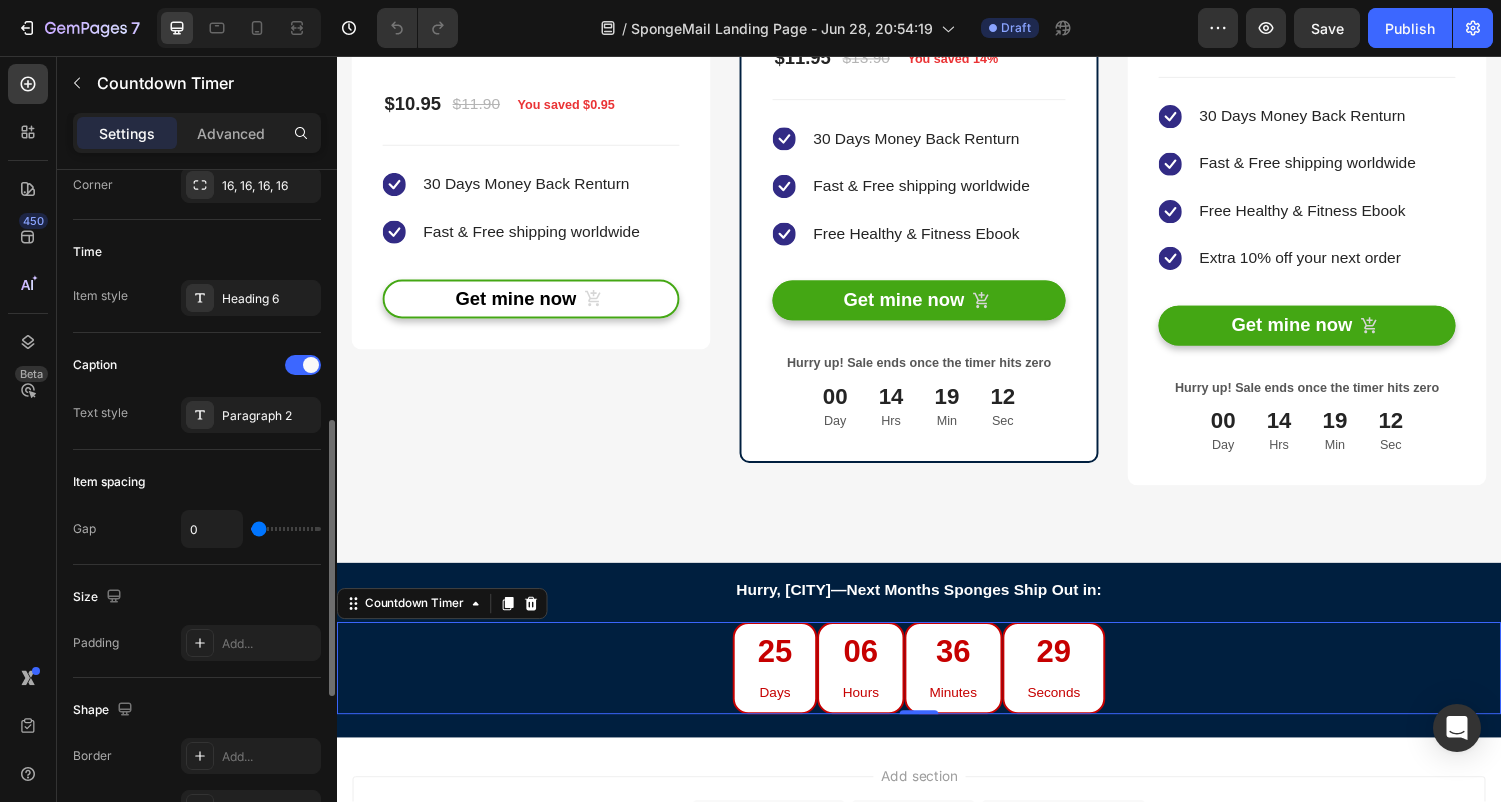 type on "1" 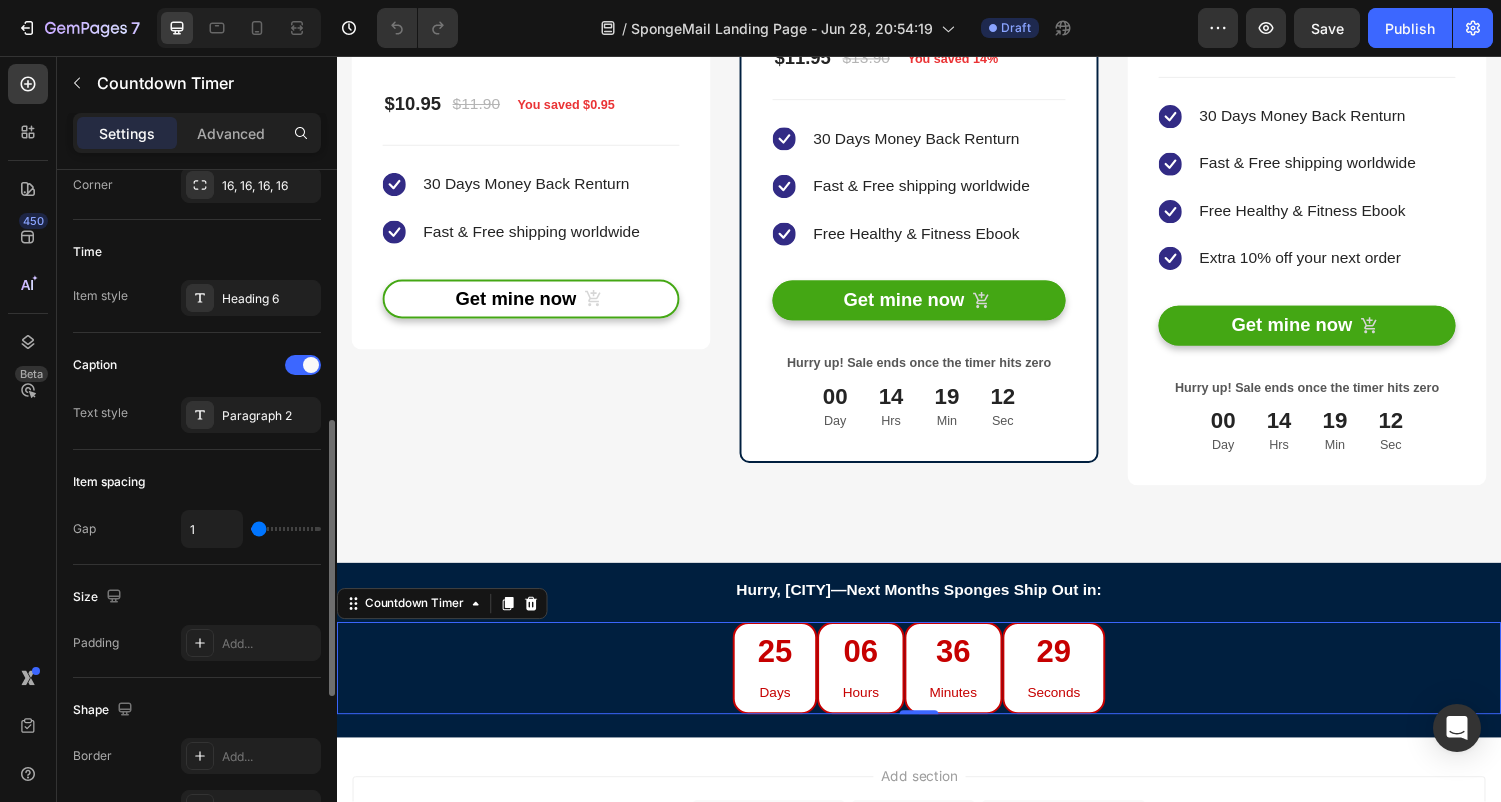type on "3" 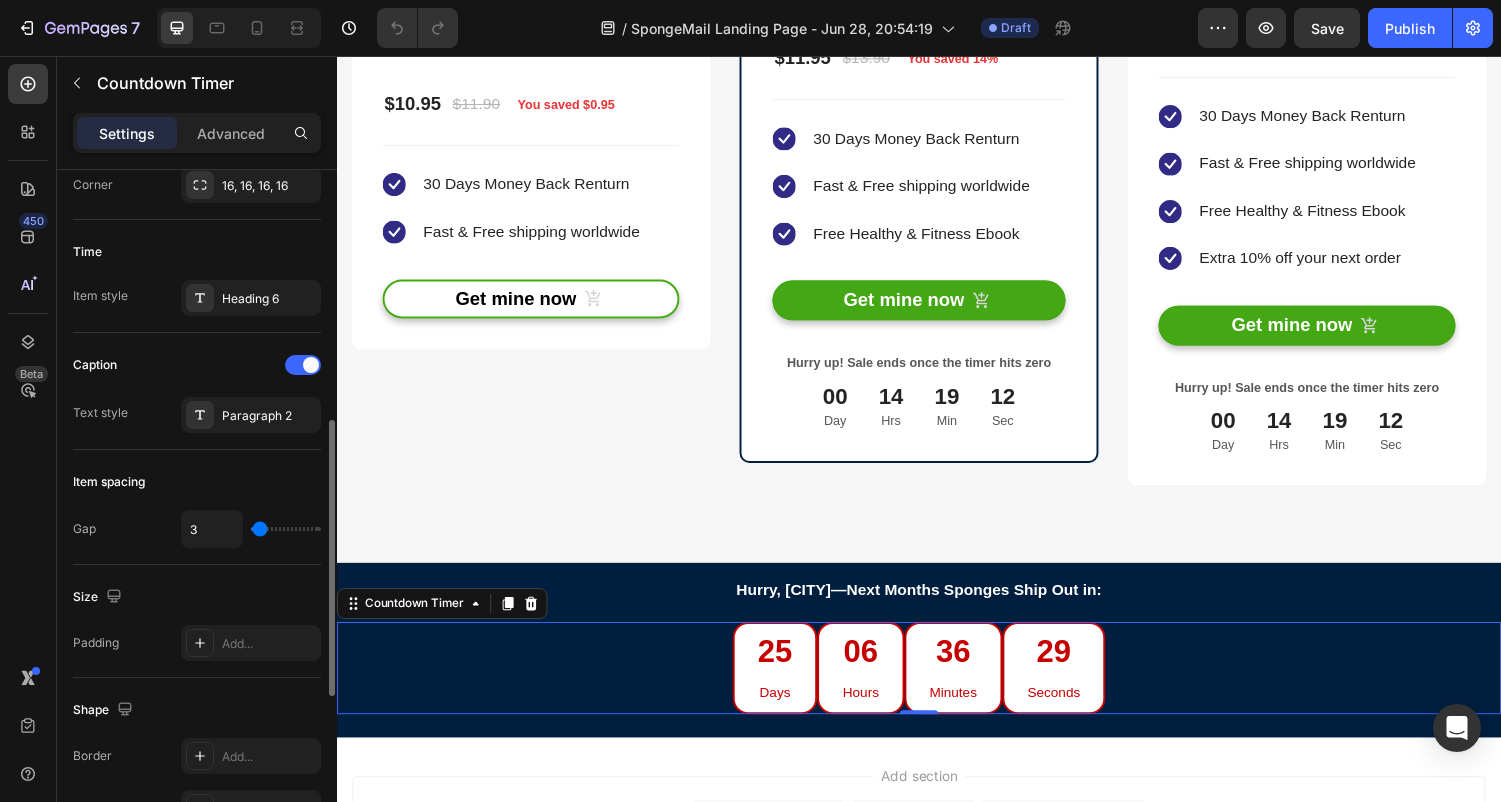 type on "5" 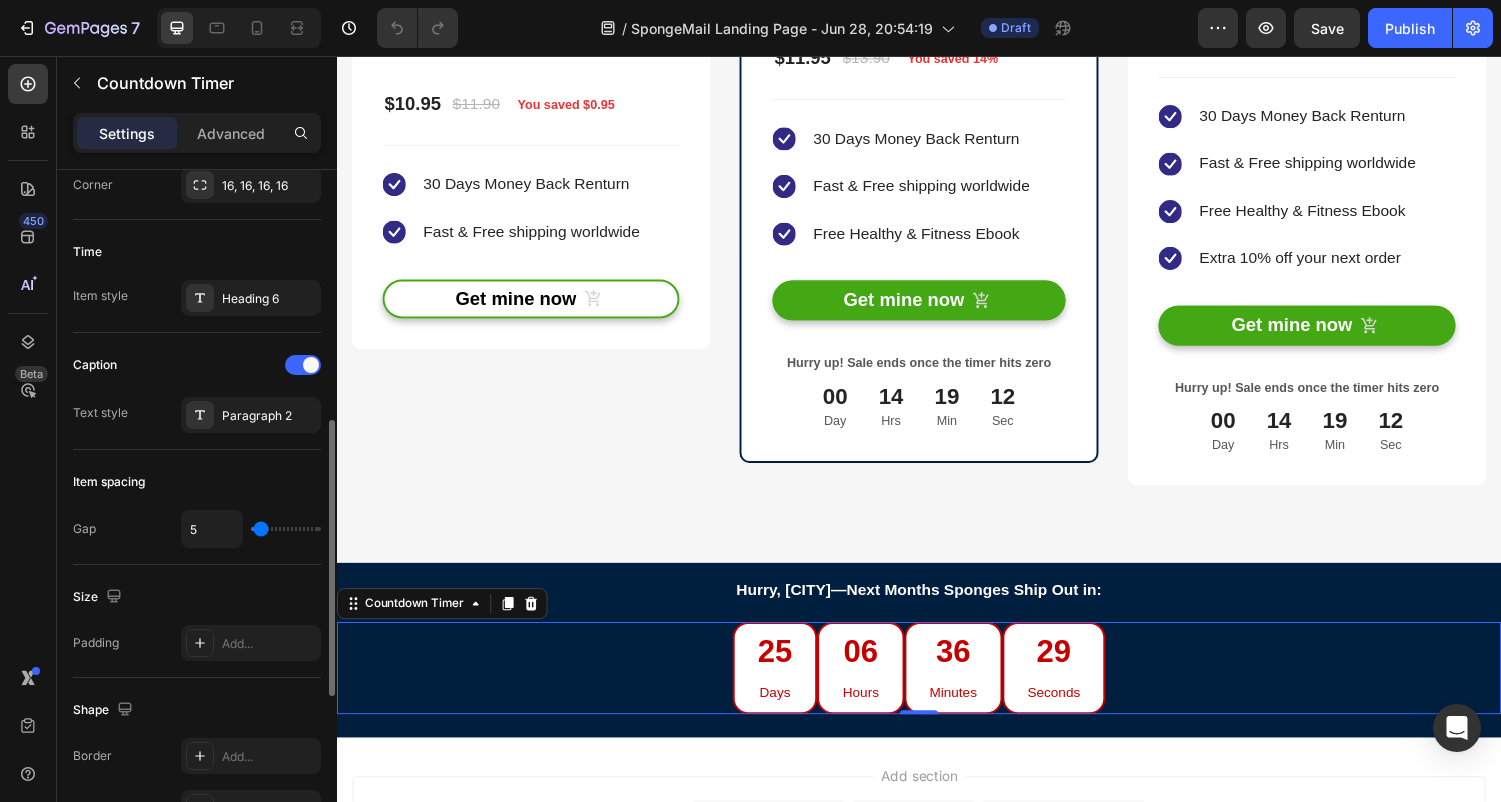 type on "7" 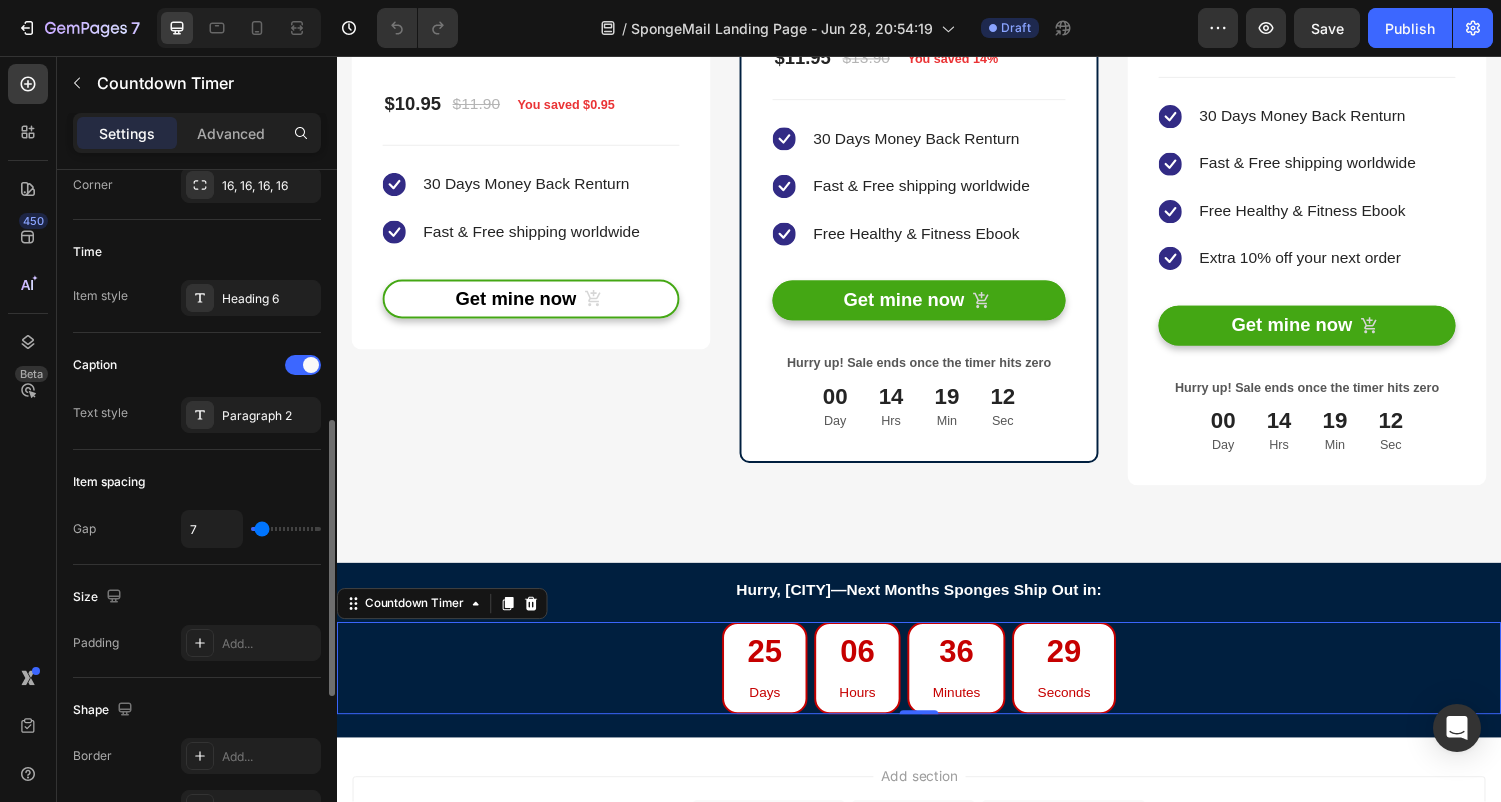 type on "9" 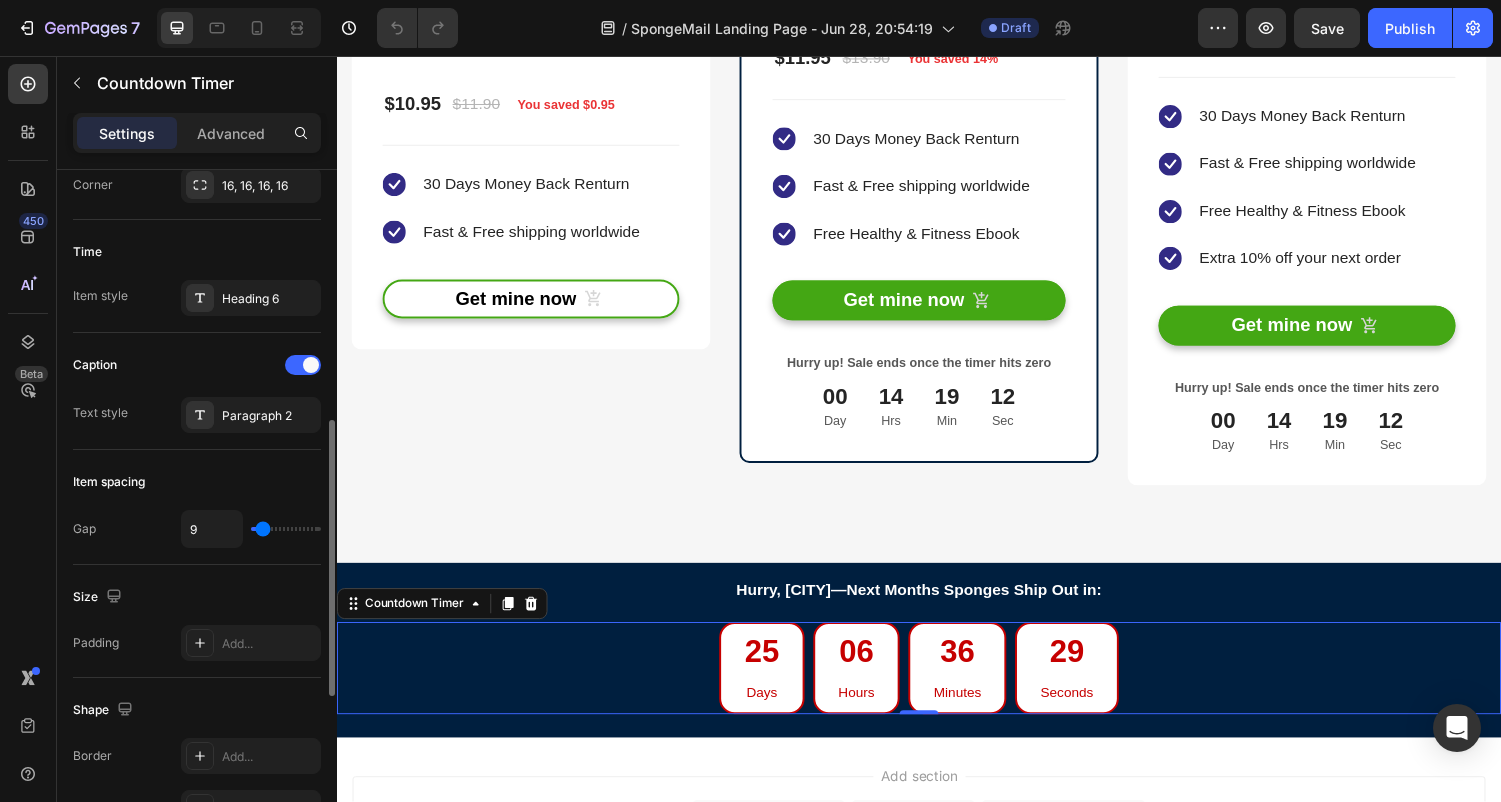 type on "12" 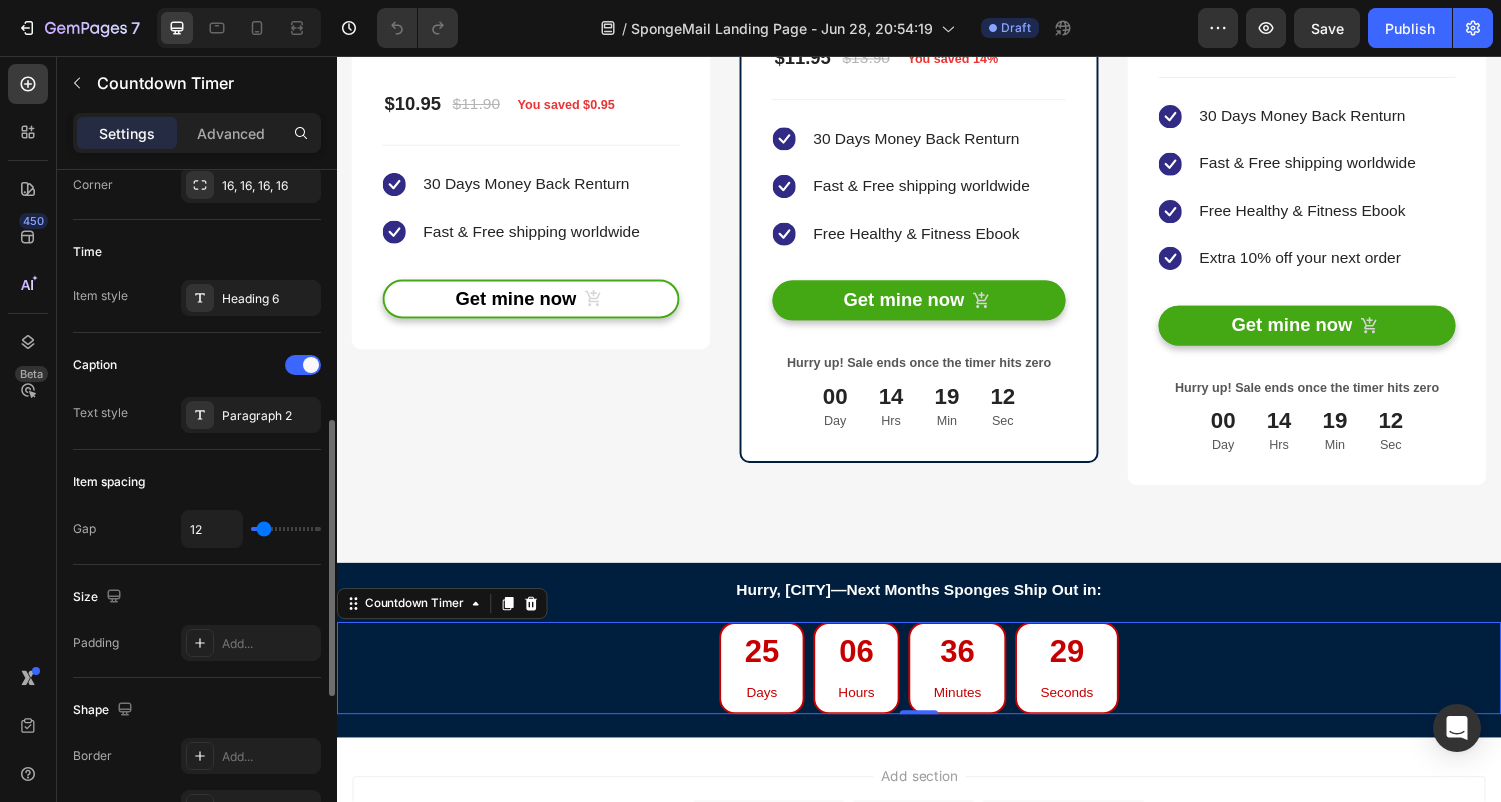 type on "14" 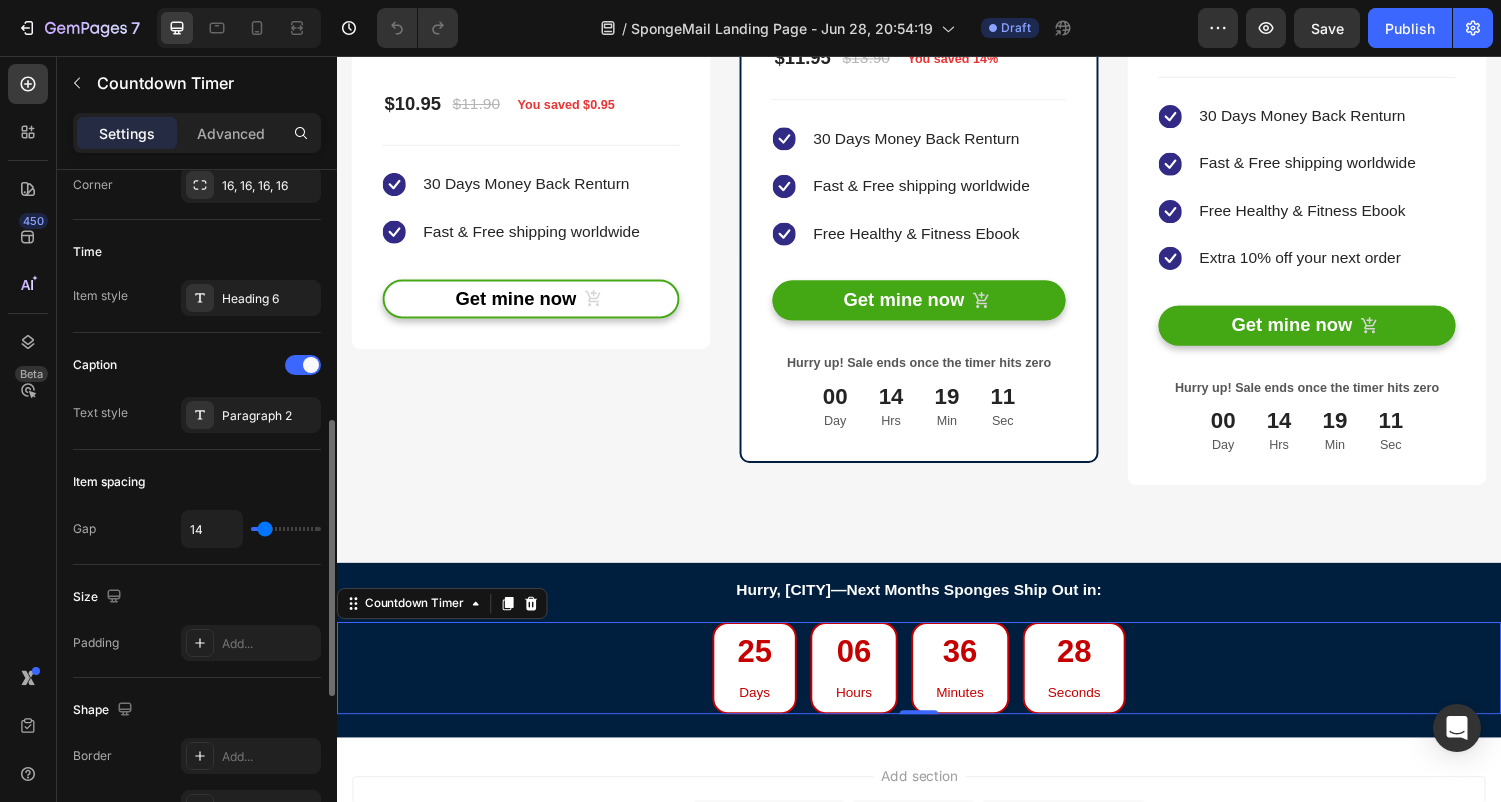 type on "12" 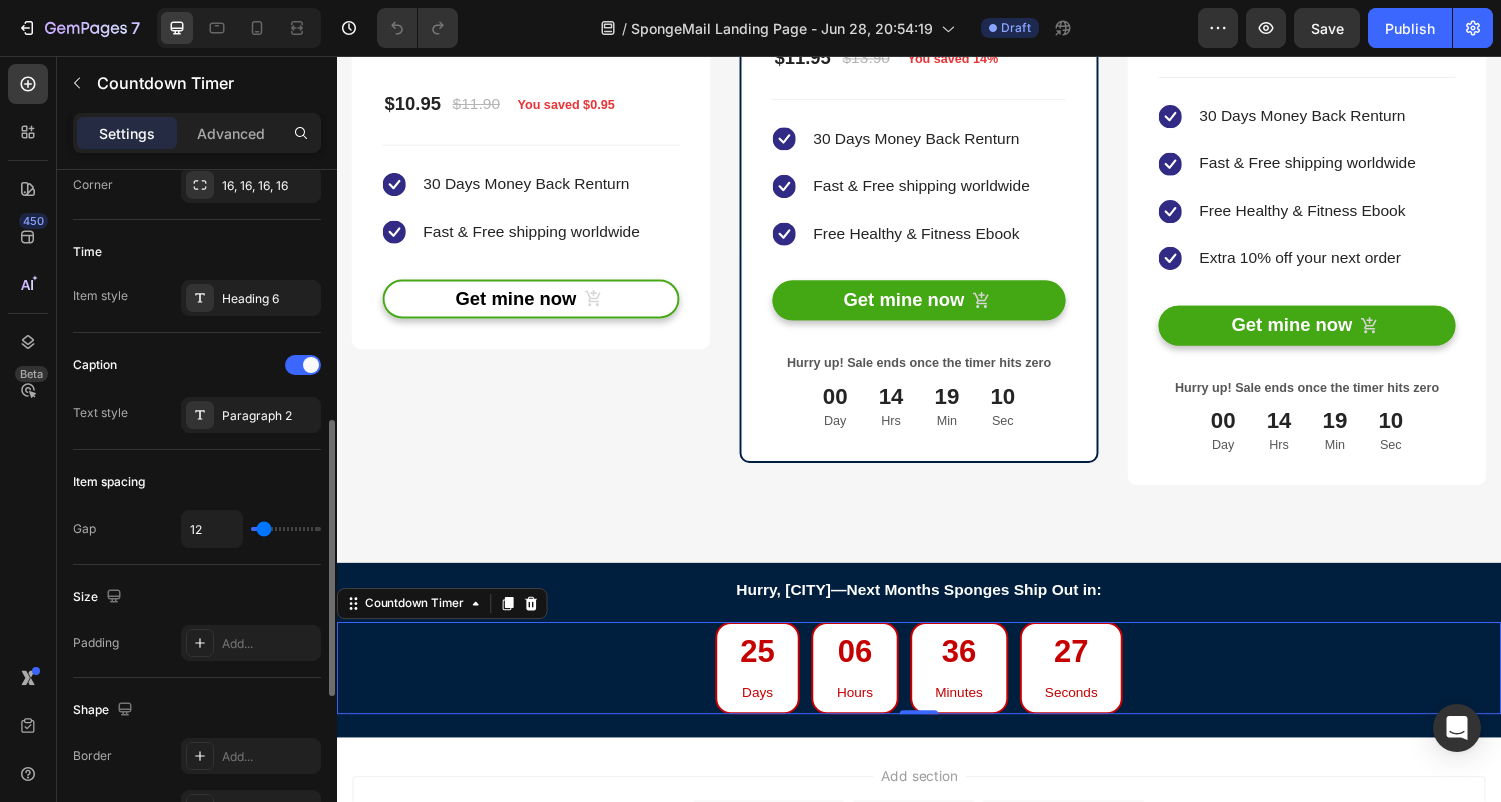 type on "9" 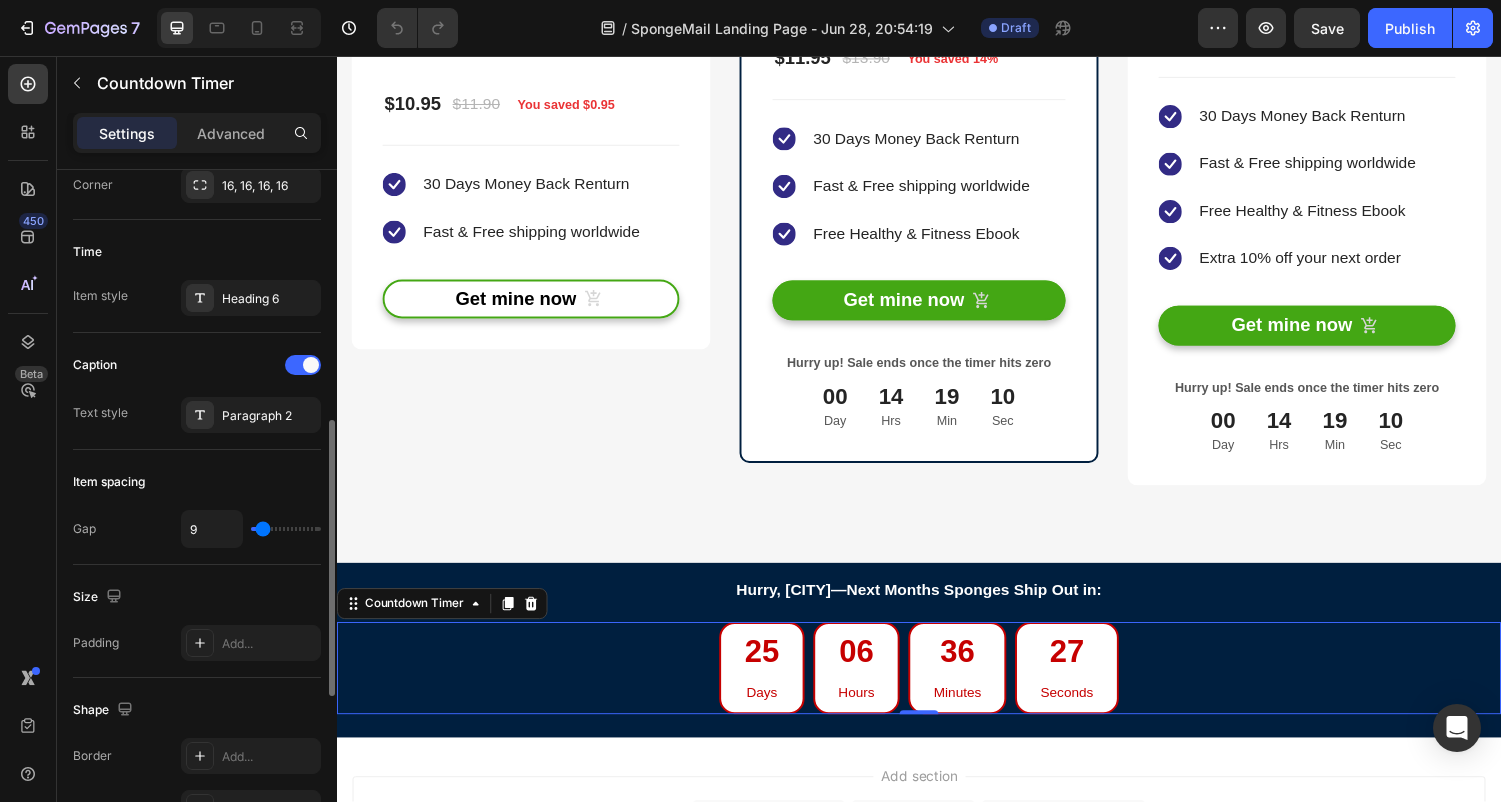 type on "12" 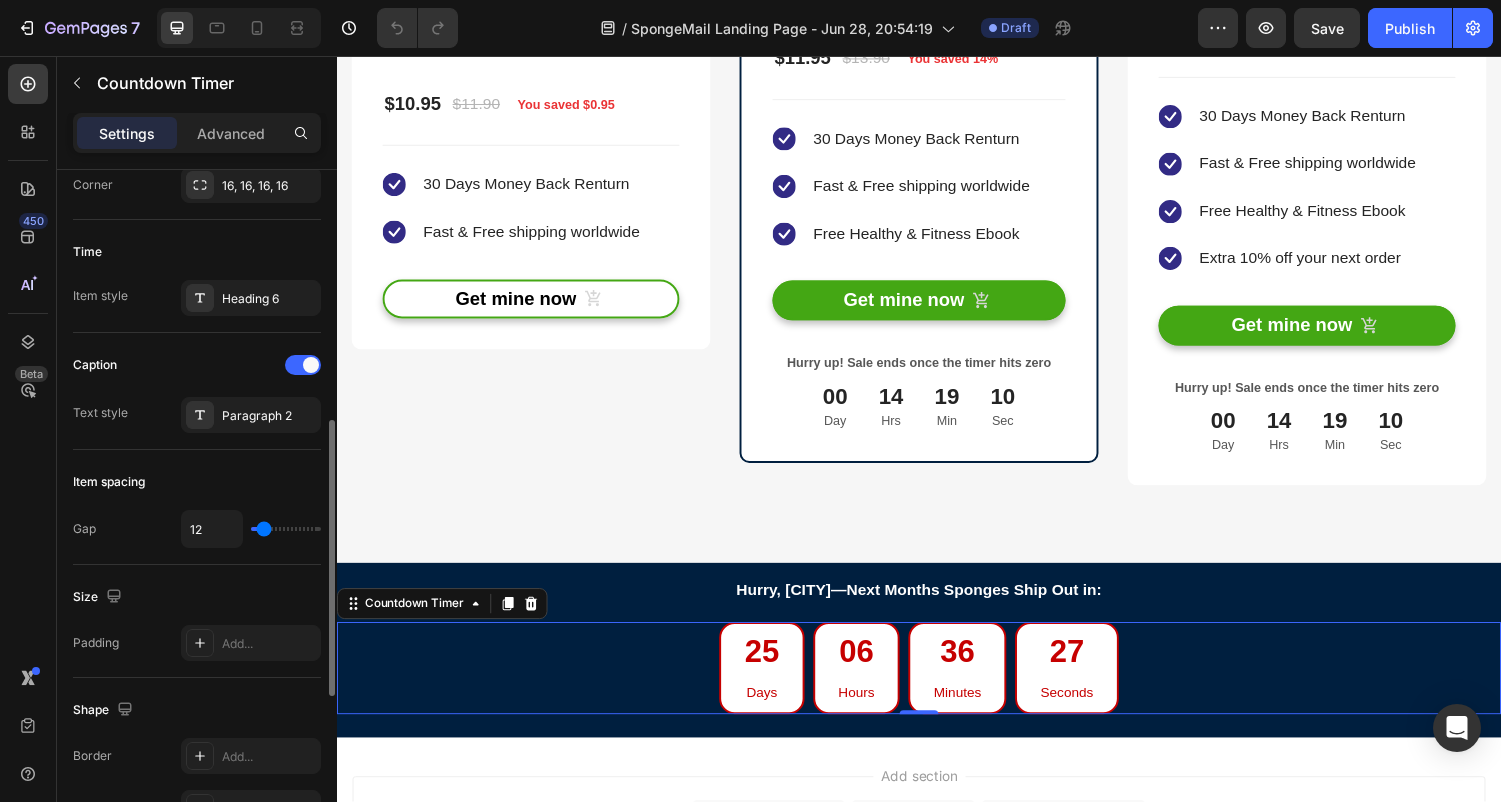type on "14" 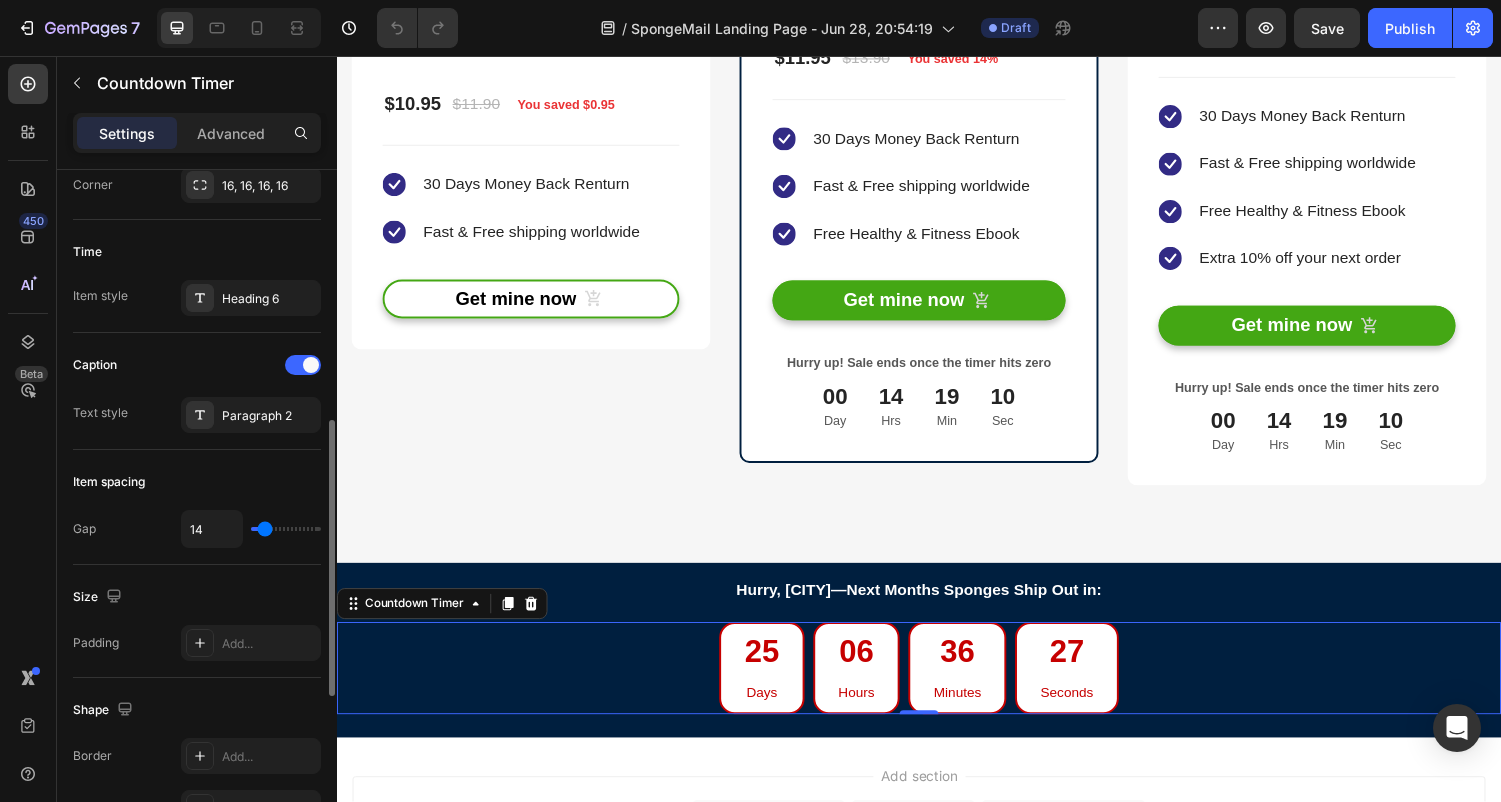 type on "16" 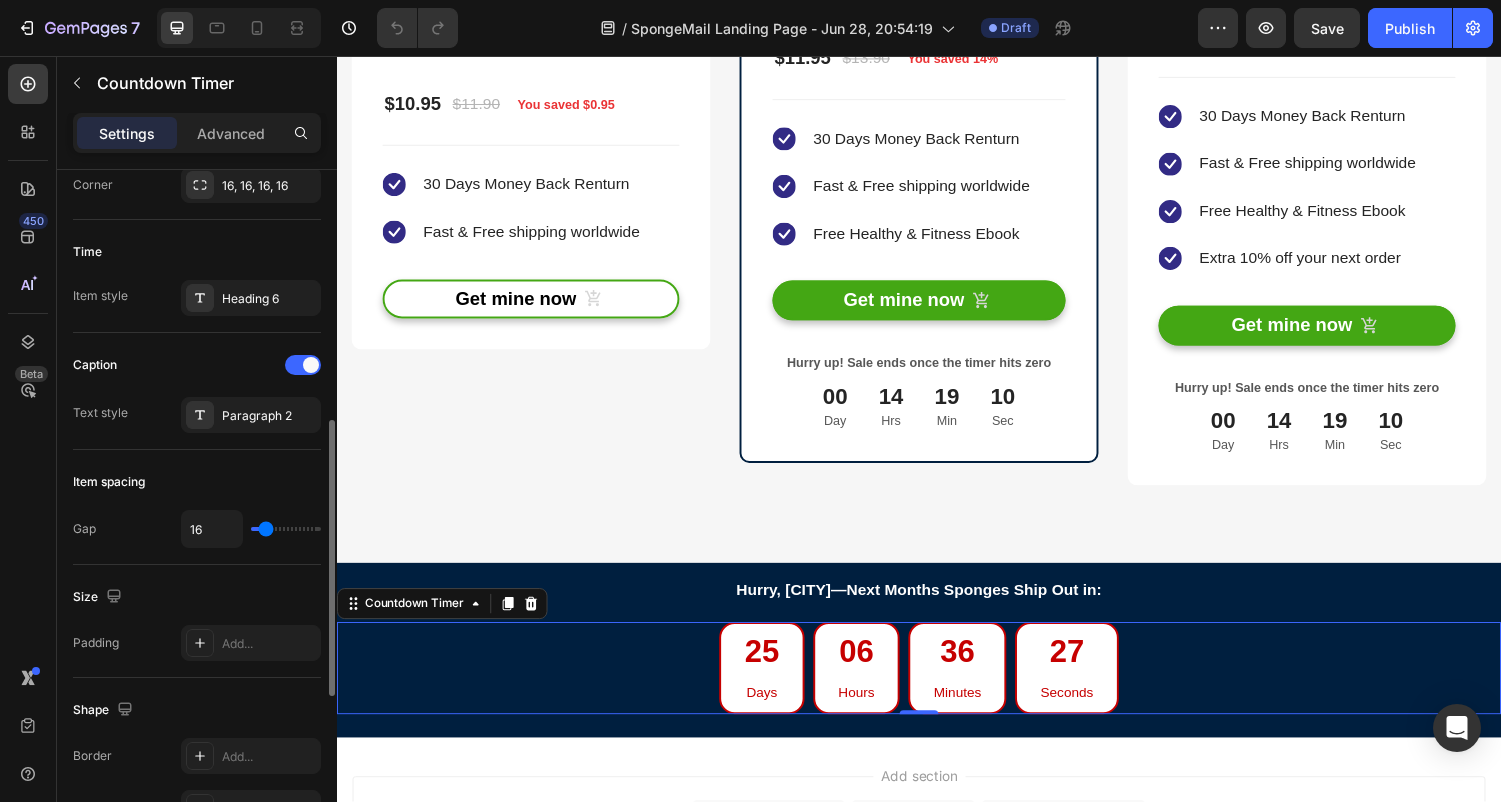 type on "18" 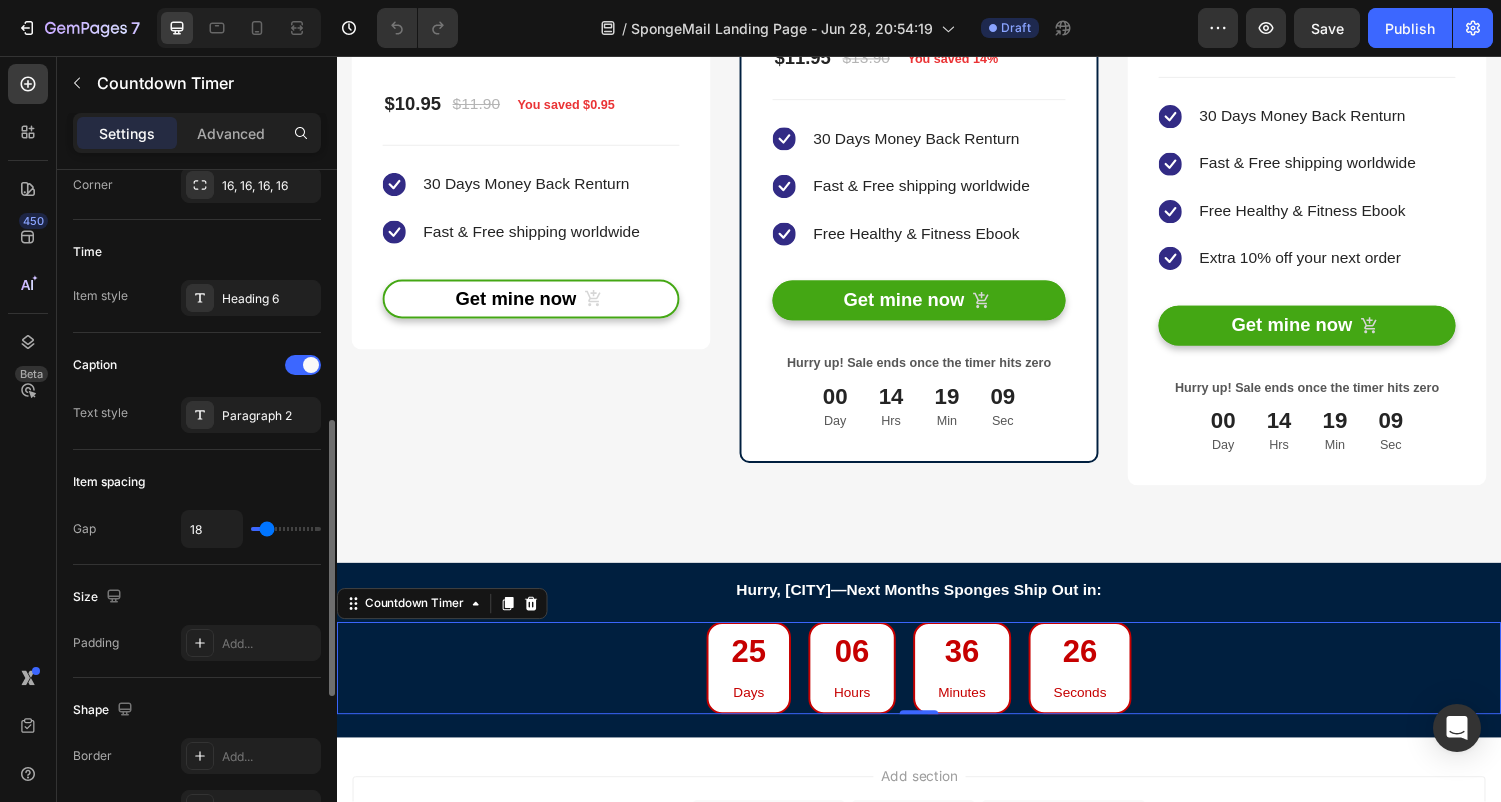 type on "16" 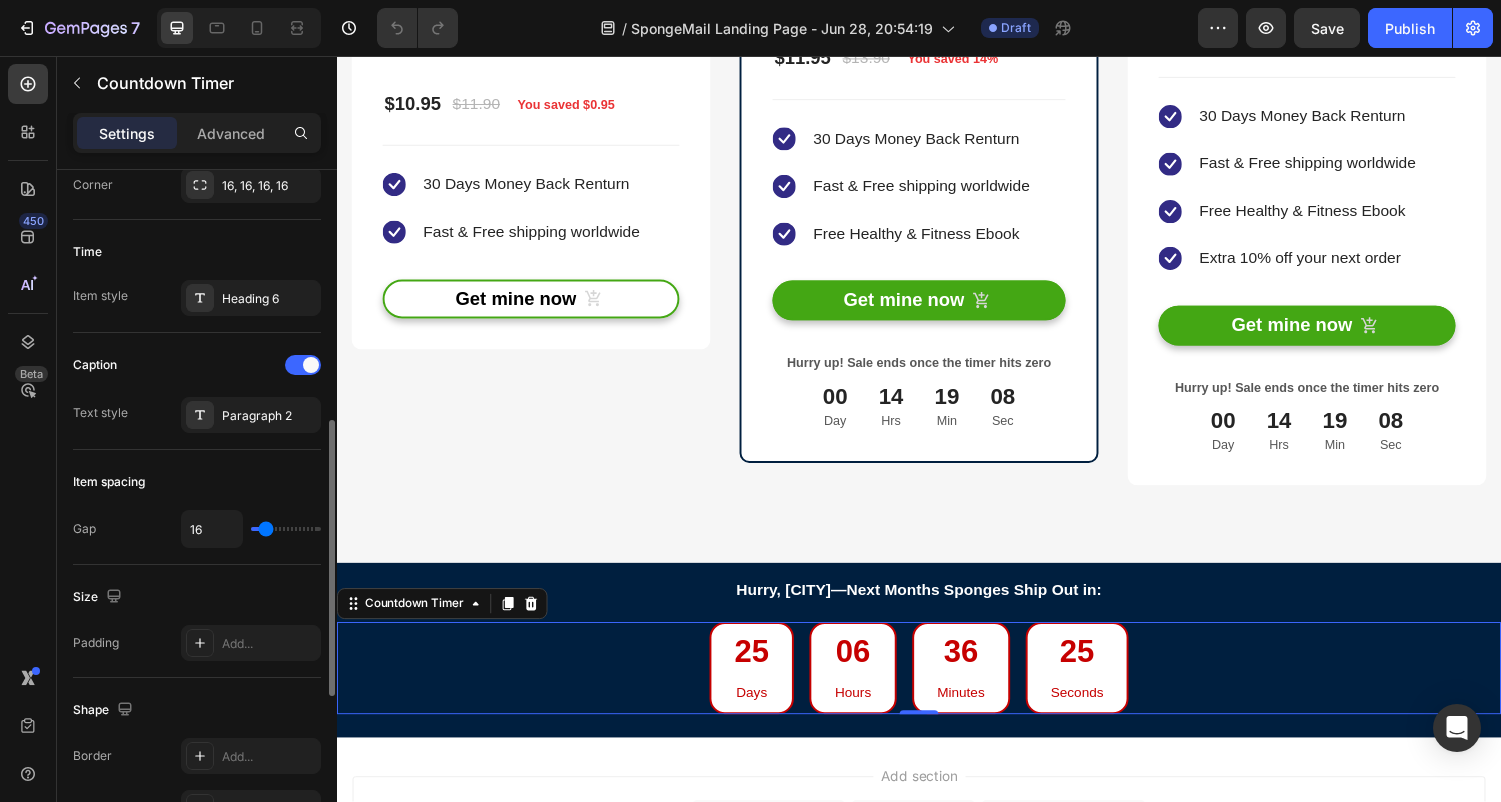 click at bounding box center [286, 529] 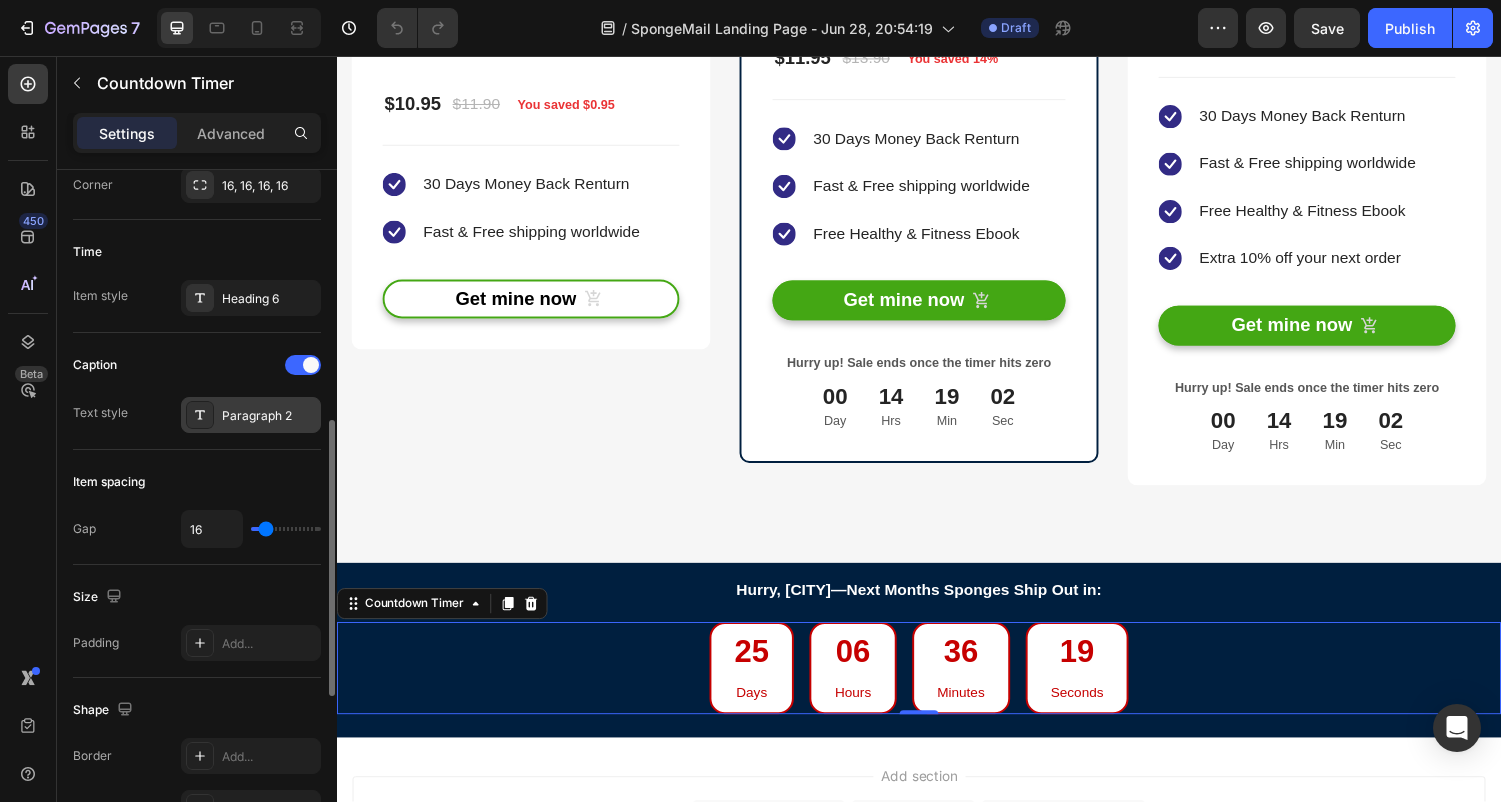 click on "Paragraph 2" at bounding box center (269, 416) 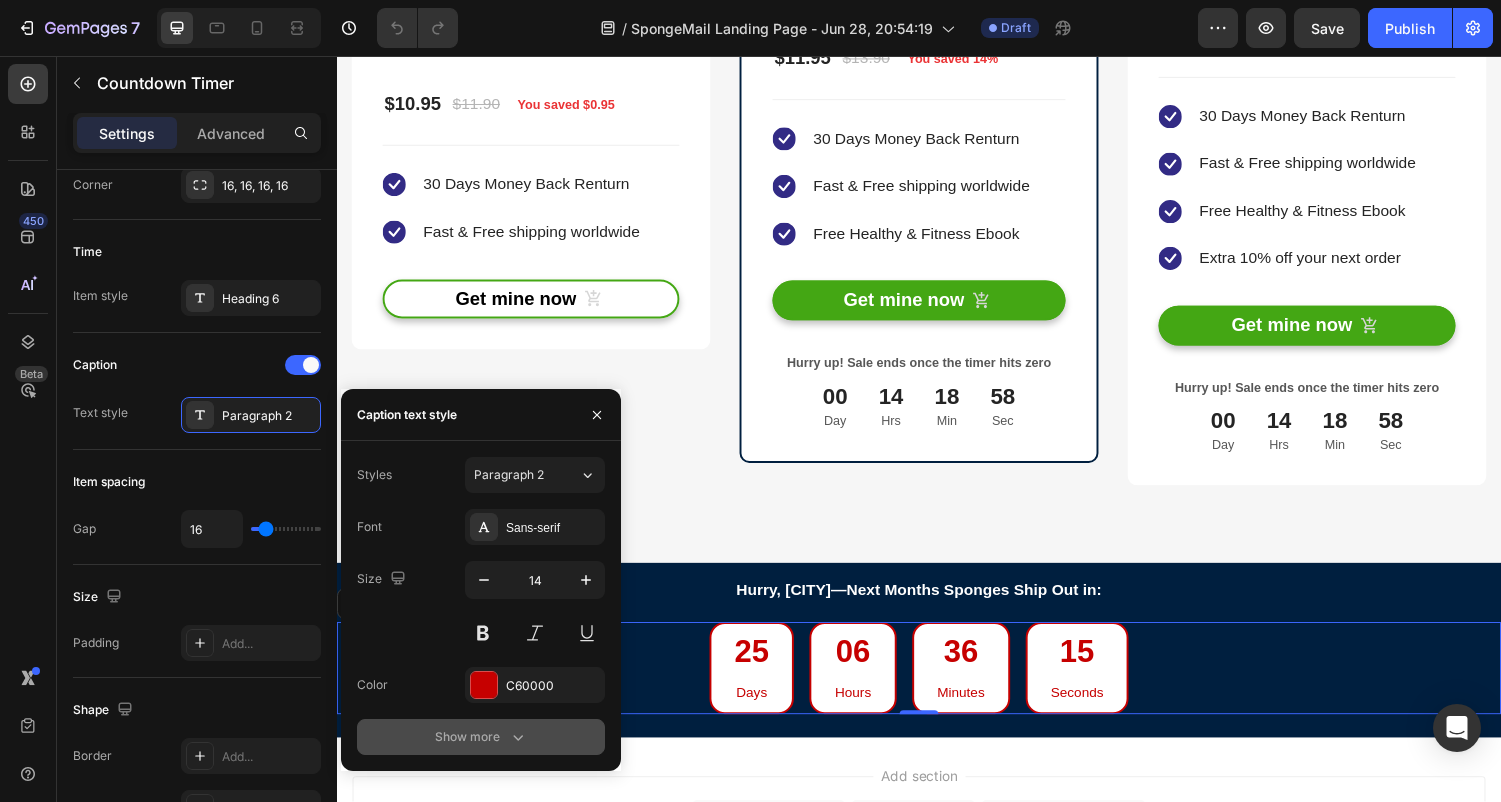 click on "Show more" at bounding box center (481, 737) 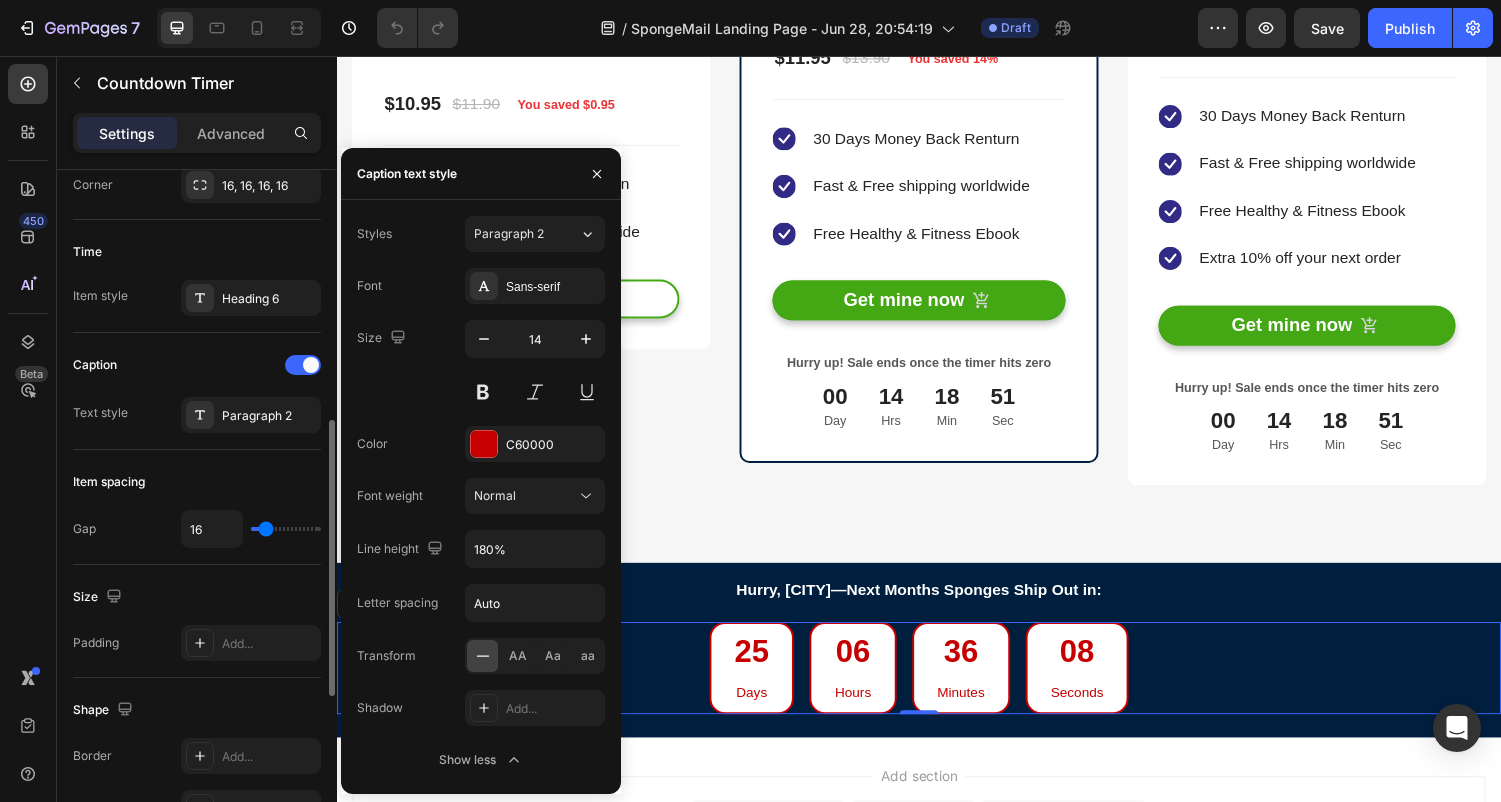 click on "Item spacing Gap 16" 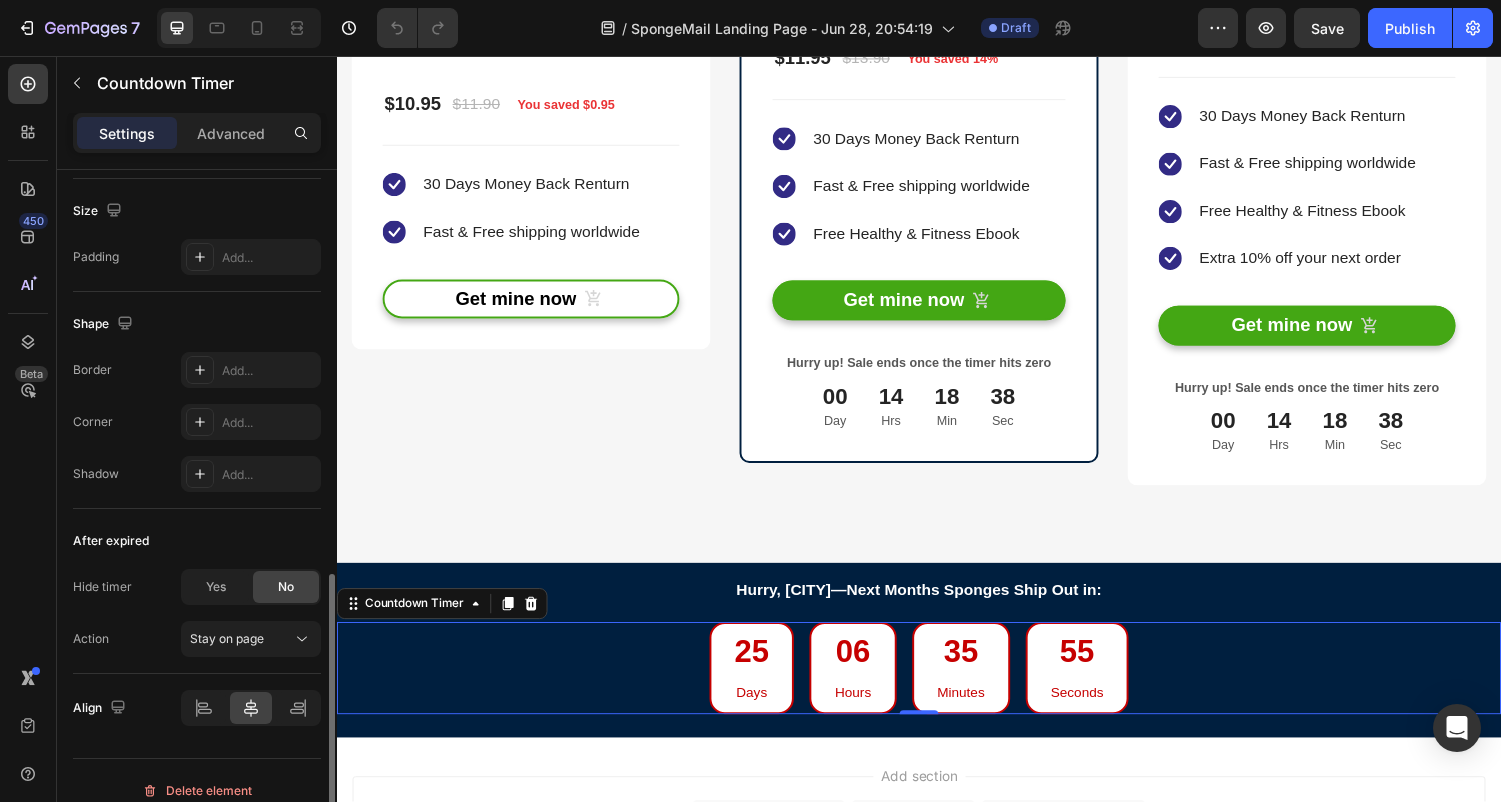 scroll, scrollTop: 1029, scrollLeft: 0, axis: vertical 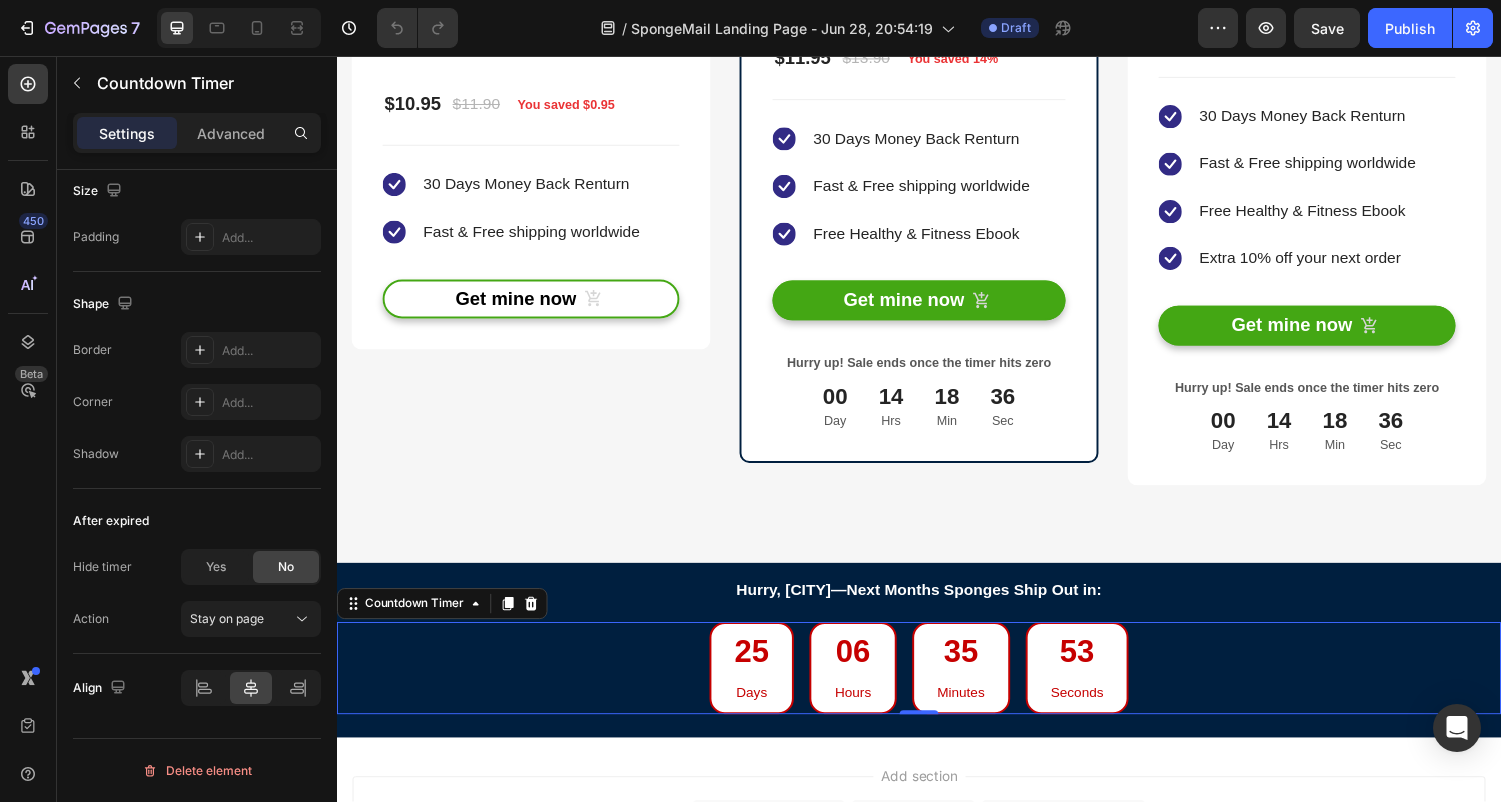 click on "25" at bounding box center (765, 671) 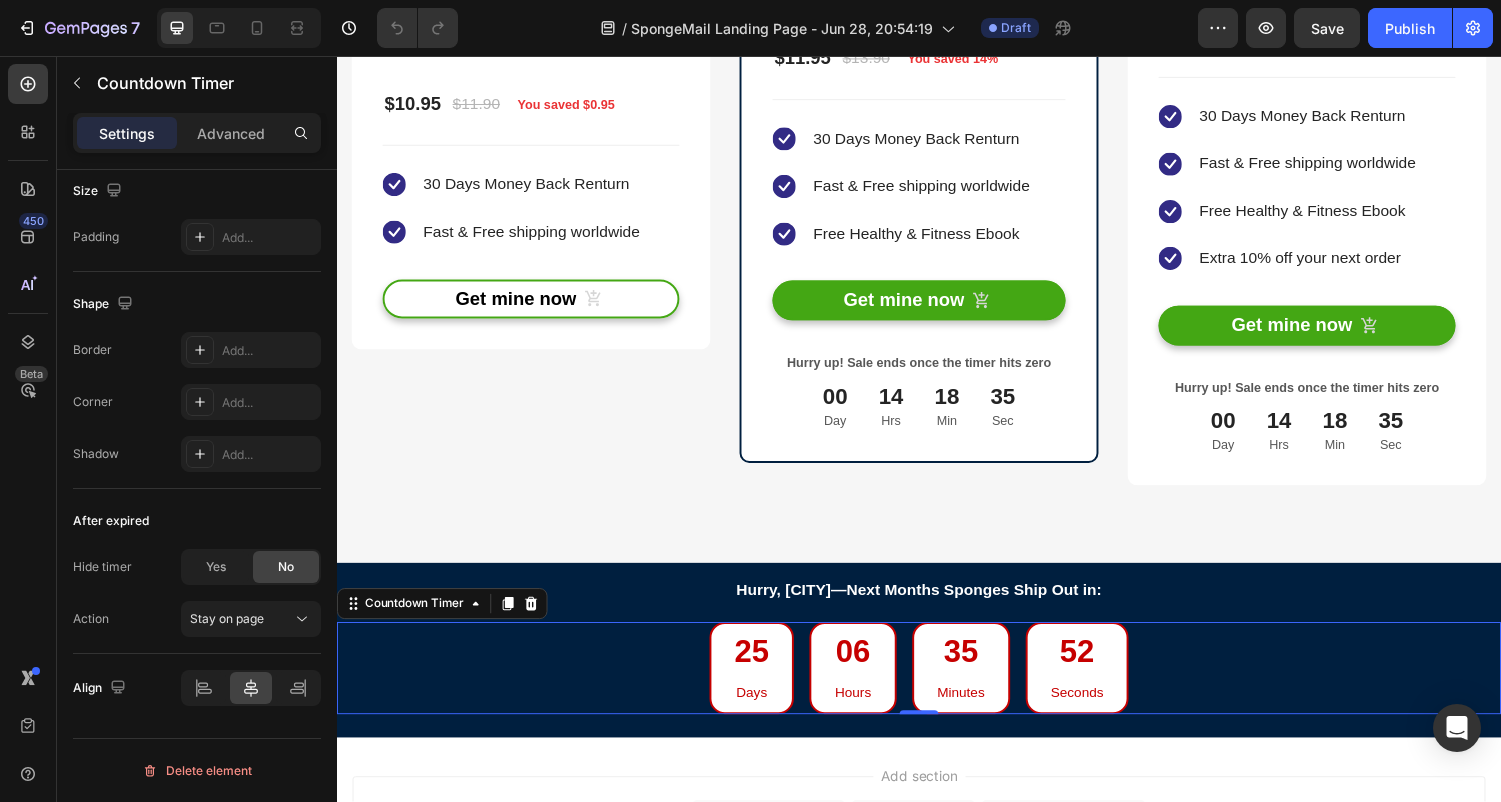 click on "25 Days 06 Hours 35 Minutes 52 Seconds" at bounding box center (937, 687) 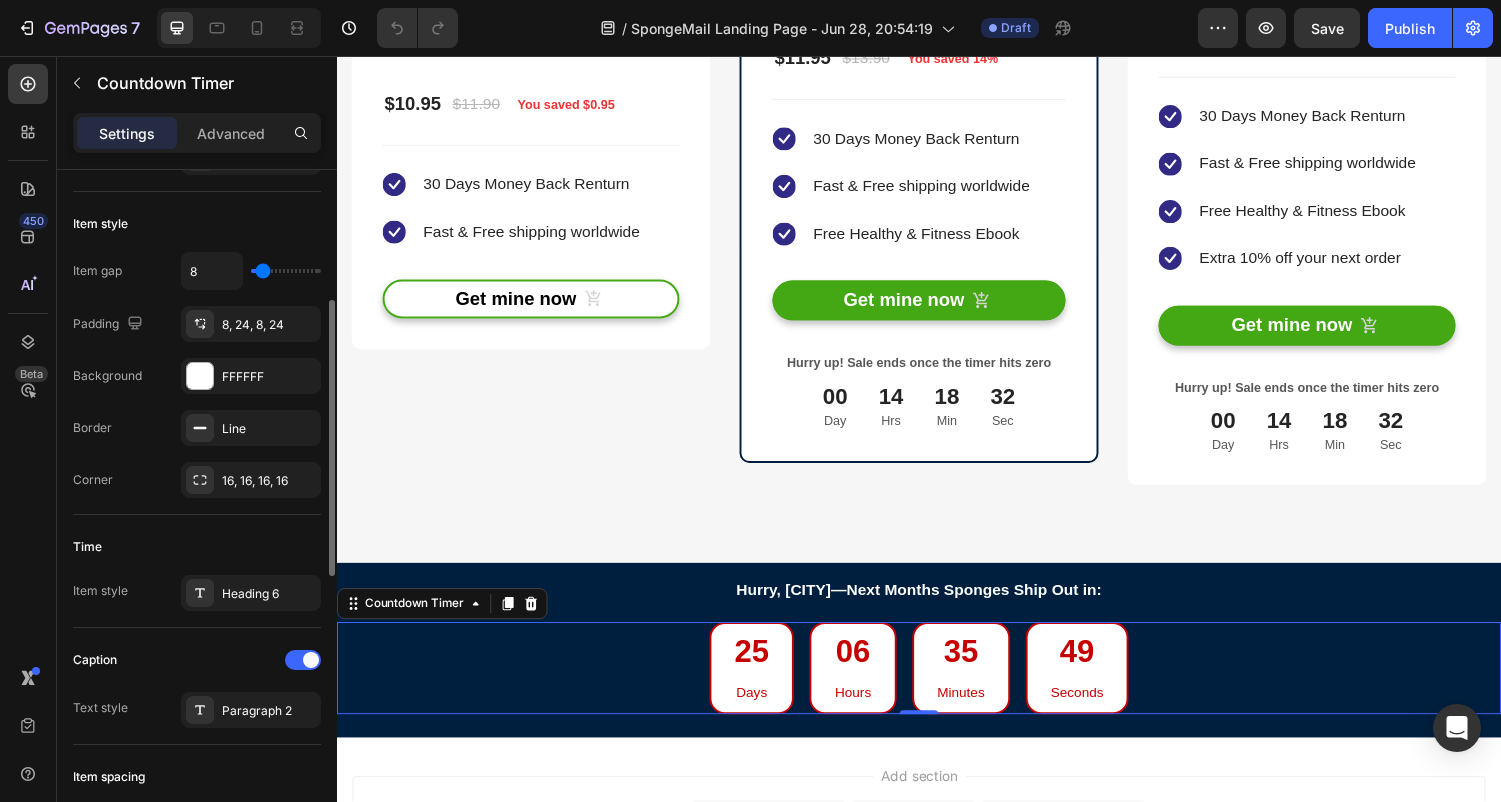 scroll, scrollTop: 327, scrollLeft: 0, axis: vertical 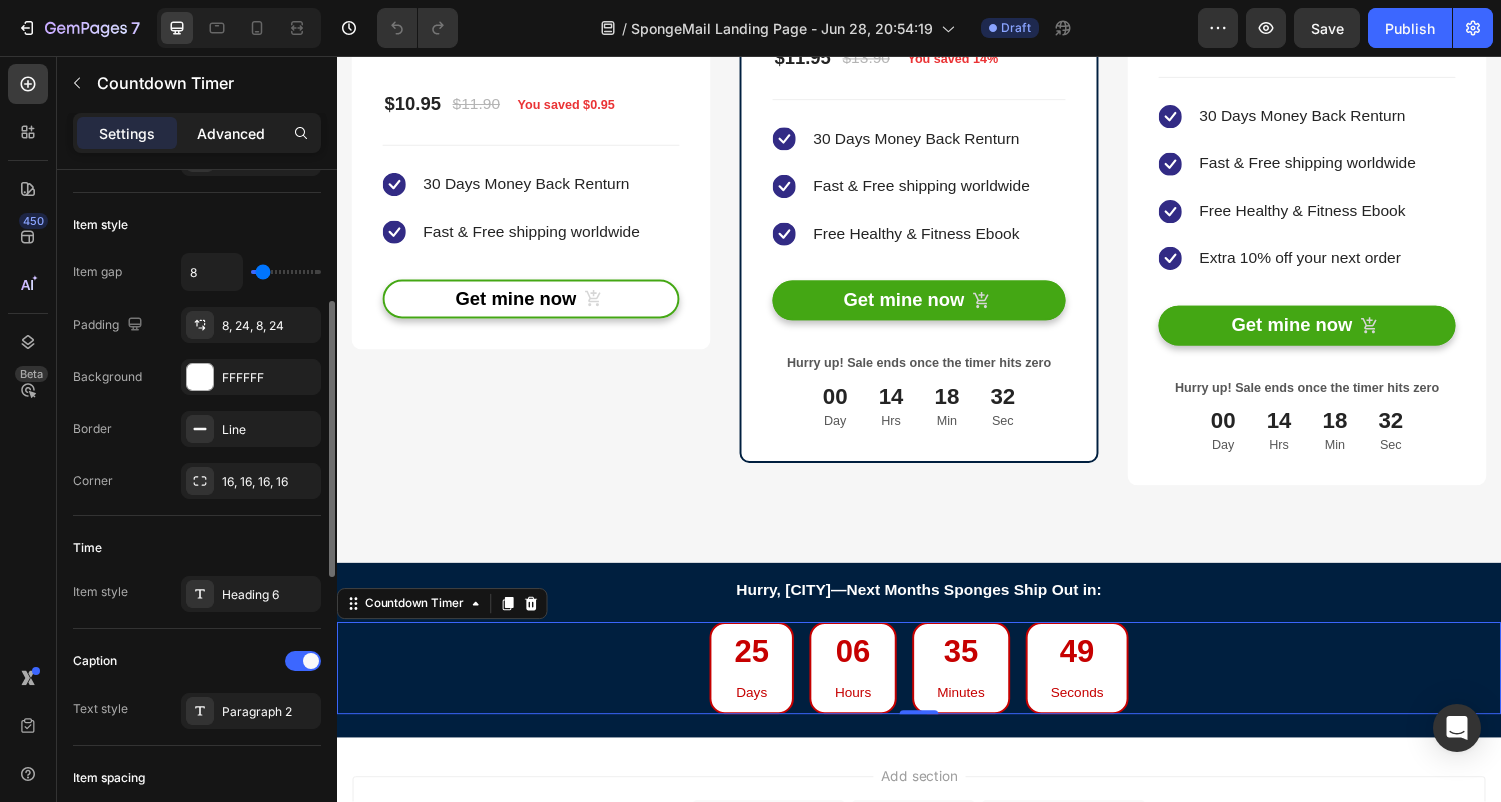 click on "Advanced" at bounding box center (231, 133) 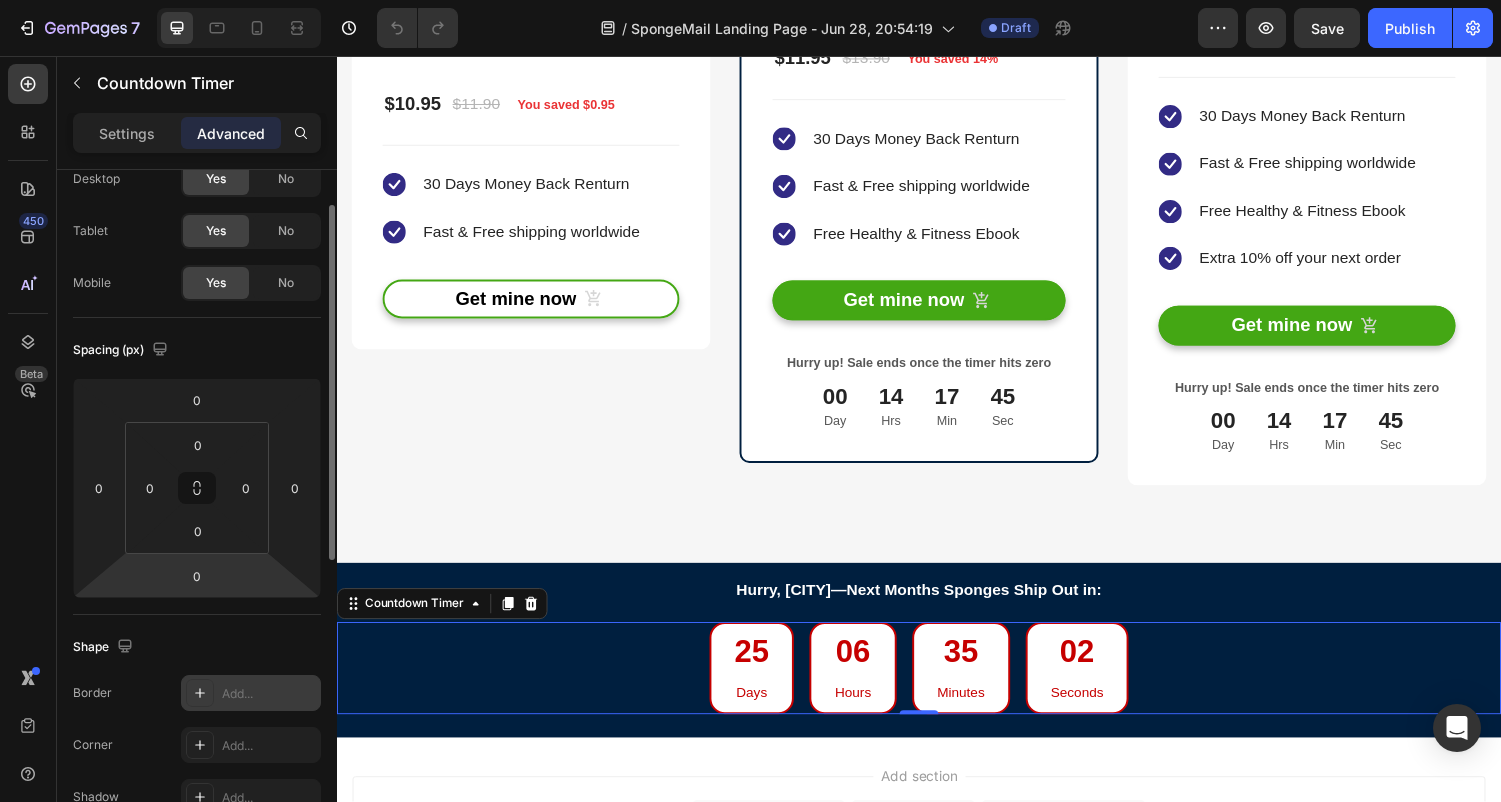 scroll, scrollTop: 0, scrollLeft: 0, axis: both 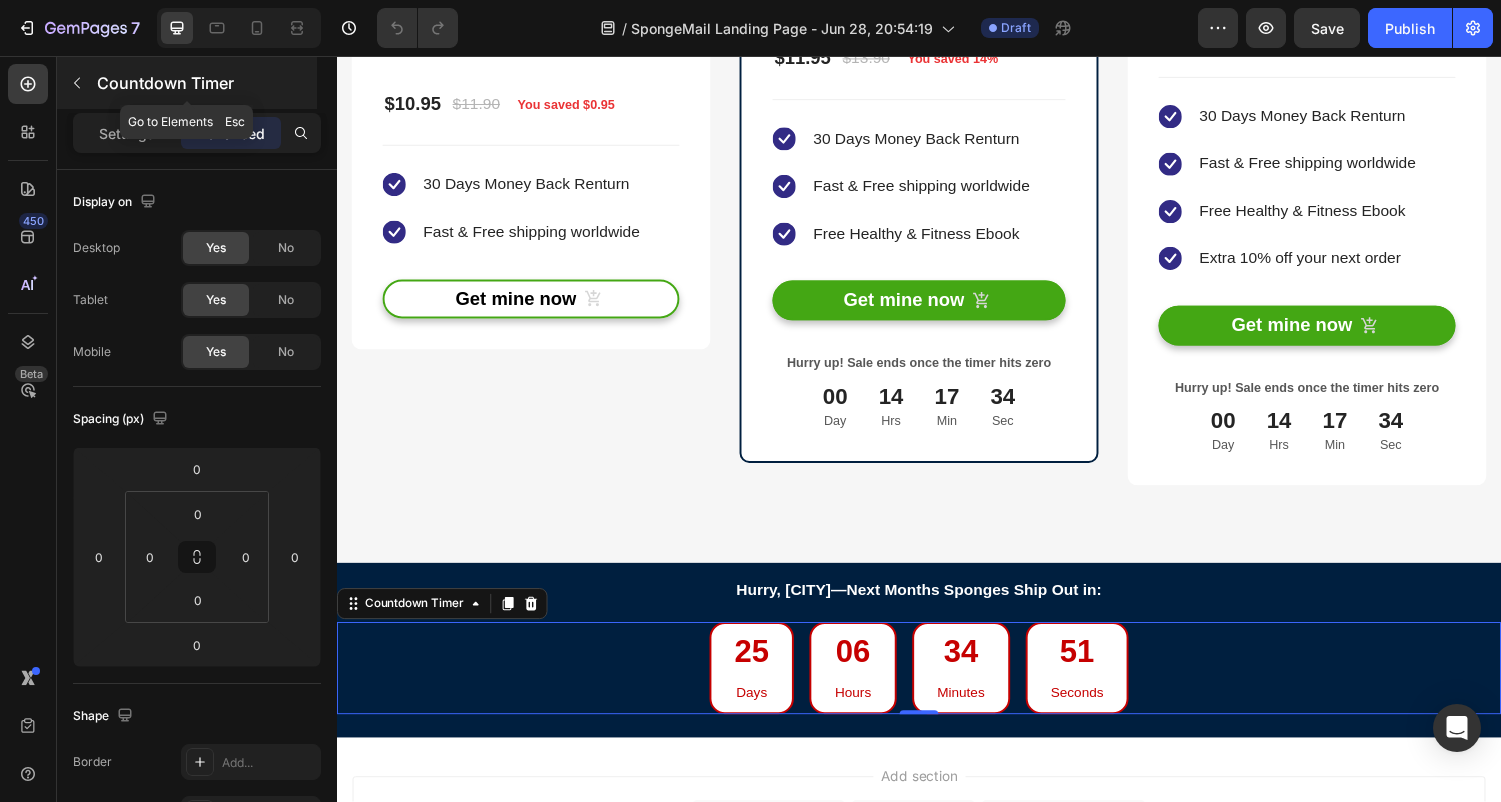 click 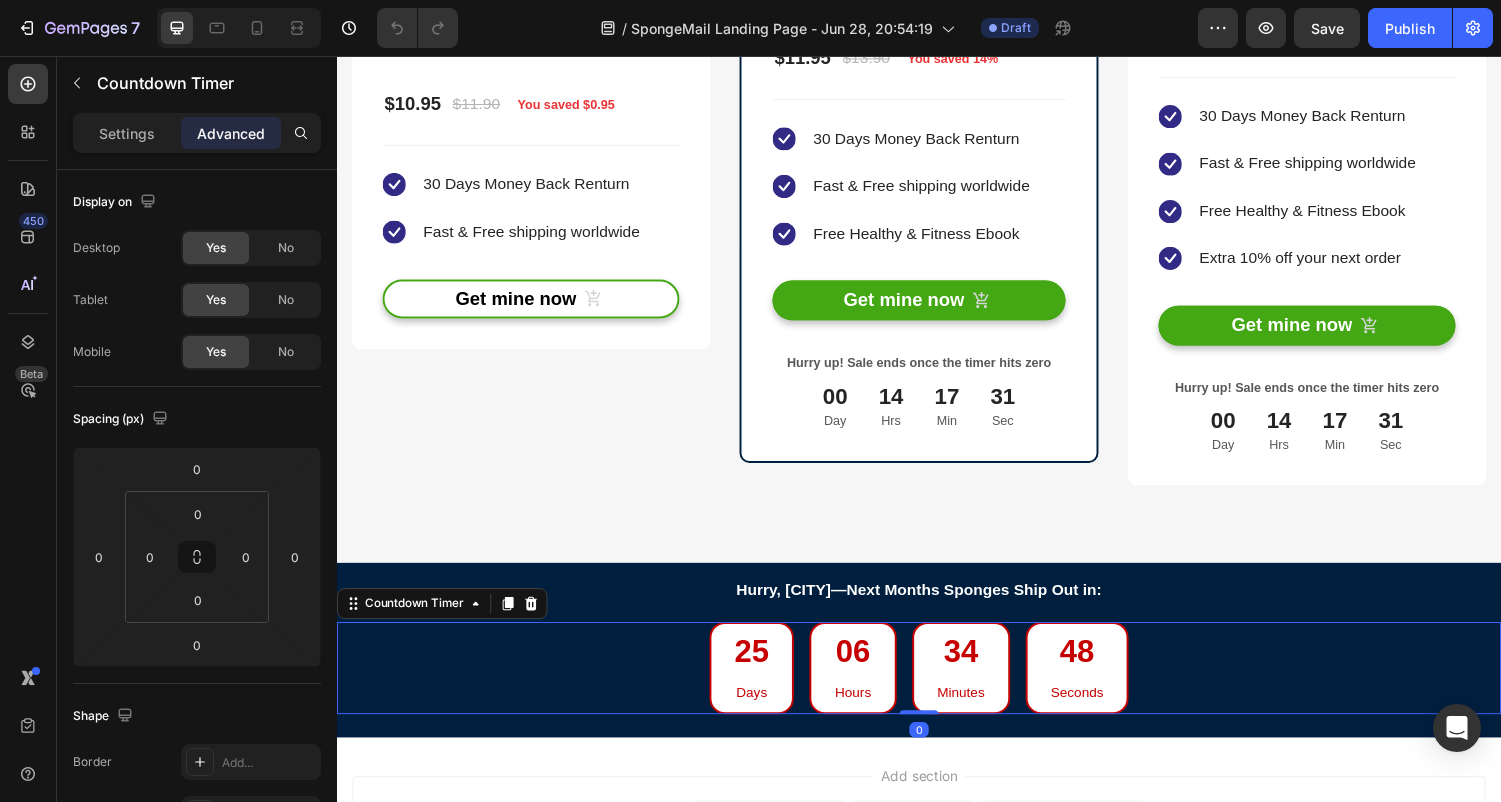 click on "25 Days 06 Hours 34 Minutes 48 Seconds" at bounding box center [937, 687] 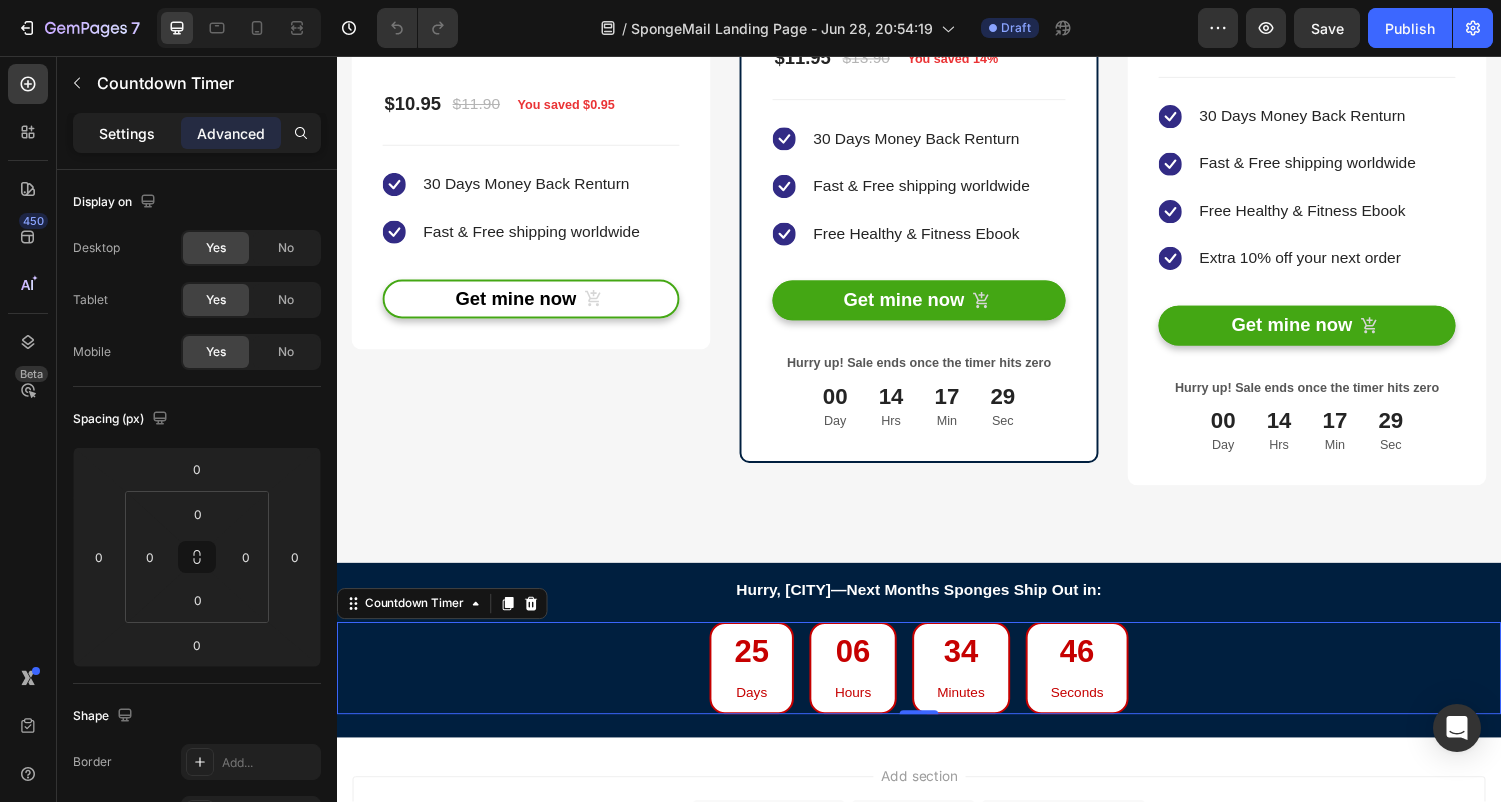click on "Settings" at bounding box center [127, 133] 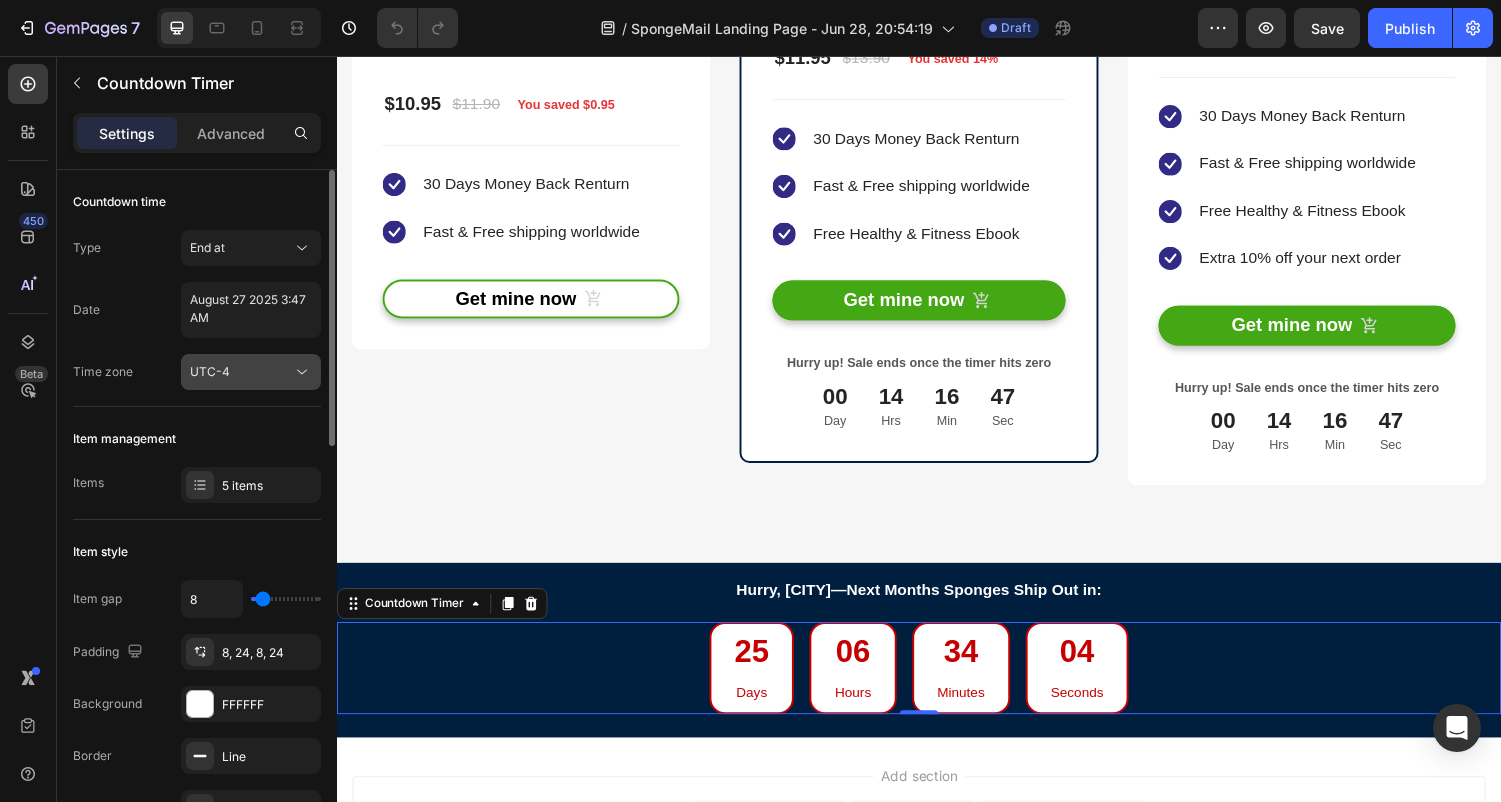 click on "UTC-4" at bounding box center (241, 372) 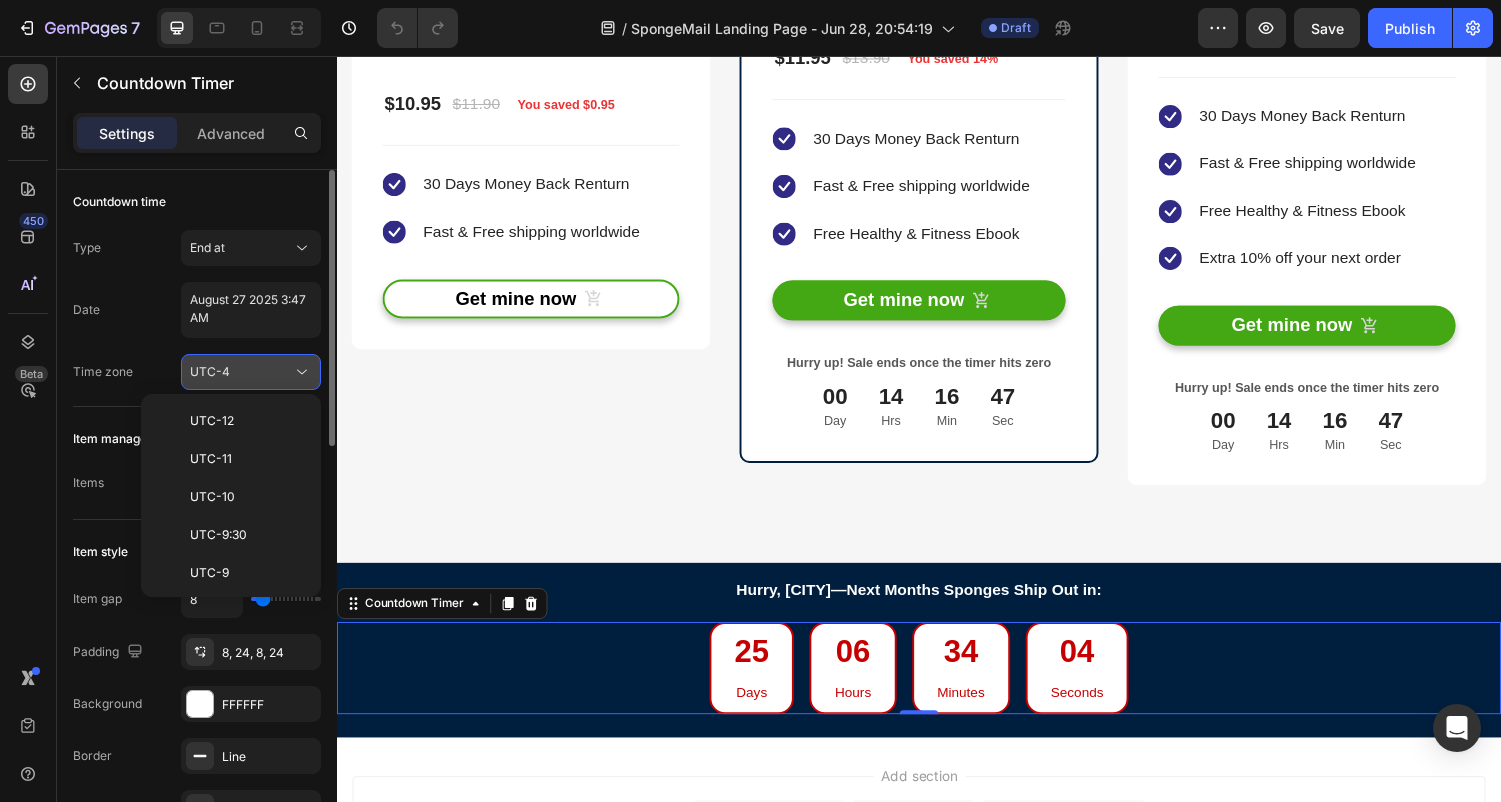 scroll, scrollTop: 216, scrollLeft: 0, axis: vertical 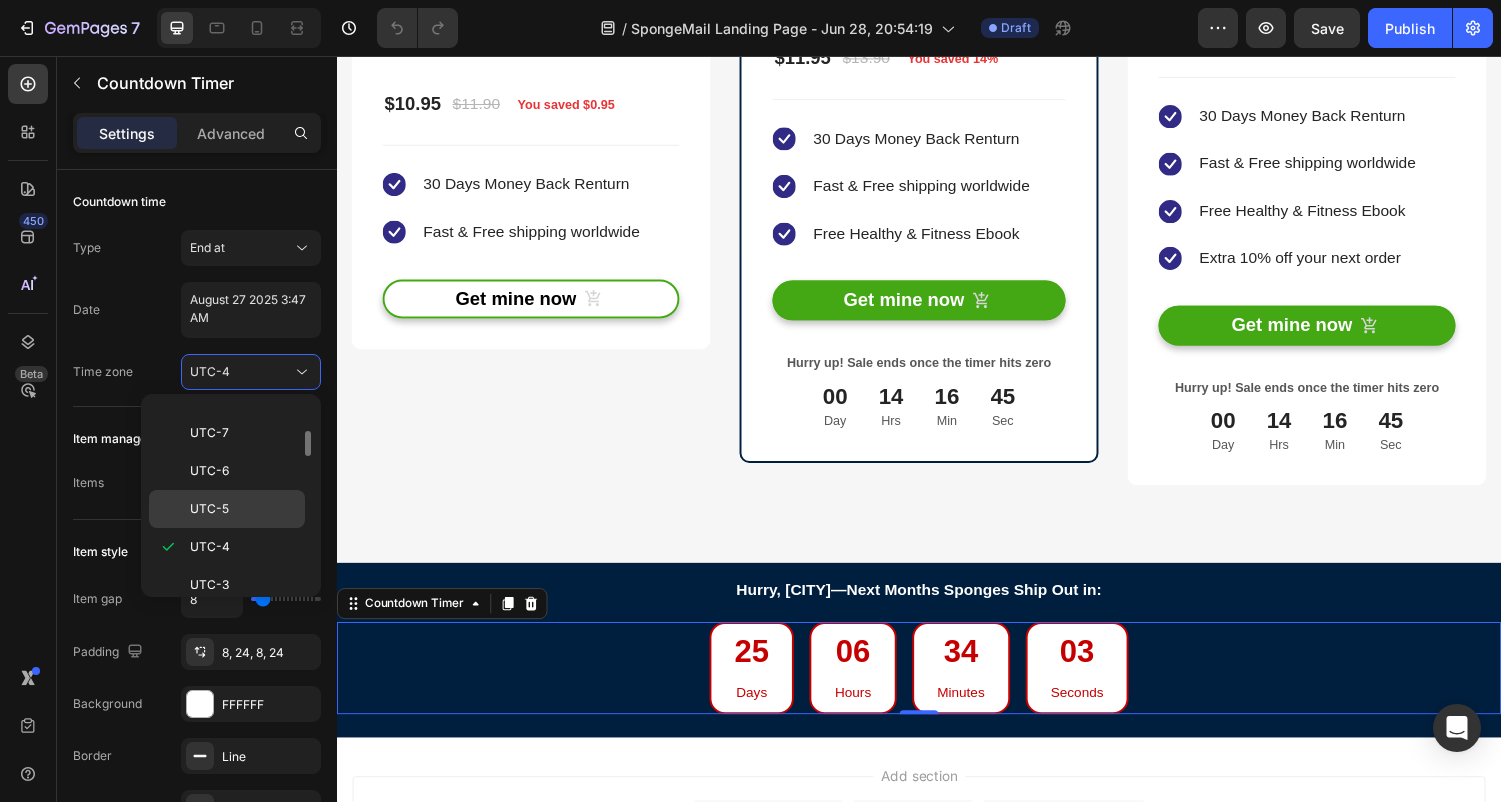 click on "UTC-5" 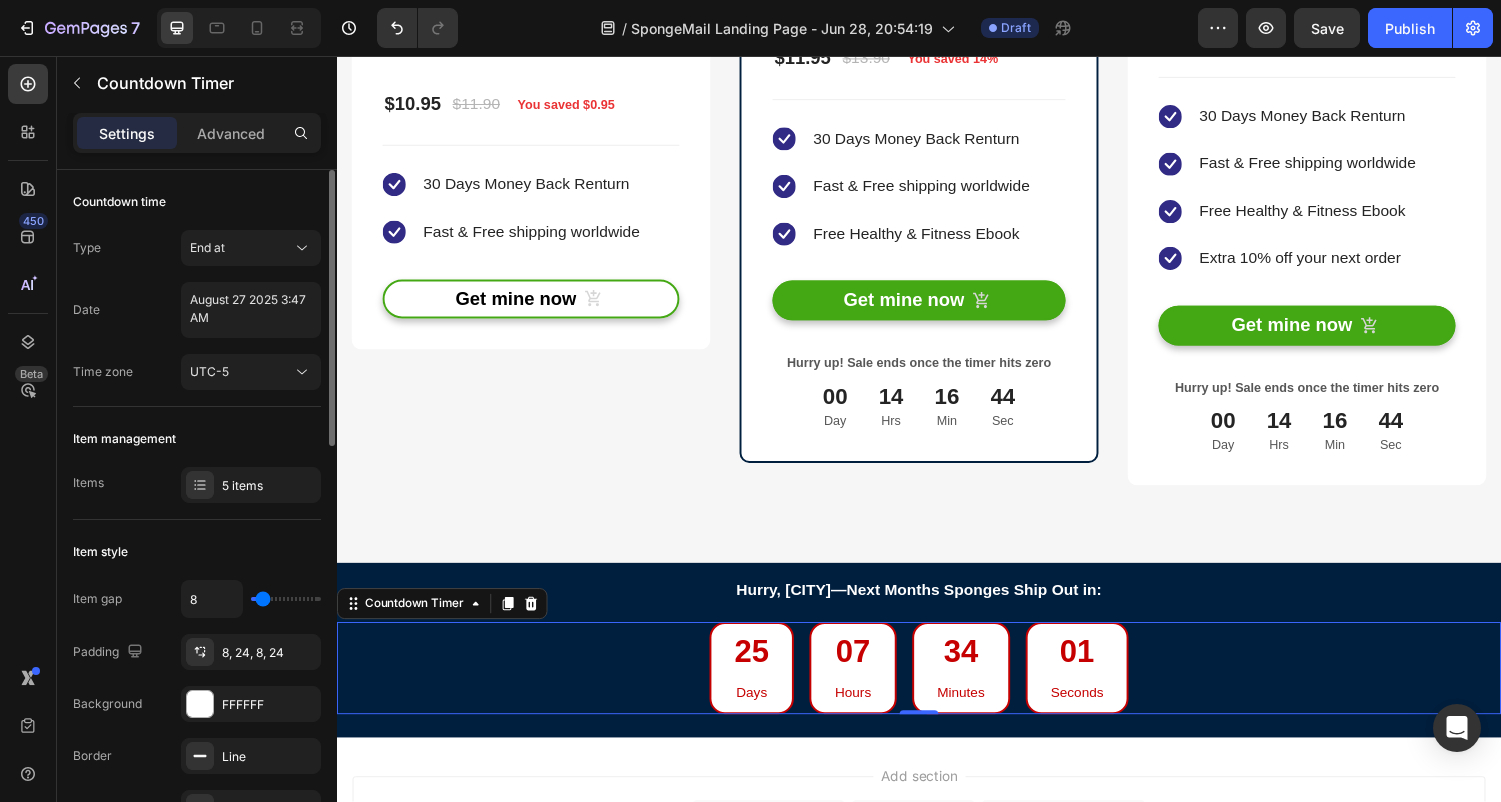 click on "Item management Items 5 items" 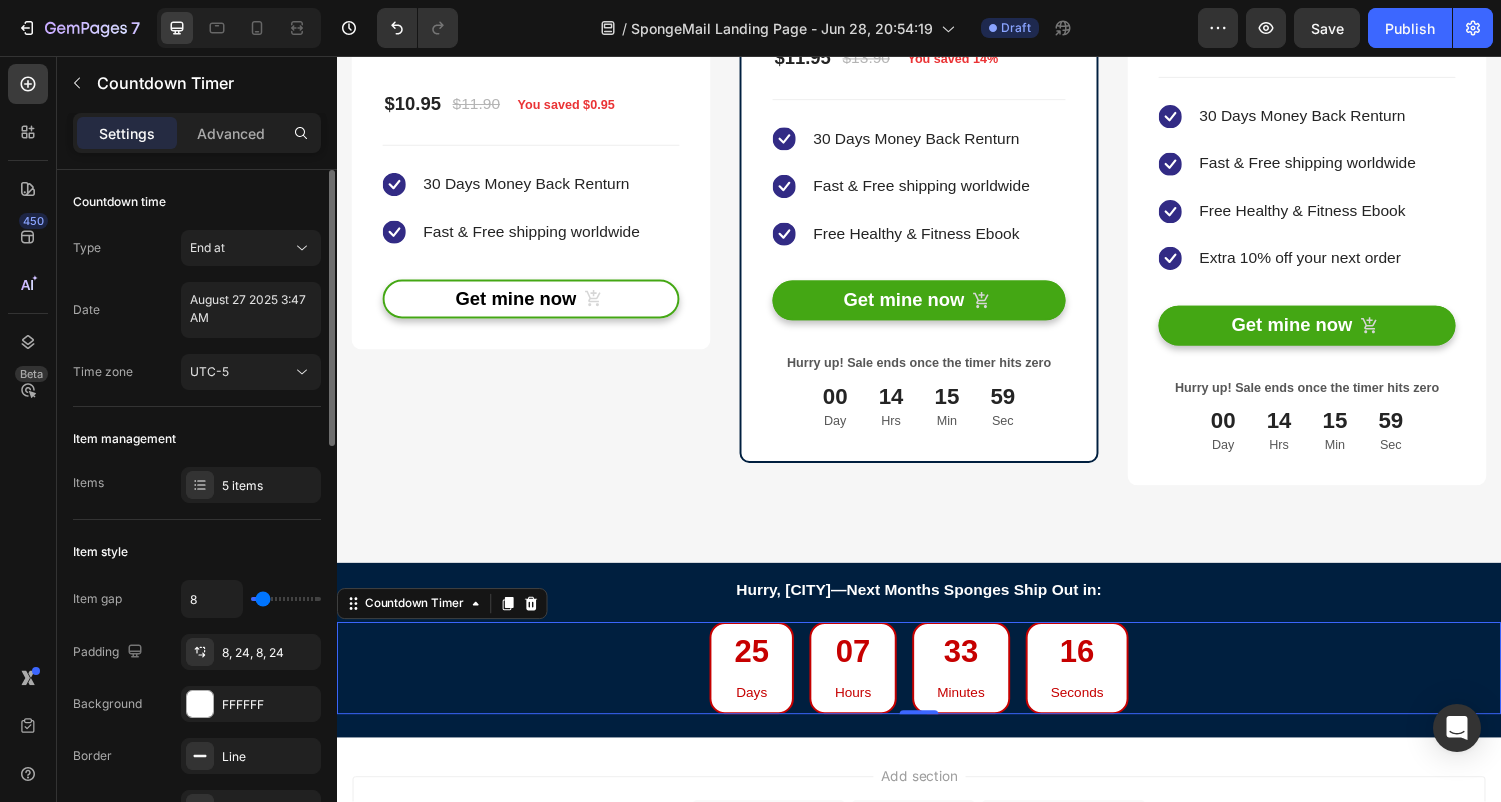 type on "9" 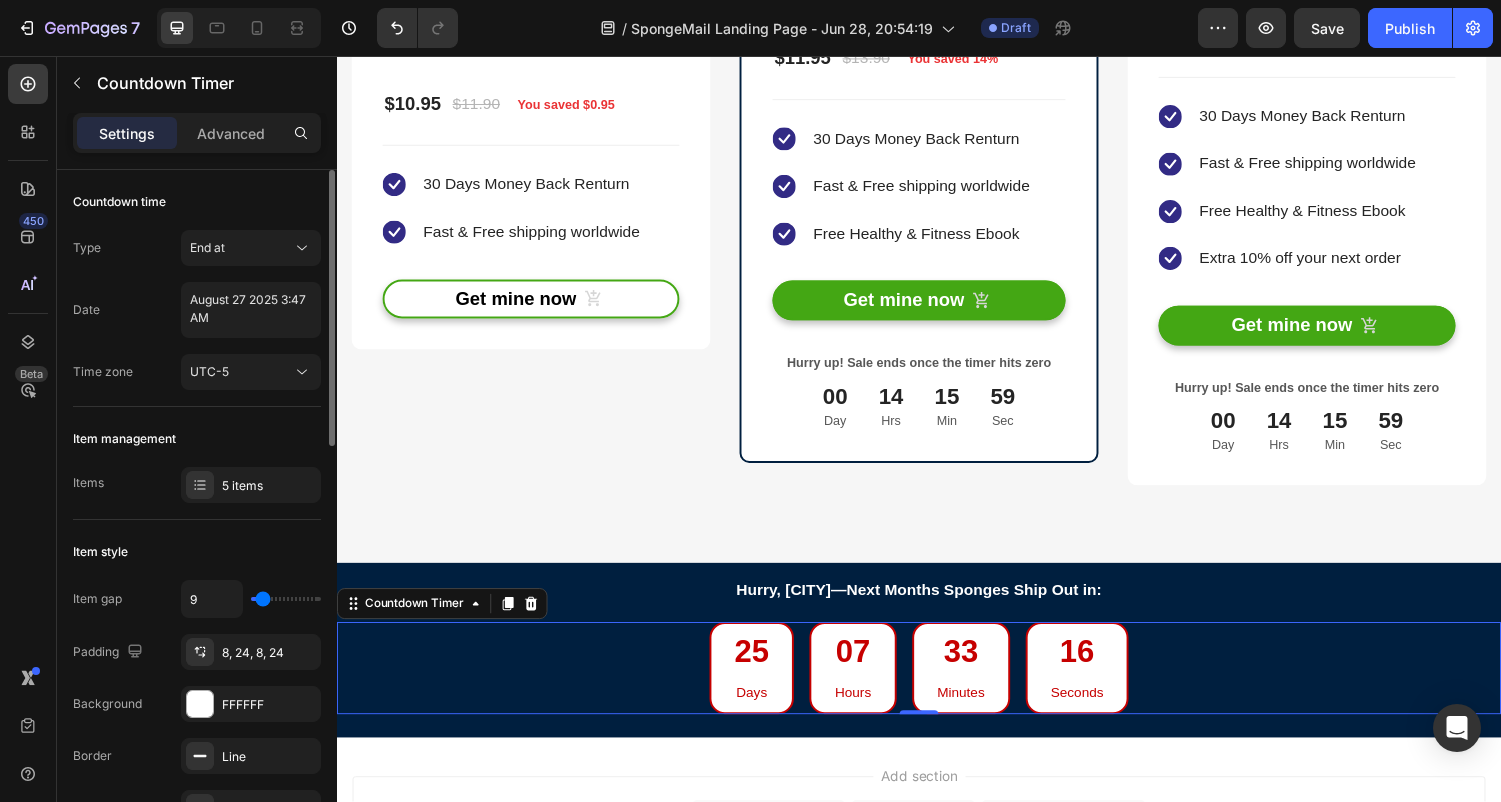 type on "12" 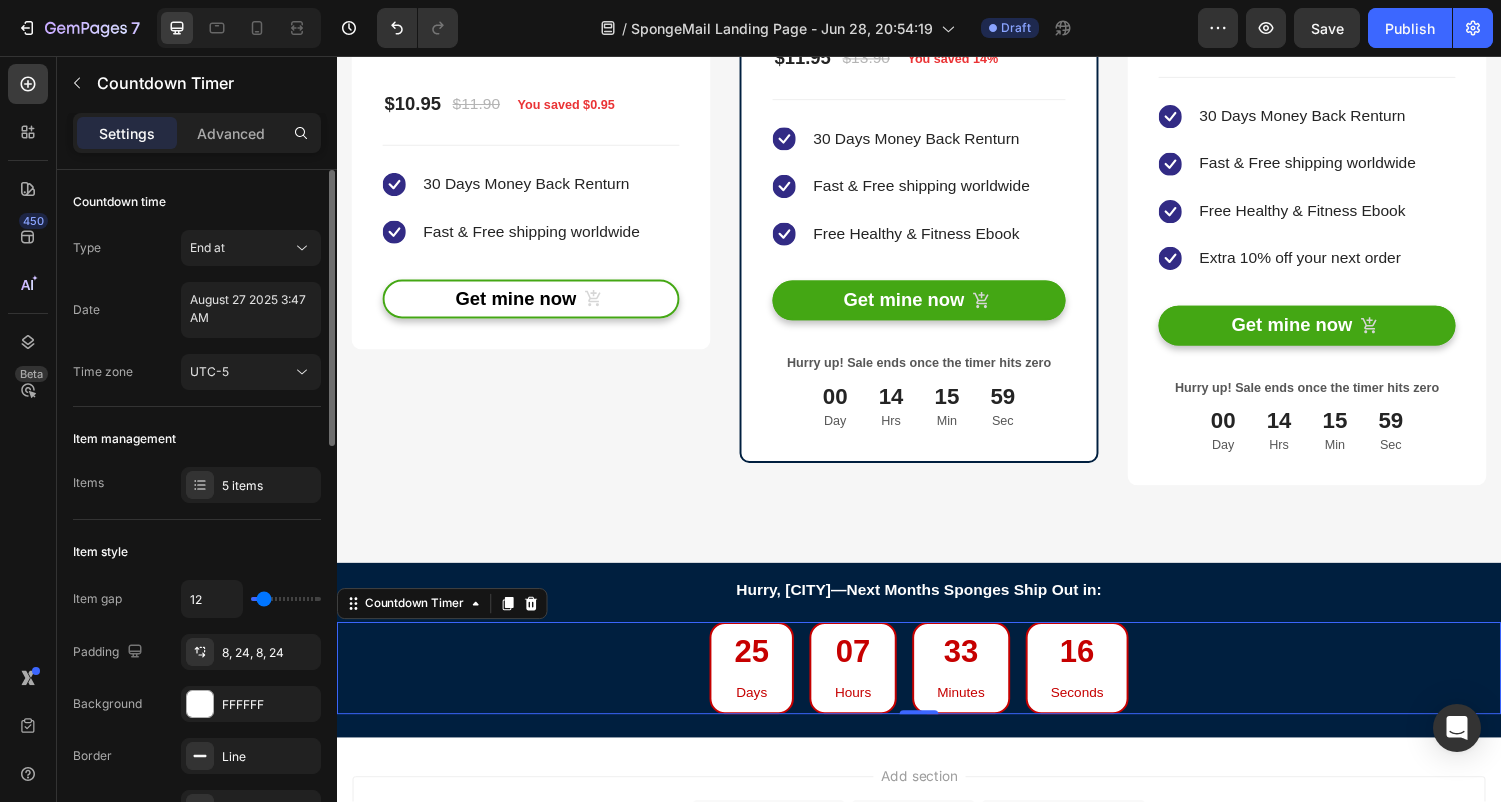 type on "14" 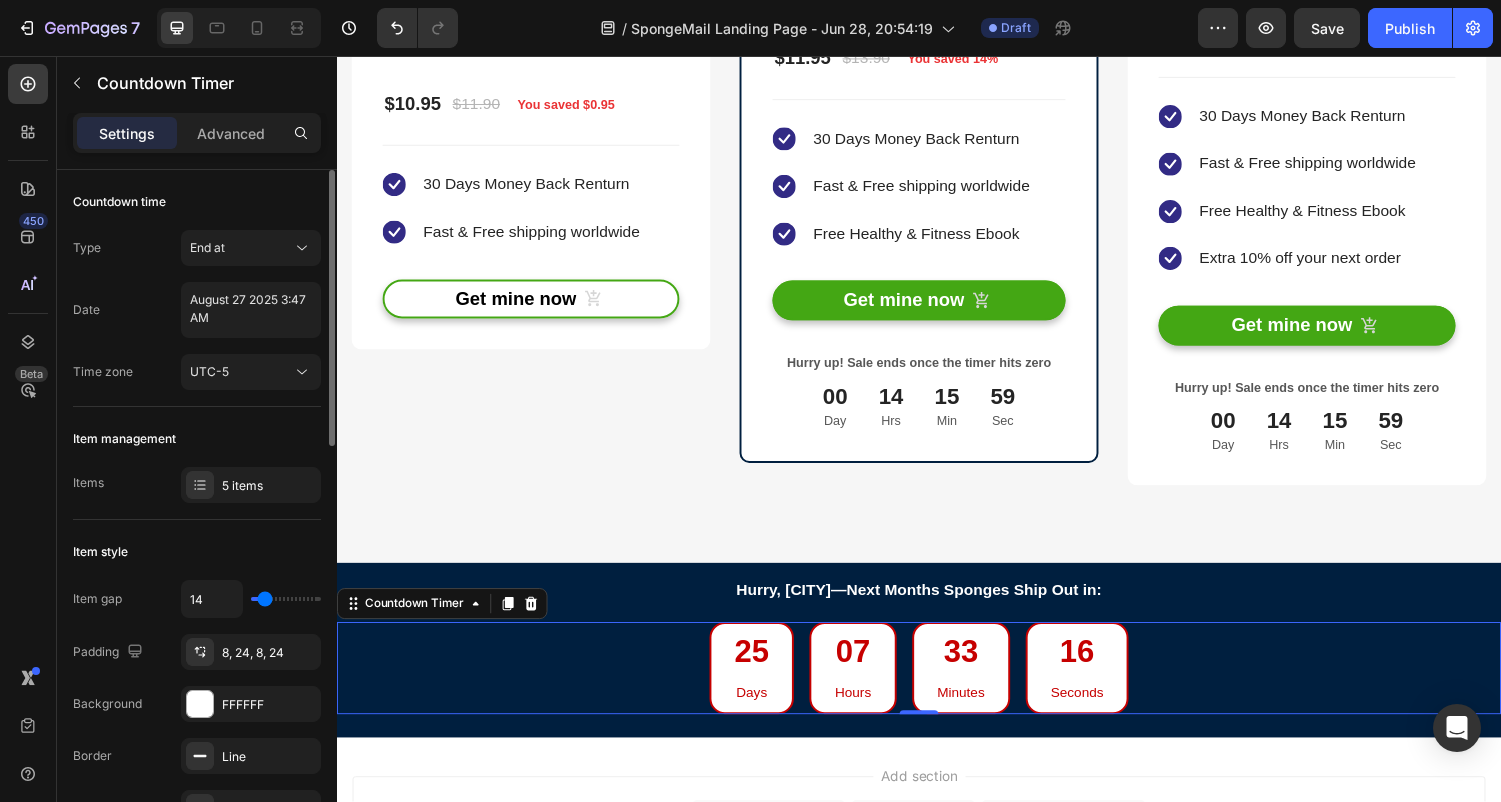 type on "16" 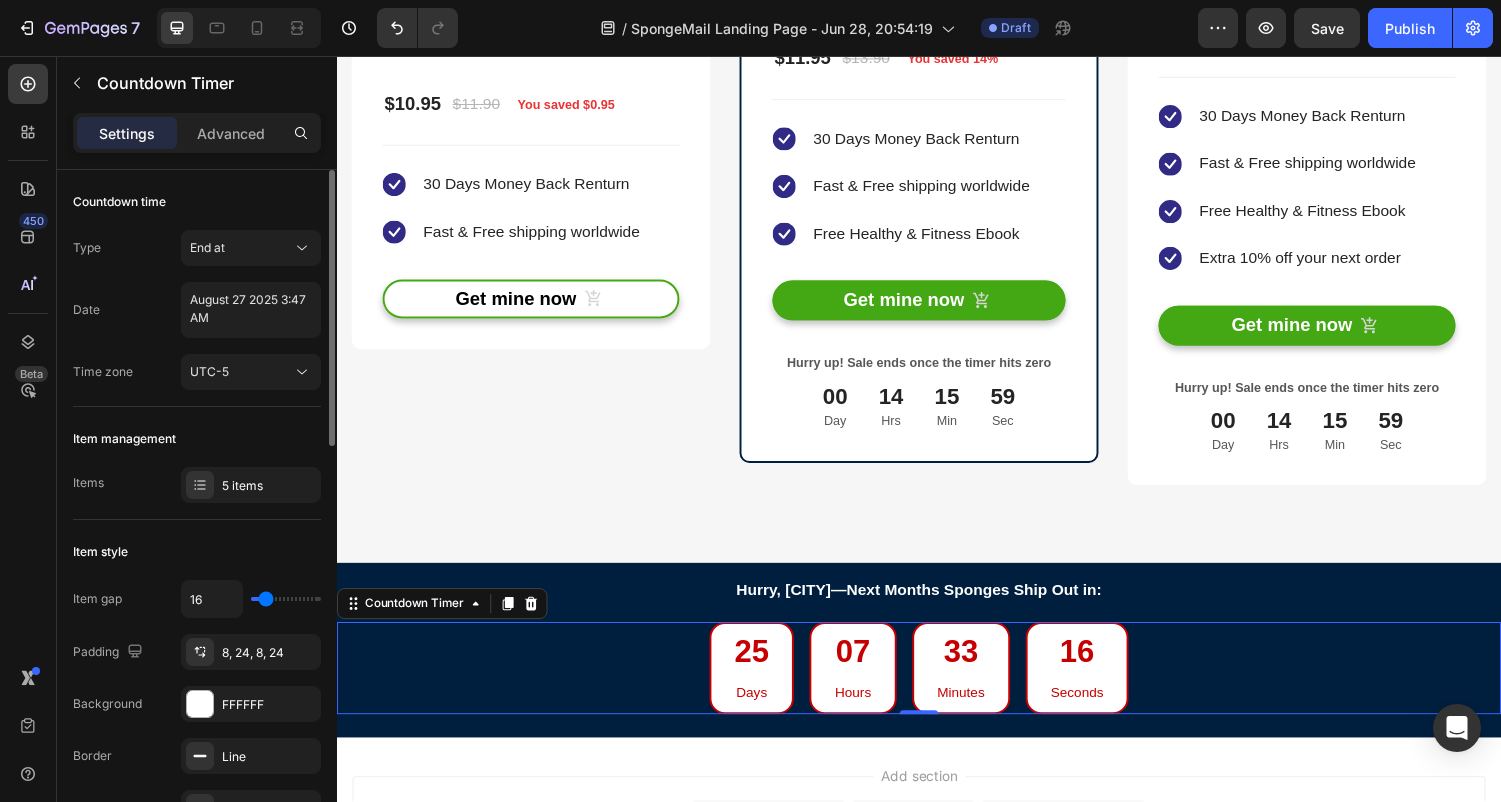 type on "18" 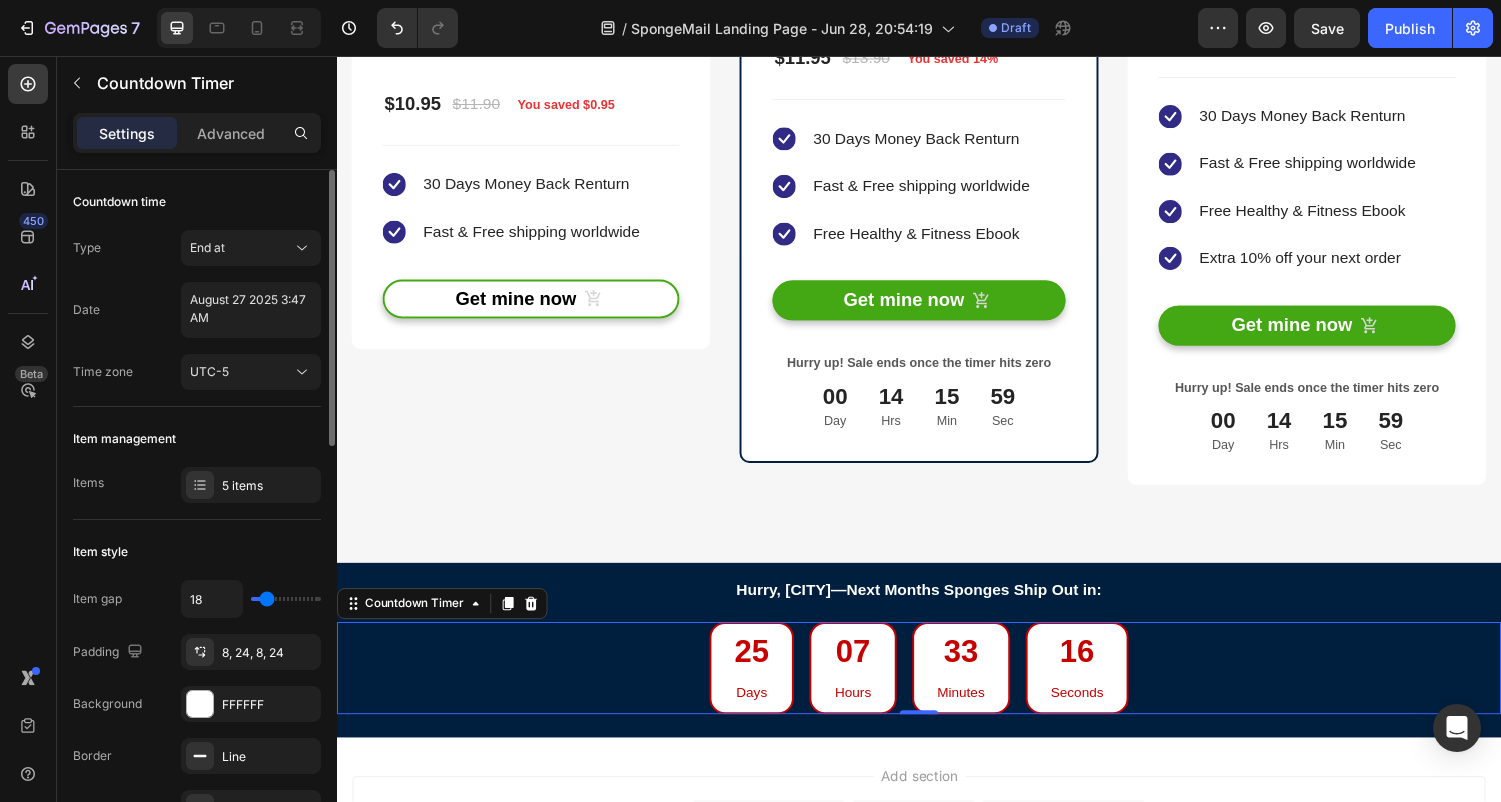 type on "20" 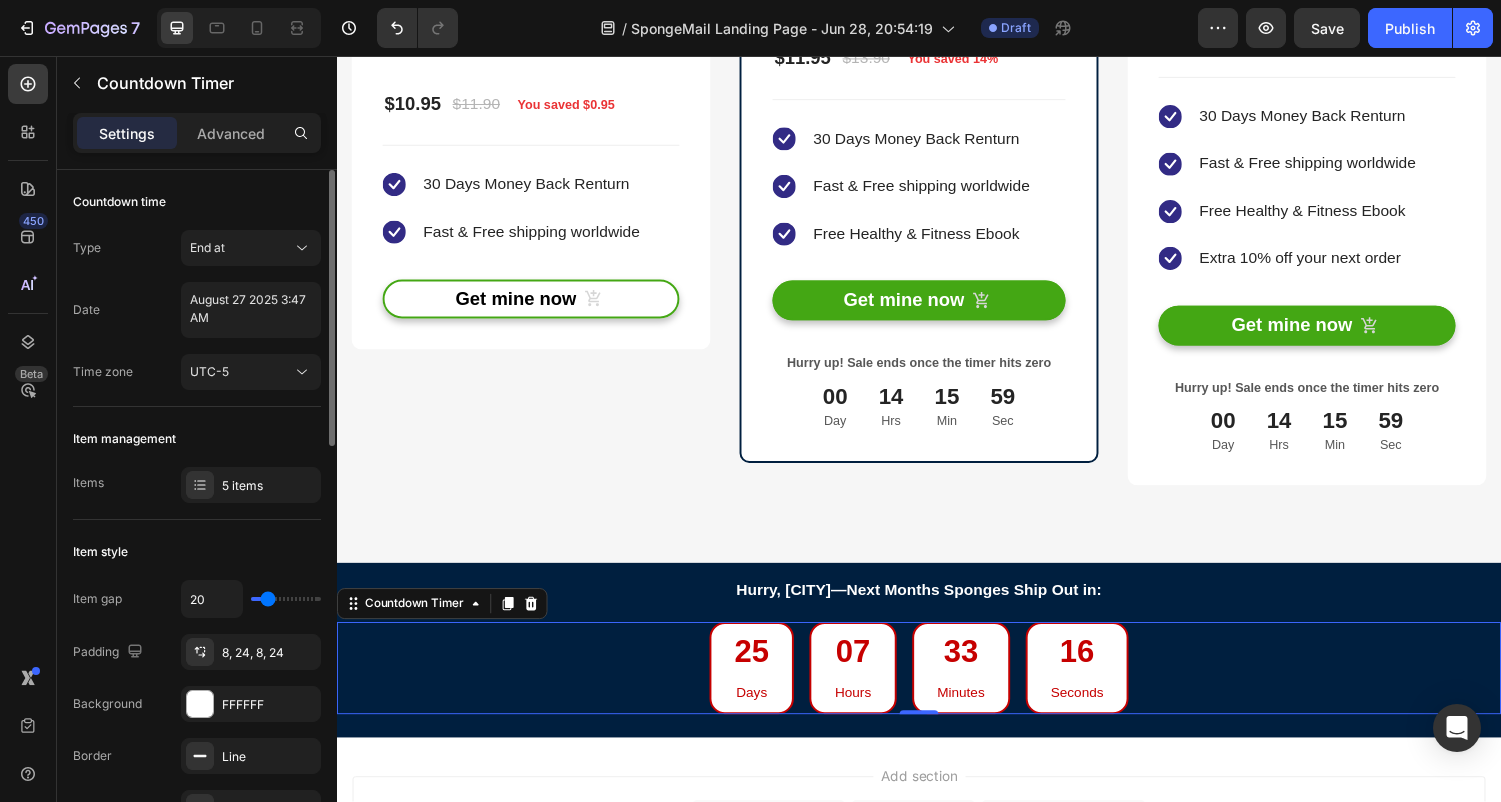 type on "22" 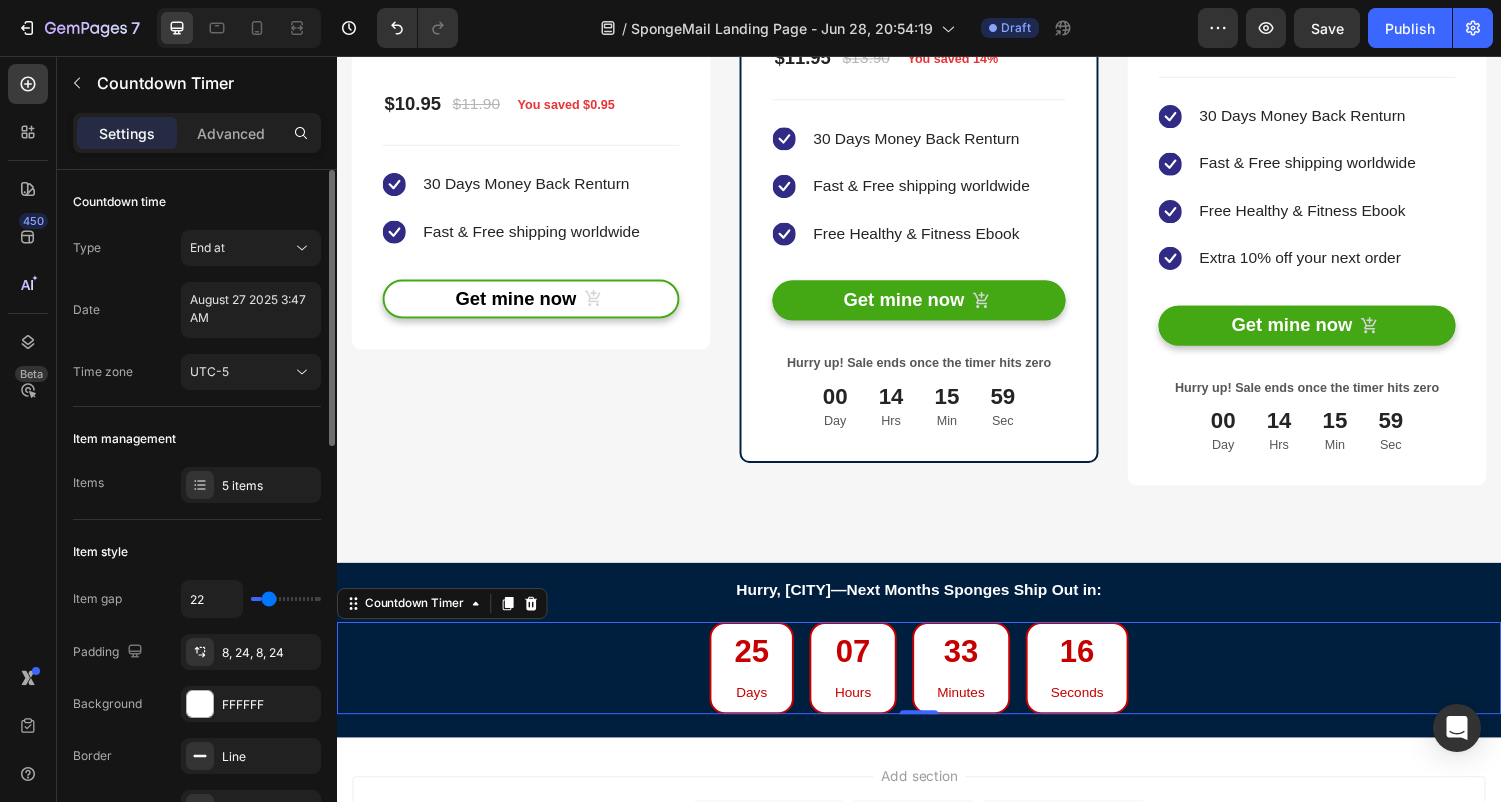 type on "24" 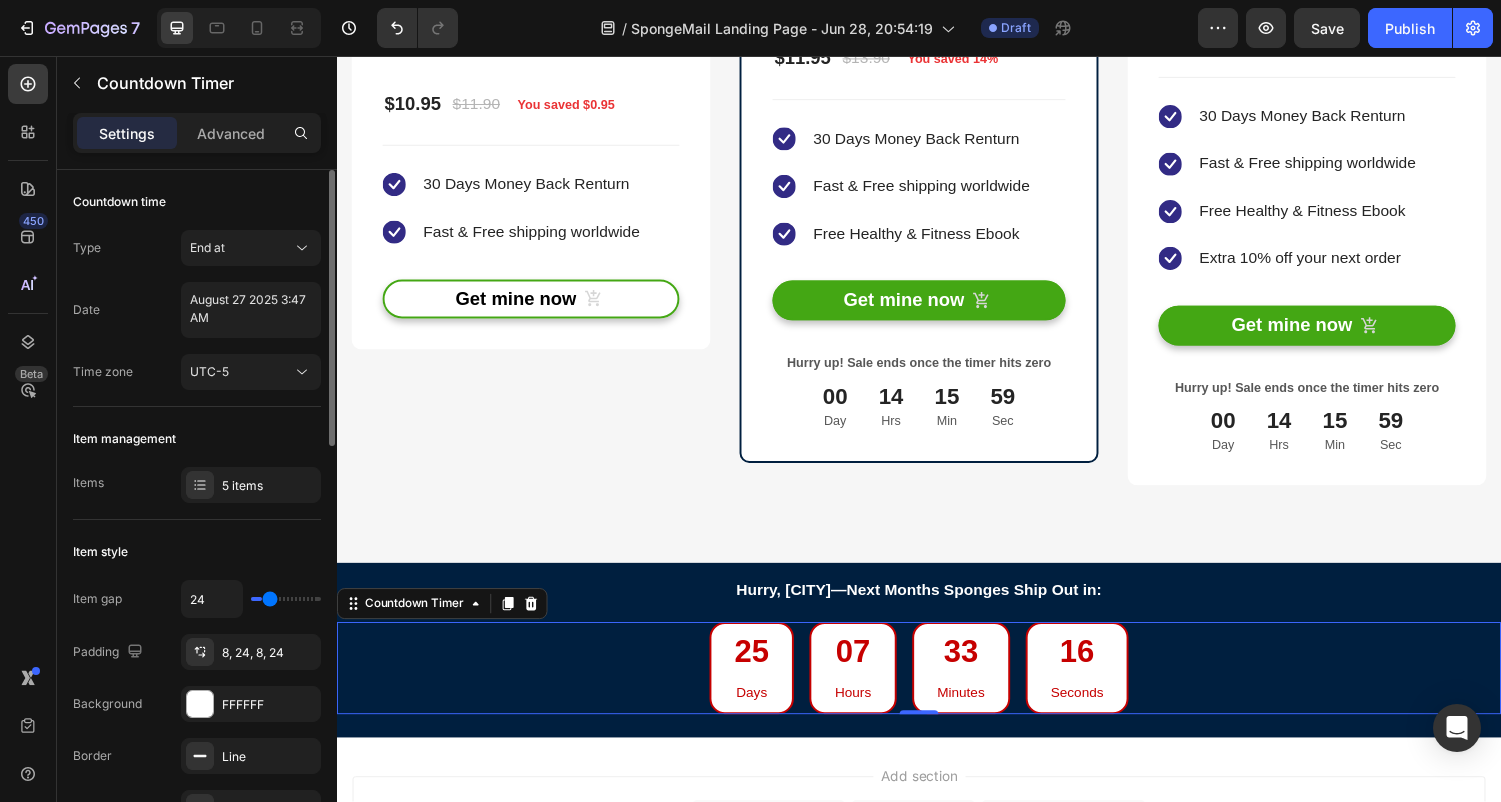 type on "26" 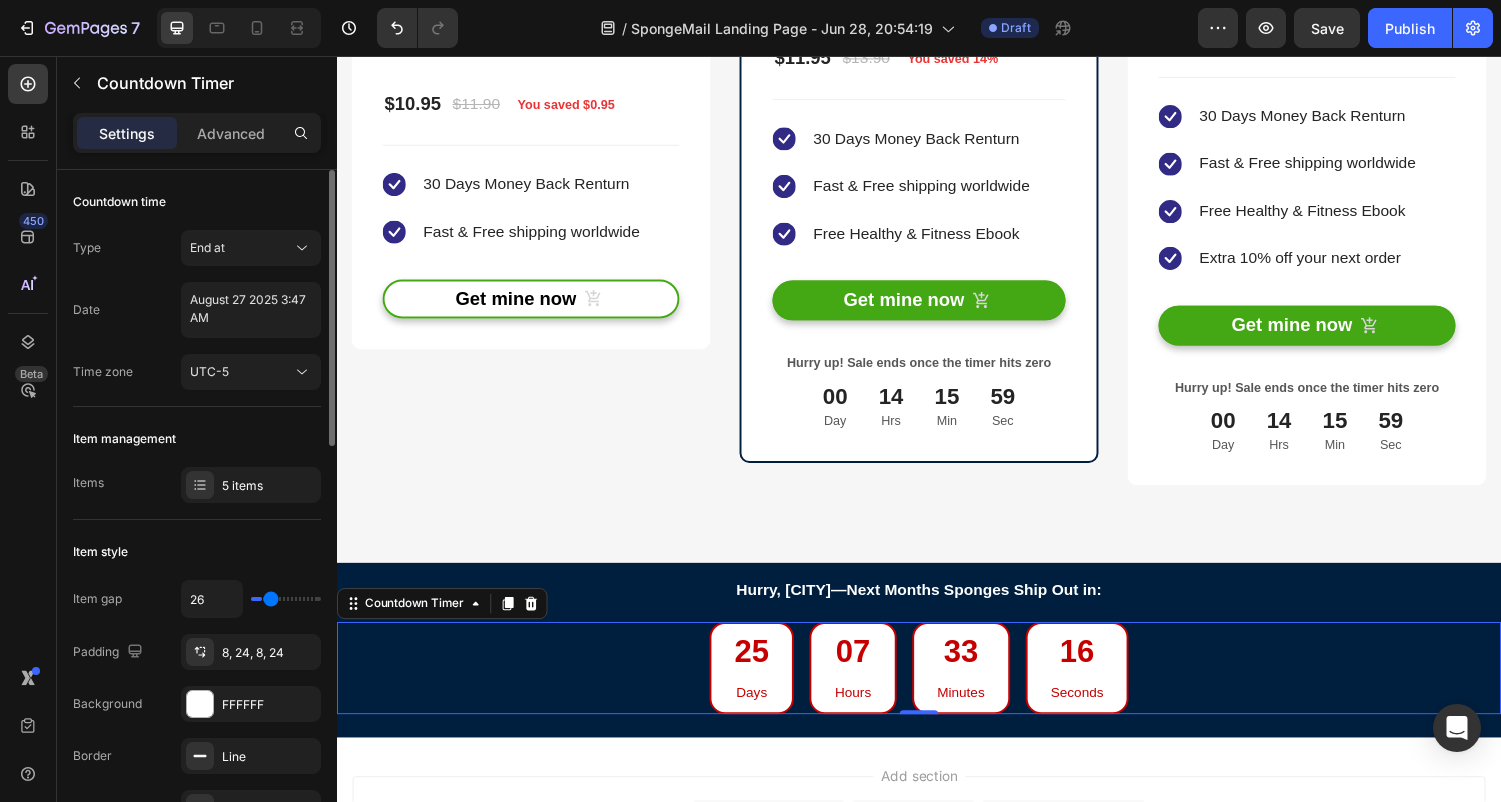 type on "28" 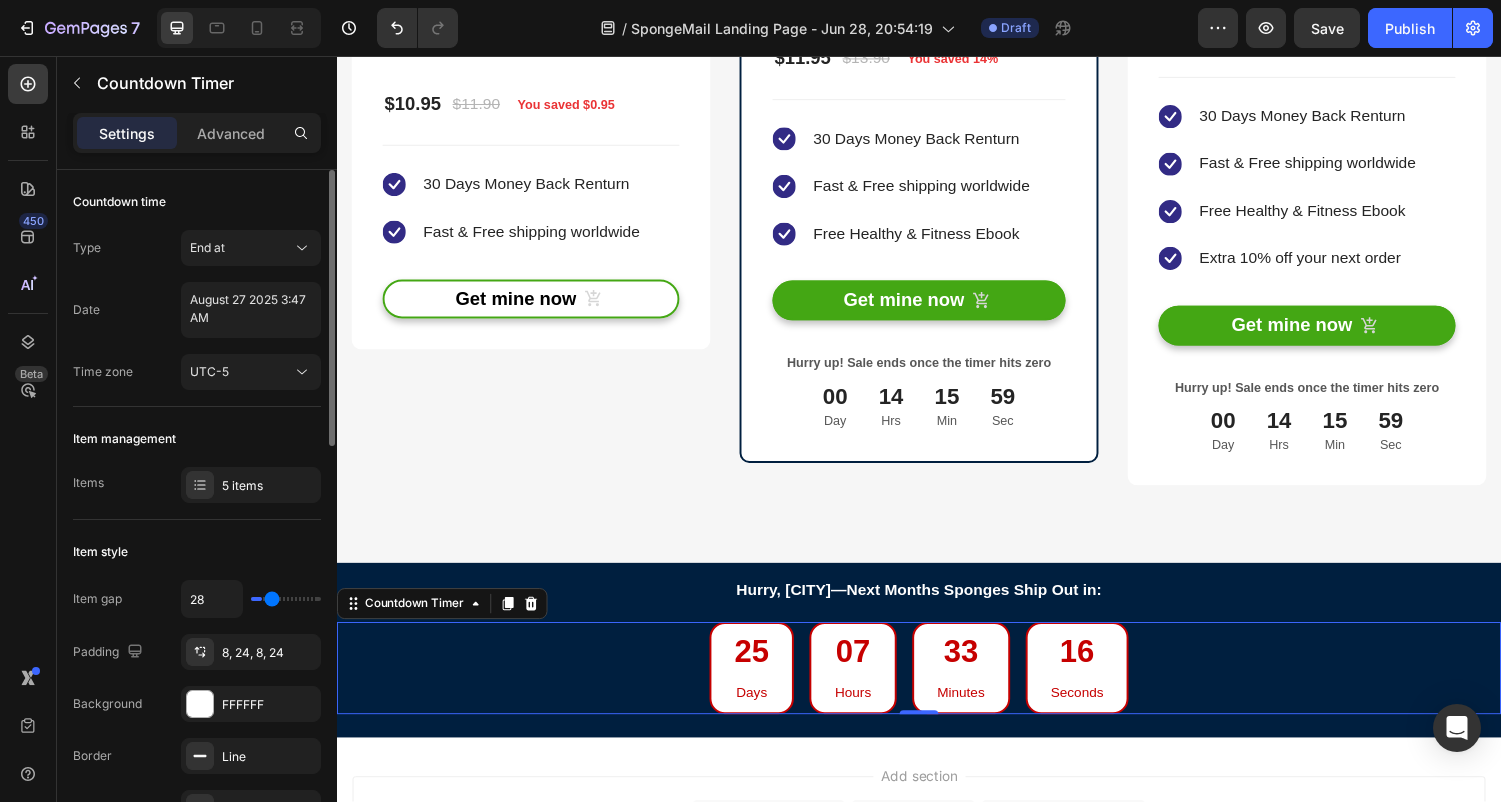 type on "31" 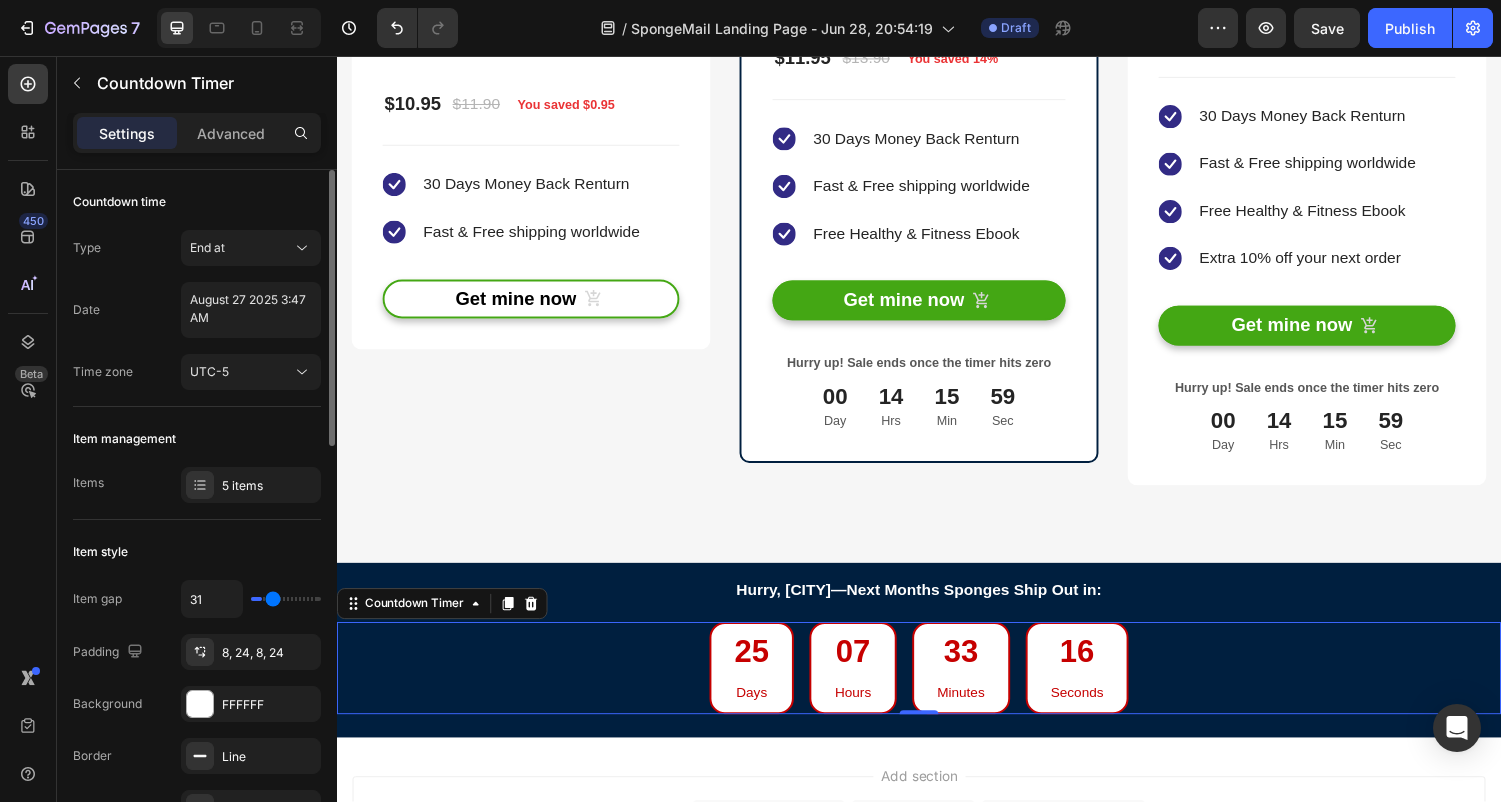 type on "33" 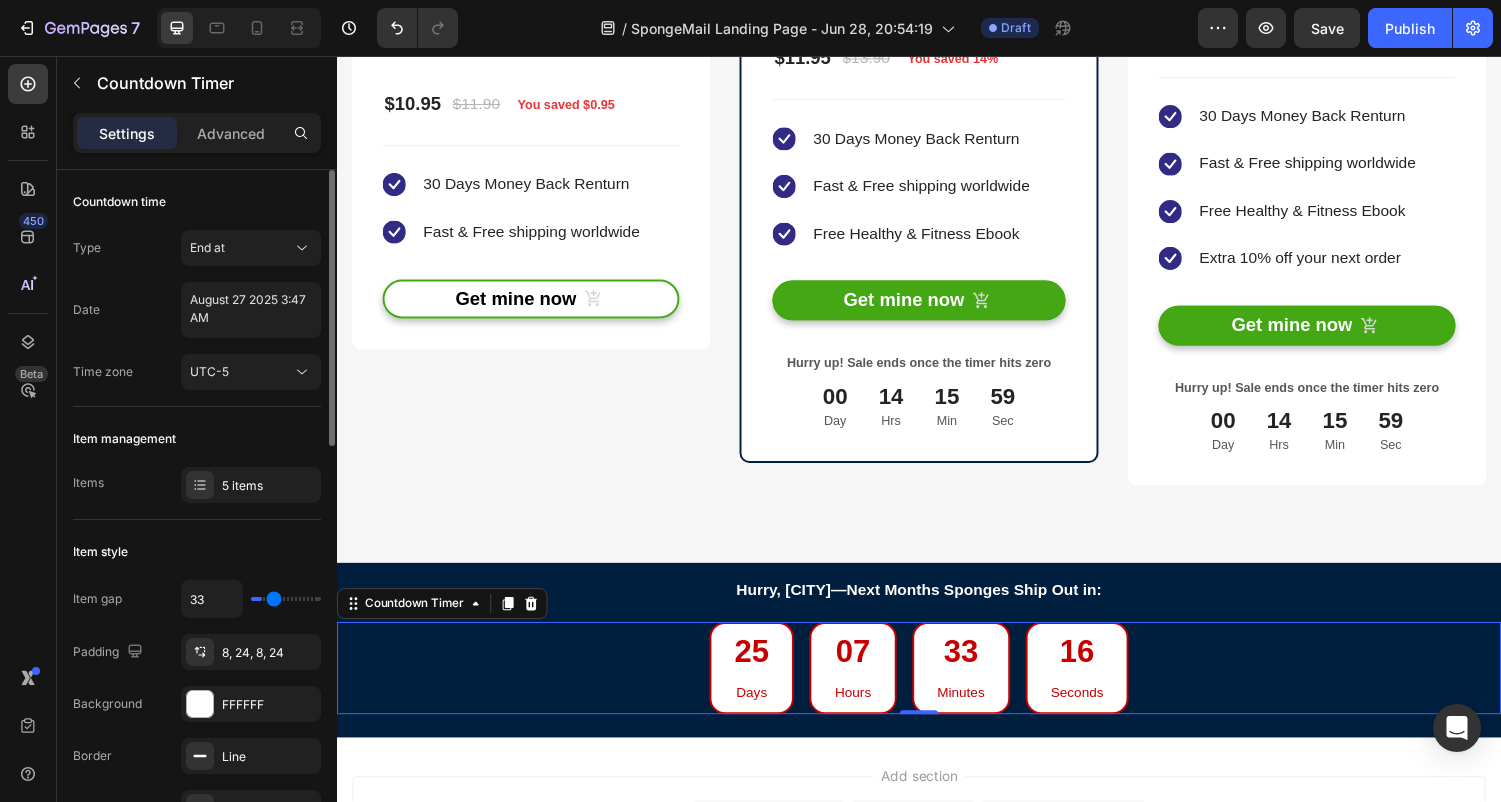 type on "35" 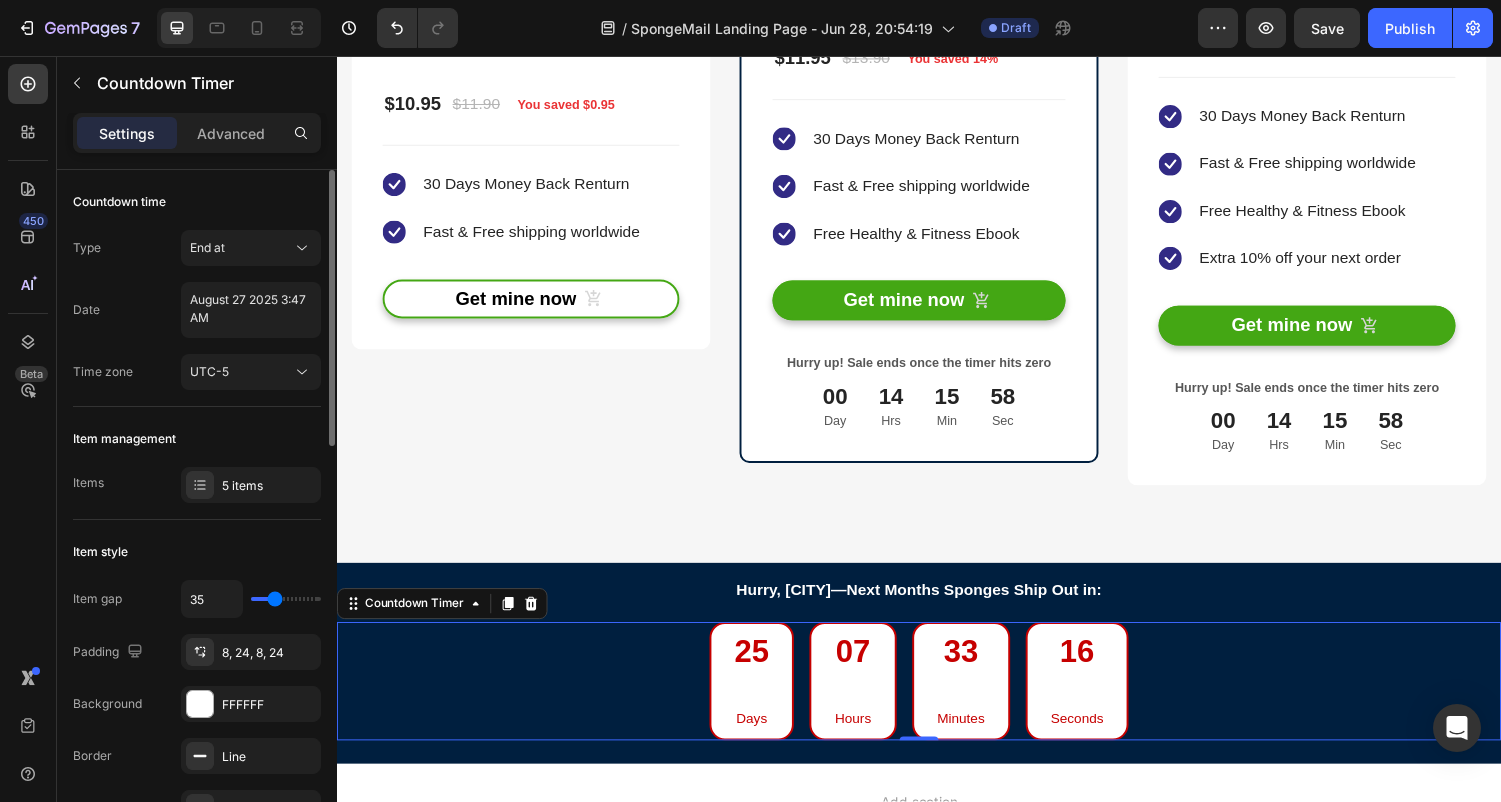type on "37" 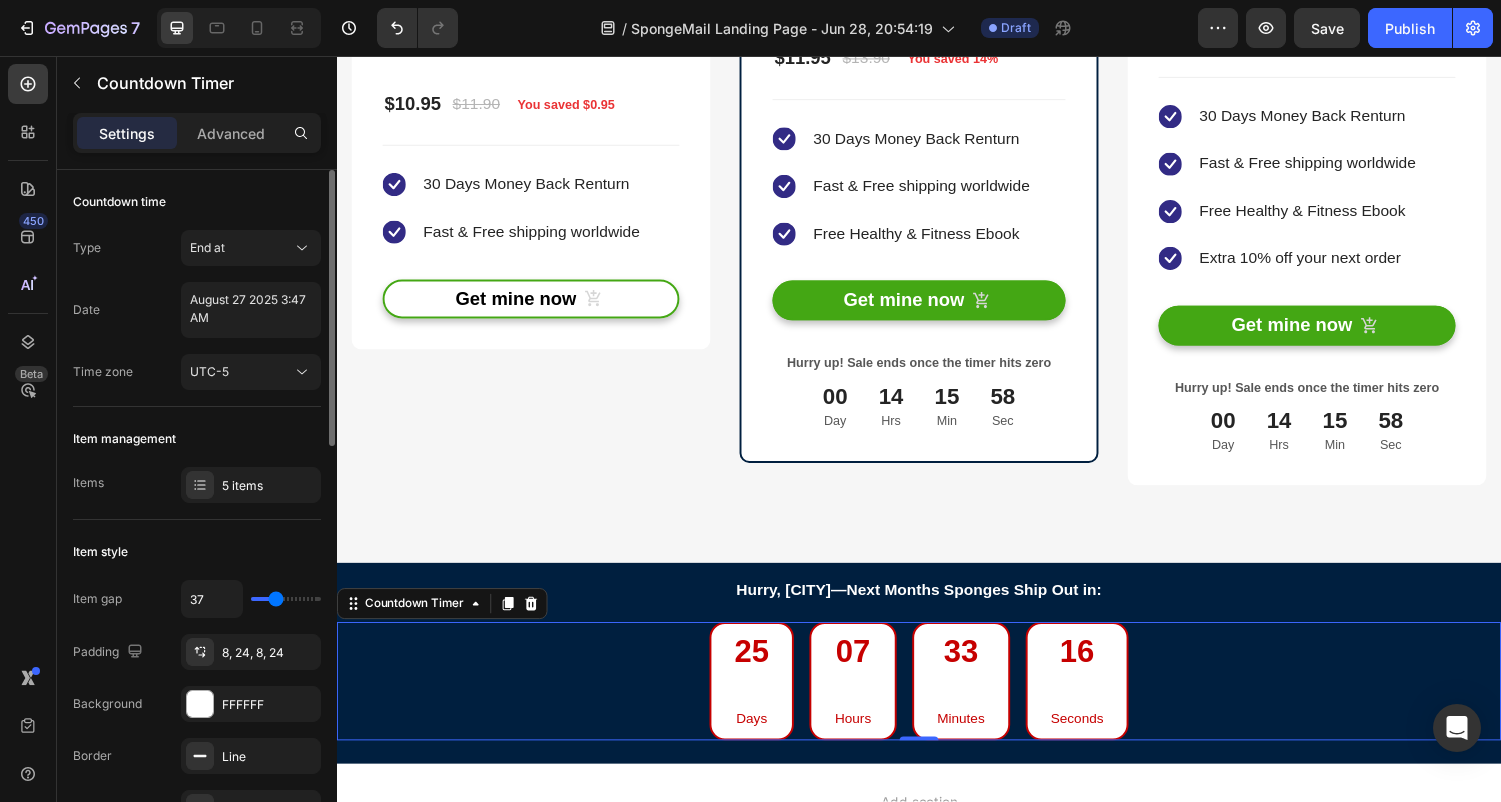 type on "39" 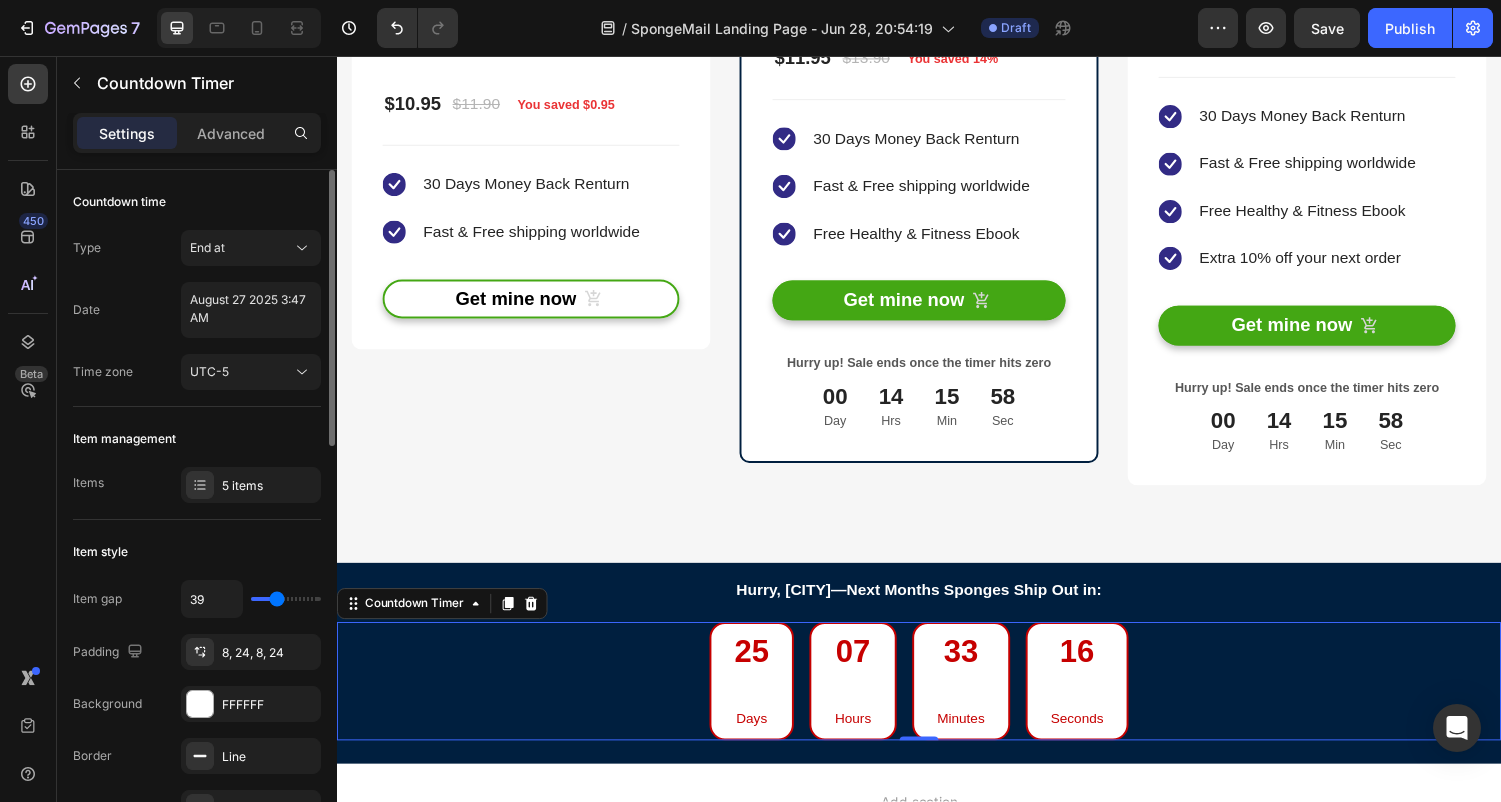 type on "41" 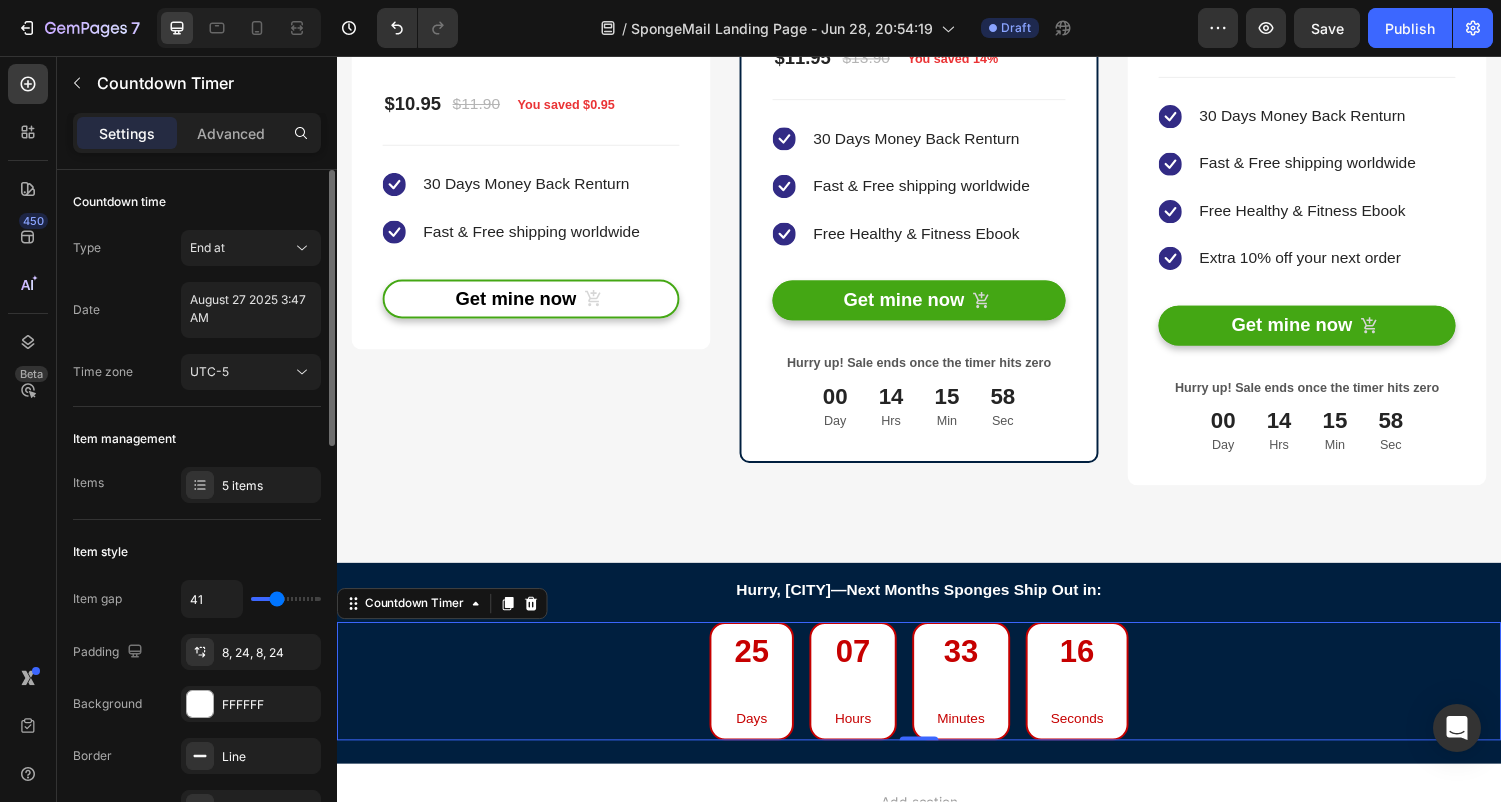 type on "43" 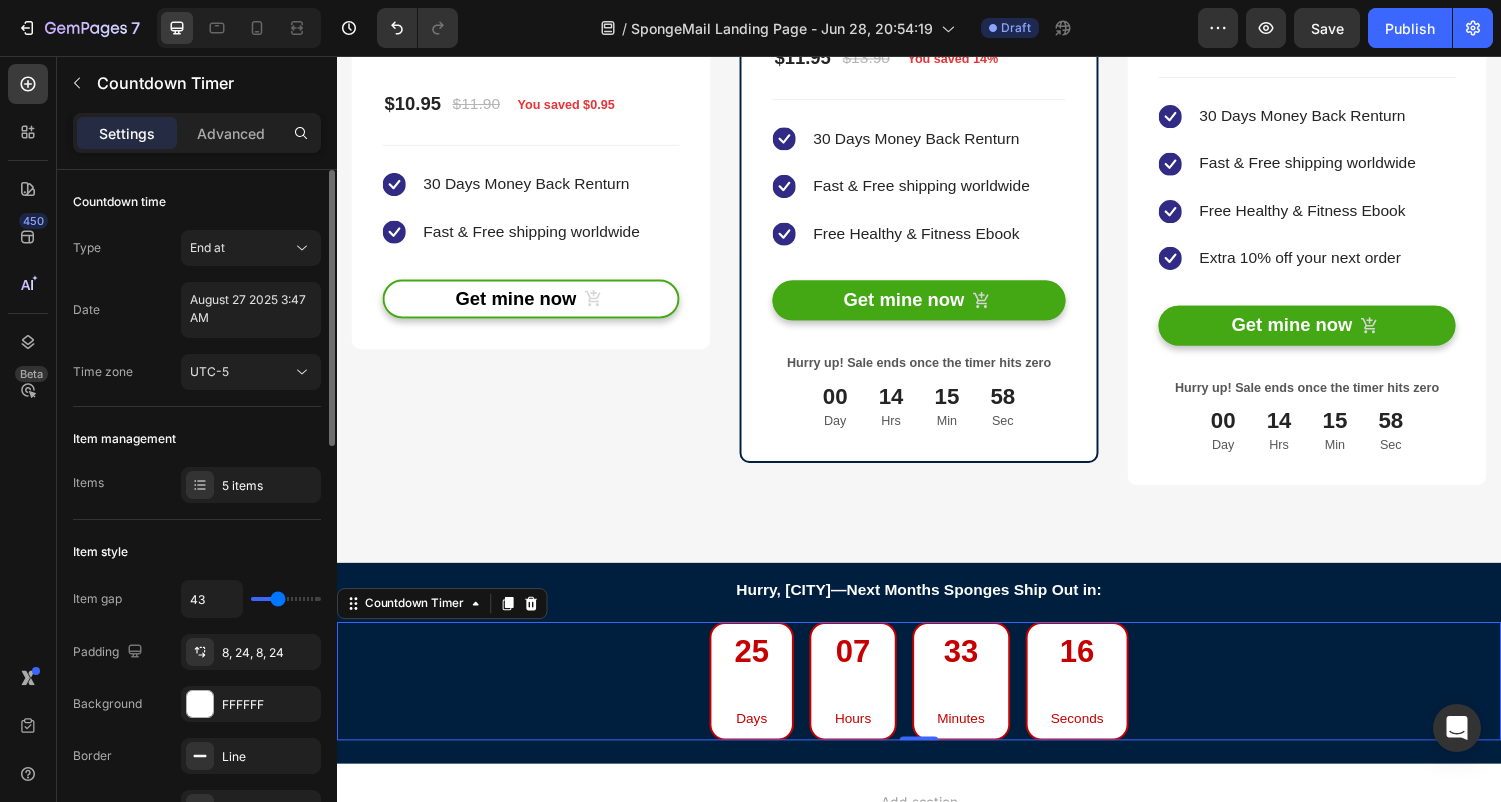 type on "45" 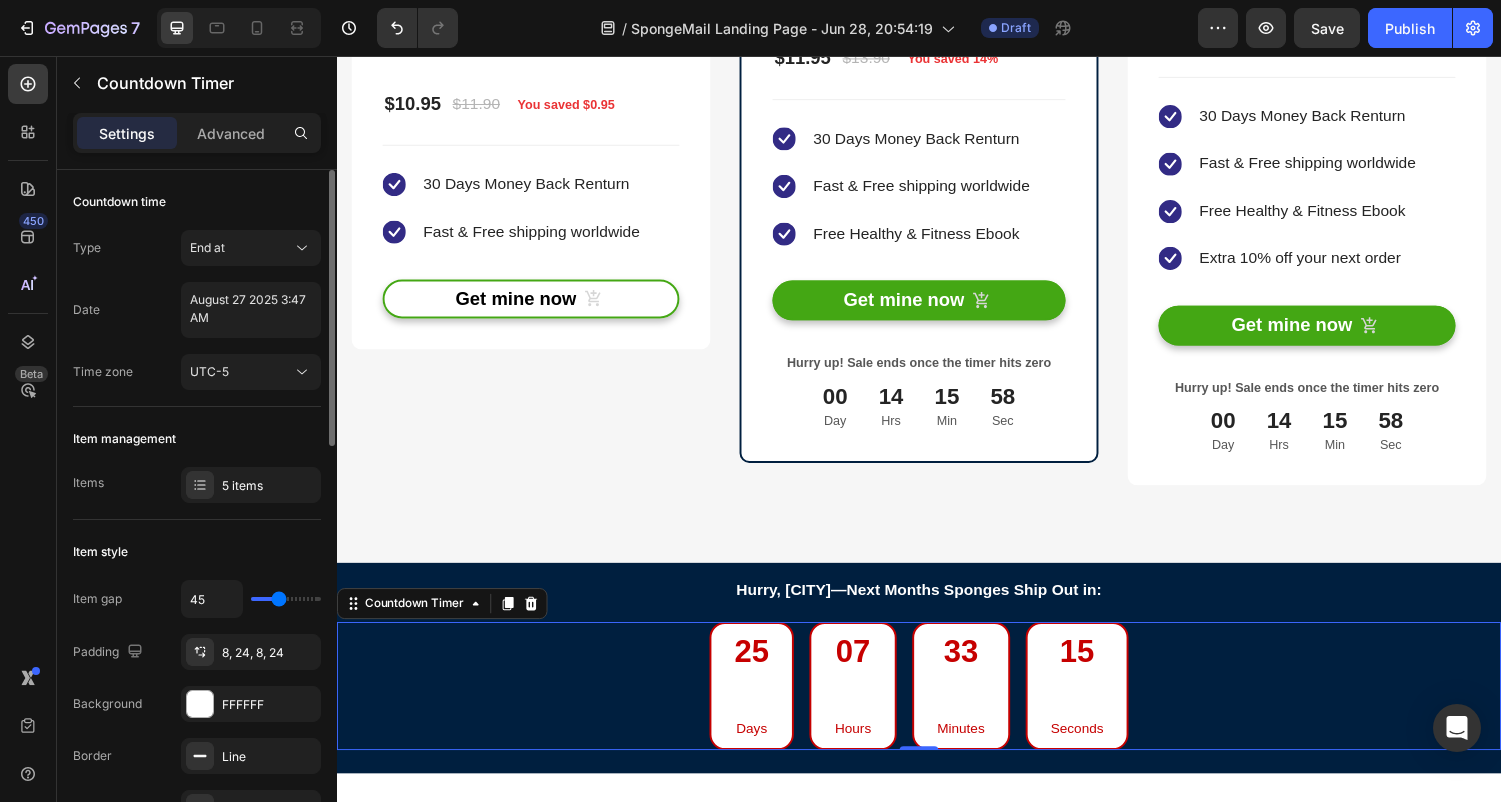 type on "43" 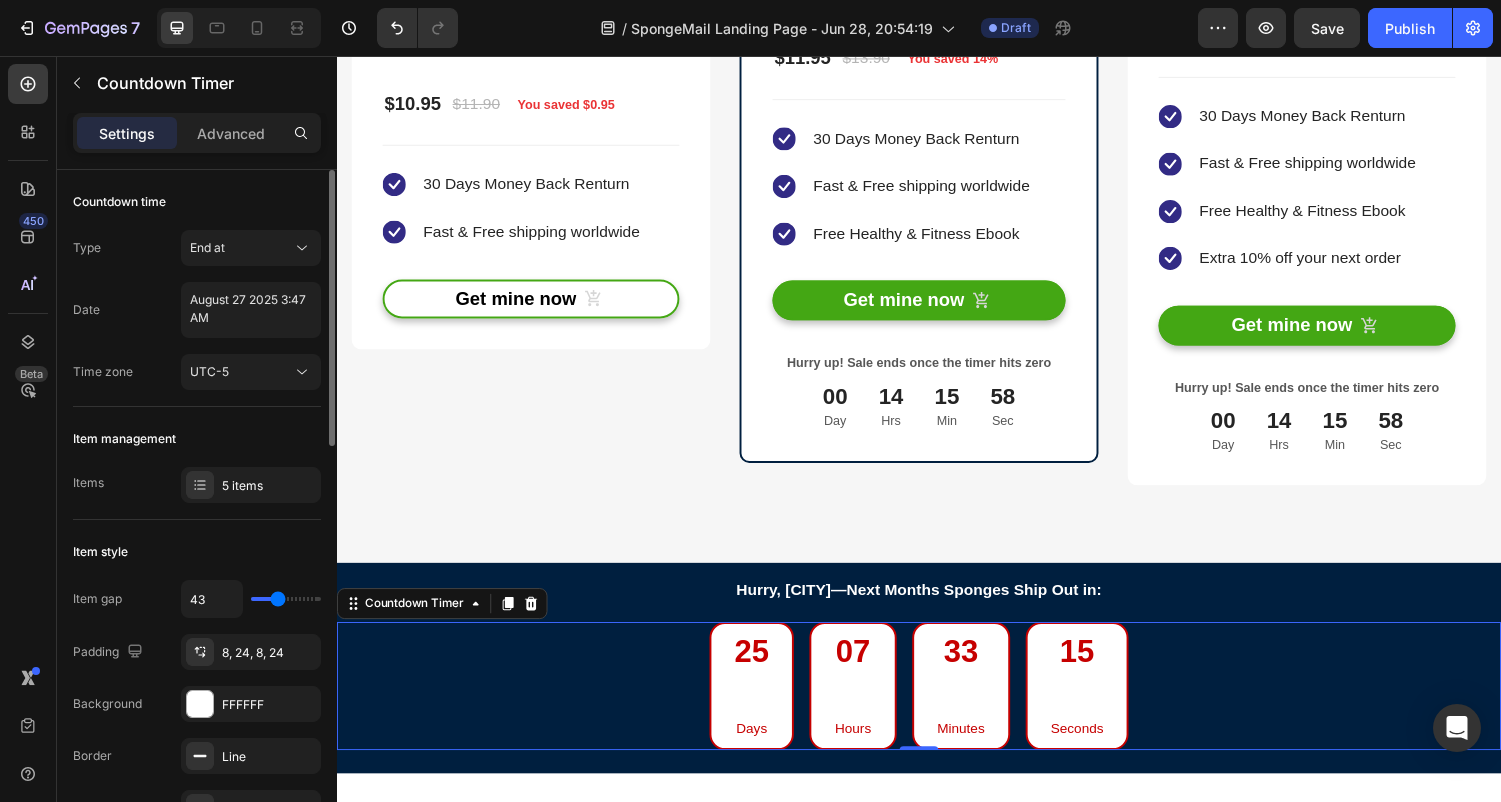 type on "41" 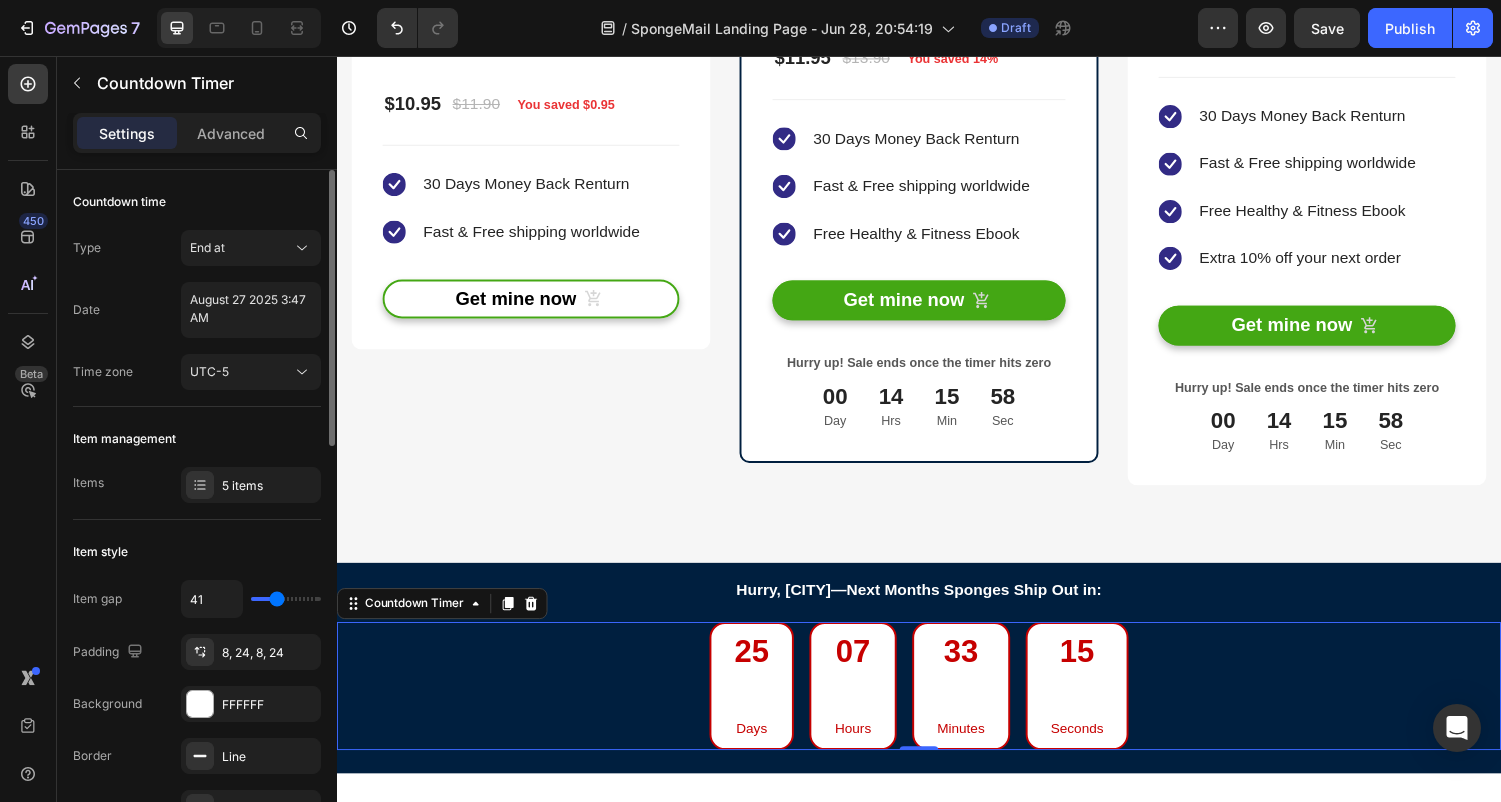 type on "39" 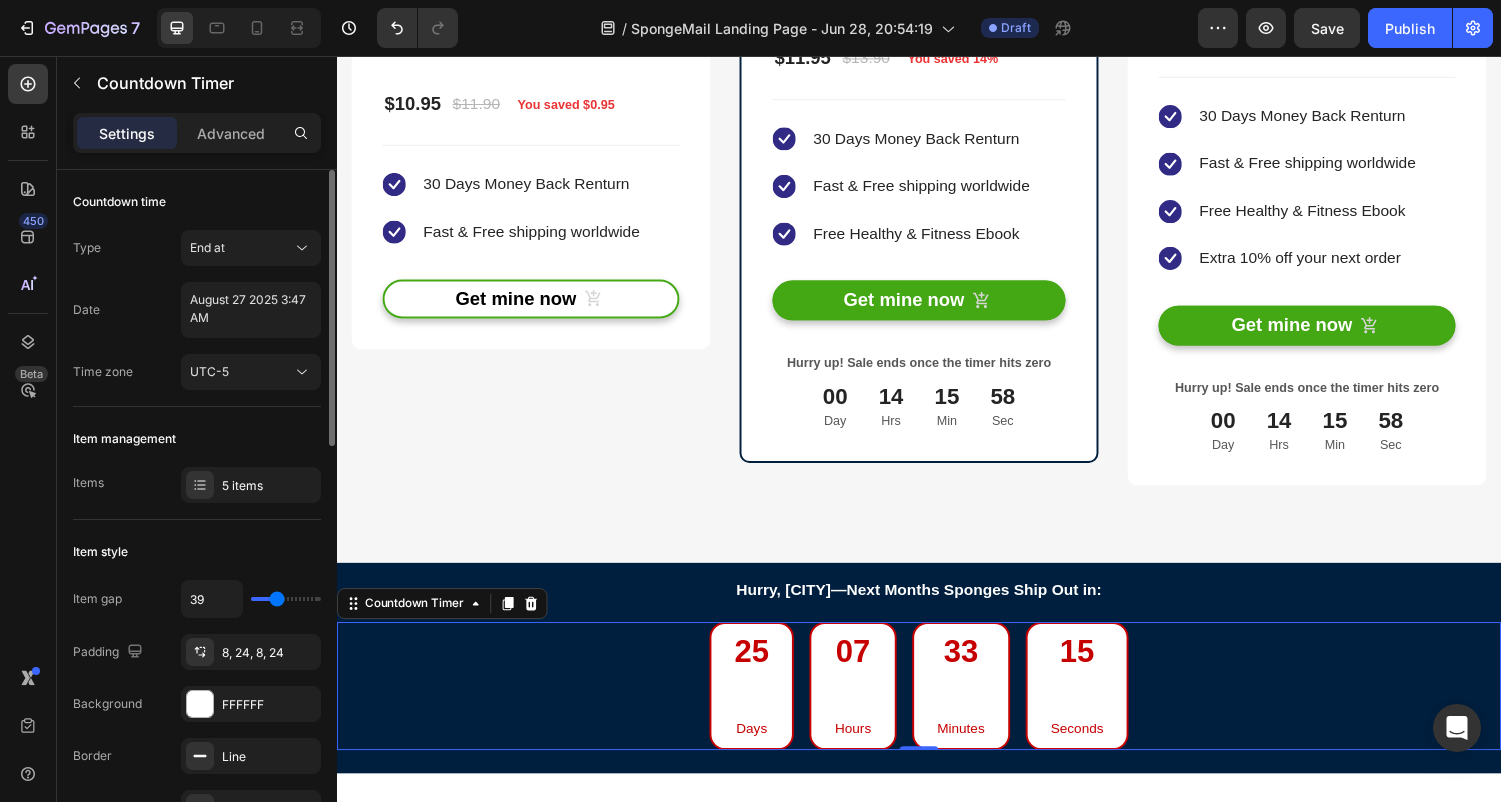 type on "37" 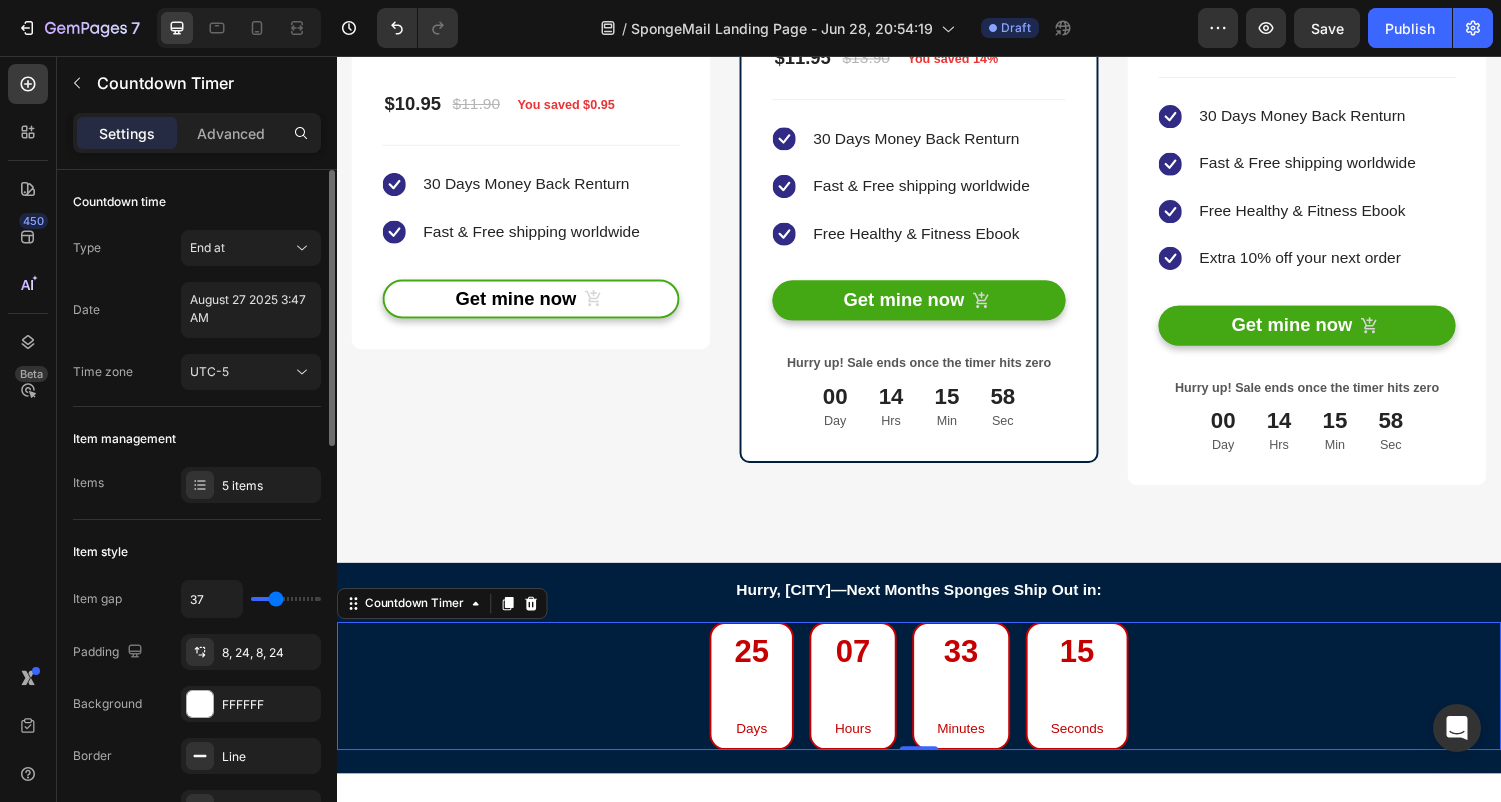 type on "35" 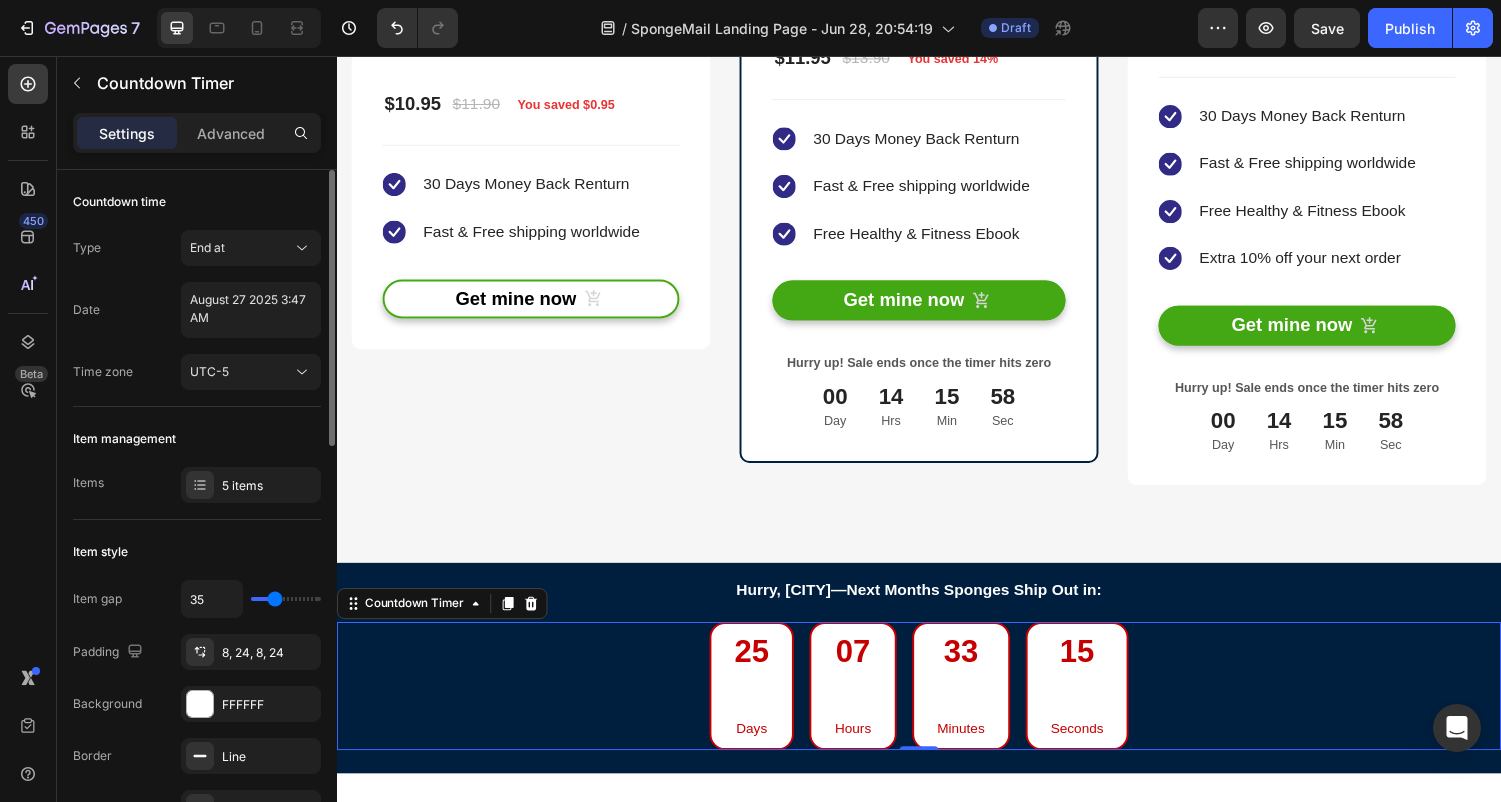 type on "31" 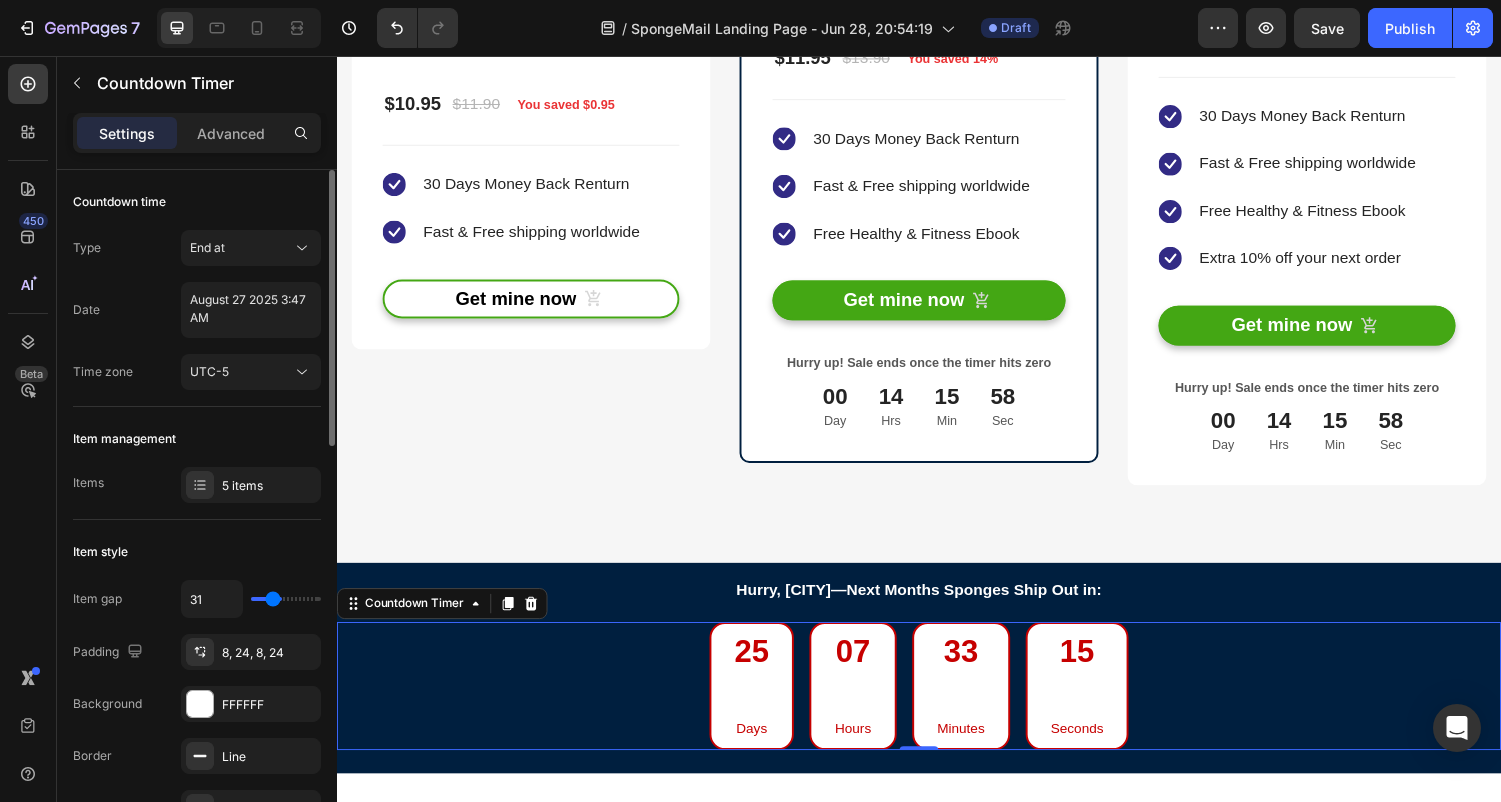 type on "28" 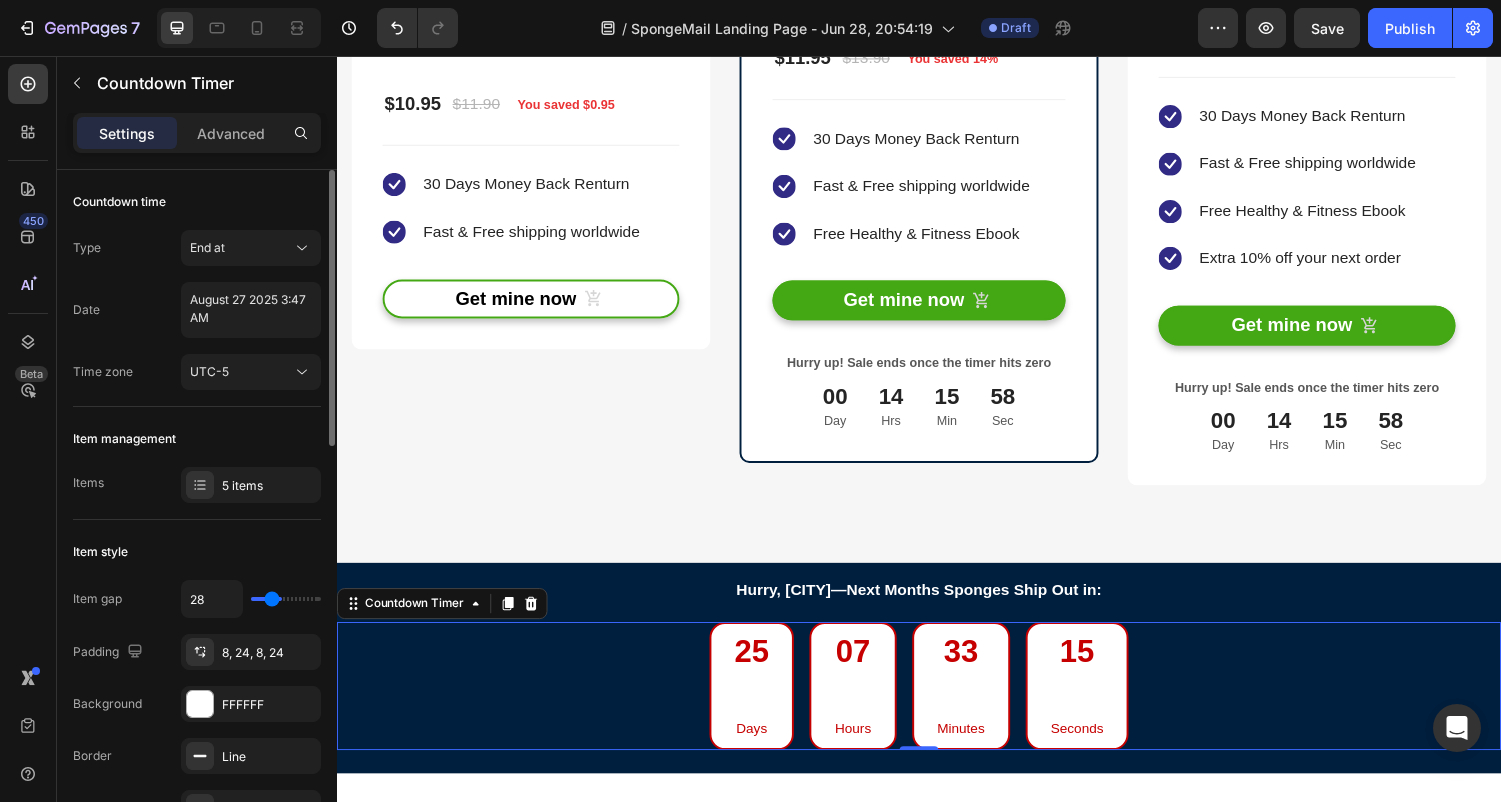 type on "24" 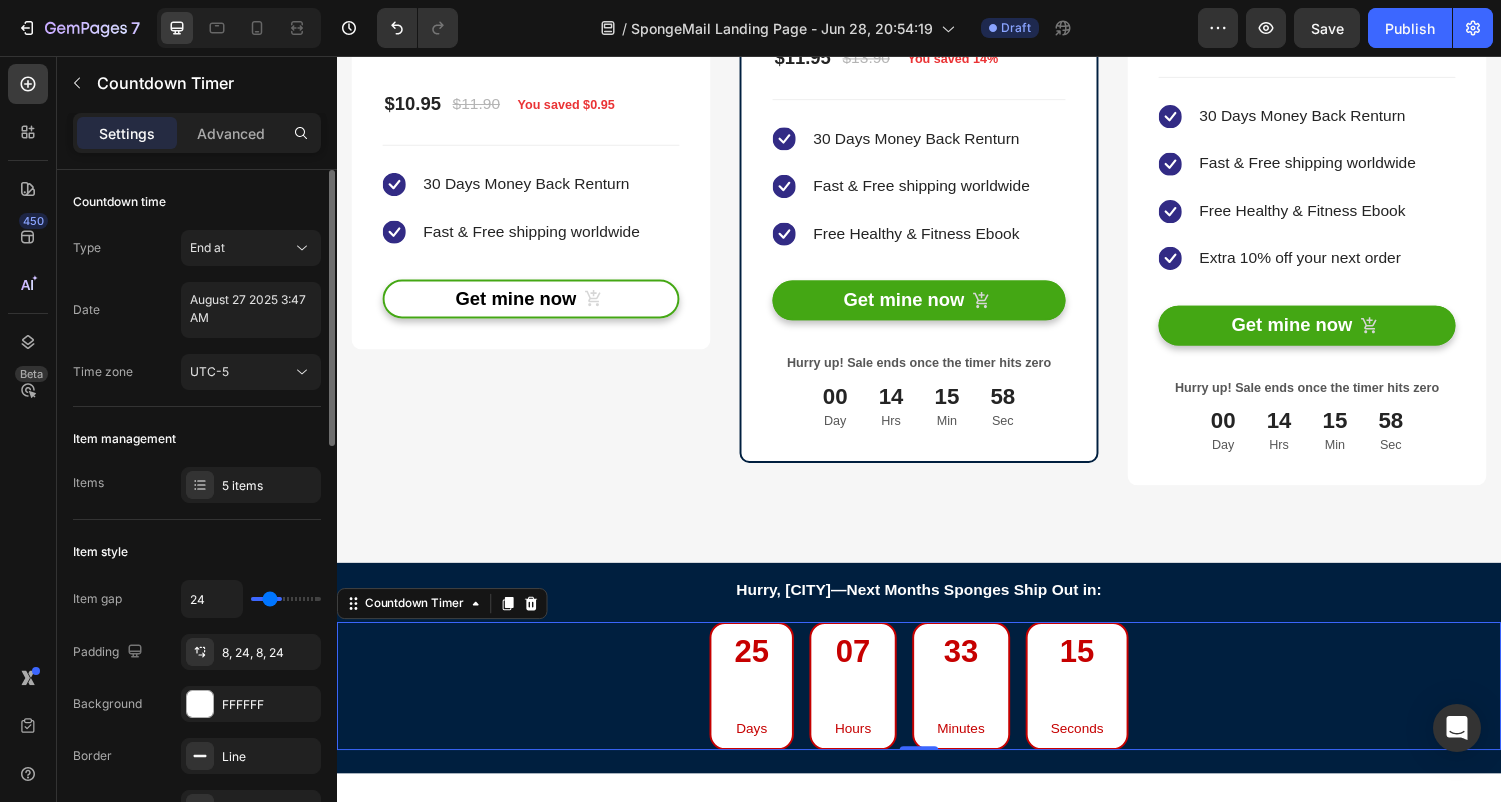 type on "22" 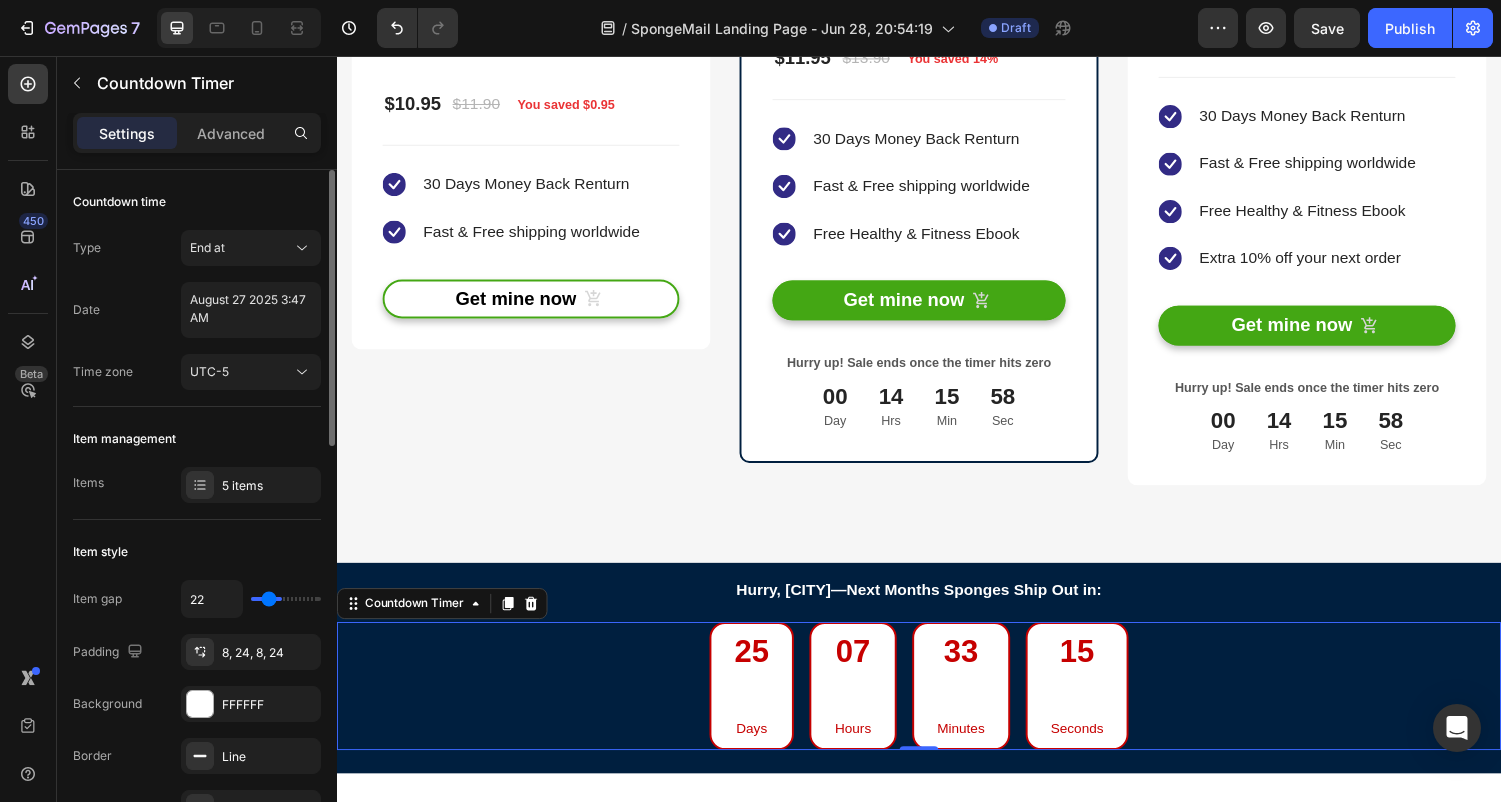 type on "18" 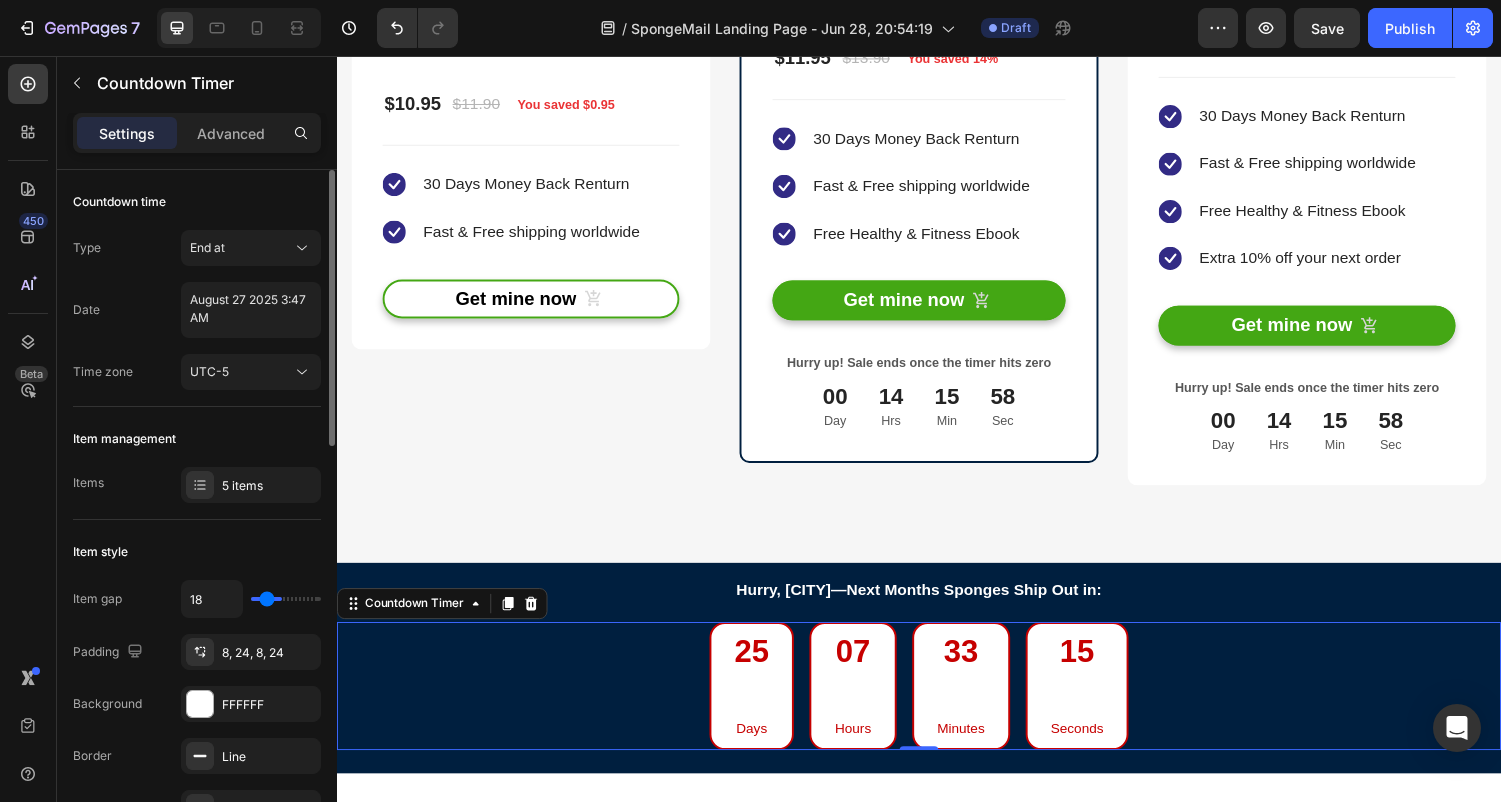 type on "16" 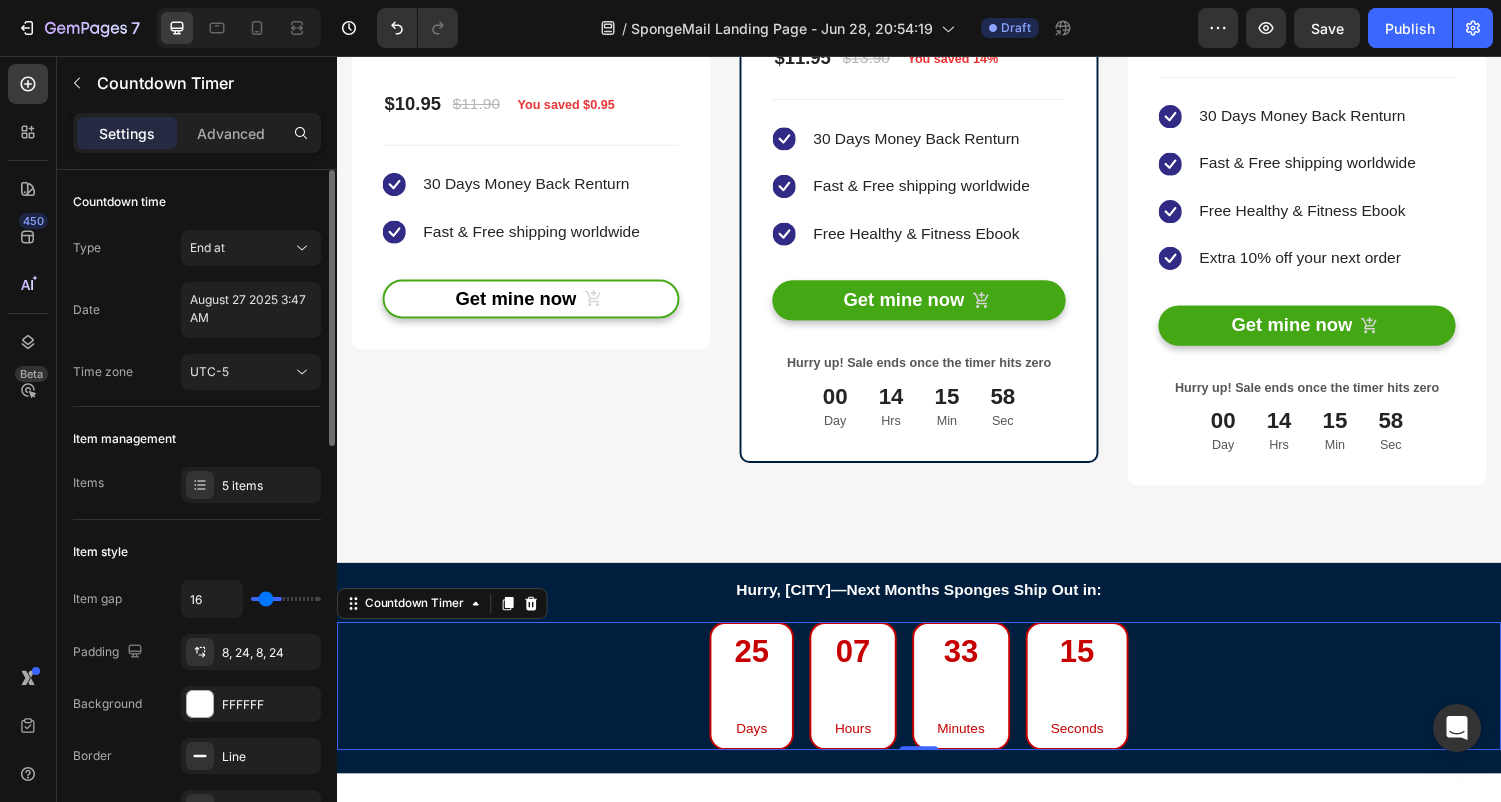 type on "14" 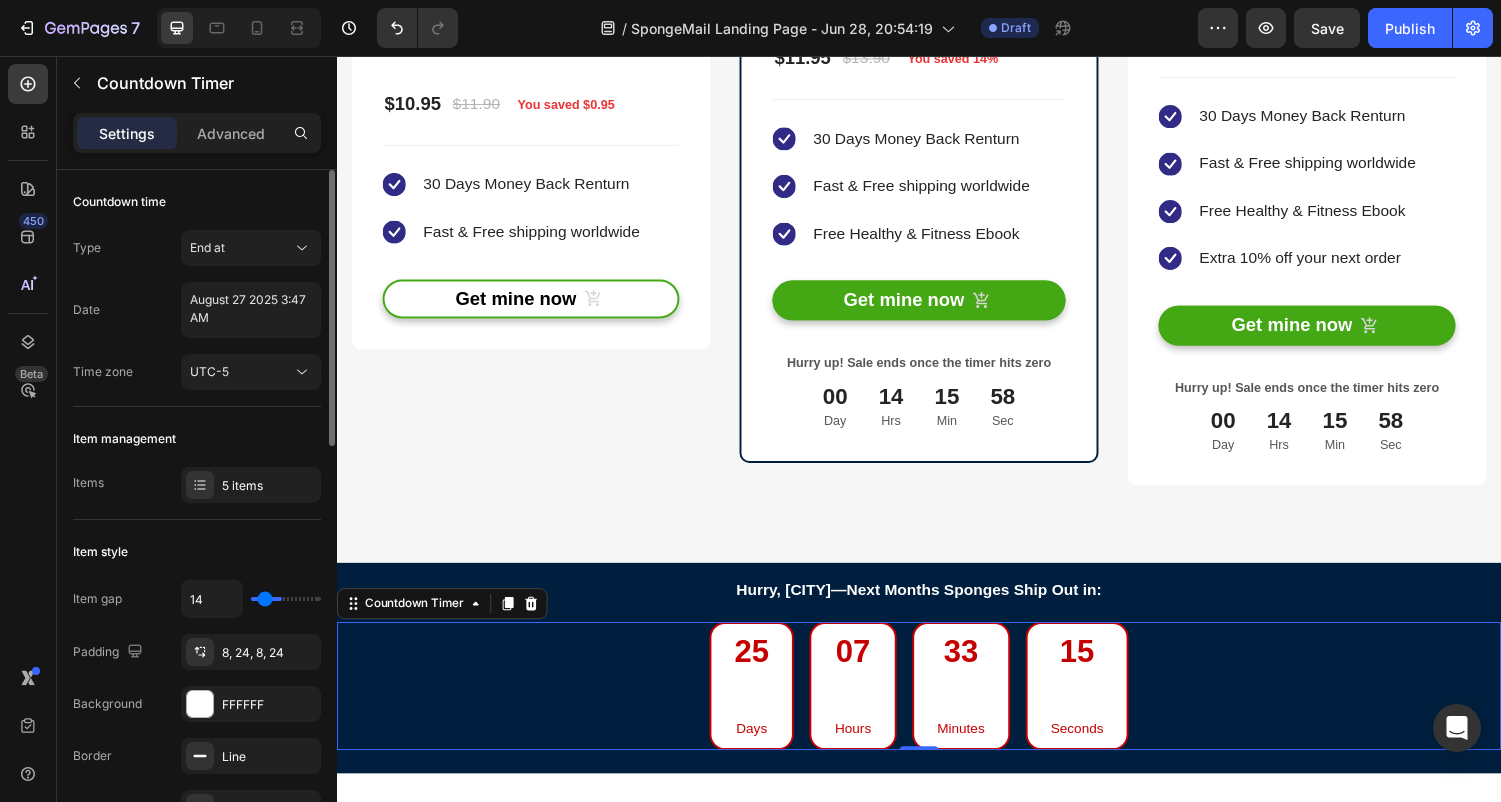 type on "12" 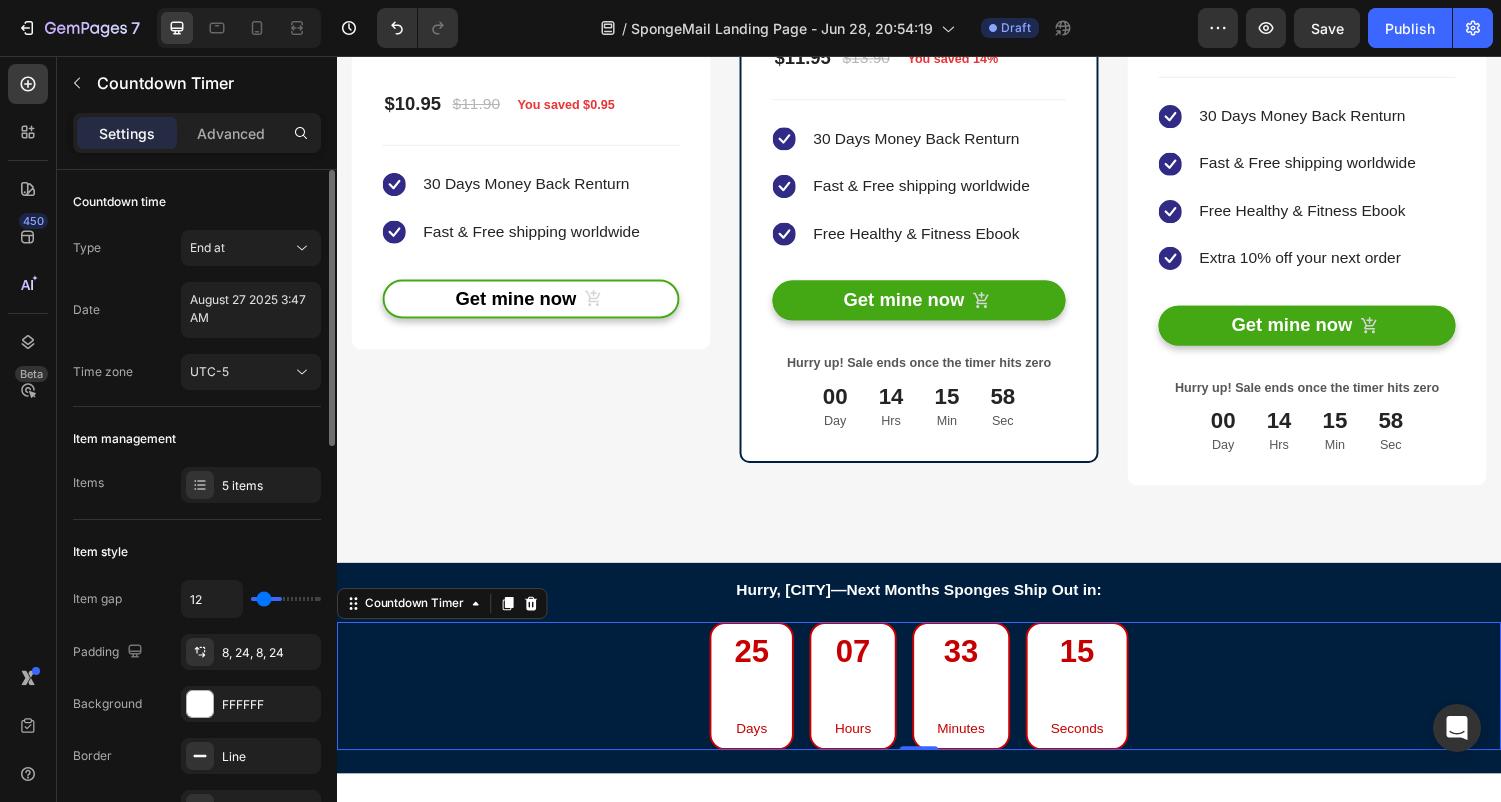 type on "9" 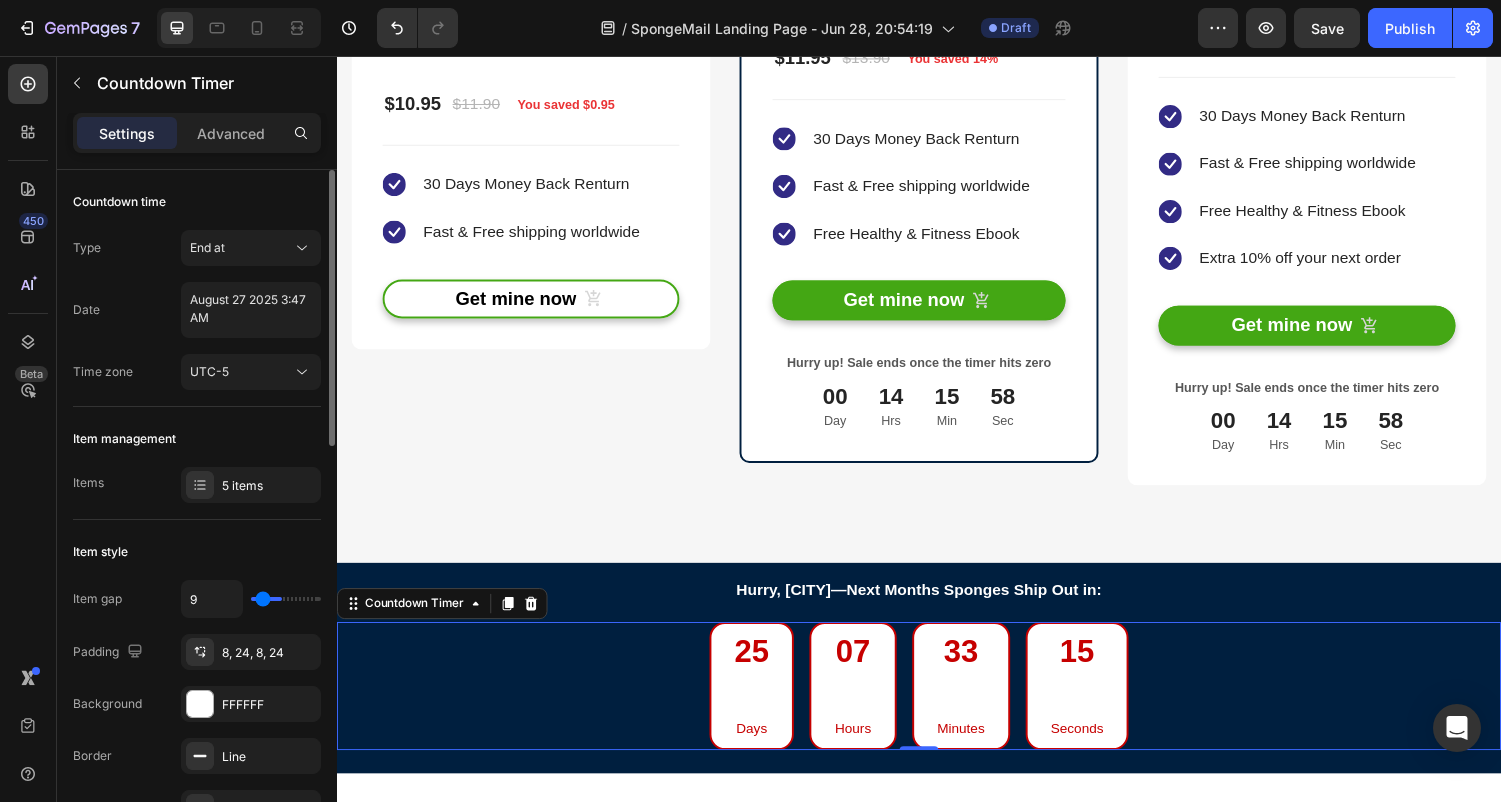 type on "7" 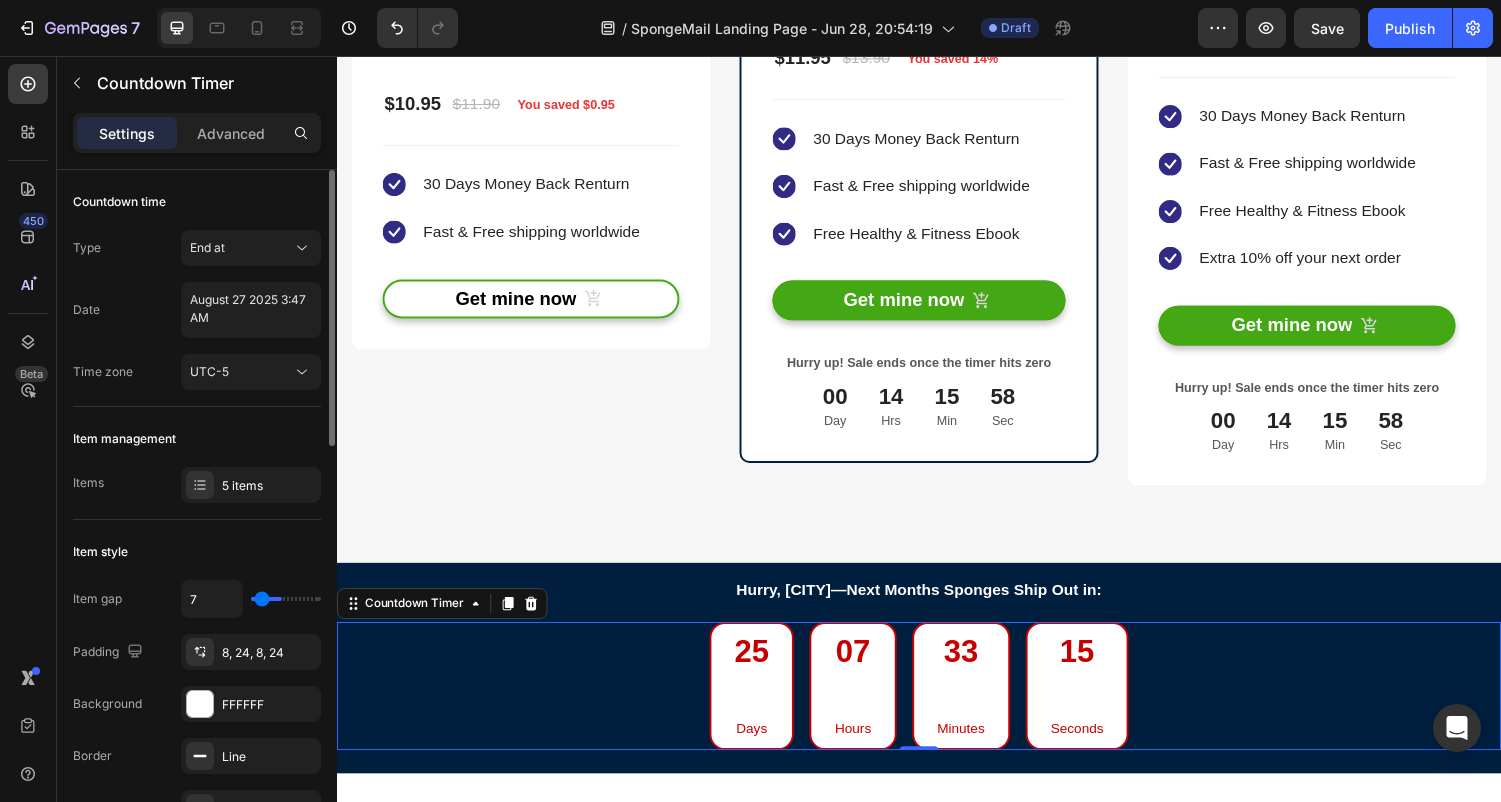 type on "5" 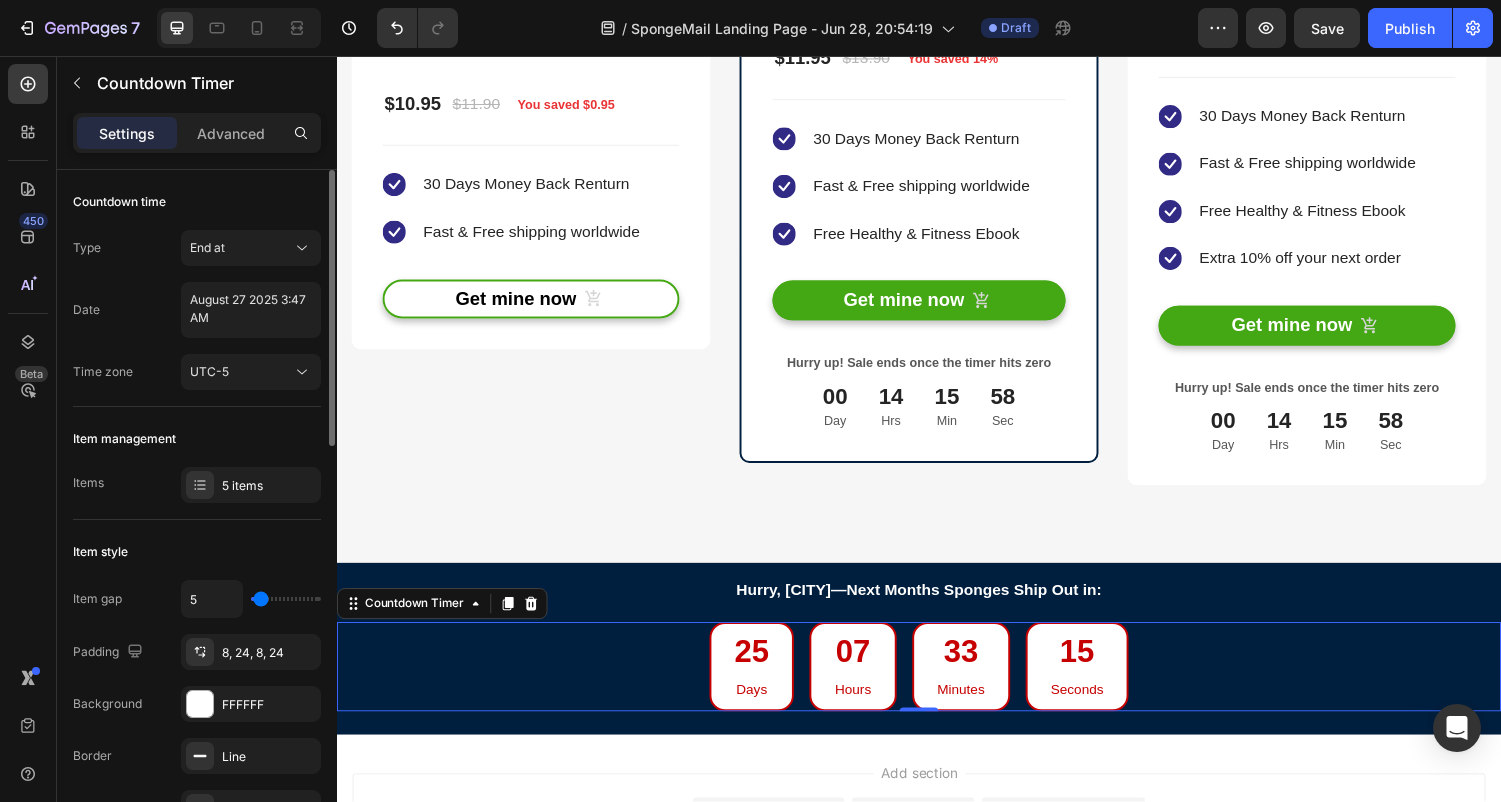 type on "3" 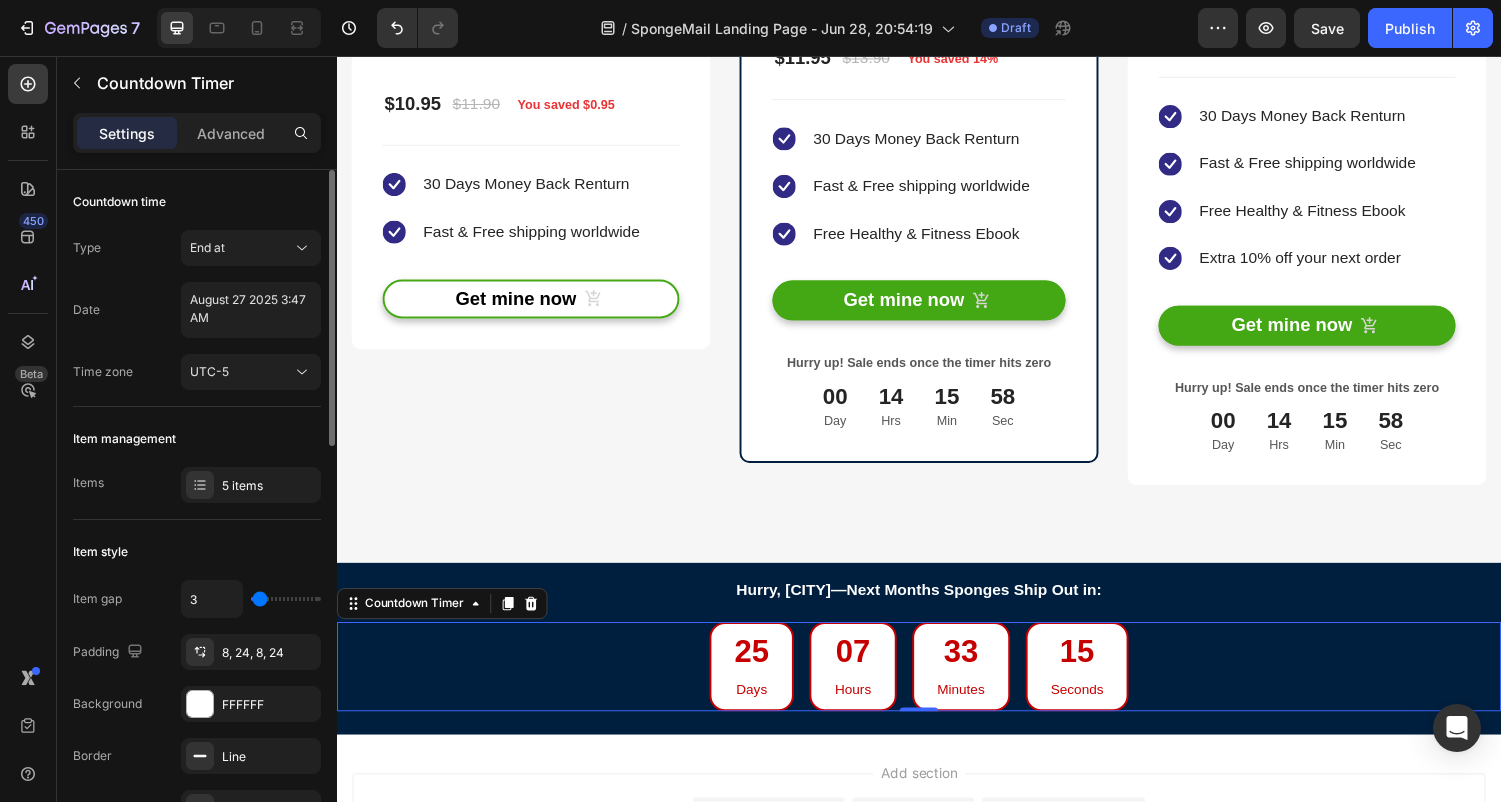type on "1" 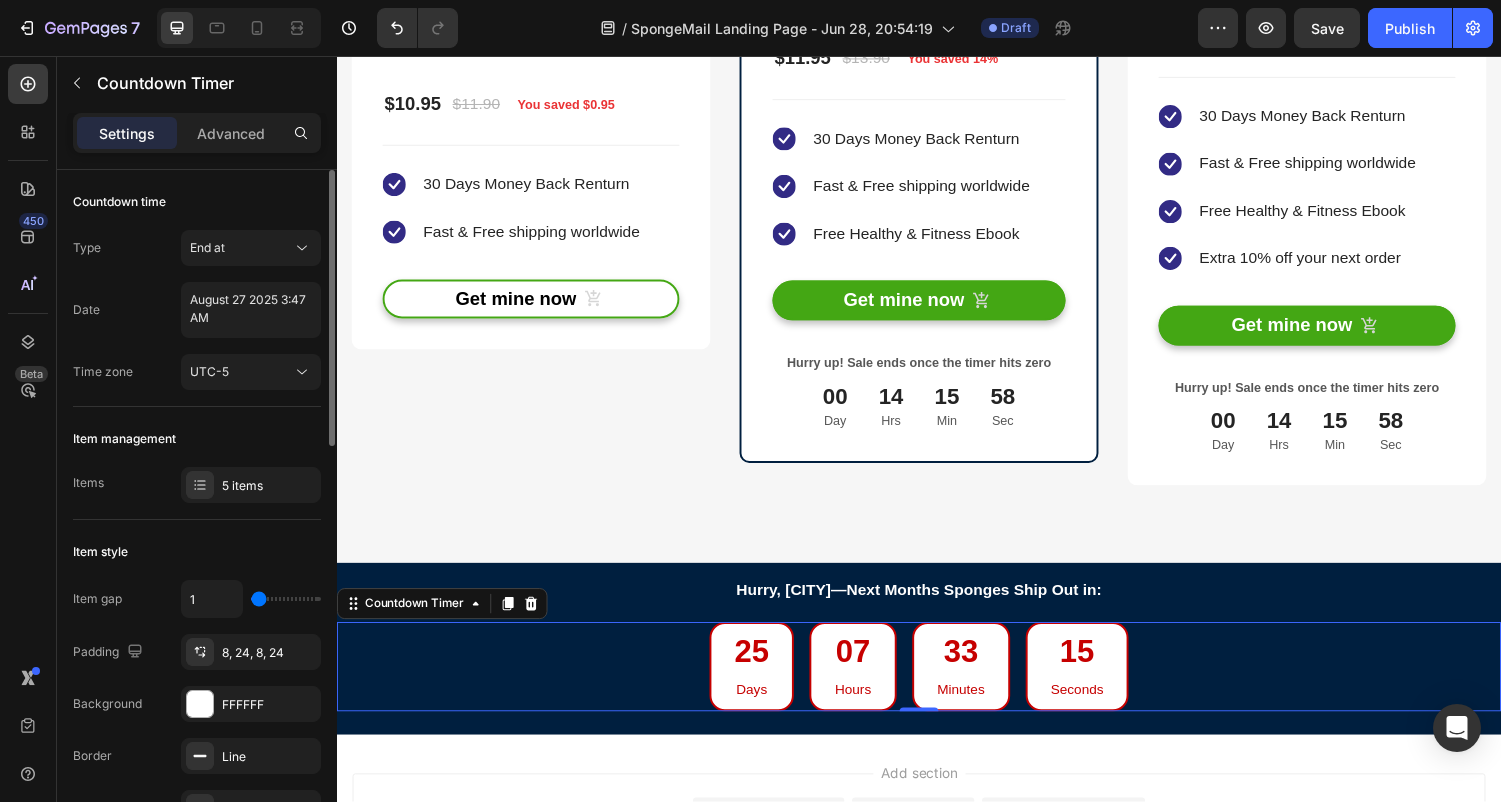 type on "0" 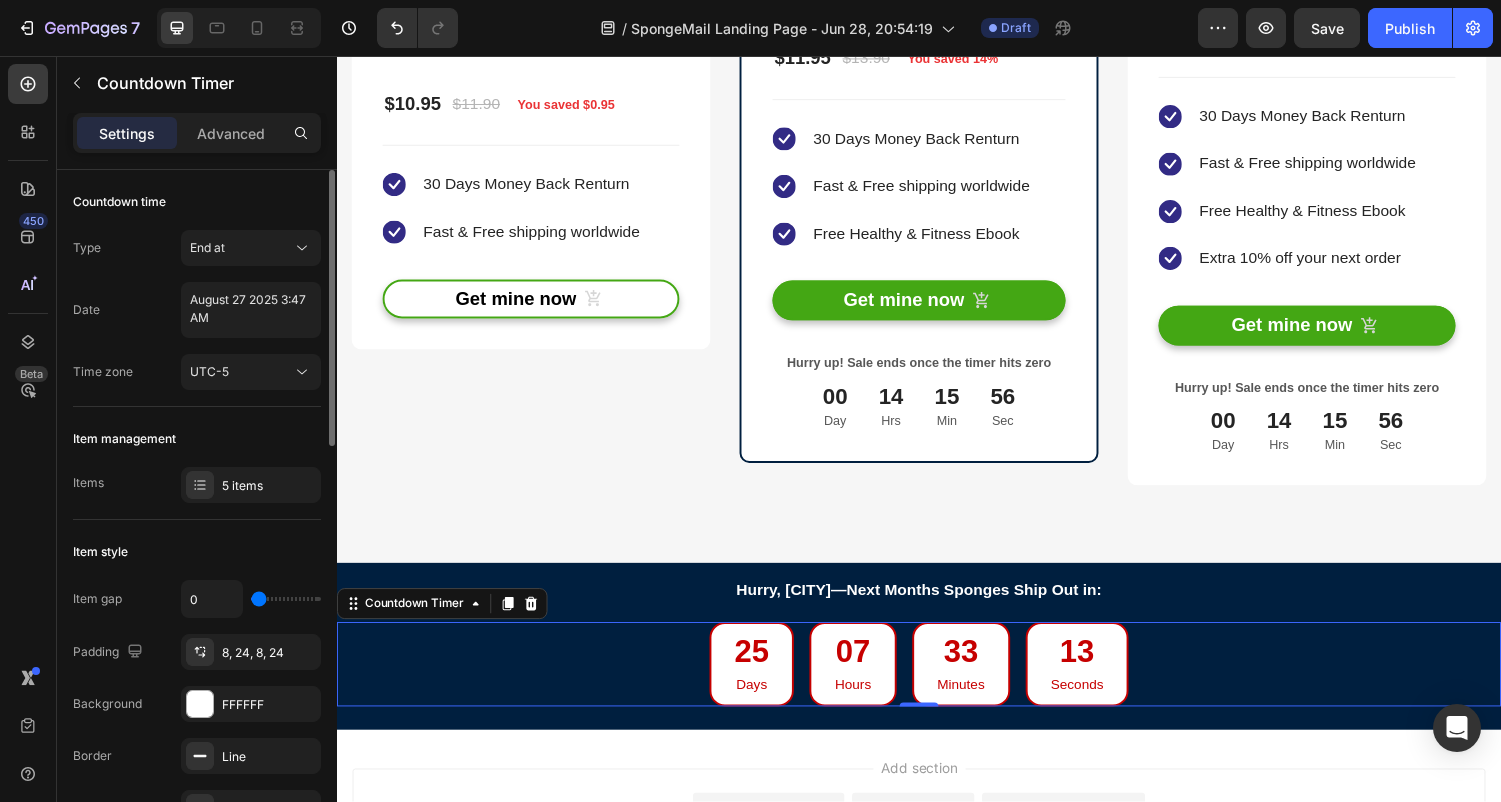 drag, startPoint x: 260, startPoint y: 599, endPoint x: 230, endPoint y: 593, distance: 30.594116 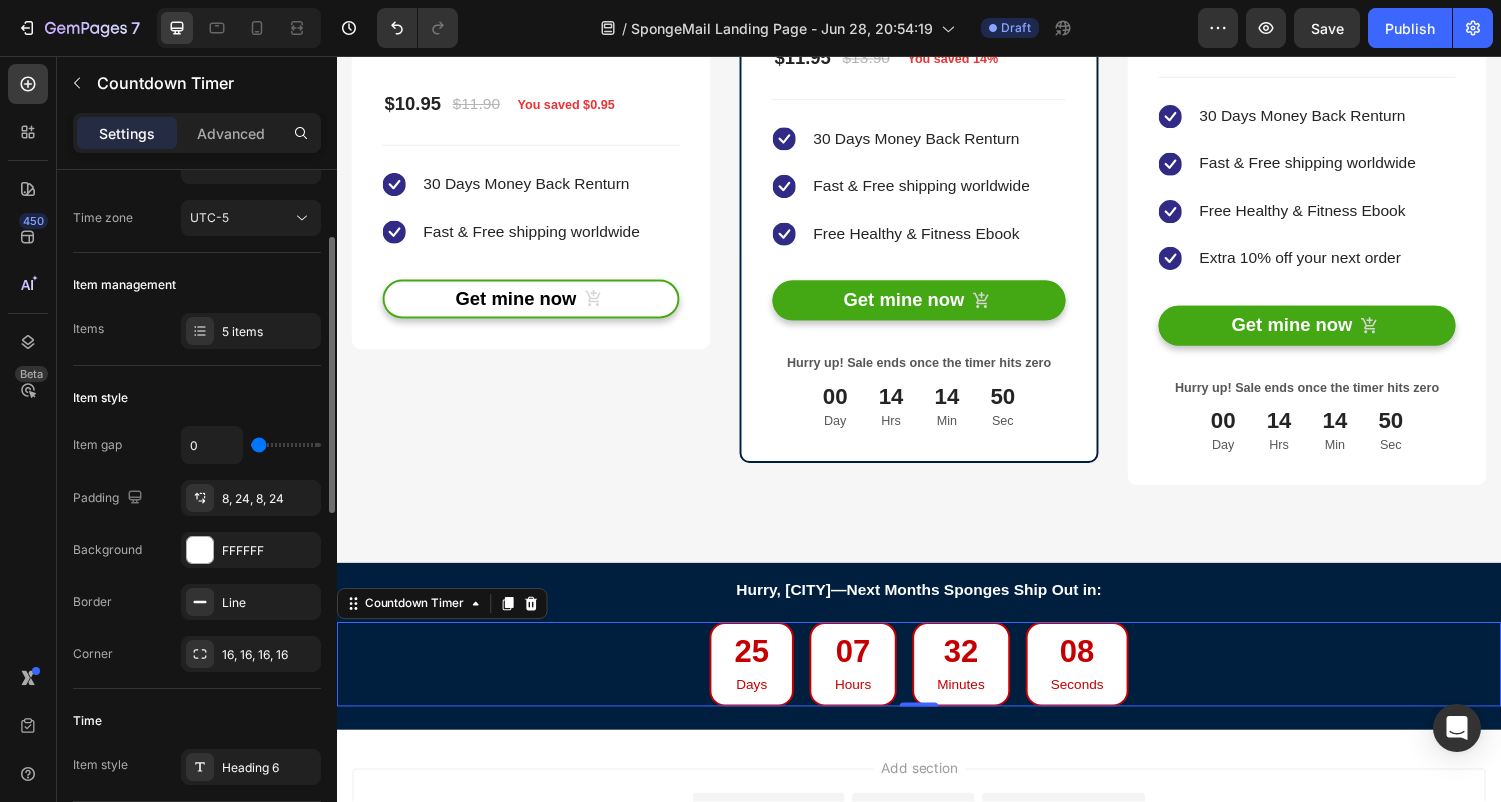 scroll, scrollTop: 171, scrollLeft: 0, axis: vertical 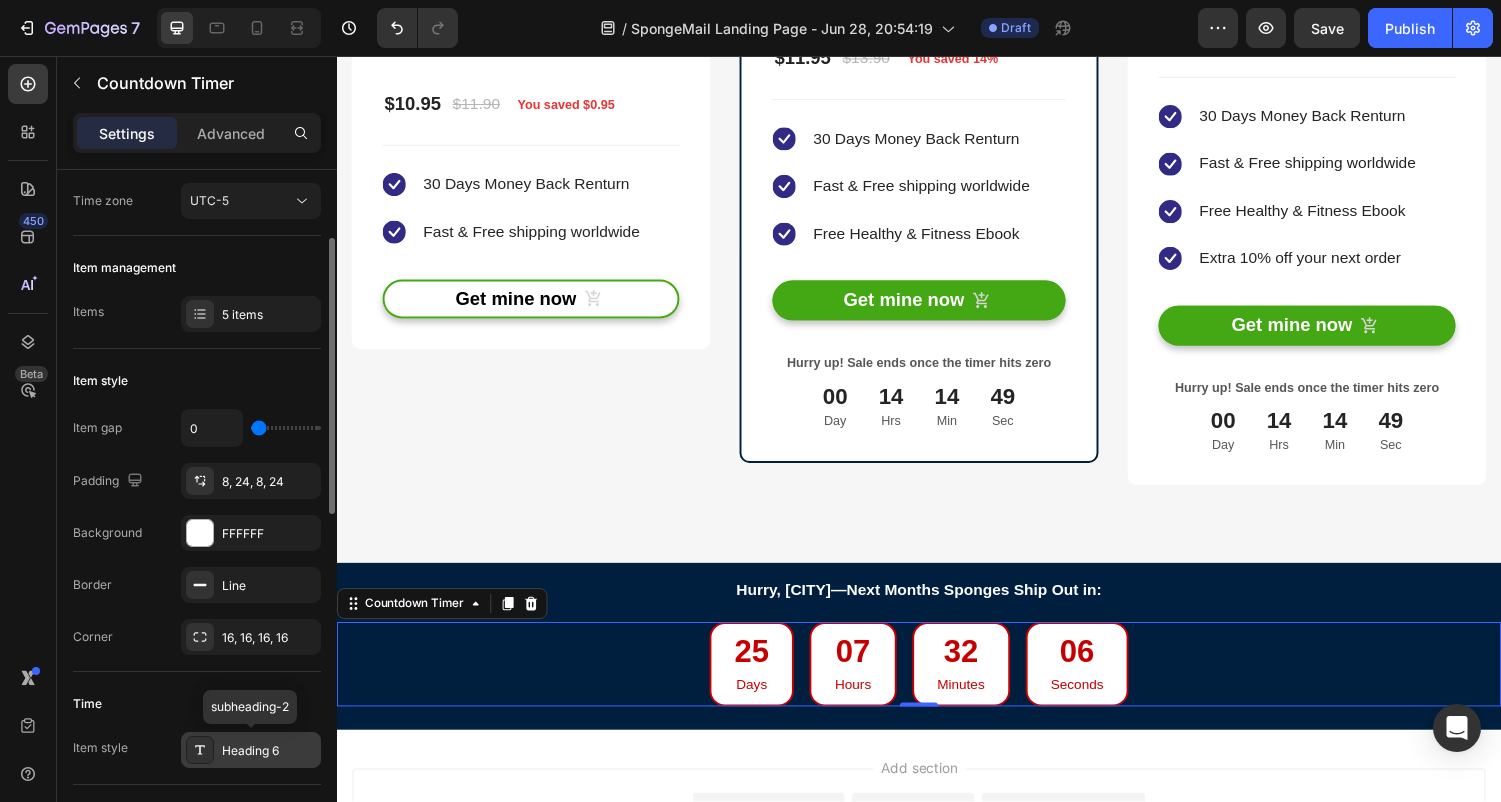 click on "Heading 6" at bounding box center (251, 750) 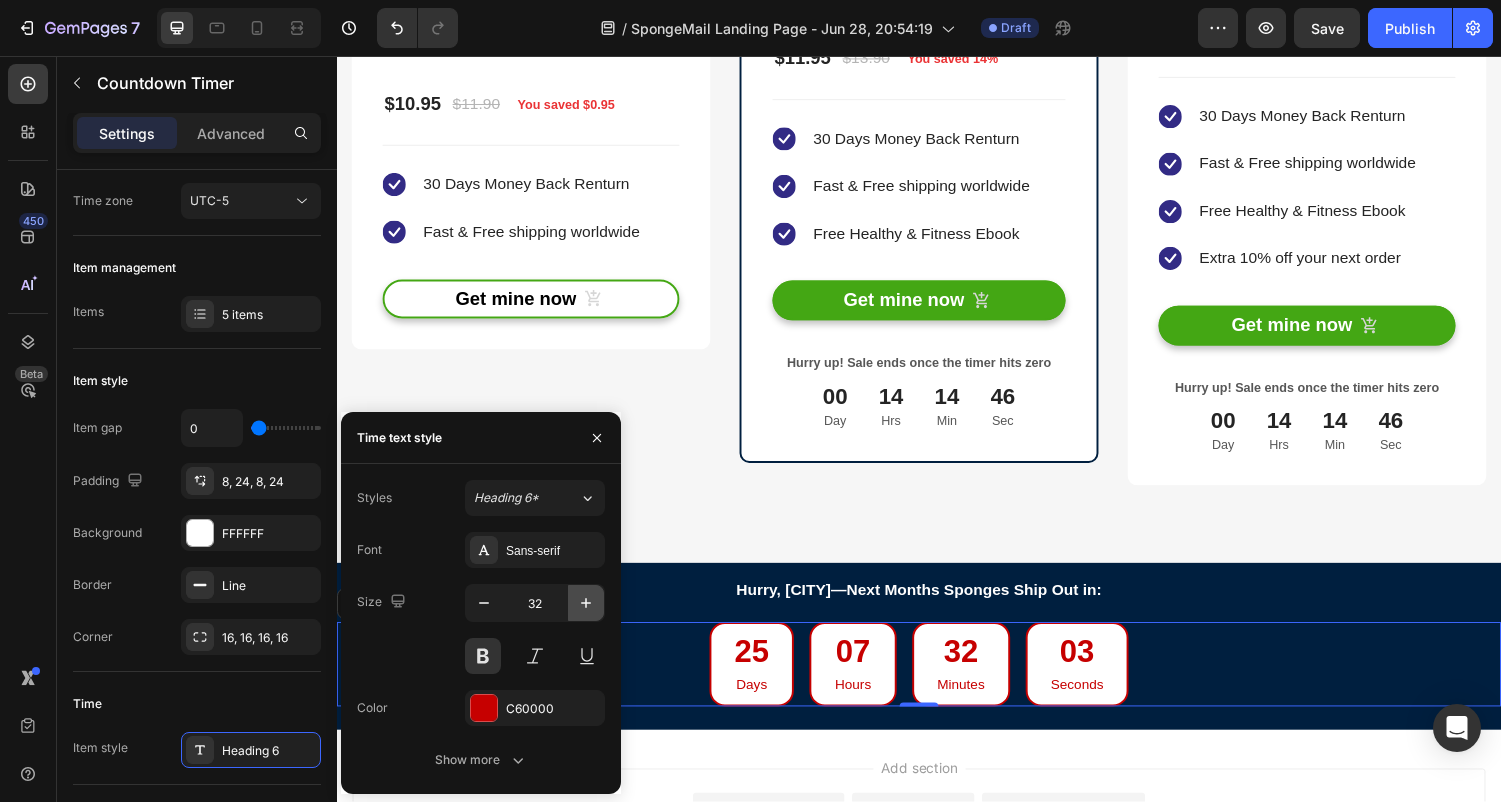 click 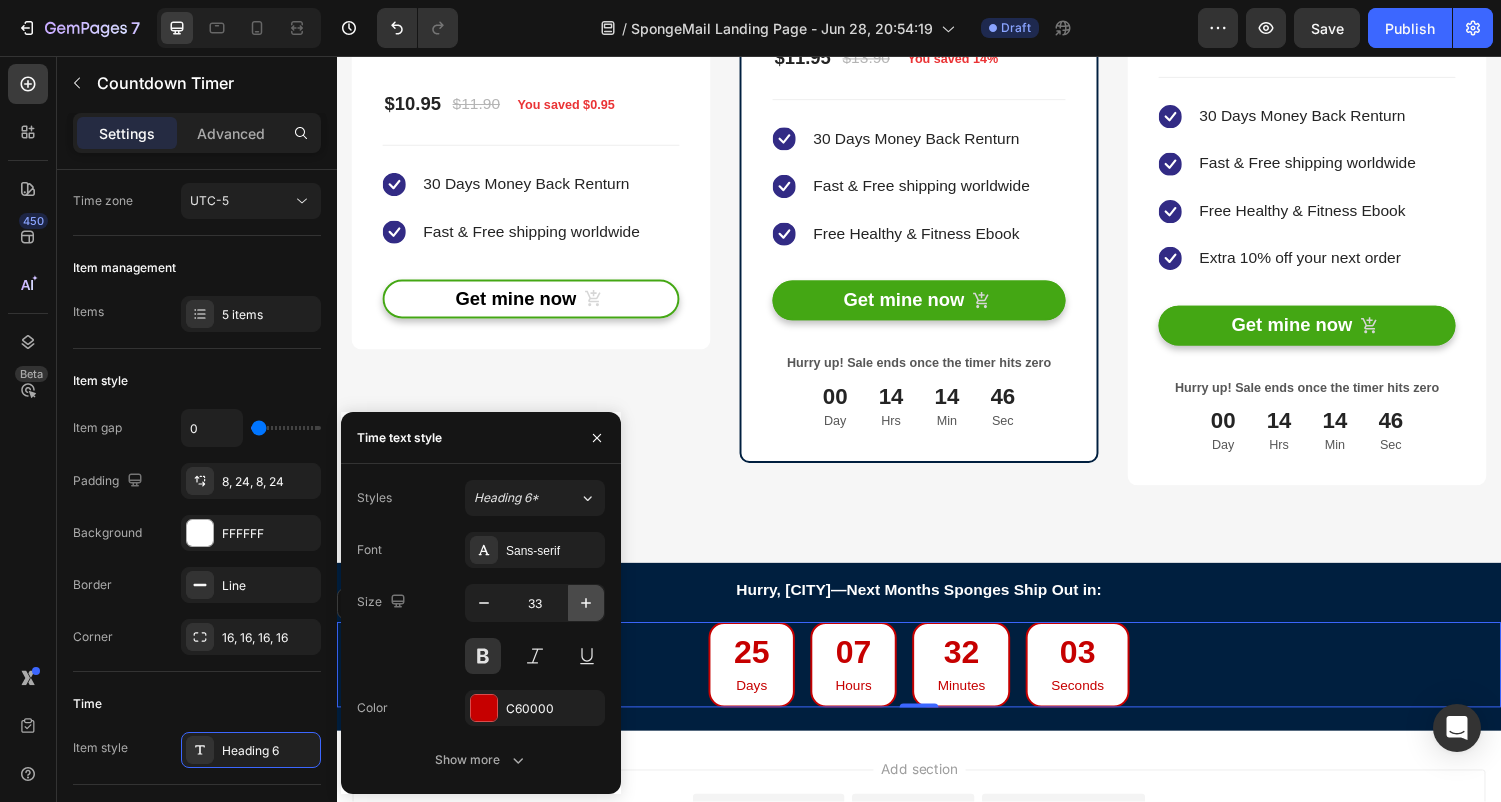 click 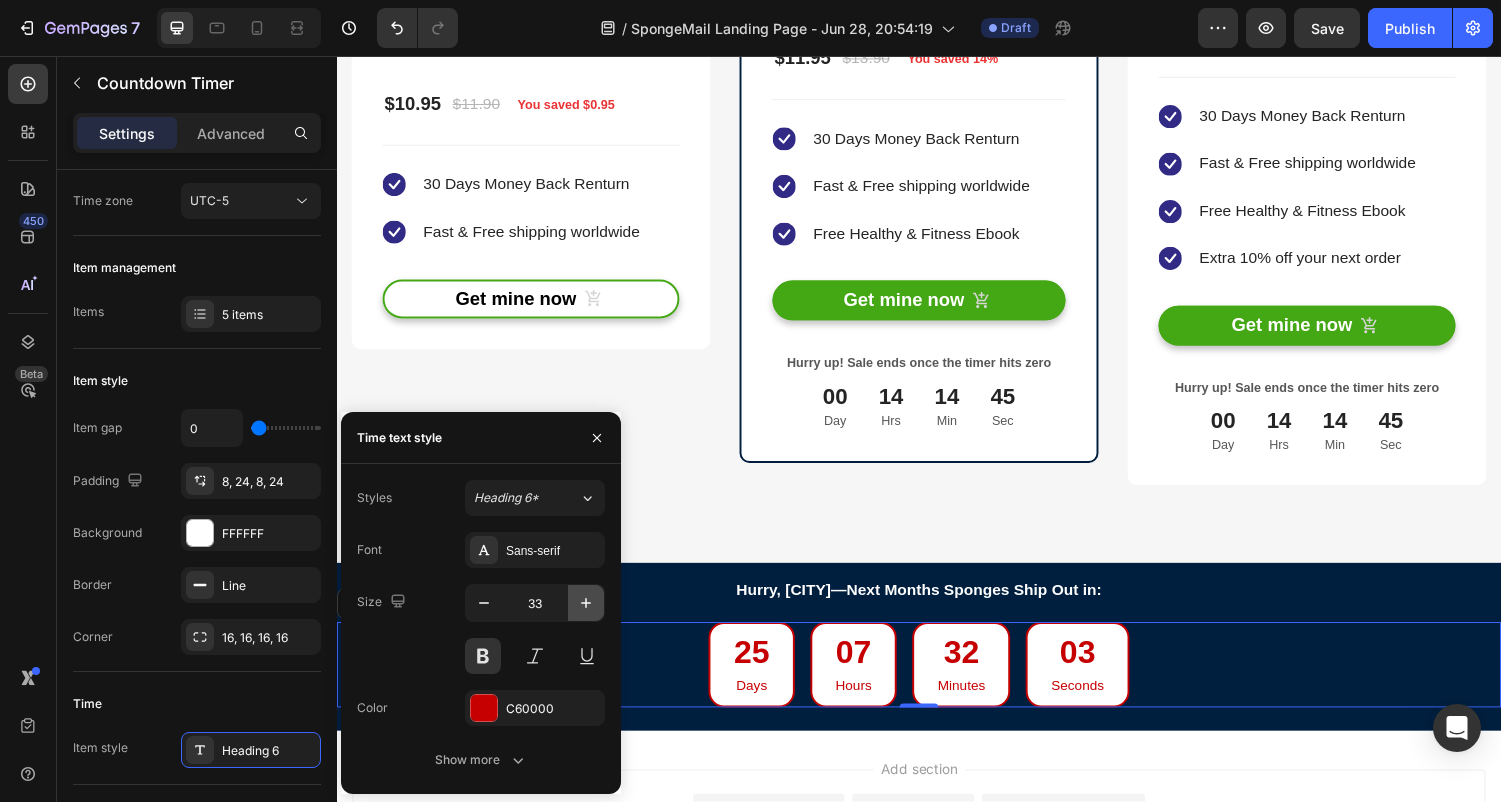 type on "34" 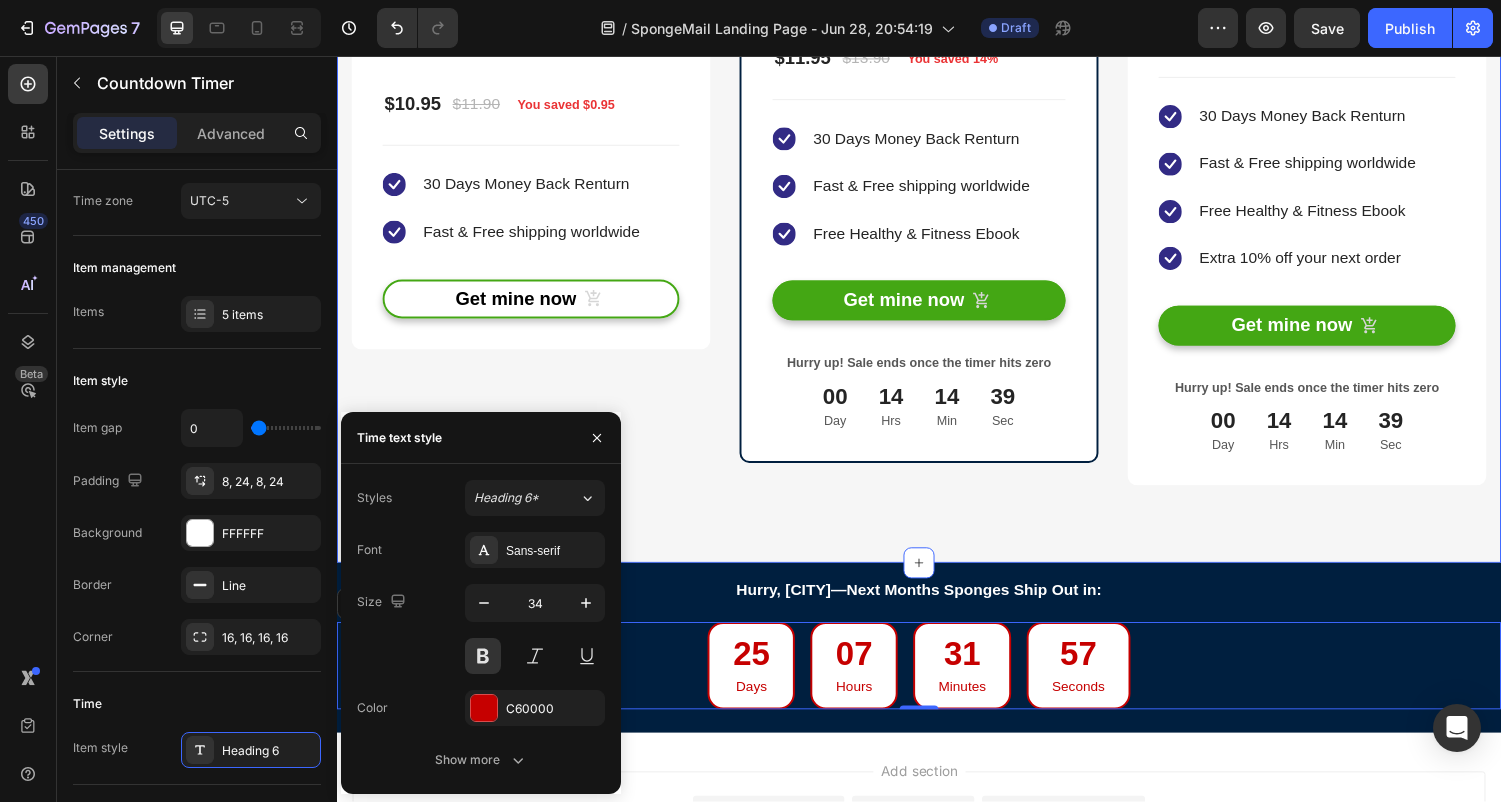 click on "Buy more & save up to 14% Heading At vero eos et accusamus et iusto odio dignissimos ducimus. Text block Row SpongeMail™ Eco-Friendly Sponges (P) Title Classic Plain (2-Pack Monthly Subscription) - $5.95 Heritage Seasonal Edition (2-Pack Monthly Subscription) - $6.95 Classic Plain (4-Pack Monthly Subscription) - $10.95 Heritage Seasonal Edition (4-Pack Monthly Subscription) - $11.95 Product Variants & Swatches Title Line Save 8% Product Badge (P) Images & Gallery $10.95 (P) Price (P) Price $11.90 (P) Price (P) Price You saved $0.95 Product Badge Row You saved $0.95 Product Badge Icon 30 Days Money Back Renturn Text block Icon Fast & Free shipping worldwide Text block Icon List Get mine now (P) Cart Button Product Row Row SpongeMail™ Eco-Friendly Sponges (P) Title Title Line Save 14% Product Badge MOST POPULAR Text block Row (P) Images & Gallery Row $11.95 (P) Price (P) Price $13.90 (P) Price (P) Price You saved 14% Product Badge Row Icon" at bounding box center (937, -65) 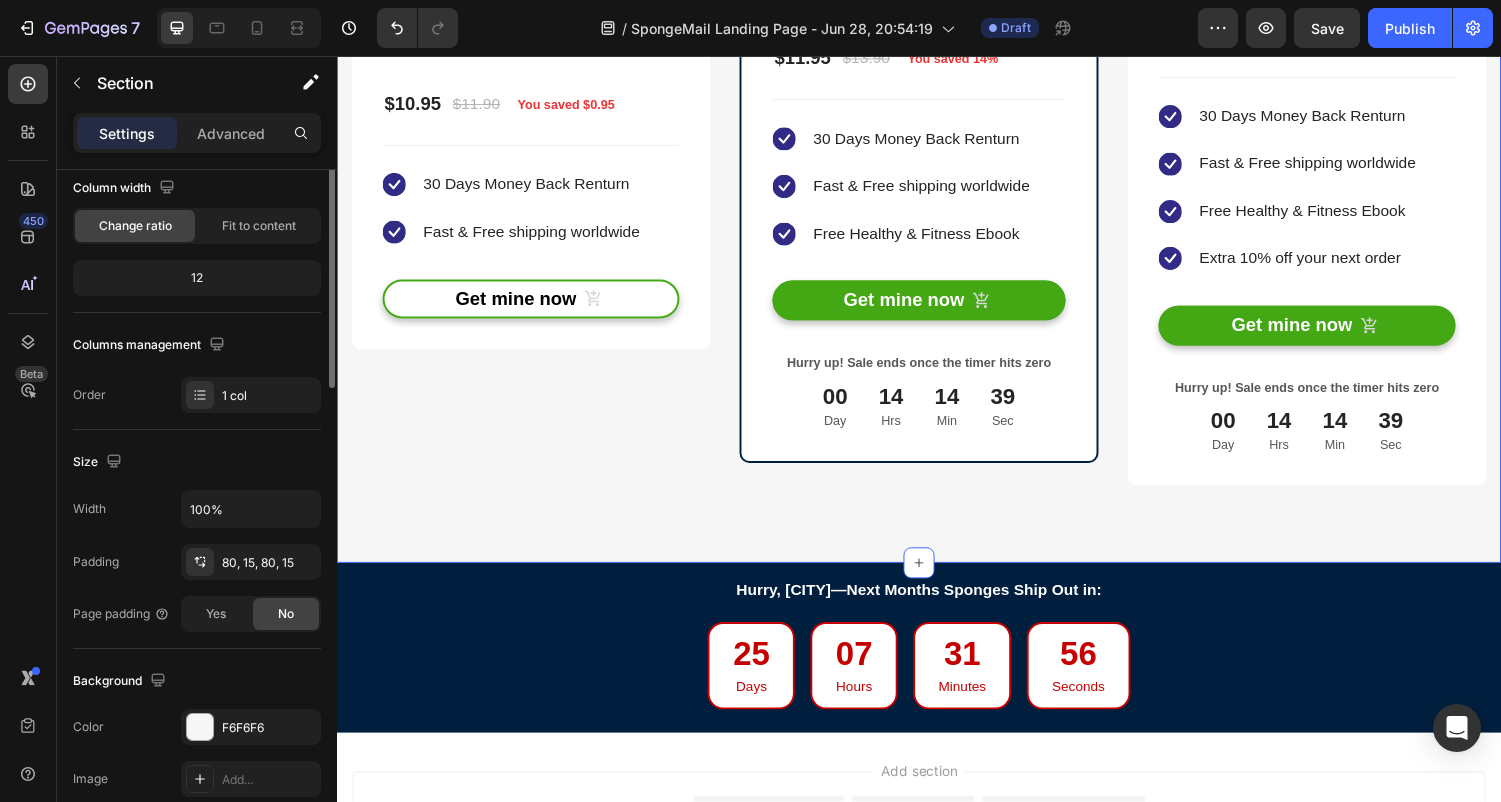 scroll, scrollTop: 0, scrollLeft: 0, axis: both 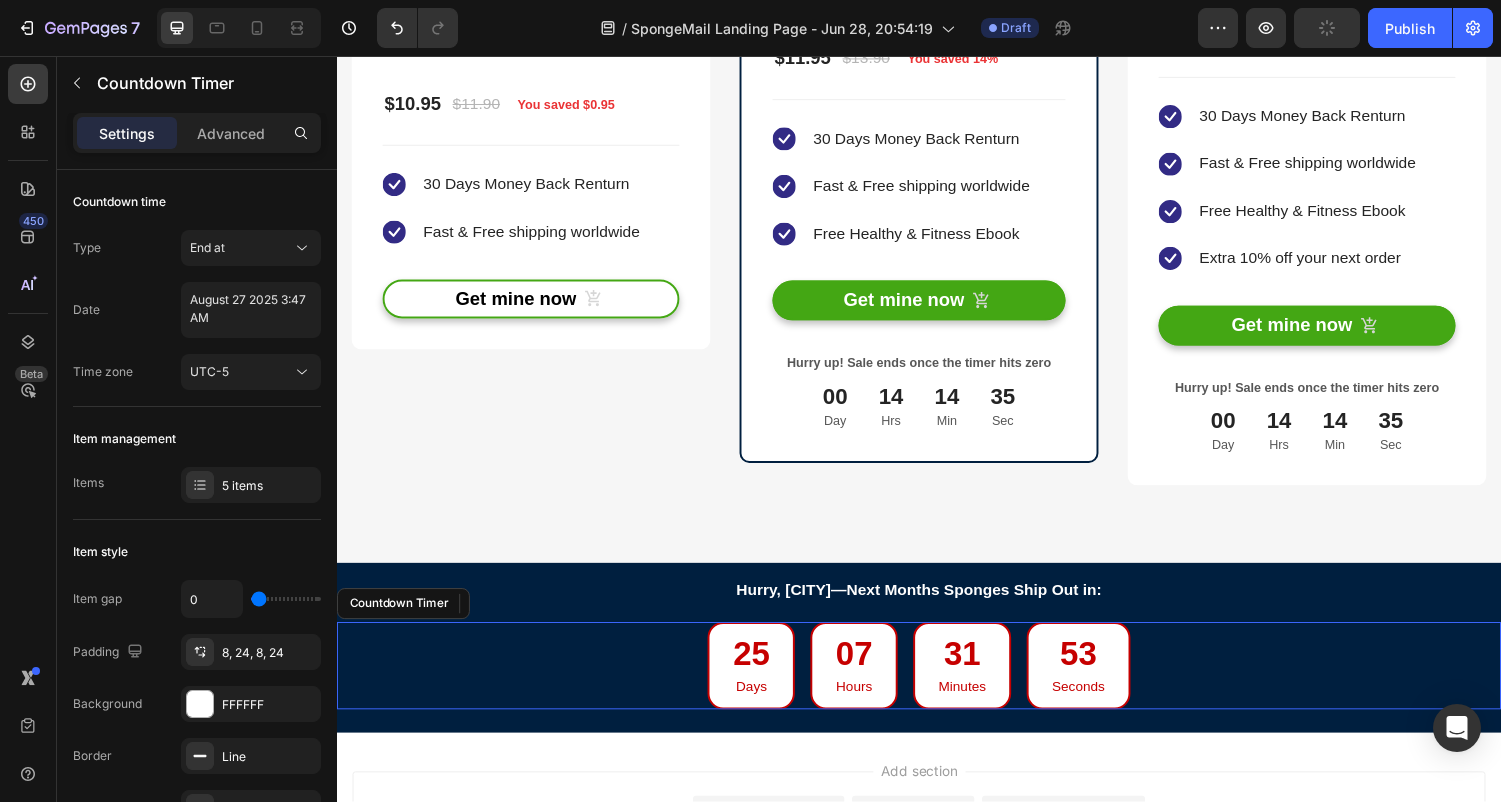 click on "Seconds" at bounding box center (1101, 706) 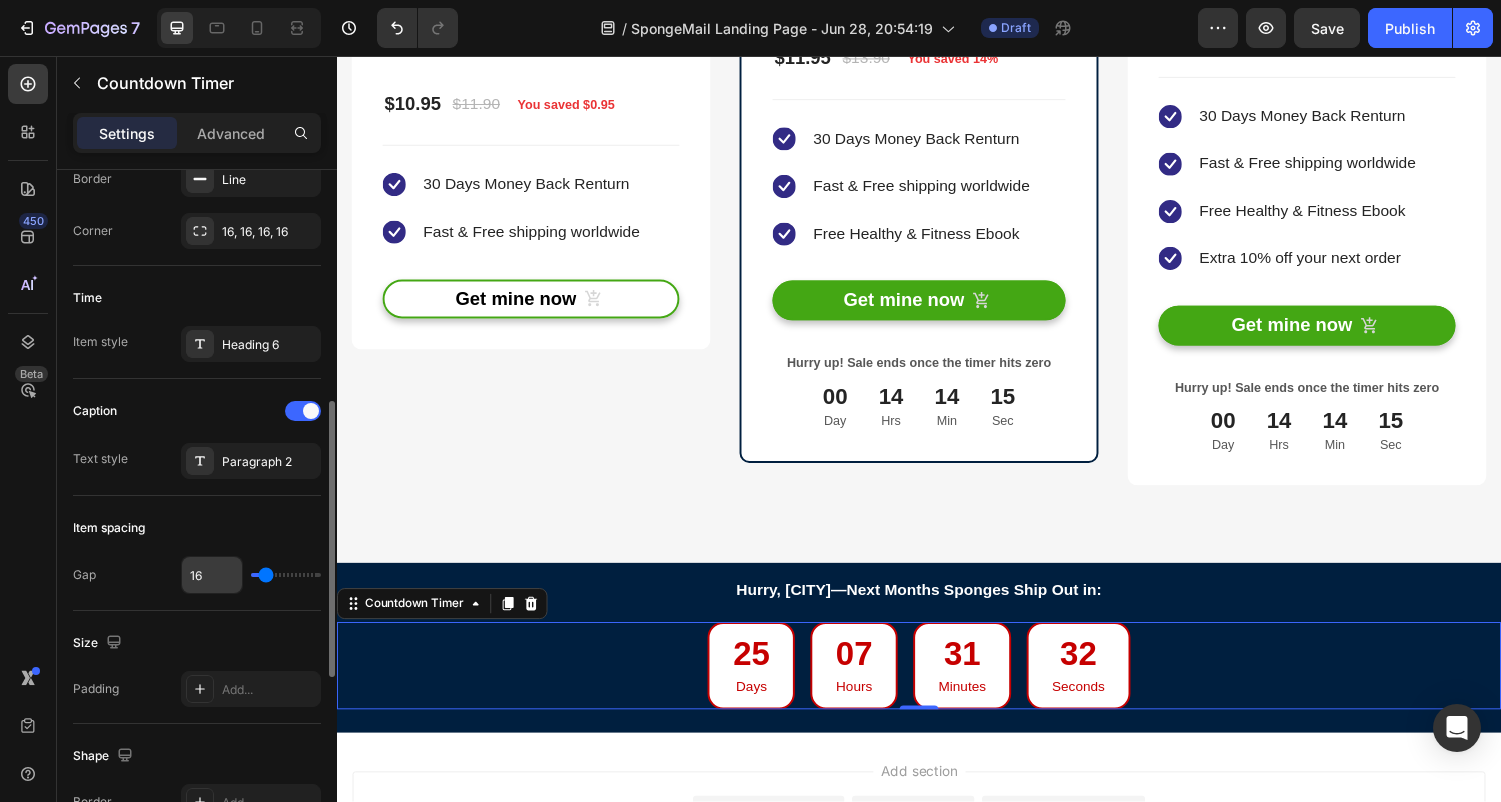 scroll, scrollTop: 528, scrollLeft: 0, axis: vertical 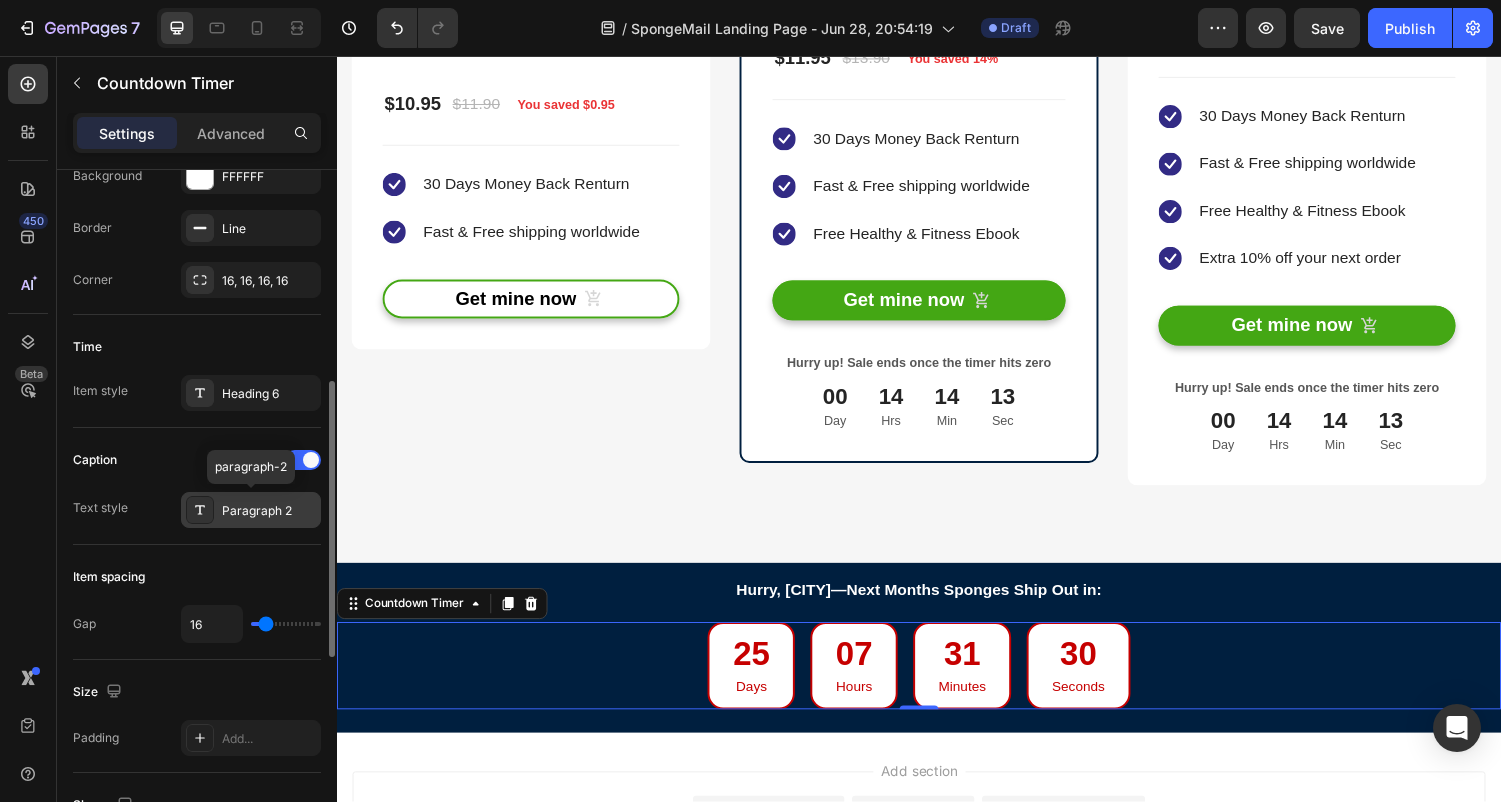 click on "Paragraph 2" at bounding box center (269, 511) 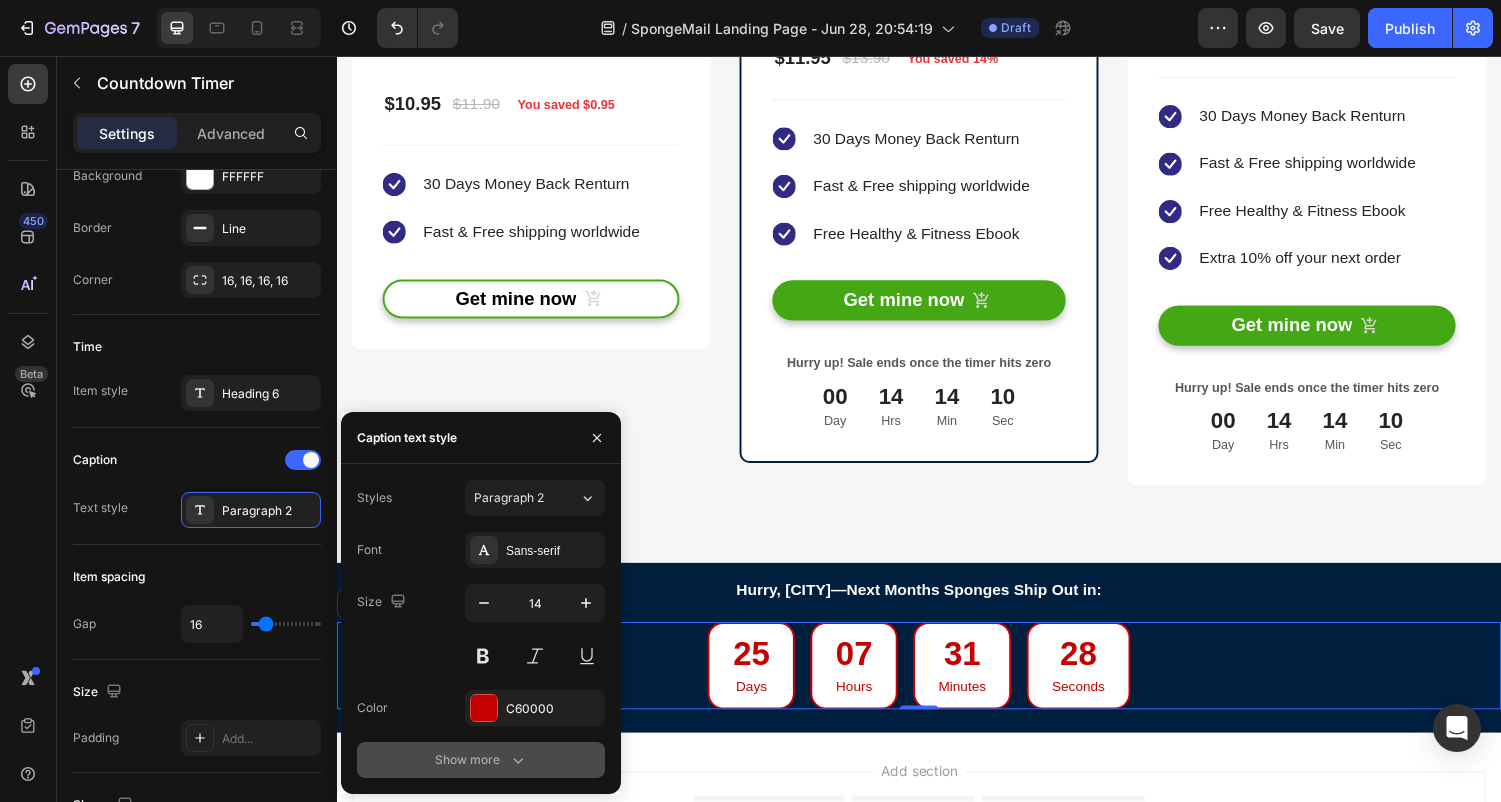 click on "Show more" at bounding box center [481, 760] 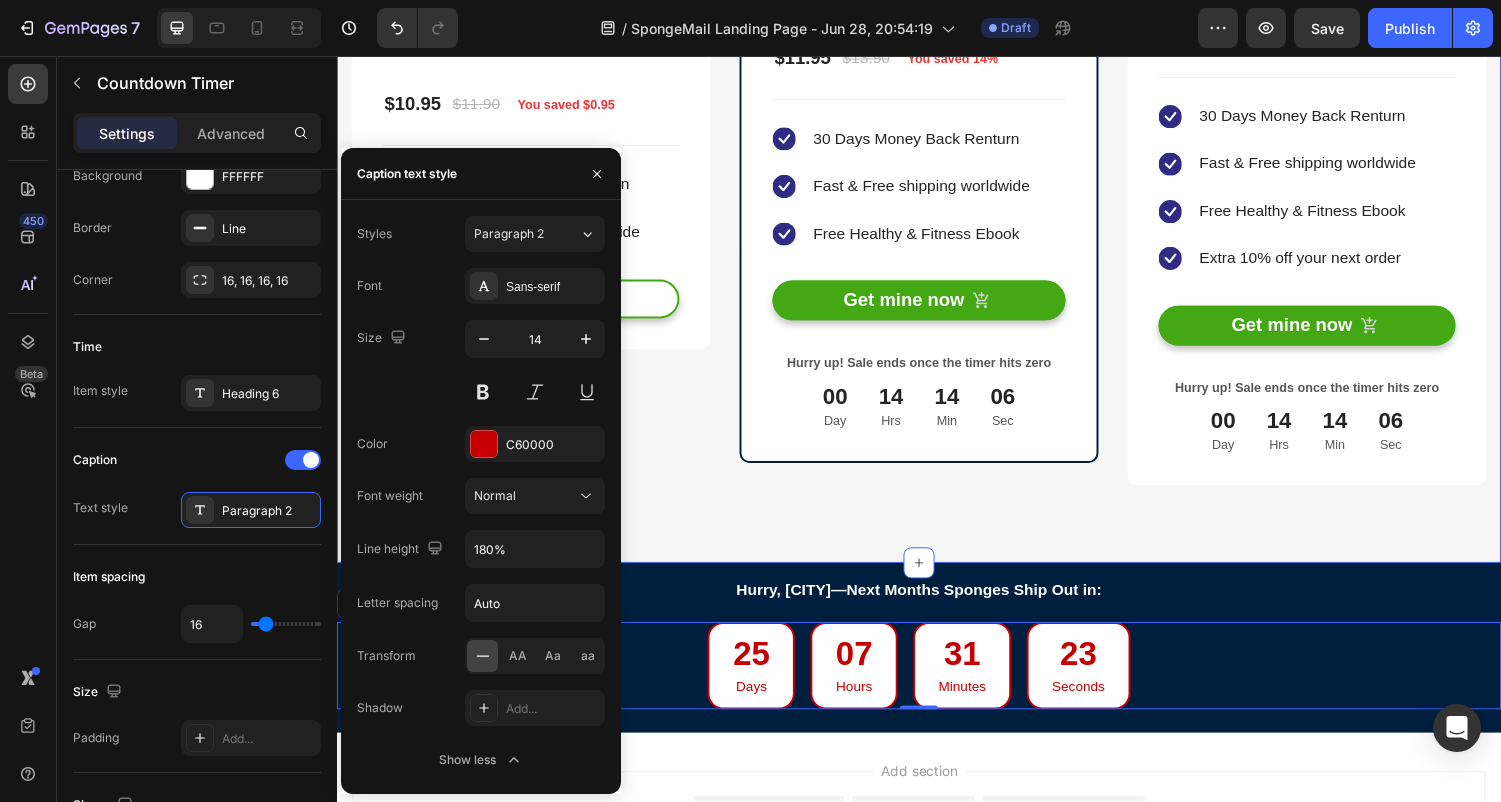 click on "Buy more & save up to 14% Heading At vero eos et accusamus et iusto odio dignissimos ducimus. Text block Row SpongeMail™ Eco-Friendly Sponges (P) Title Classic Plain (2-Pack Monthly Subscription) - $5.95 Heritage Seasonal Edition (2-Pack Monthly Subscription) - $6.95 Classic Plain (4-Pack Monthly Subscription) - $10.95 Heritage Seasonal Edition (4-Pack Monthly Subscription) - $11.95 Product Variants & Swatches Title Line Save 8% Product Badge (P) Images & Gallery $10.95 (P) Price (P) Price $11.90 (P) Price (P) Price You saved $0.95 Product Badge Row You saved $0.95 Product Badge Icon 30 Days Money Back Renturn Text block Icon Fast & Free shipping worldwide Text block Icon List Get mine now (P) Cart Button Product Row Row SpongeMail™ Eco-Friendly Sponges (P) Title Title Line Save 14% Product Badge MOST POPULAR Text block Row (P) Images & Gallery Row $11.95 (P) Price (P) Price $13.90 (P) Price (P) Price You saved 14% Product Badge Row Icon" at bounding box center (937, -65) 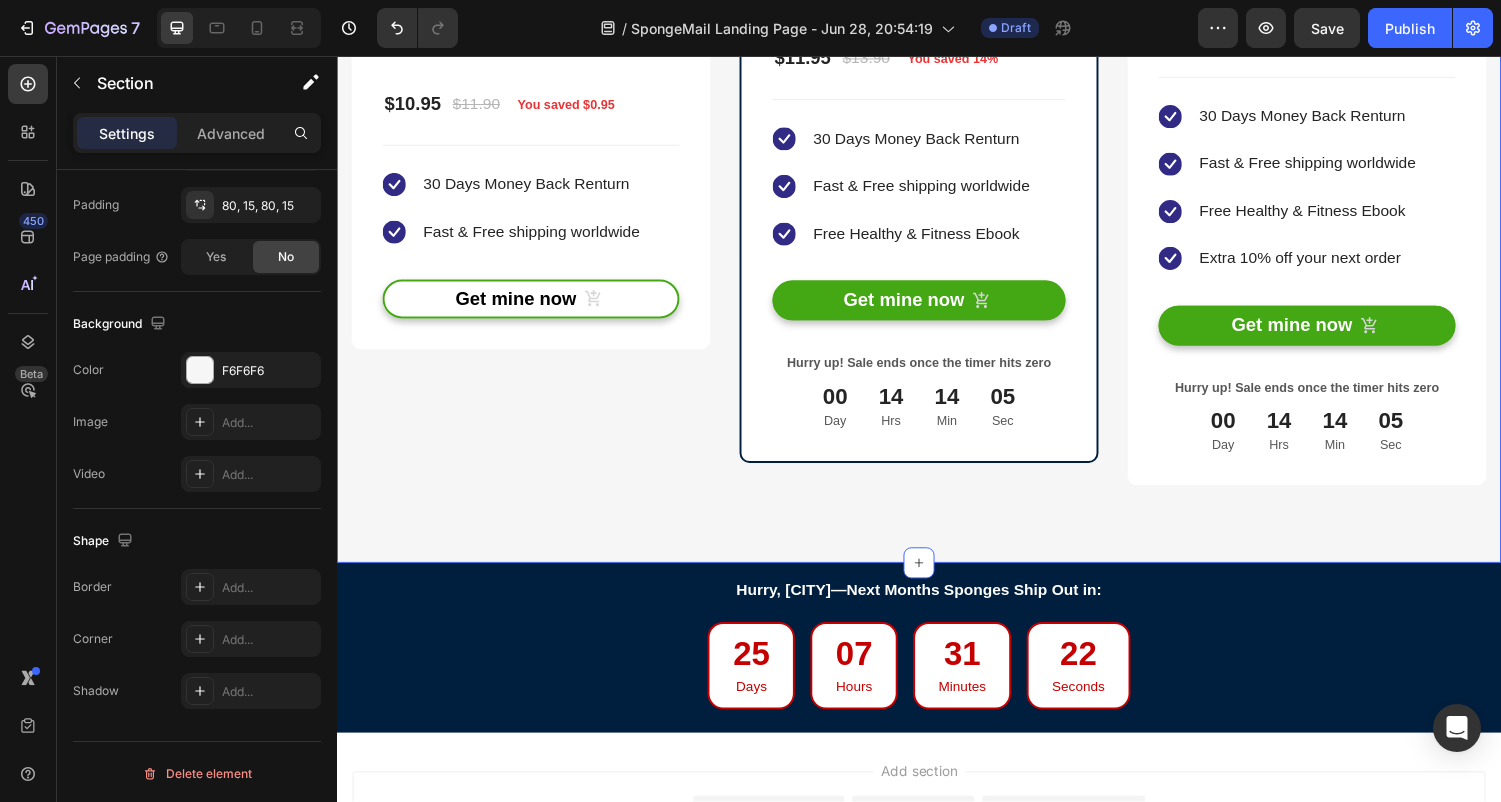scroll, scrollTop: 0, scrollLeft: 0, axis: both 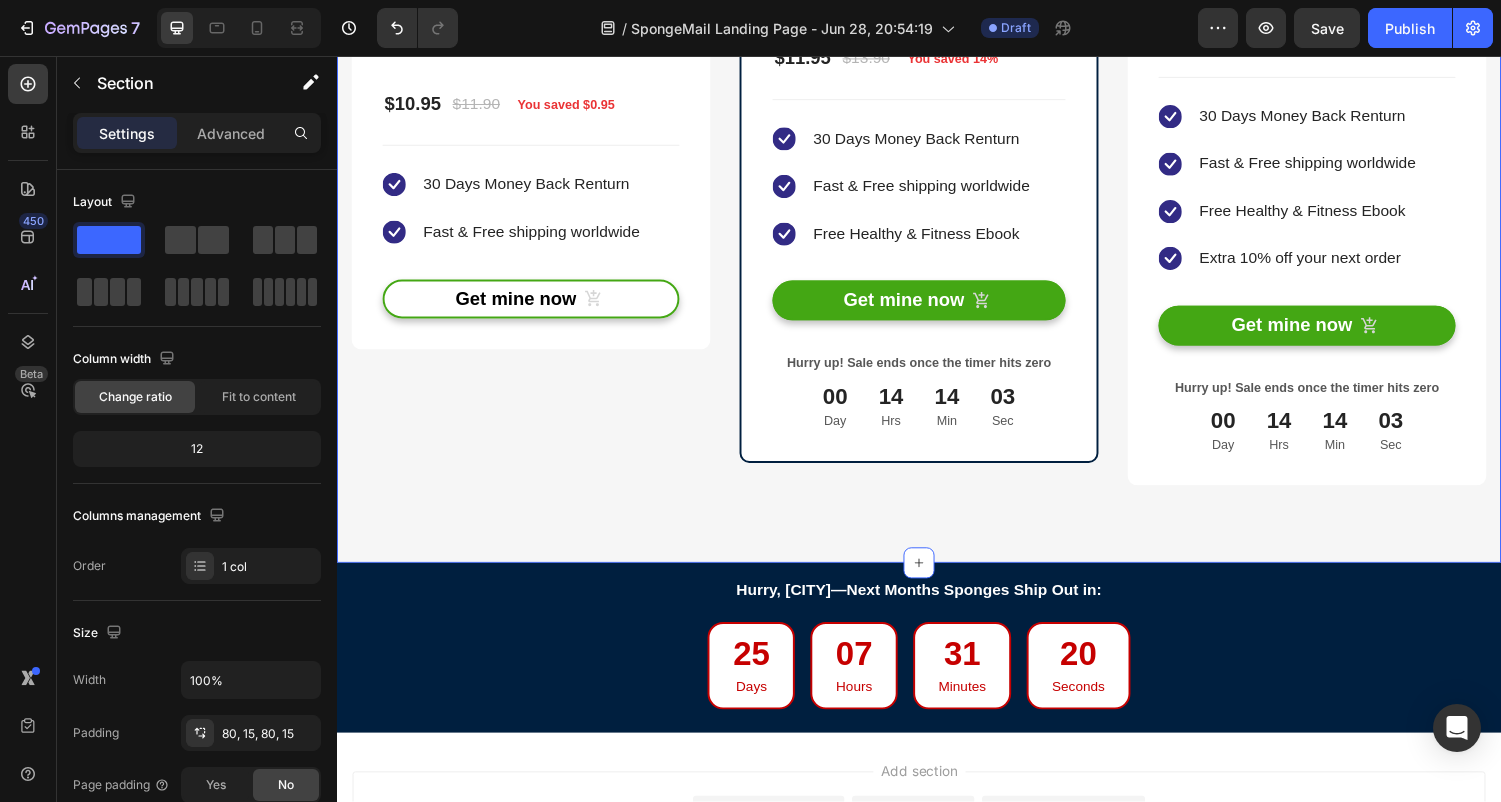 click on "Buy more & save up to 14% Heading At vero eos et accusamus et iusto odio dignissimos ducimus. Text block Row SpongeMail™ Eco-Friendly Sponges (P) Title Classic Plain (2-Pack Monthly Subscription) - $5.95 Heritage Seasonal Edition (2-Pack Monthly Subscription) - $6.95 Classic Plain (4-Pack Monthly Subscription) - $10.95 Heritage Seasonal Edition (4-Pack Monthly Subscription) - $11.95 Product Variants & Swatches Title Line Save 8% Product Badge (P) Images & Gallery $10.95 (P) Price (P) Price $11.90 (P) Price (P) Price You saved $0.95 Product Badge Row You saved $0.95 Product Badge Icon 30 Days Money Back Renturn Text block Icon Fast & Free shipping worldwide Text block Icon List Get mine now (P) Cart Button Product Row Row SpongeMail™ Eco-Friendly Sponges (P) Title Title Line Save 14% Product Badge MOST POPULAR Text block Row (P) Images & Gallery Row $11.95 (P) Price (P) Price $13.90 (P) Price (P) Price You saved 14% Product Badge Row Icon" at bounding box center (937, -65) 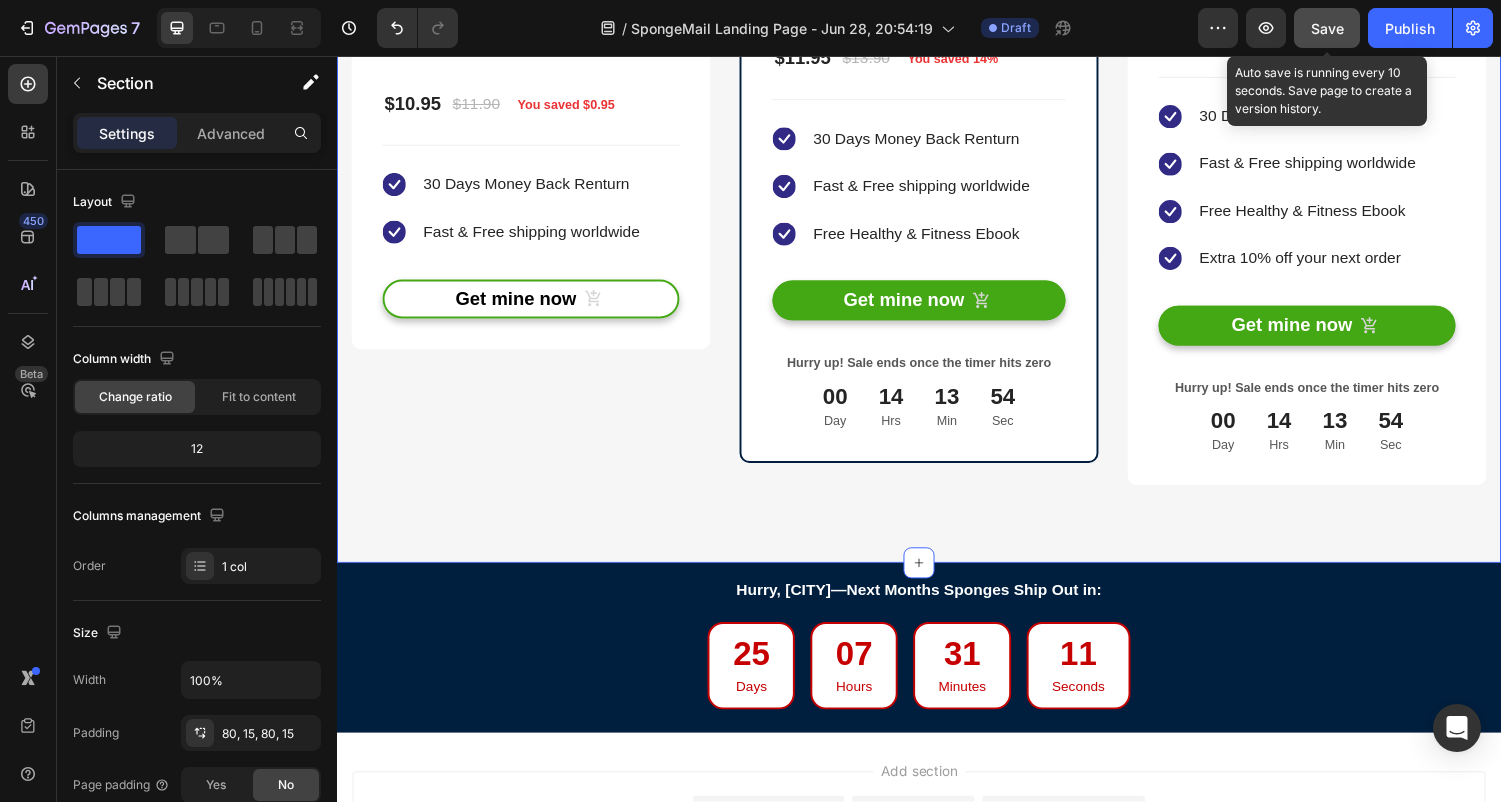 click on "Save" 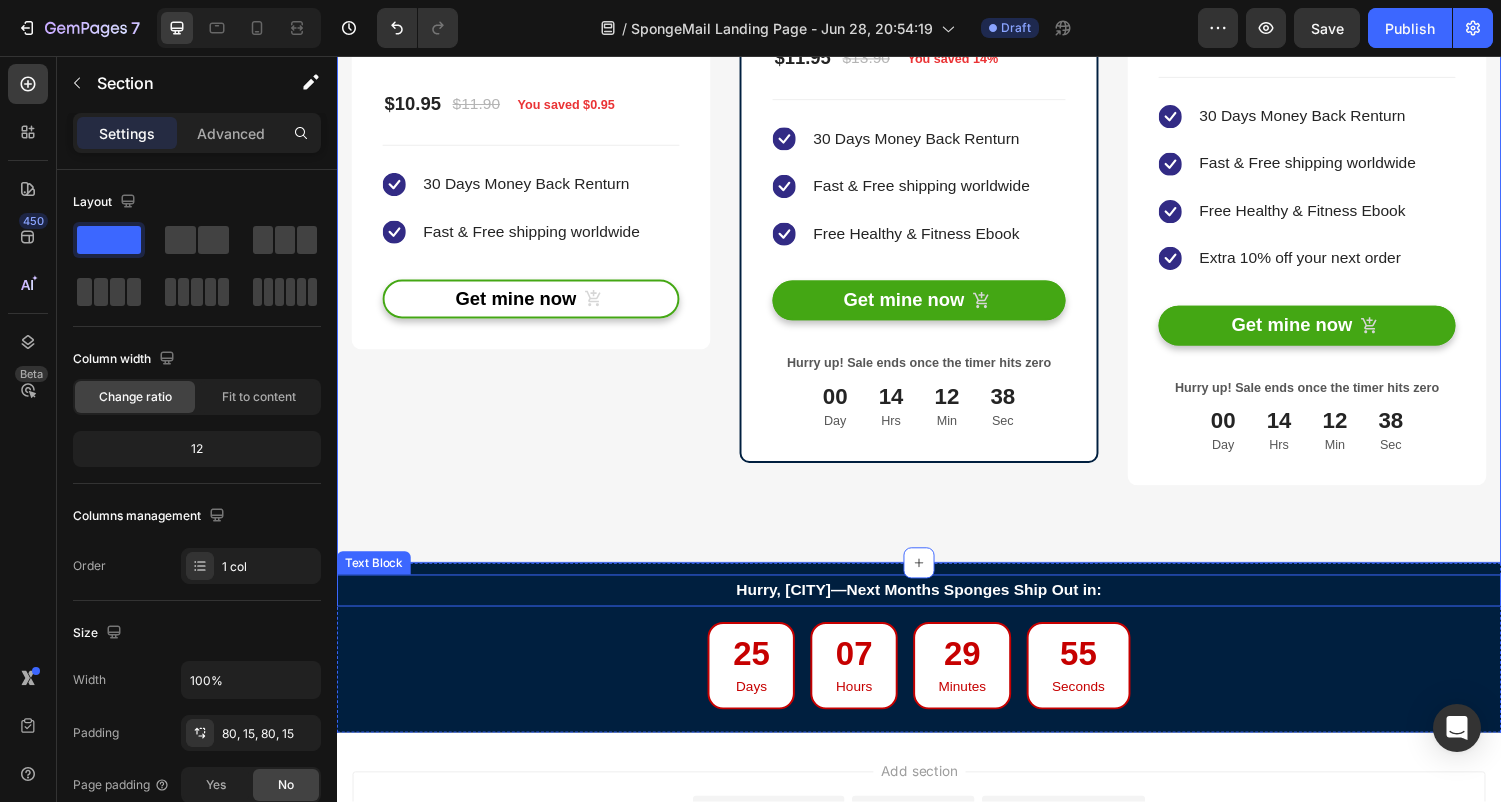 click on "Hurry, [CITY]—Next Months Sponges Ship Out in:" at bounding box center (937, 606) 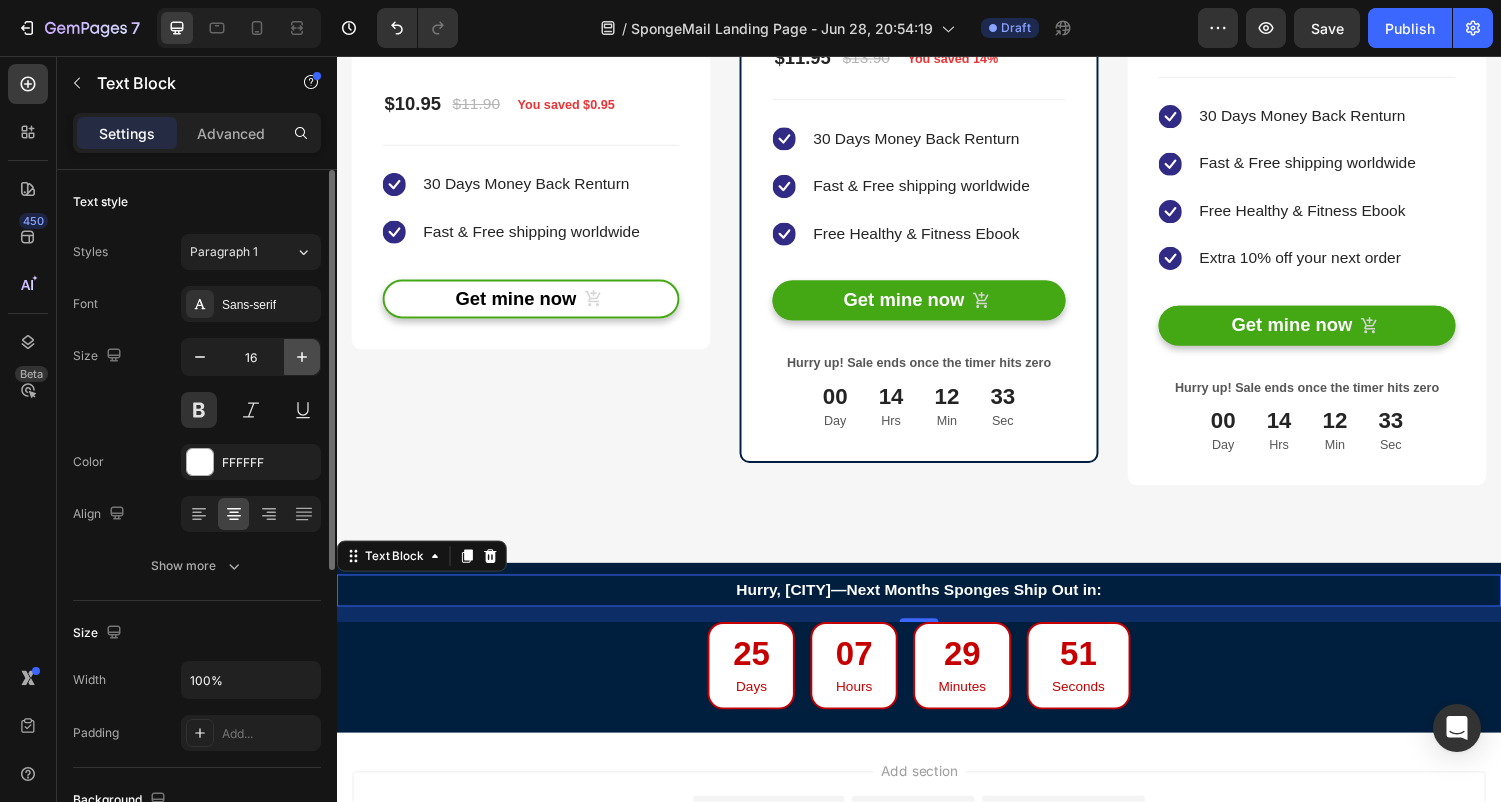 click at bounding box center (302, 357) 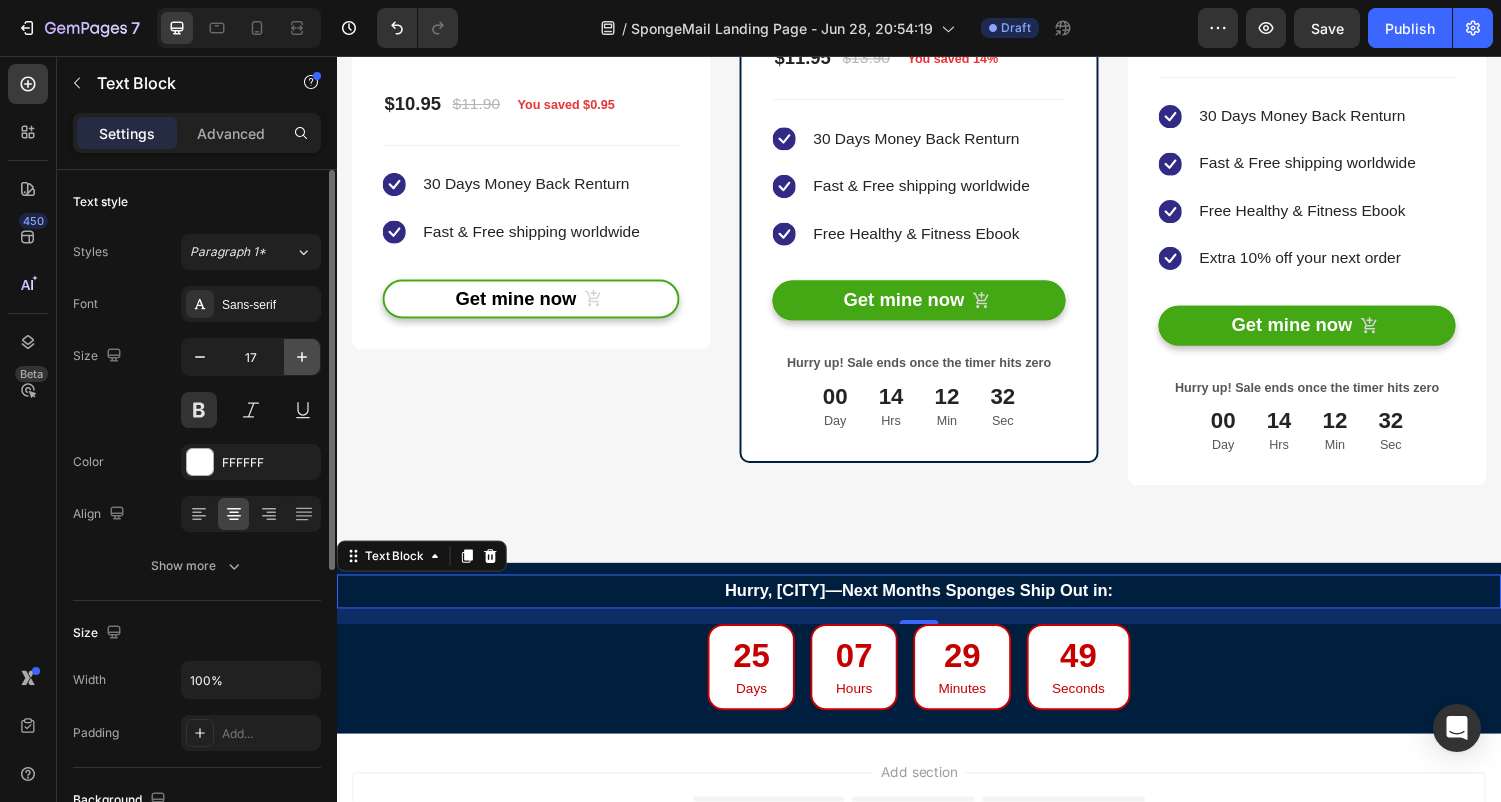 click at bounding box center (302, 357) 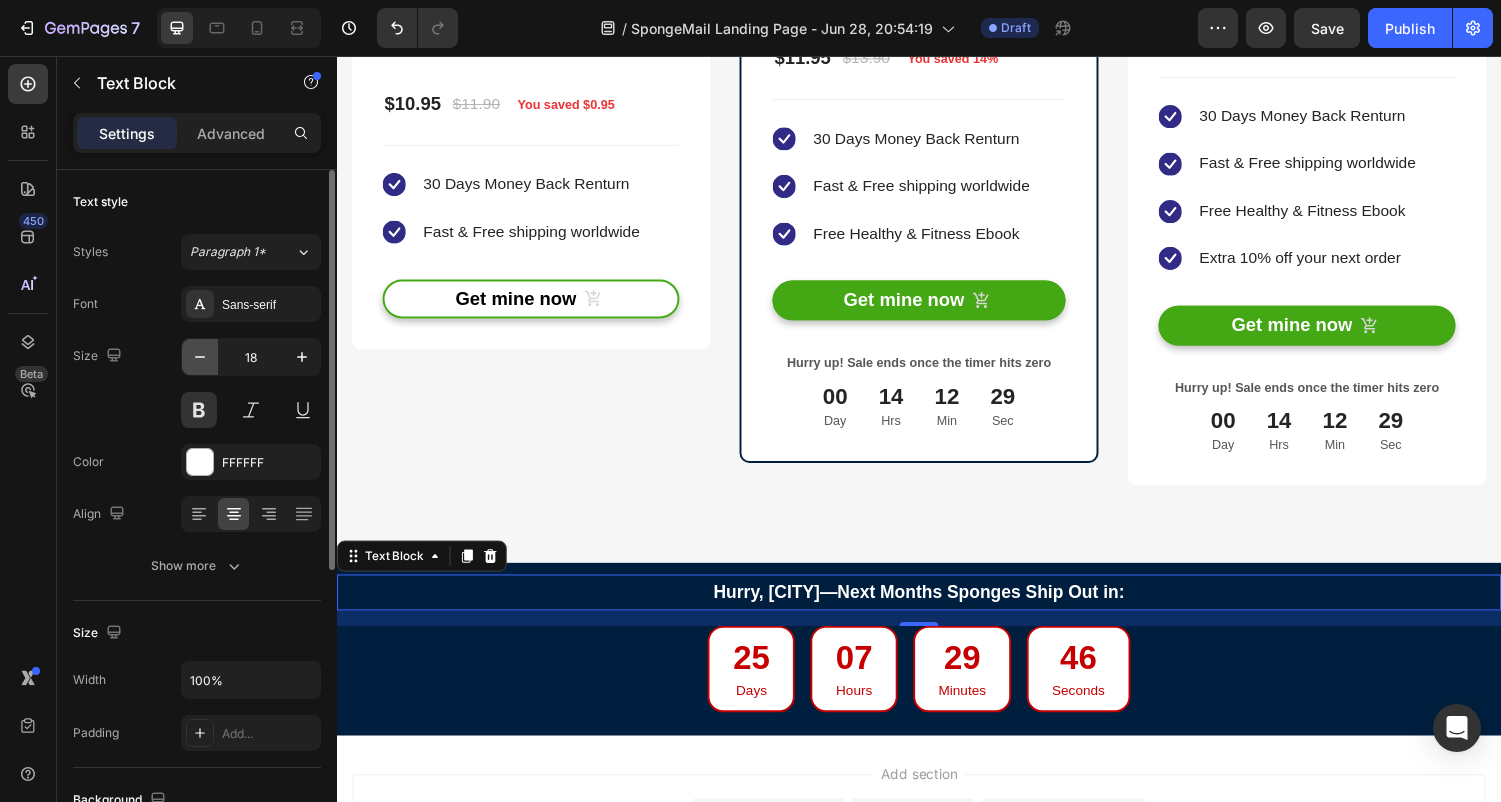 click 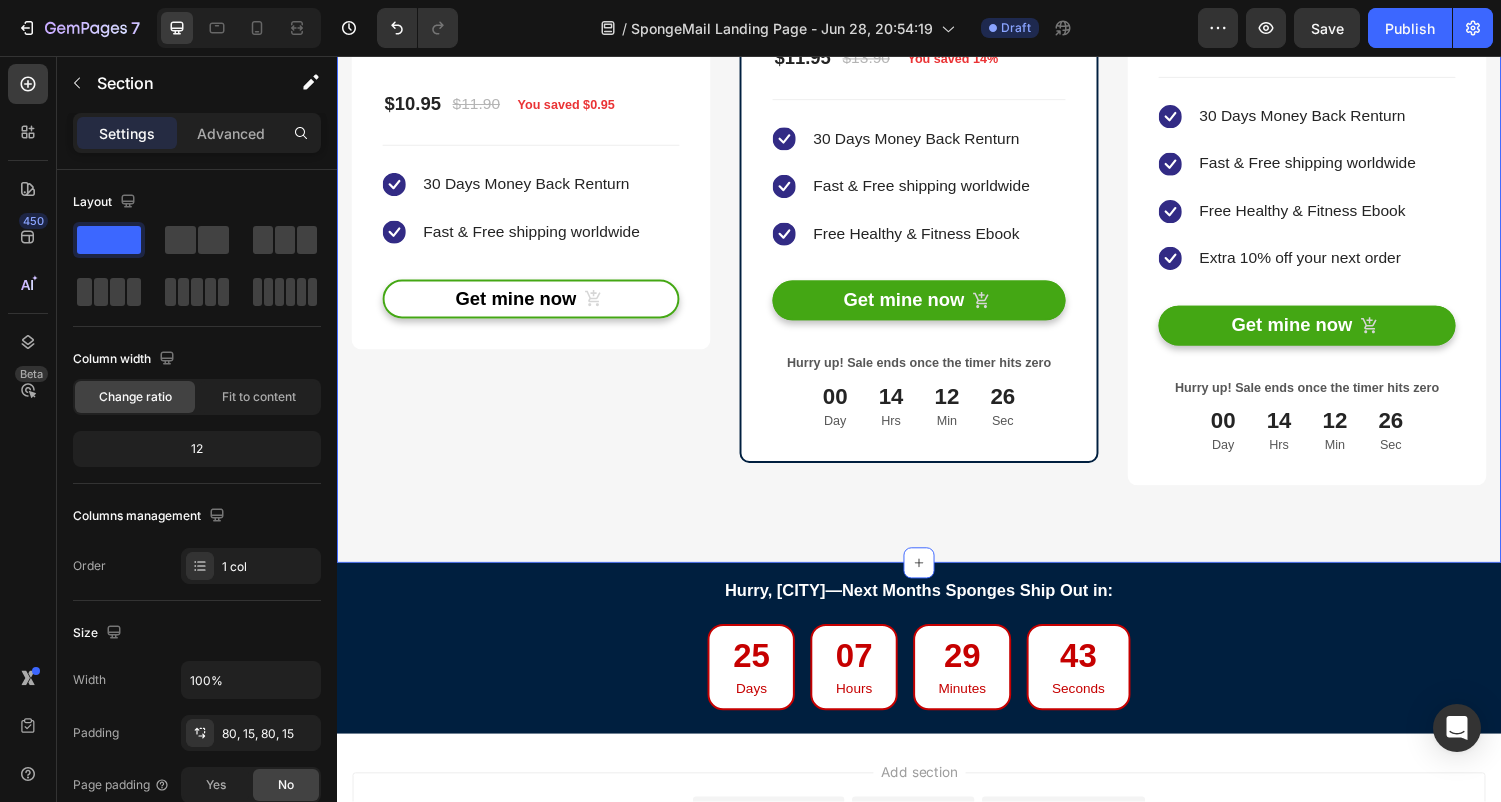 click on "Buy more & save up to 14% Heading At vero eos et accusamus et iusto odio dignissimos ducimus. Text block Row SpongeMail™ Eco-Friendly Sponges (P) Title Classic Plain (2-Pack Monthly Subscription) - $5.95 Heritage Seasonal Edition (2-Pack Monthly Subscription) - $6.95 Classic Plain (4-Pack Monthly Subscription) - $10.95 Heritage Seasonal Edition (4-Pack Monthly Subscription) - $11.95 Product Variants & Swatches Title Line Save 8% Product Badge (P) Images & Gallery $10.95 (P) Price (P) Price $11.90 (P) Price (P) Price You saved $0.95 Product Badge Row You saved $0.95 Product Badge Icon 30 Days Money Back Renturn Text block Icon Fast & Free shipping worldwide Text block Icon List Get mine now (P) Cart Button Product Row Row SpongeMail™ Eco-Friendly Sponges (P) Title Title Line Save 14% Product Badge MOST POPULAR Text block Row (P) Images & Gallery Row $11.95 (P) Price (P) Price $13.90 (P) Price (P) Price You saved 14% Product Badge Row Icon" at bounding box center (937, -65) 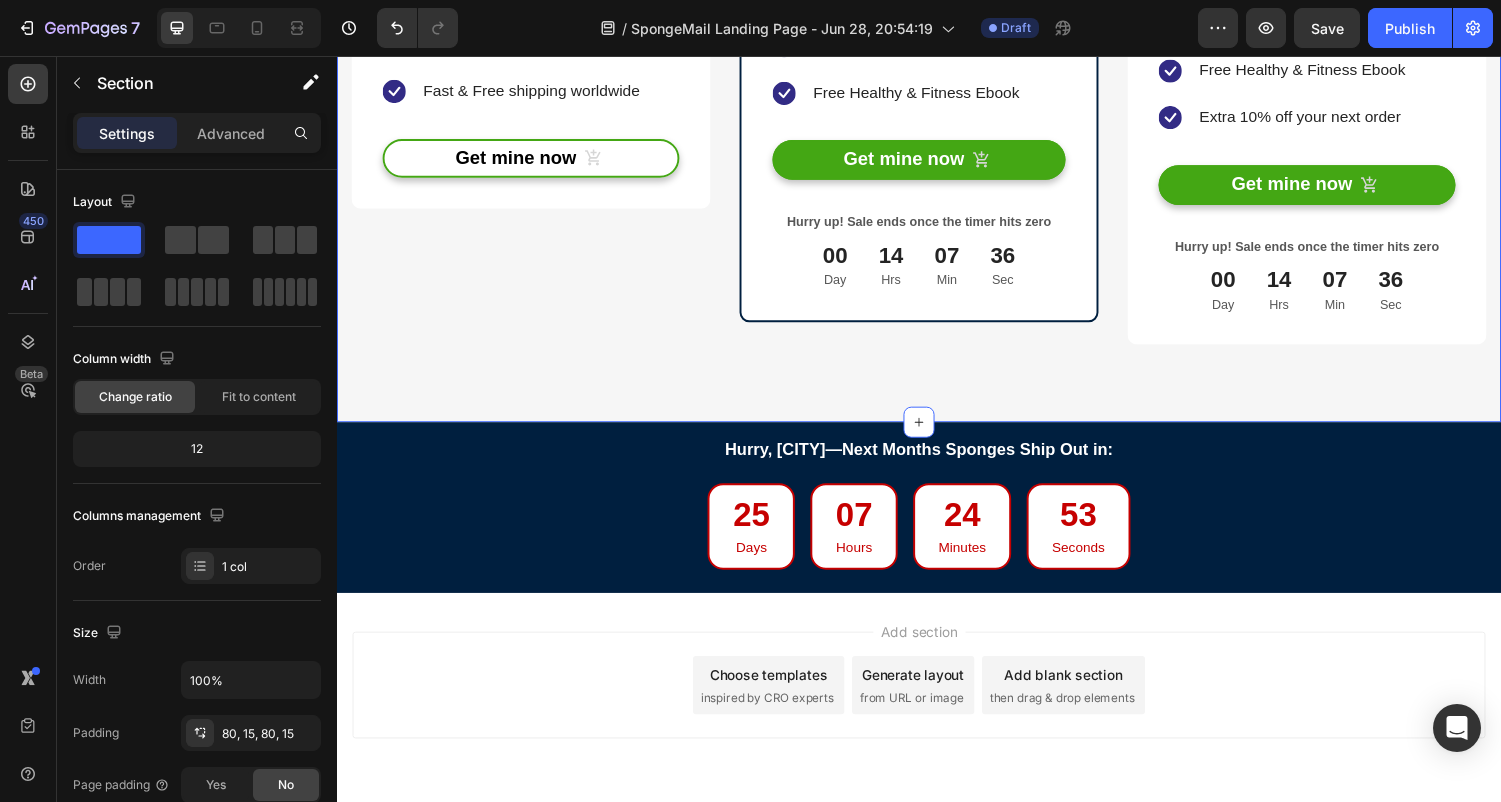 scroll, scrollTop: 12929, scrollLeft: 0, axis: vertical 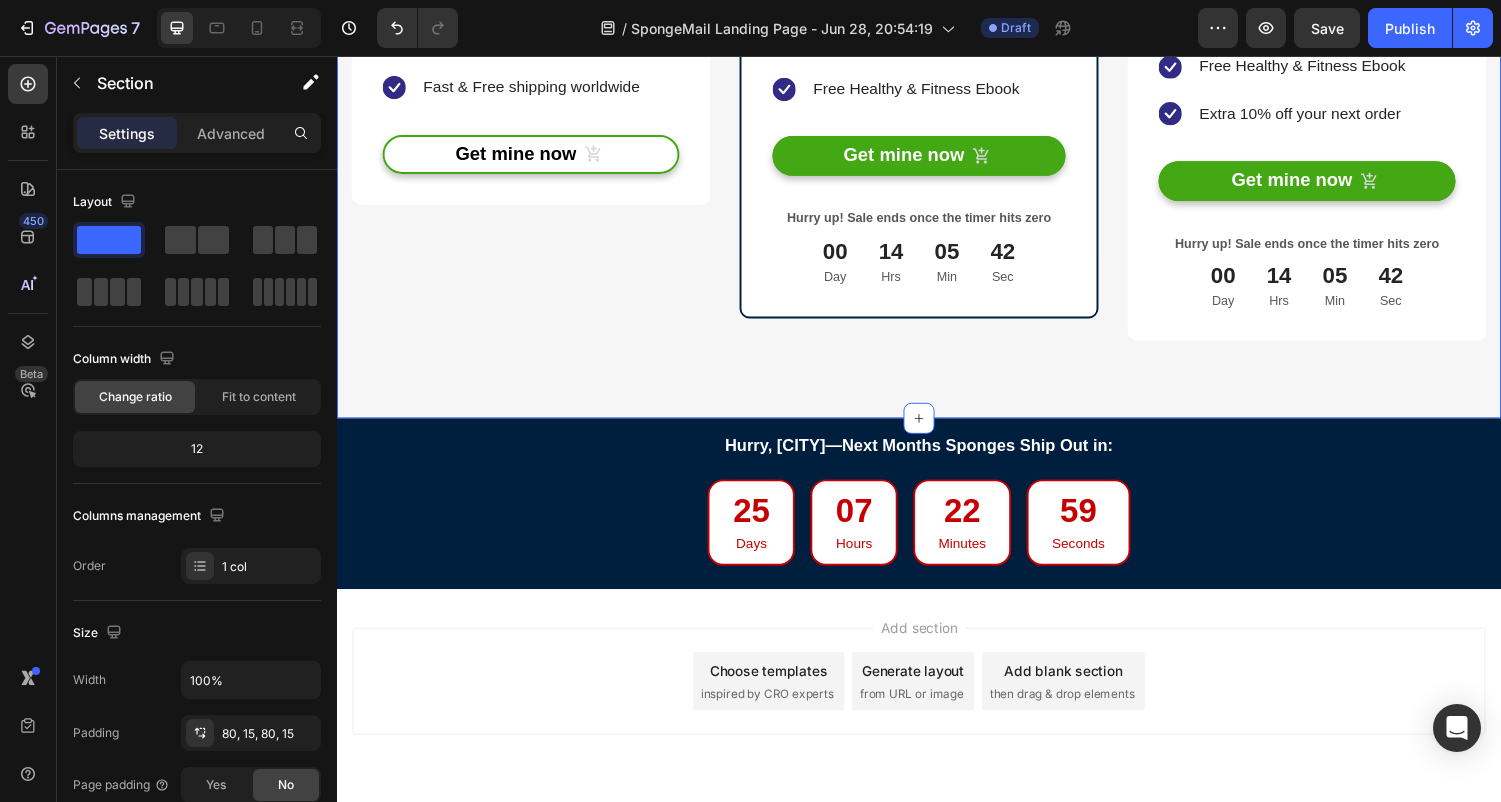 click on "Buy more & save up to 14% Heading At vero eos et accusamus et iusto odio dignissimos ducimus. Text block Row SpongeMail™ Eco-Friendly Sponges (P) Title Classic Plain (2-Pack Monthly Subscription) - $5.95 Heritage Seasonal Edition (2-Pack Monthly Subscription) - $6.95 Classic Plain (4-Pack Monthly Subscription) - $10.95 Heritage Seasonal Edition (4-Pack Monthly Subscription) - $11.95 Product Variants & Swatches Title Line Save 8% Product Badge (P) Images & Gallery $10.95 (P) Price (P) Price $11.90 (P) Price (P) Price You saved $0.95 Product Badge Row You saved $0.95 Product Badge Icon 30 Days Money Back Renturn Text block Icon Fast & Free shipping worldwide Text block Icon List Get mine now (P) Cart Button Product Row Row SpongeMail™ Eco-Friendly Sponges (P) Title Title Line Save 14% Product Badge MOST POPULAR Text block Row (P) Images & Gallery Row $11.95 (P) Price (P) Price $13.90 (P) Price (P) Price You saved 14% Product Badge Row Icon" at bounding box center (937, -214) 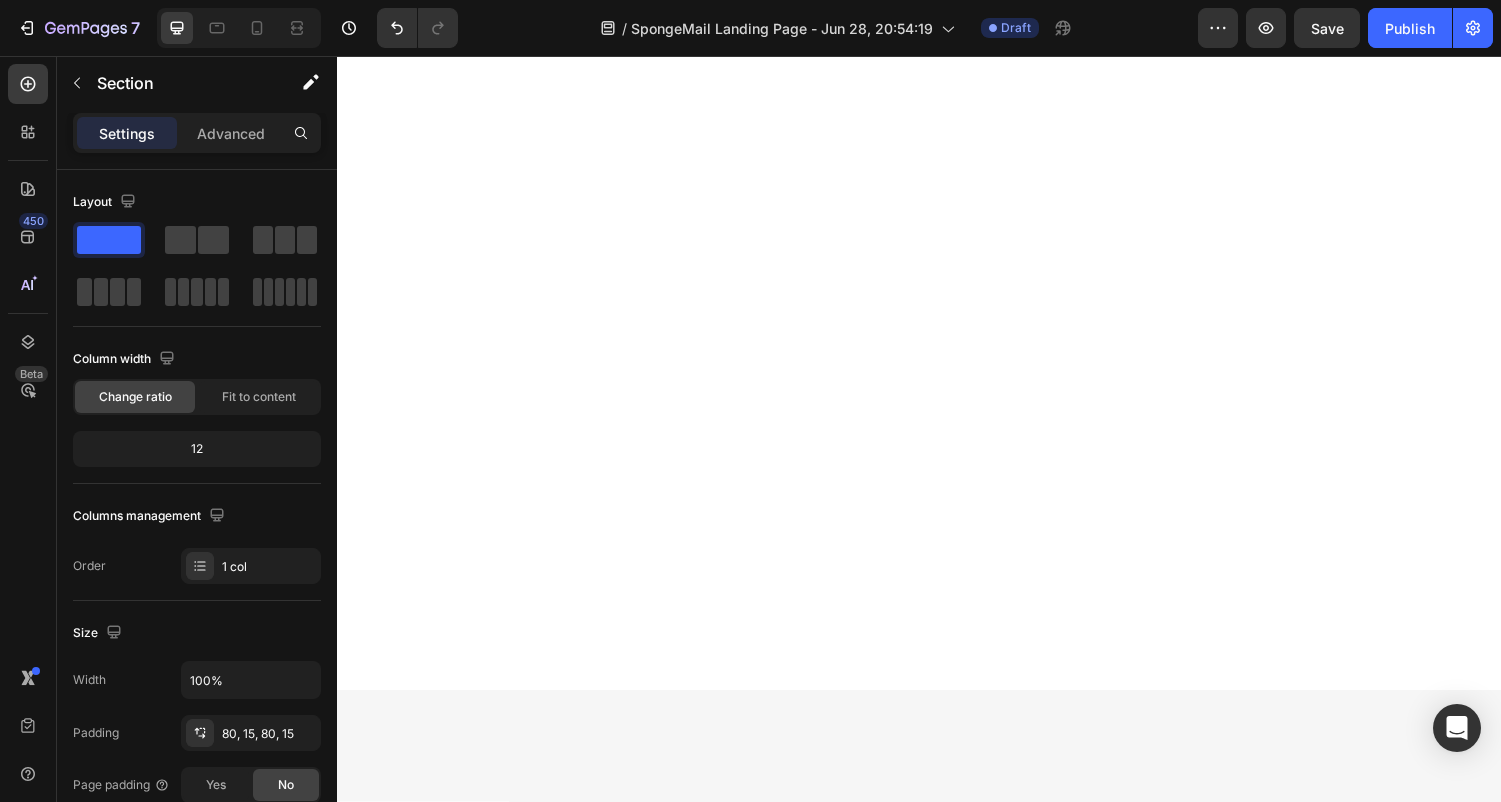 select on "[NUMBER]" 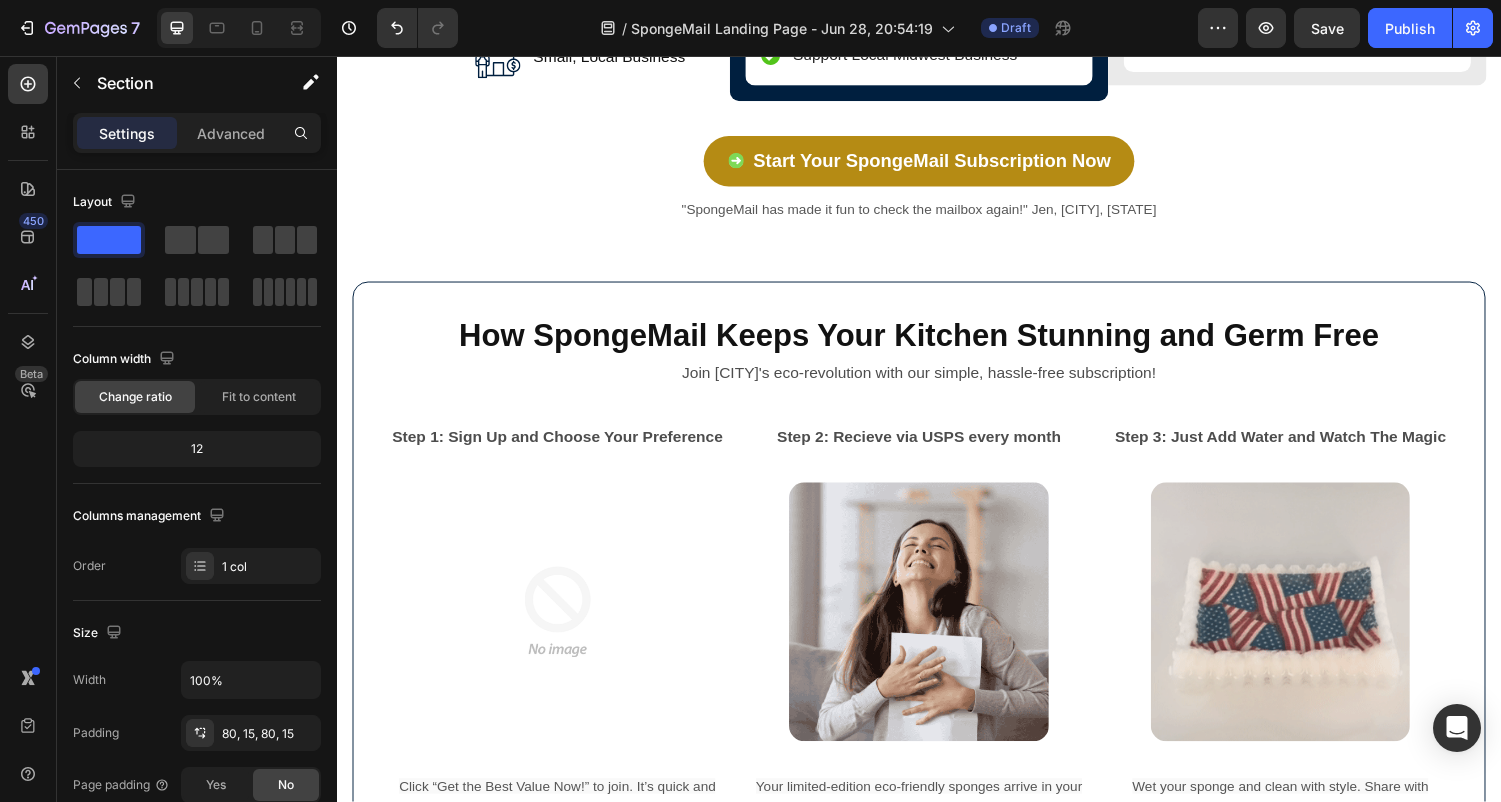 scroll, scrollTop: 5860, scrollLeft: 0, axis: vertical 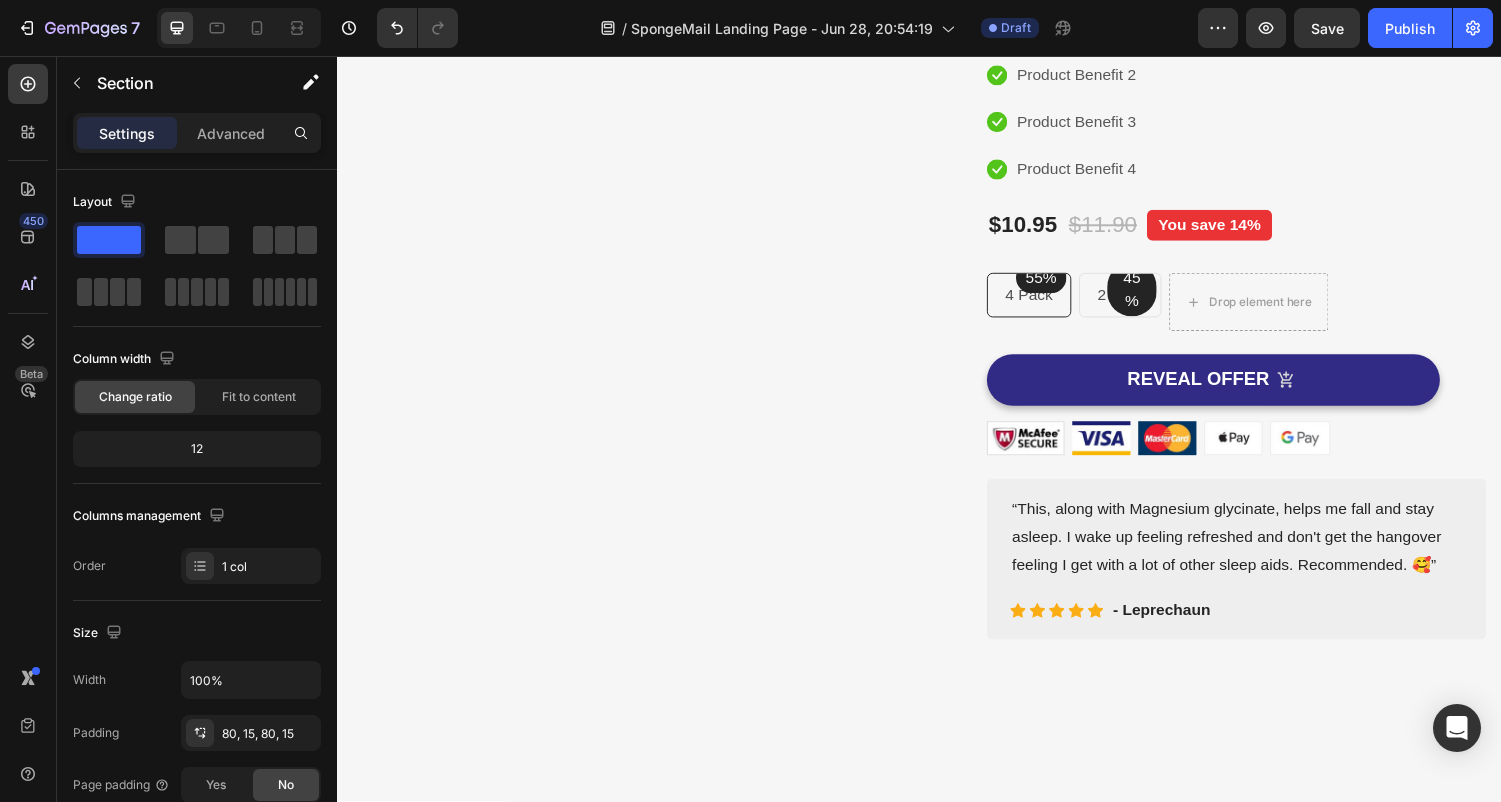select on "[NUMBER]" 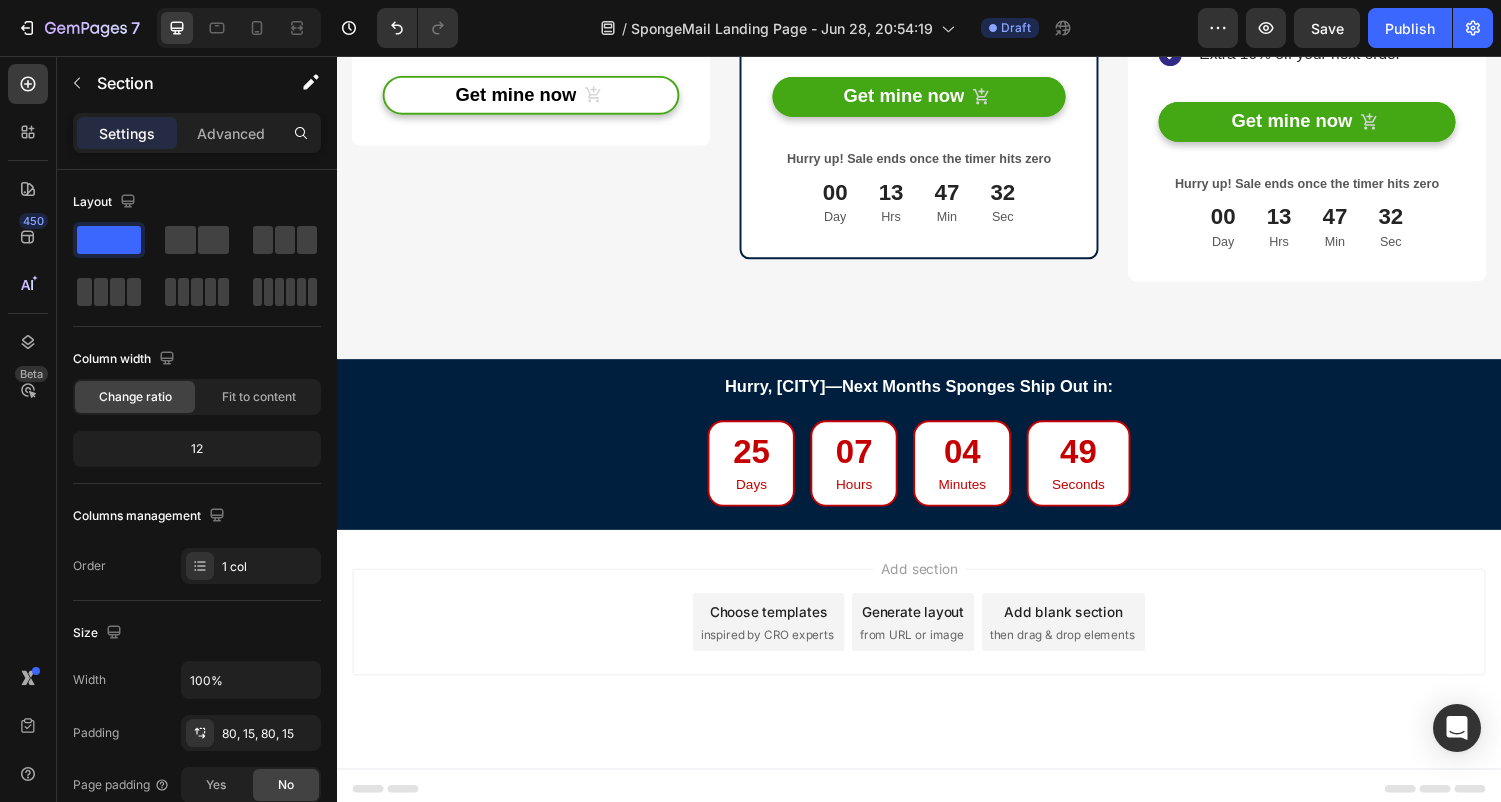 scroll, scrollTop: 12989, scrollLeft: 0, axis: vertical 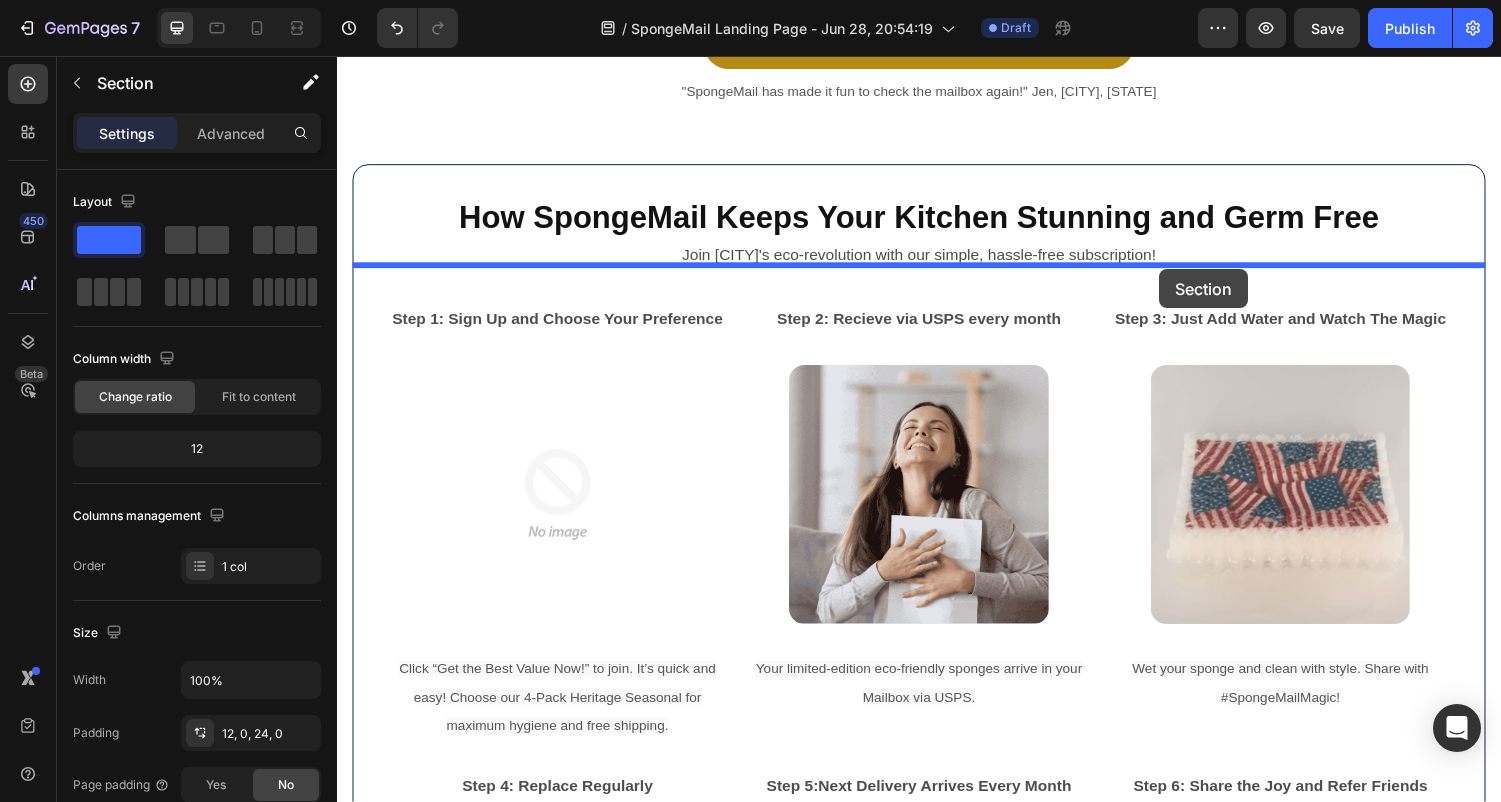 drag, startPoint x: 1286, startPoint y: 369, endPoint x: 1184, endPoint y: 276, distance: 138.03261 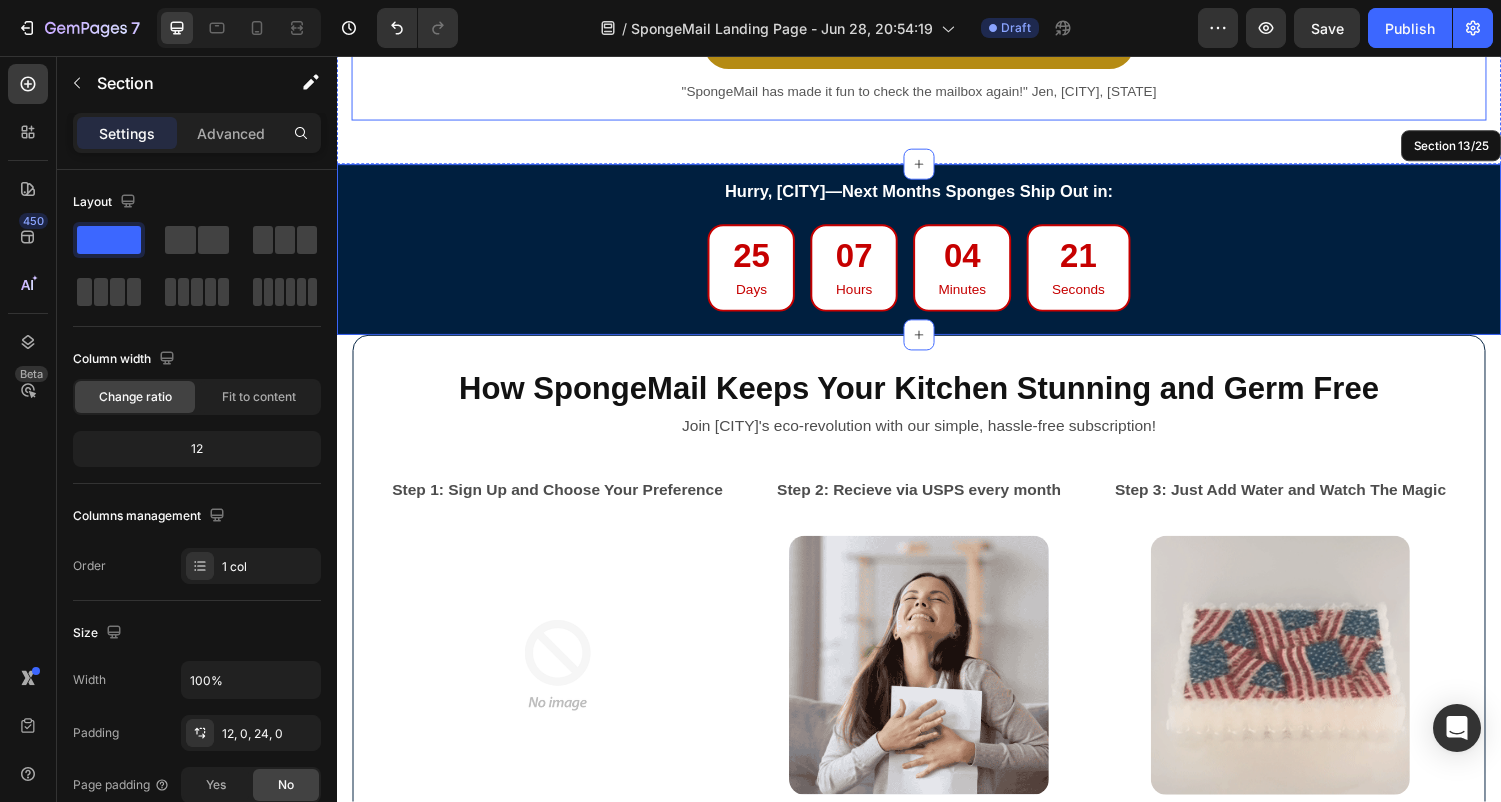 click on "Start Your SpongeMail Subscription Now Button "SpongeMail has made it fun to check the mailbox again!" Jen, [CITY], [STATE] Text Block" at bounding box center (937, 58) 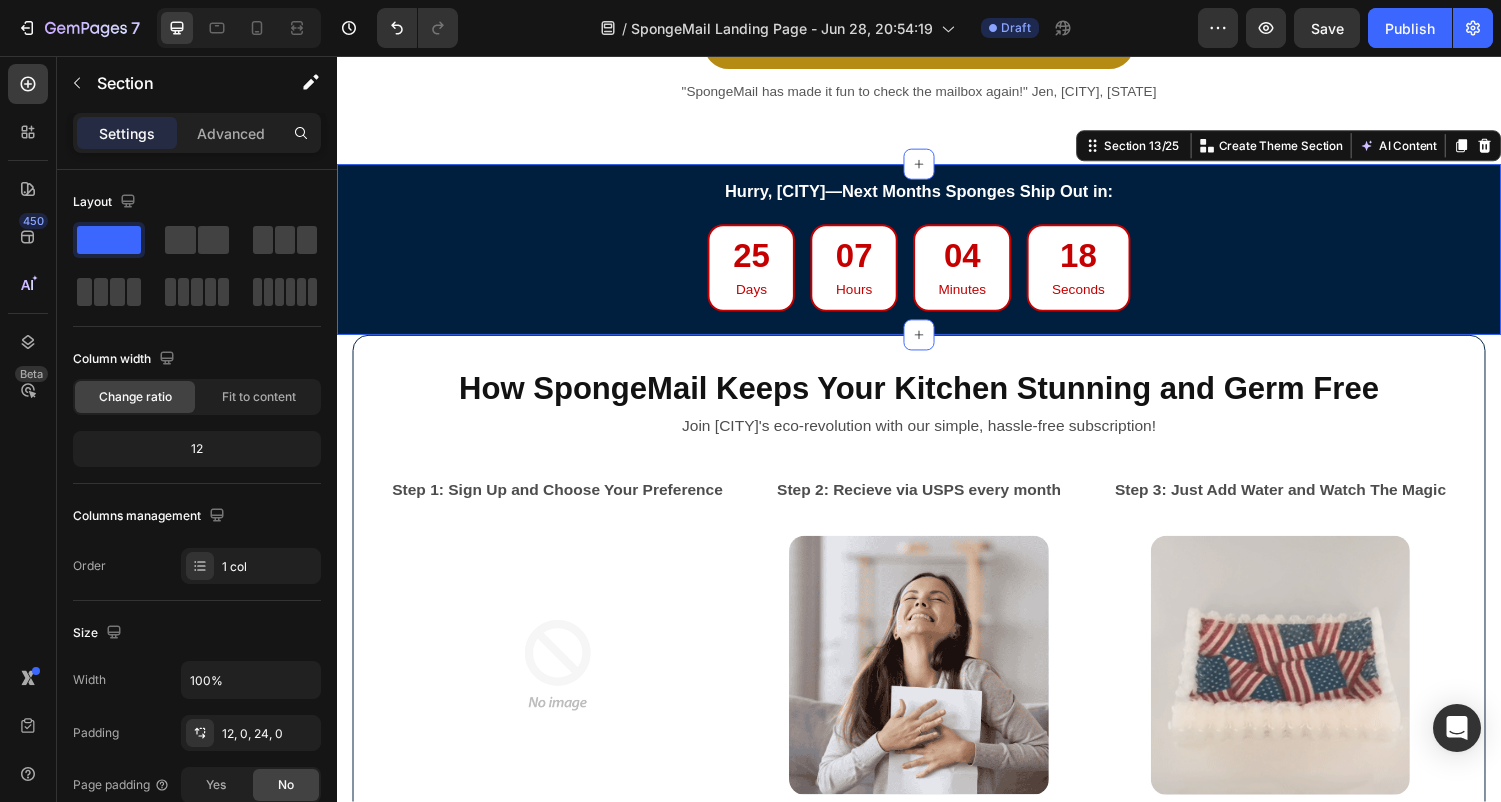 click on "Hurry, [CITY]—Next Months Sponges Ship Out in: Text Block 25 Days 07 Hours 04 Minutes 18 Seconds Countdown Timer Section 13/25 Create Theme Section AI Content Write with GemAI What would you like to describe here? Tone and Voice Persuasive Product Show more Generate" at bounding box center (937, 256) 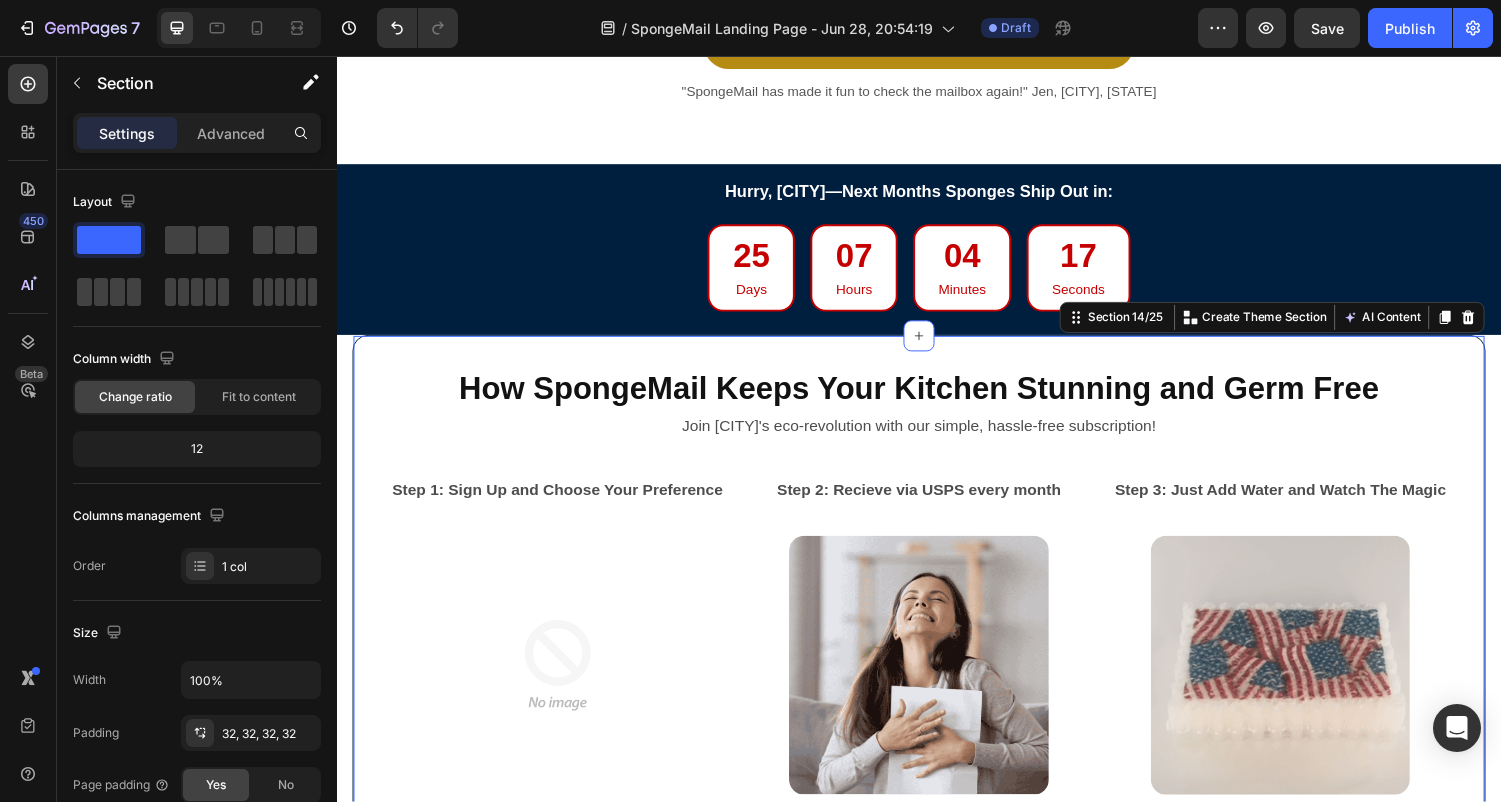 click on "How SpongeMail Keeps Your Kitchen Stunning and Germ Free Heading Join [CITY]’s eco-revolution with our simple, hassle-free subscription! Text Block Step 1: Sign Up and Choose Your Preference Text Block Image Click “Get the Best Value Now!” to join. It’s quick and easy! Choose our 4-Pack Heritage Seasonal for maximum hygiene and free shipping. Text Block Step 2: Recieve via USPS every month Text Block Image Your limited-edition eco-friendly sponges arrive in your Mailbox via USPS. Text Block Step 3: Just Add Water and Watch The Magic Text Block Image Wet your sponge and clean with style. Share with #SpongeMailMagic! Text Block Row Step 4: Replace Regularly Text Block Image 4-Pack? Toss weekly. 2-Pack? Every 2 weeks. Our Fade-to-replace designs will help you know when your sponge is worn out  and we’ll email reminders! Text Block Step 5:  Next Delivery Arrives Every Month Text Block Image Fresh sponges arrive via USPS, right on time. Text Block Step 6: Share the Joy and Refer Friends Text Block Image" at bounding box center [937, 898] 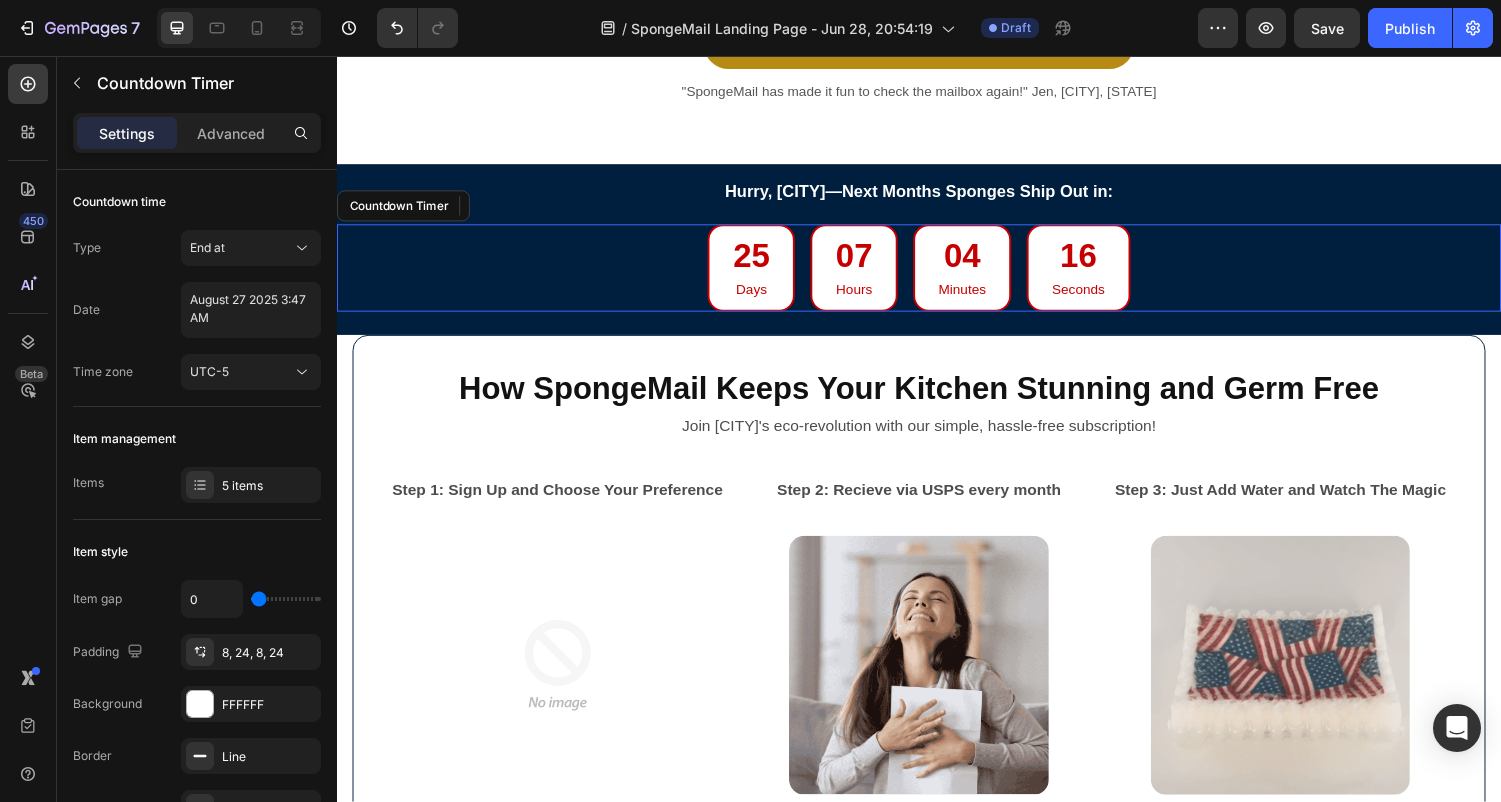 click on "25 Days 07 Hours 04 Minutes 16 Seconds" at bounding box center (937, 274) 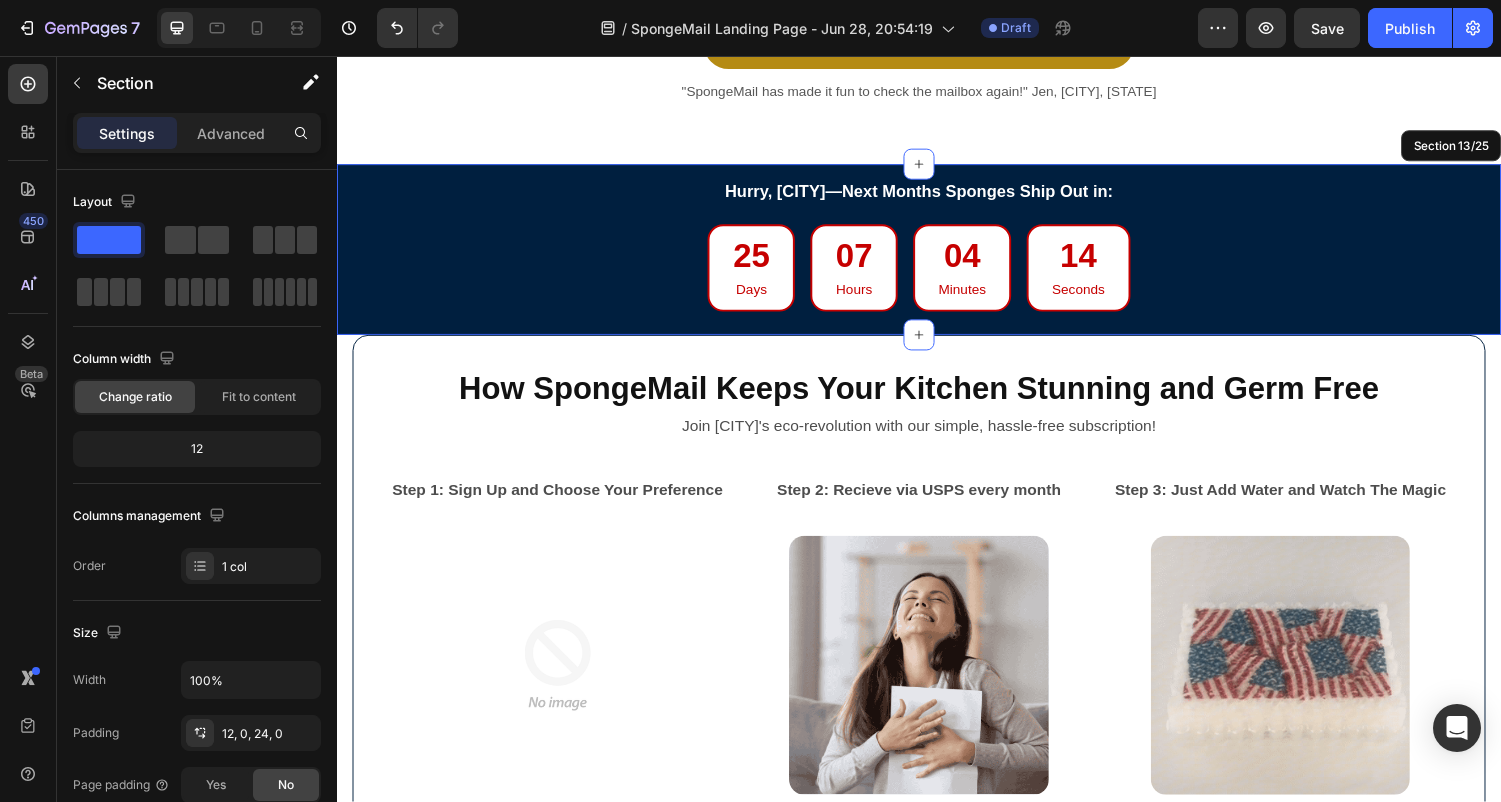 click on "Hurry, [CITY]—Next Months Sponges Ship Out in: Text Block 25 Days 07 Hours 04 Minutes 14 Seconds Countdown Timer   0 Section 13/25" at bounding box center [937, 256] 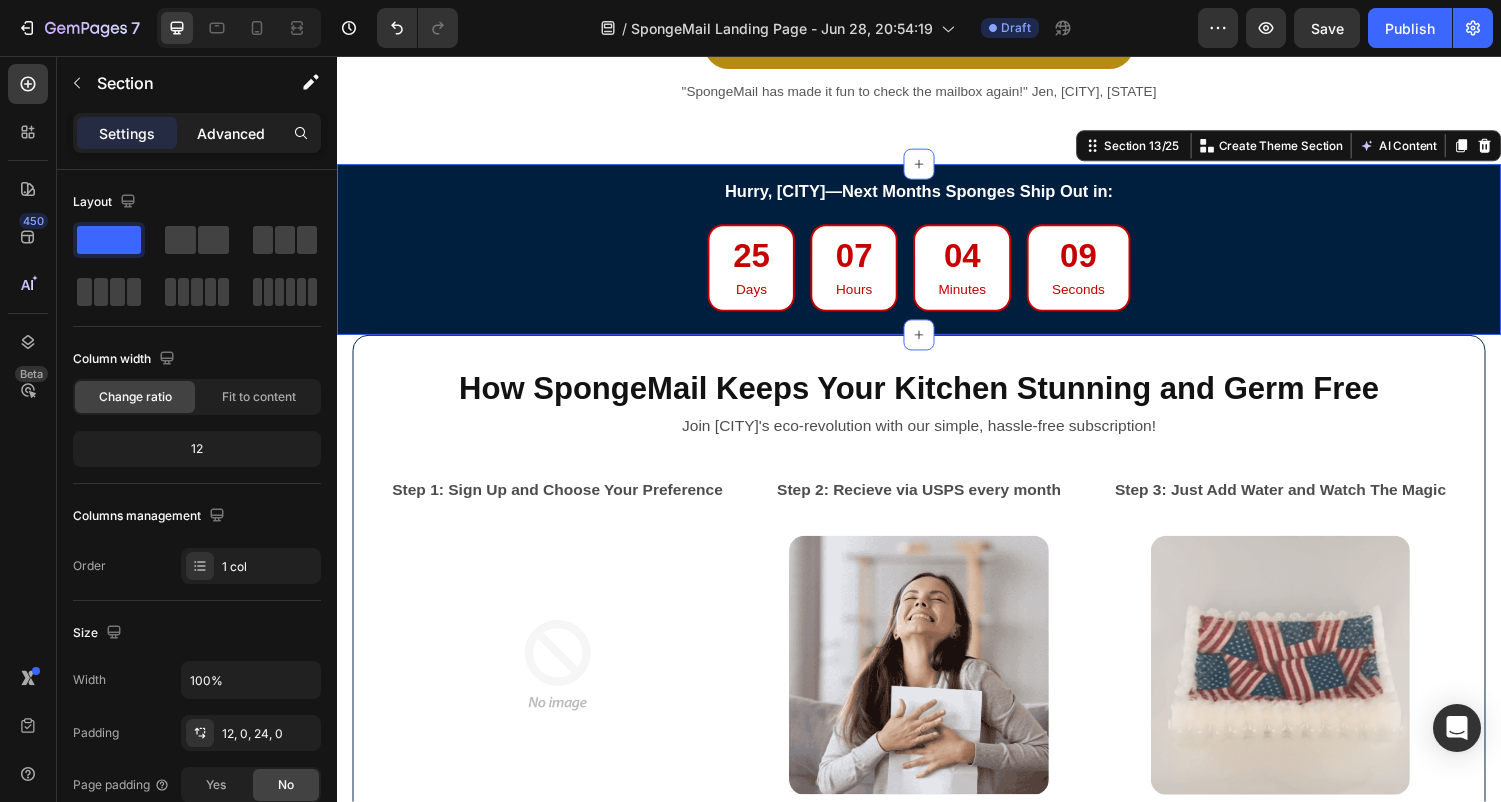 click on "Advanced" at bounding box center (231, 133) 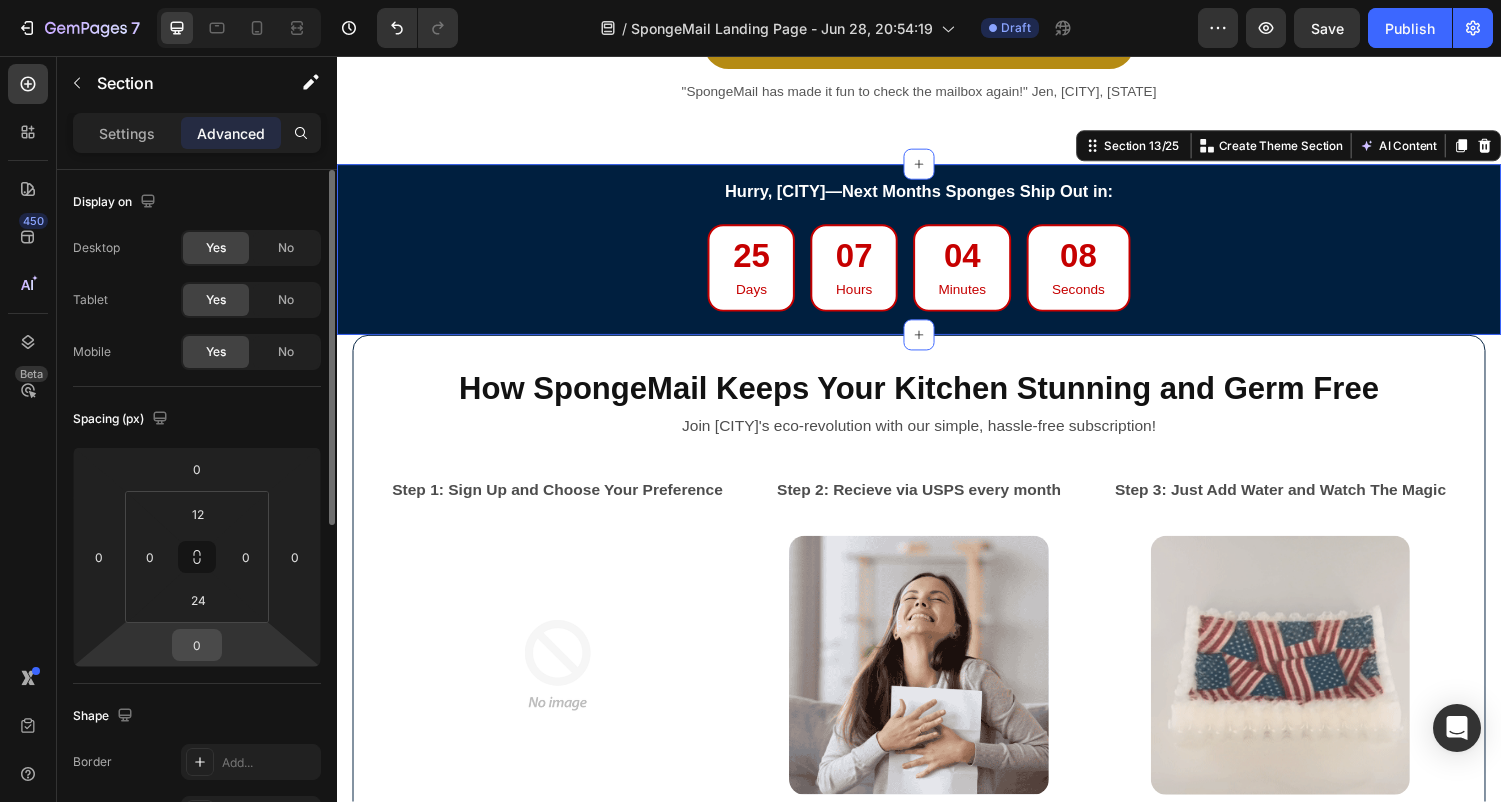 click on "0" at bounding box center [197, 645] 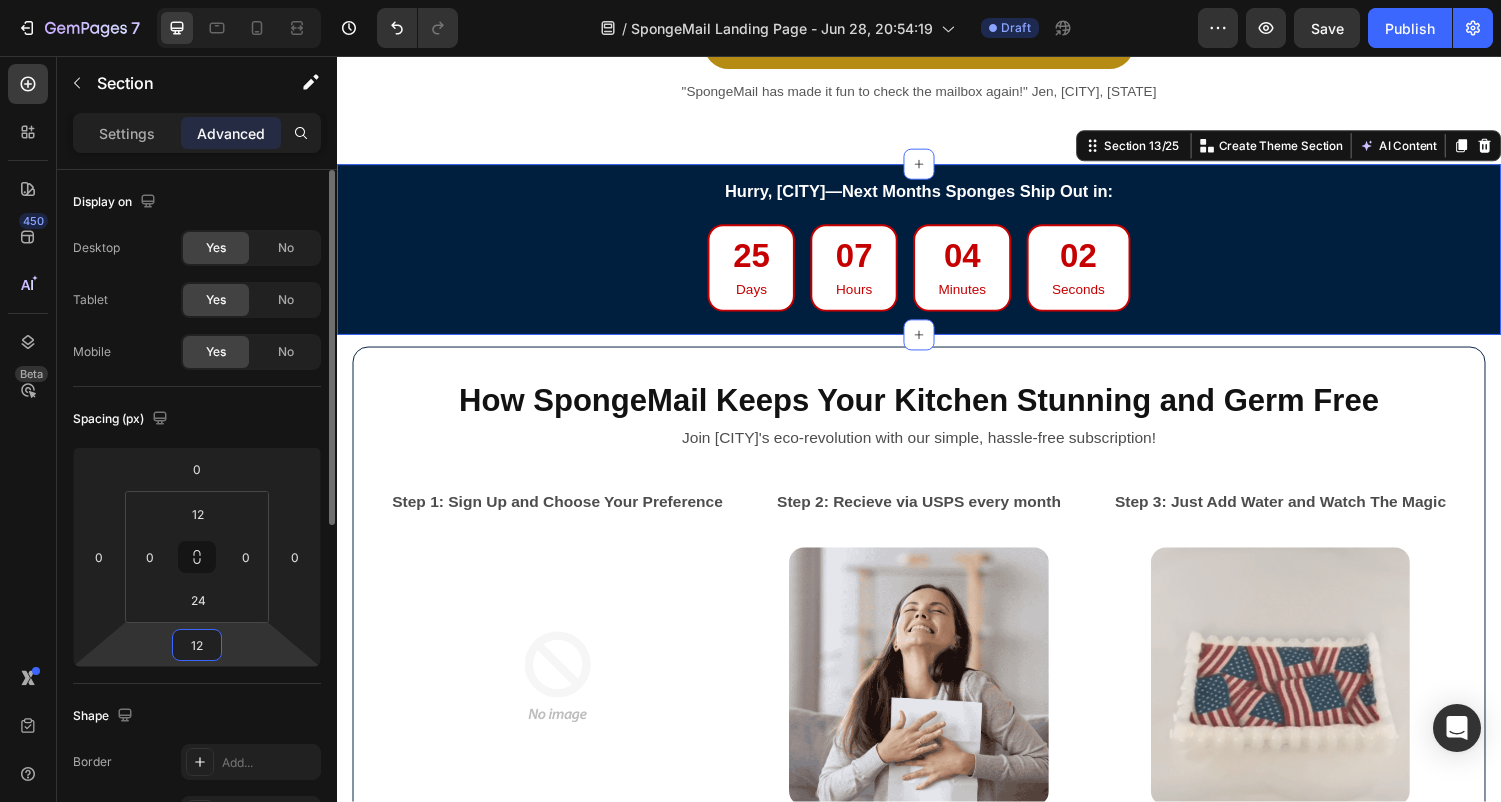 type on "1" 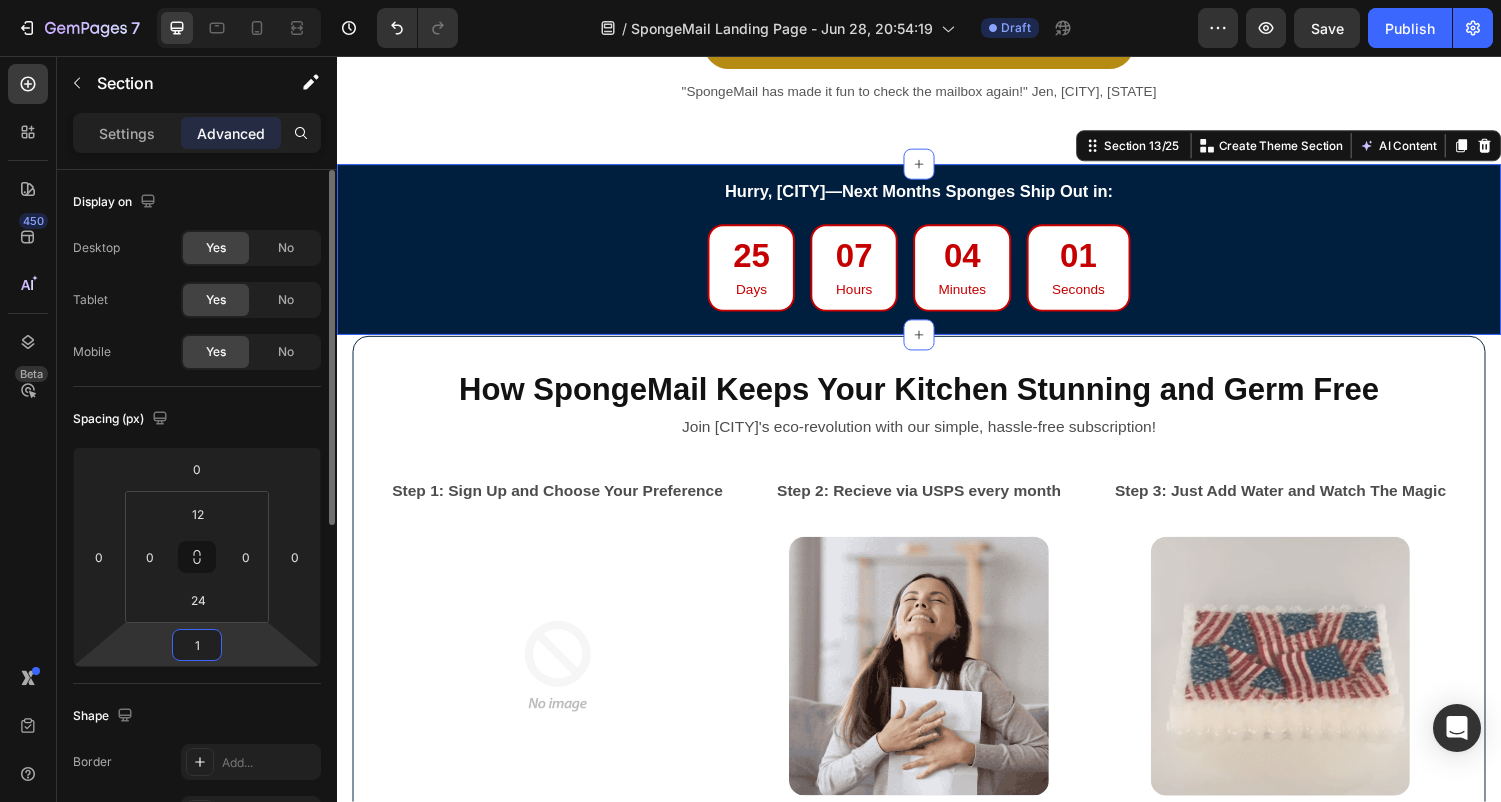 type on "16" 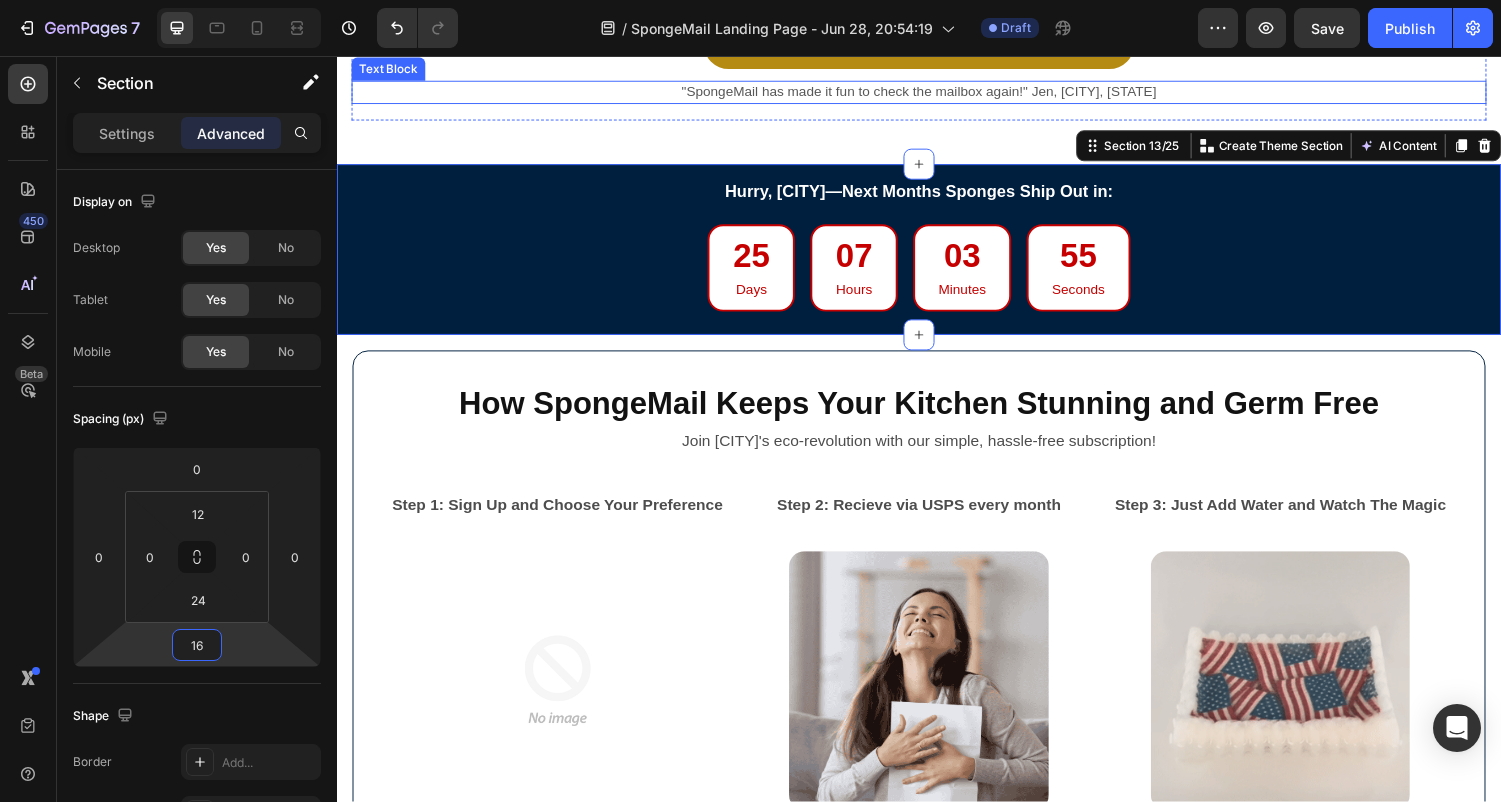 click on ""SpongeMail has made it fun to check the mailbox again!" Jen, [CITY], [STATE]" at bounding box center (937, 94) 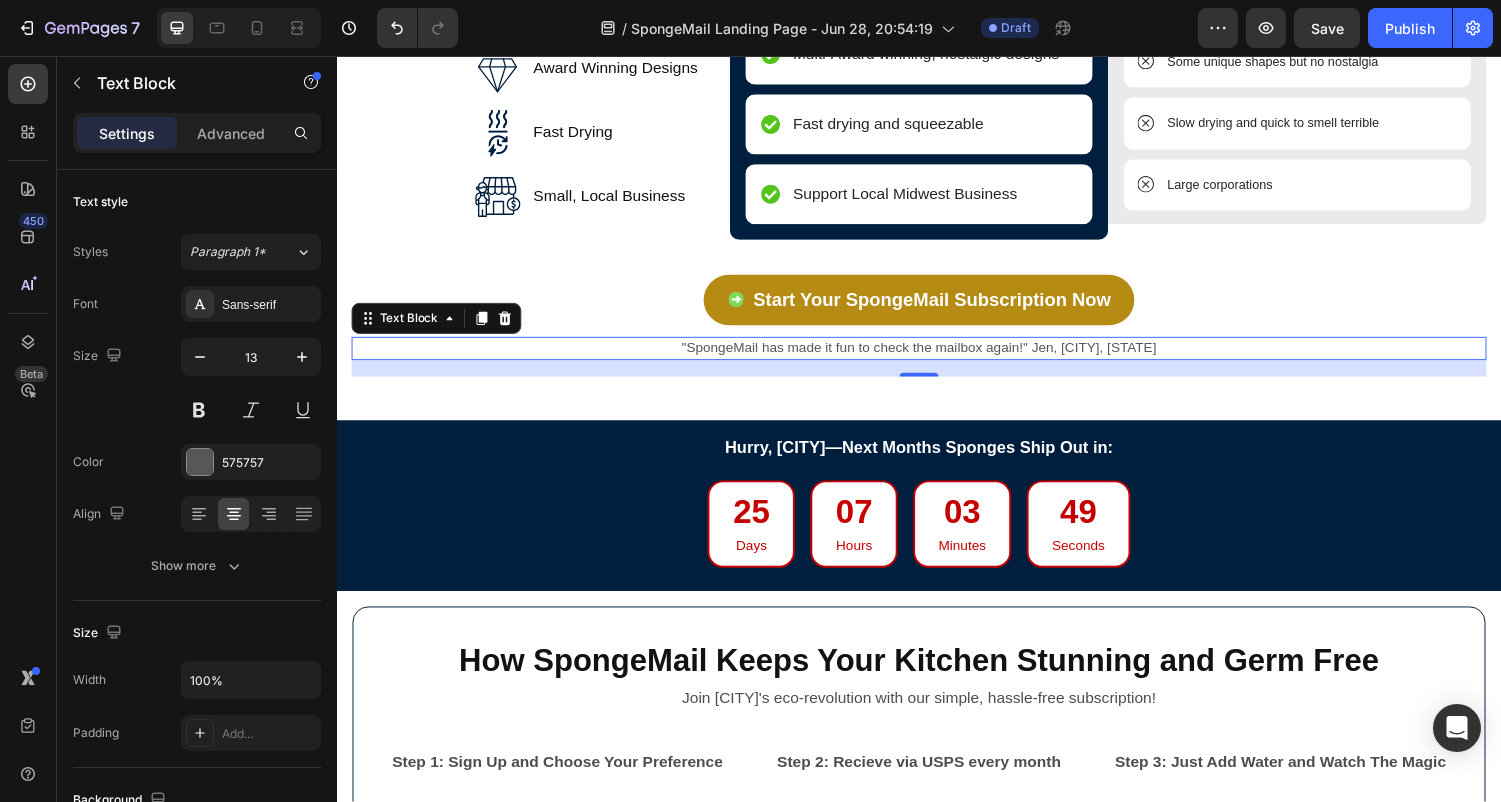 scroll, scrollTop: 5744, scrollLeft: 0, axis: vertical 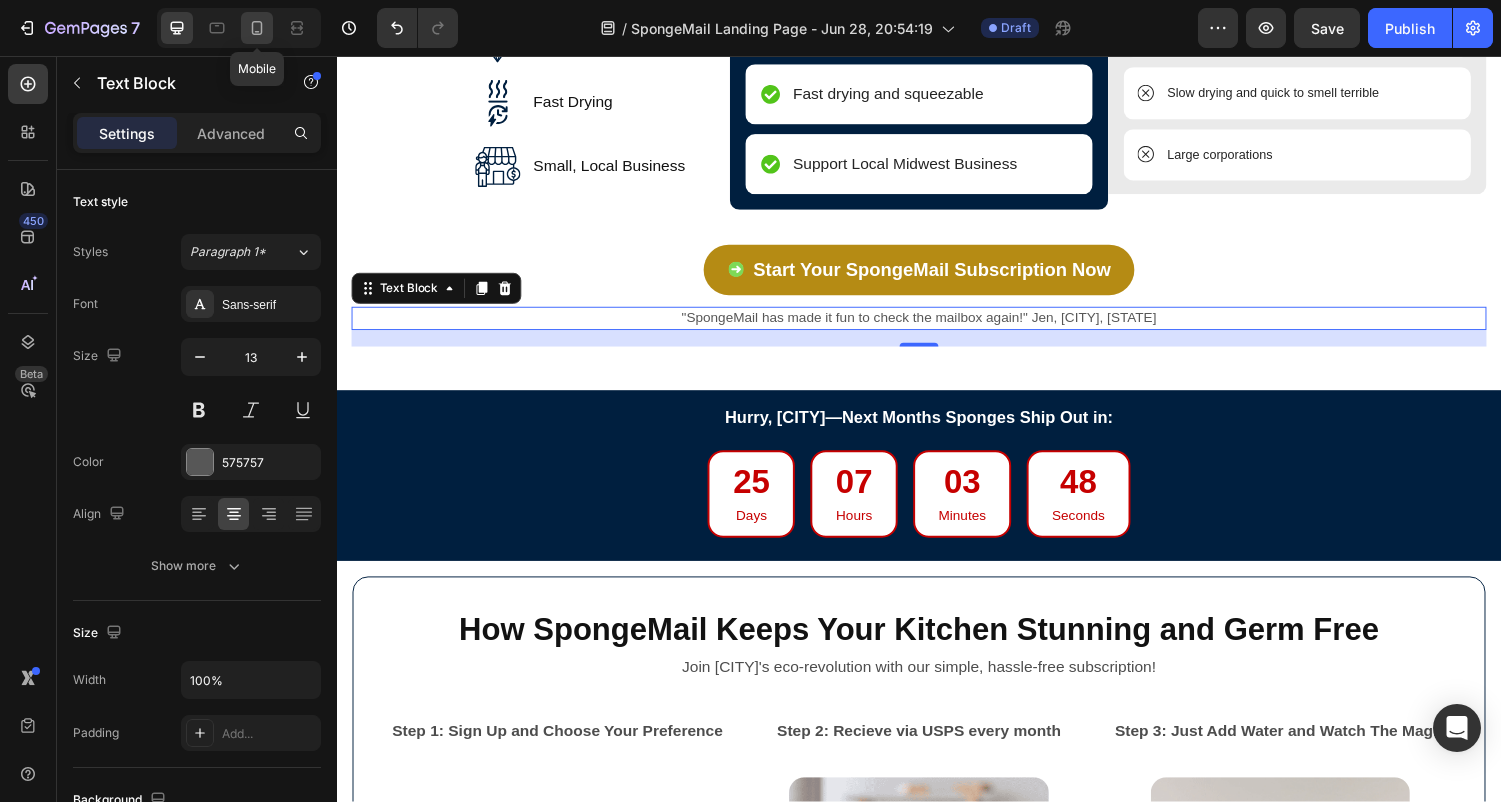 click 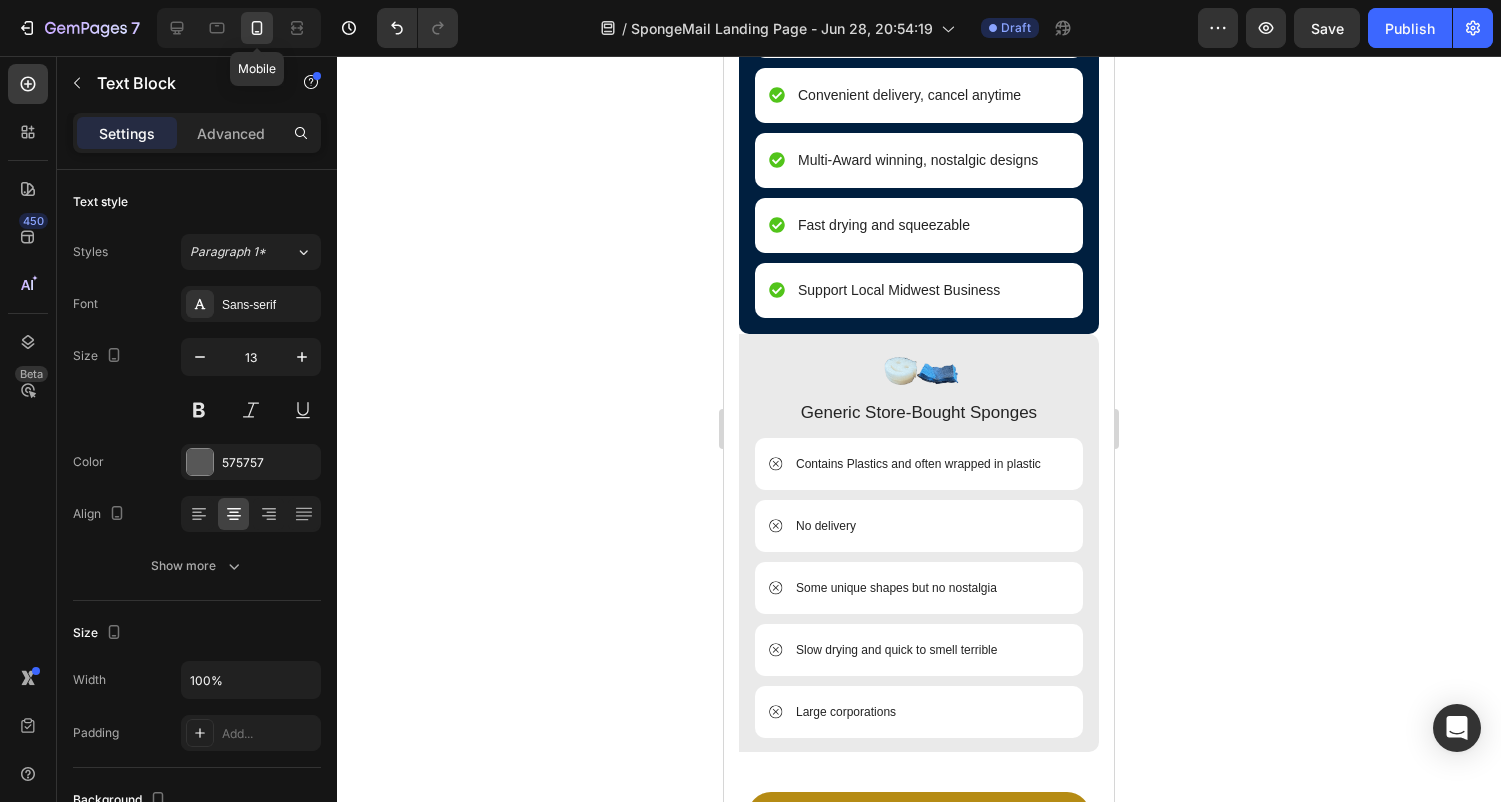 type on "12" 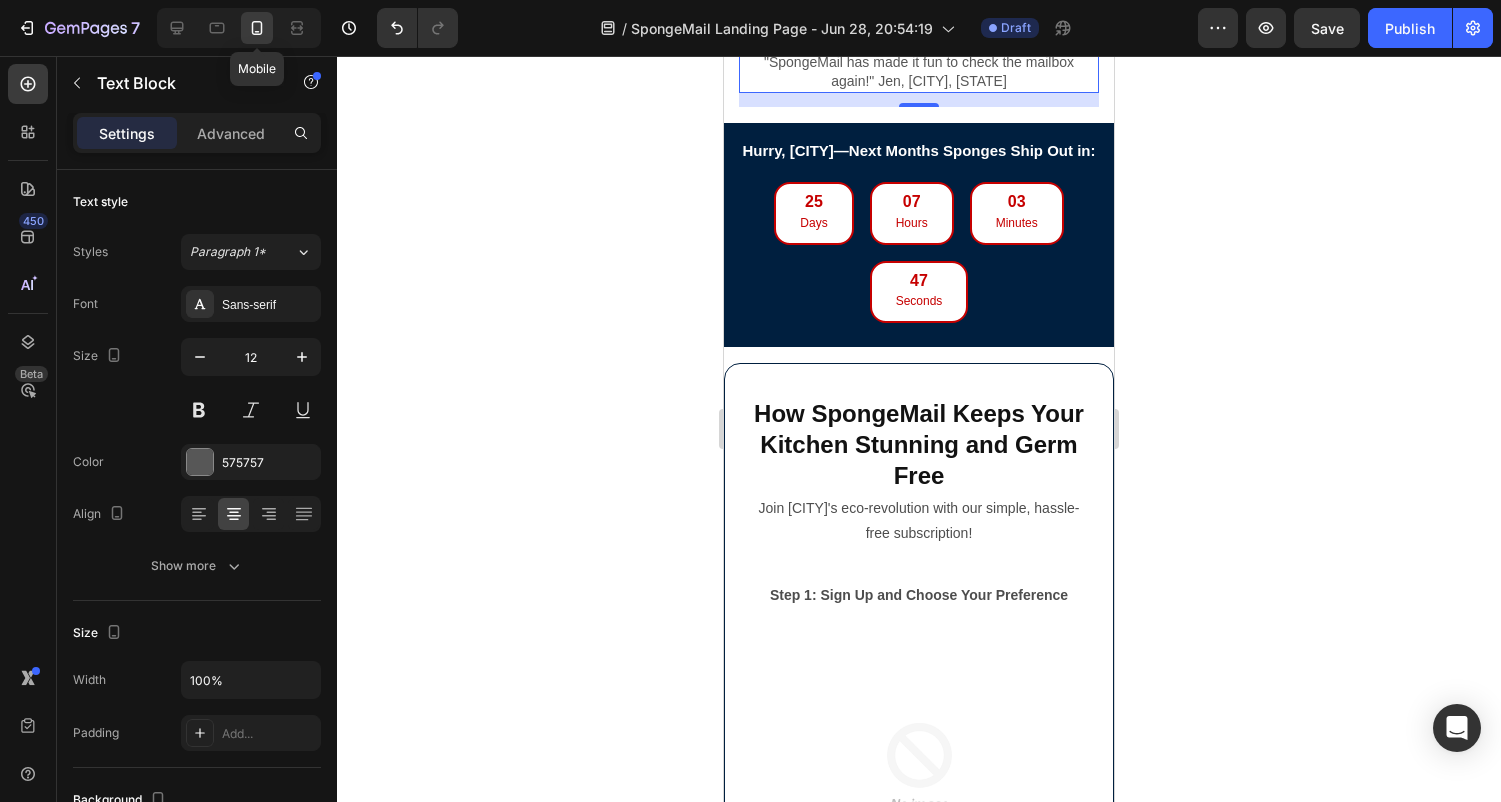 scroll, scrollTop: 6632, scrollLeft: 0, axis: vertical 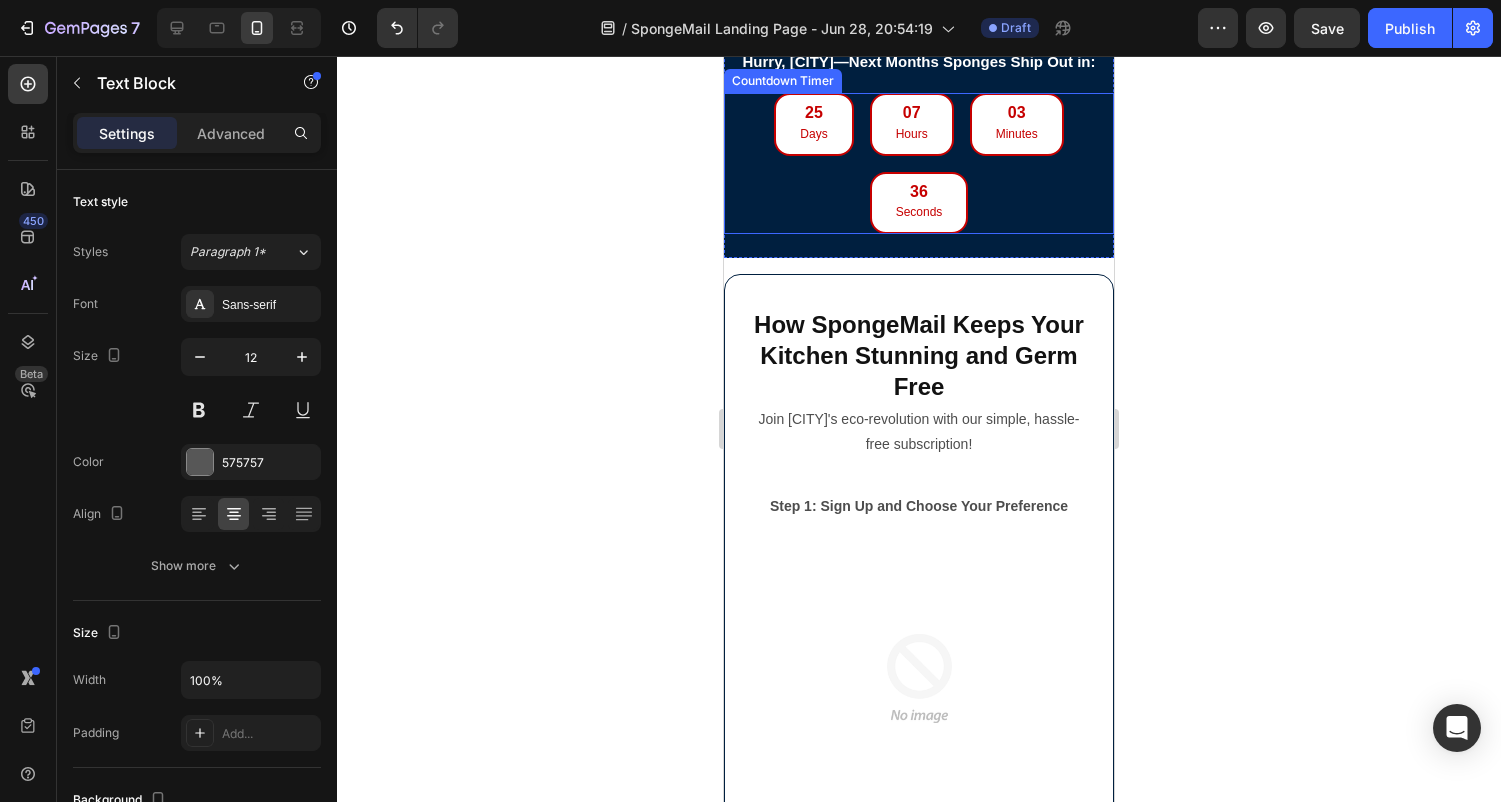click on "25 Days 07 Hours 03 Minutes 36 Seconds" at bounding box center (919, 163) 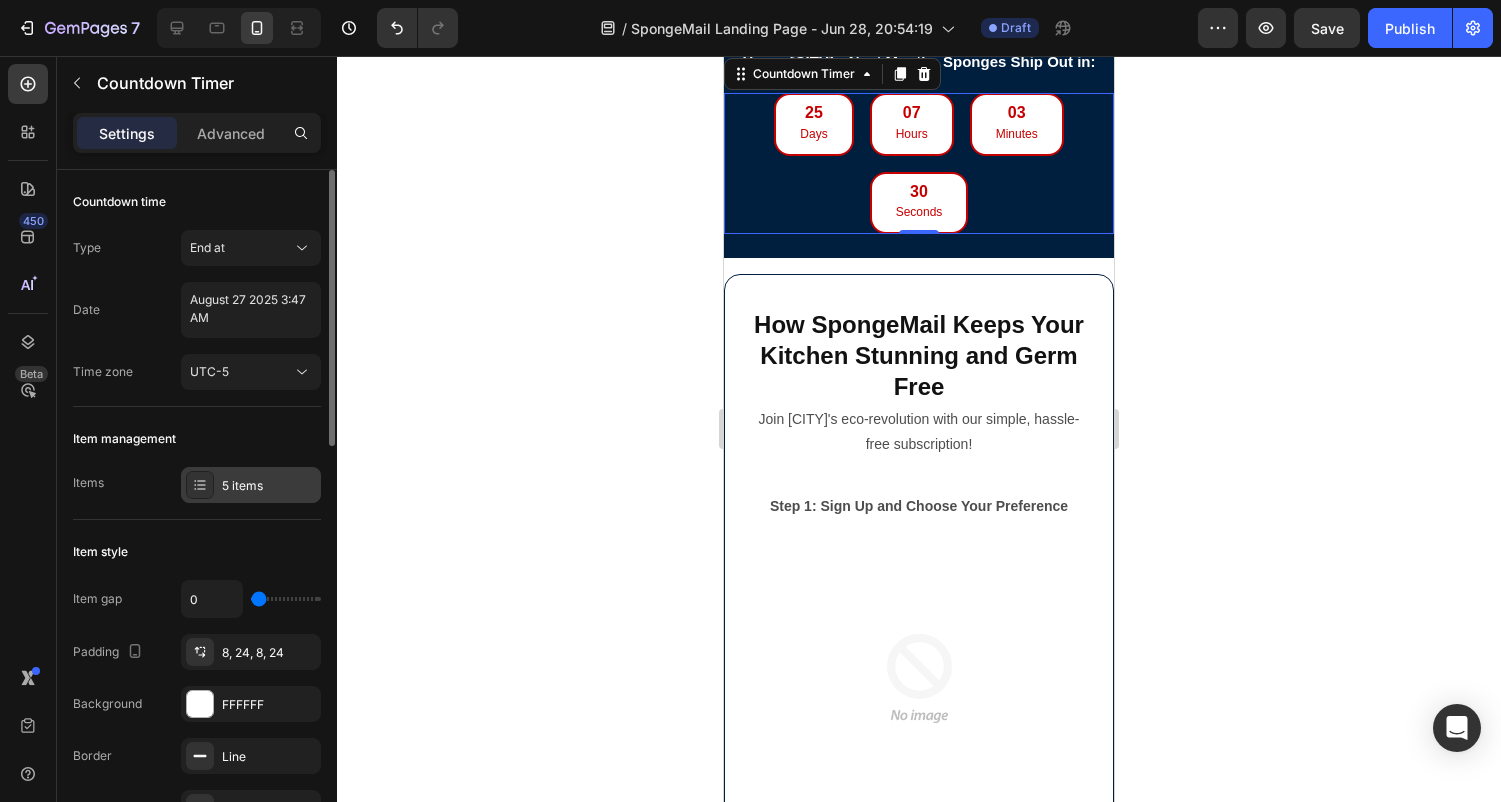 click on "5 items" at bounding box center [269, 486] 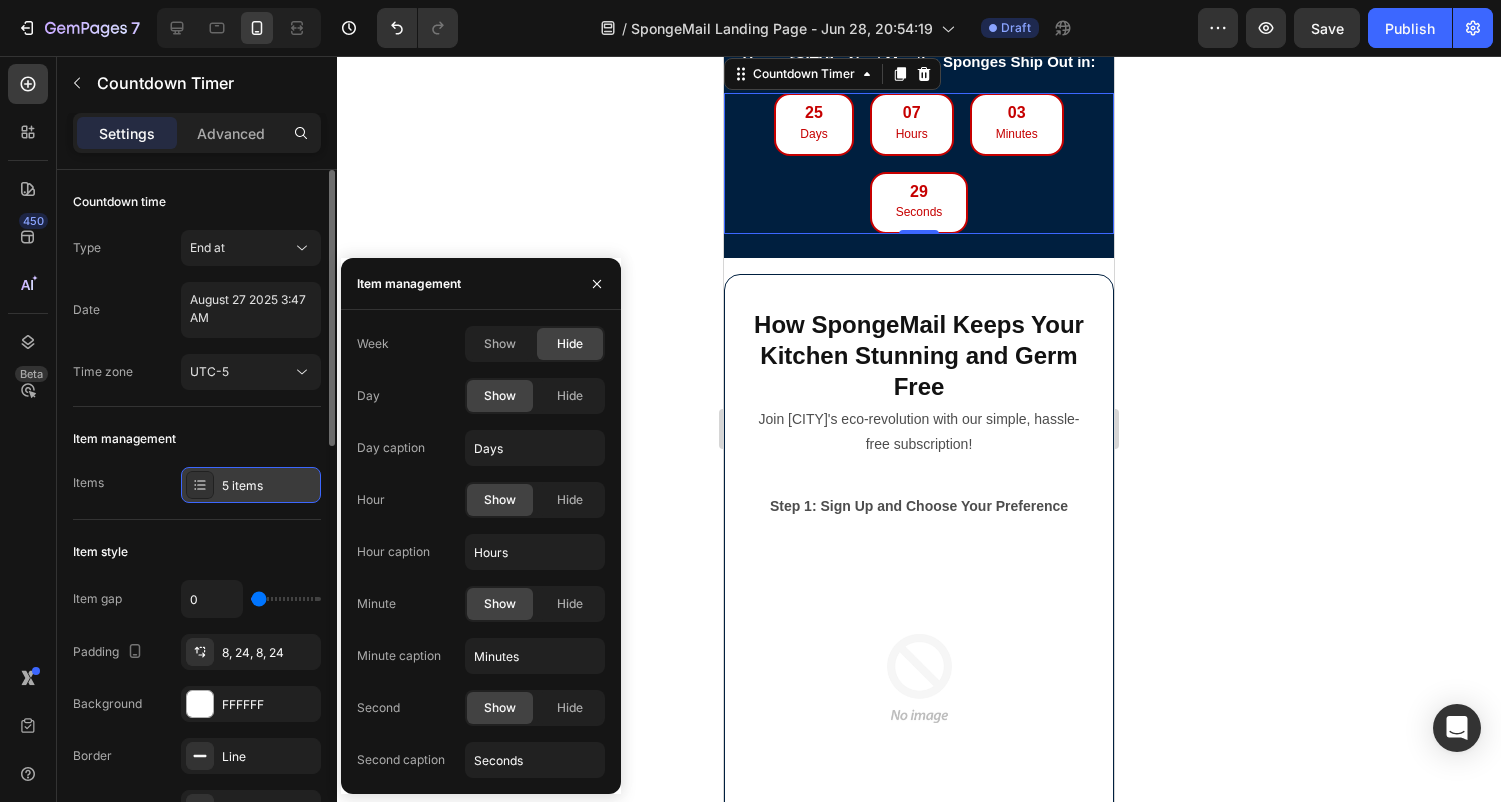 click on "5 items" at bounding box center (269, 486) 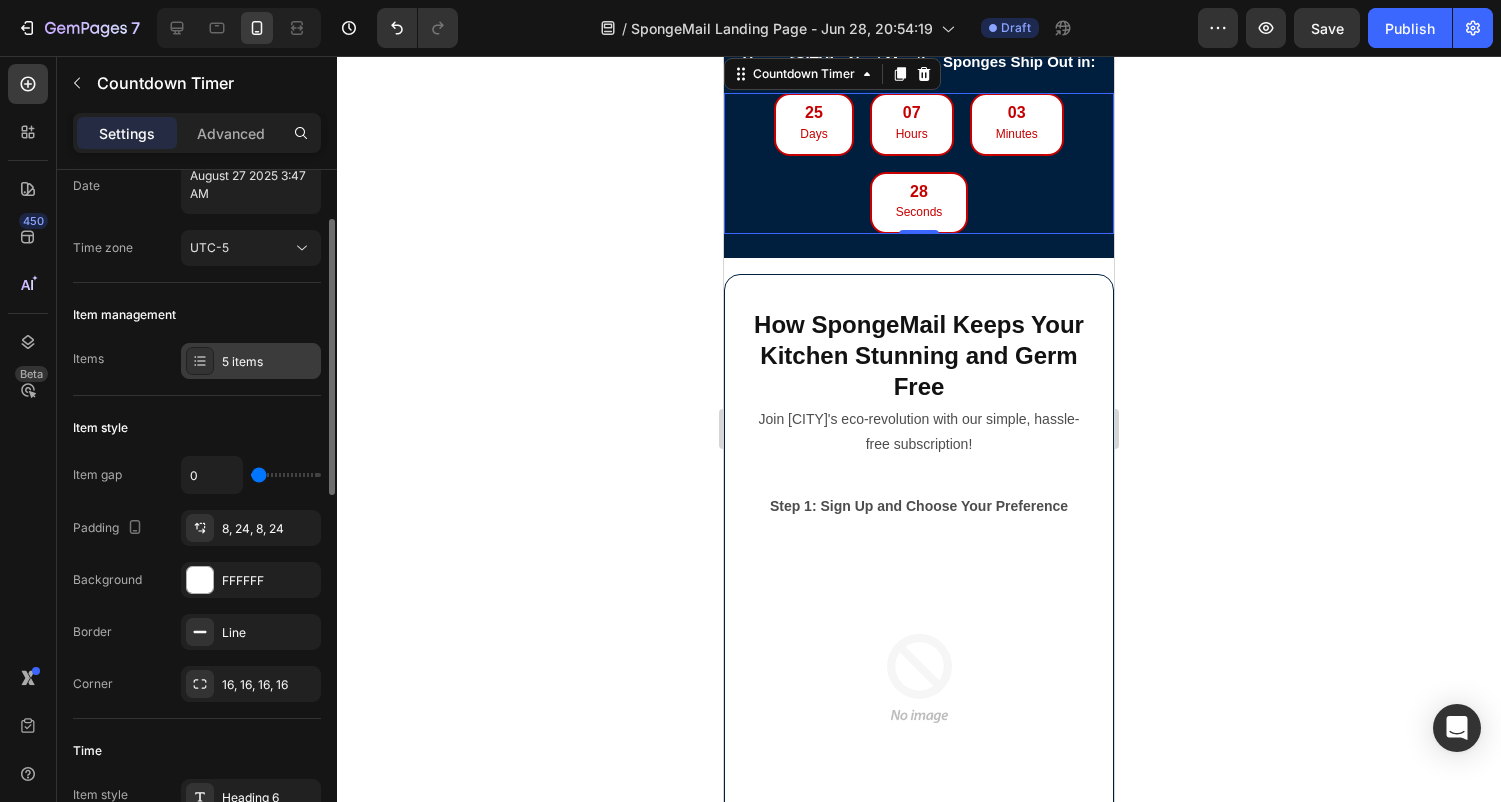scroll, scrollTop: 128, scrollLeft: 0, axis: vertical 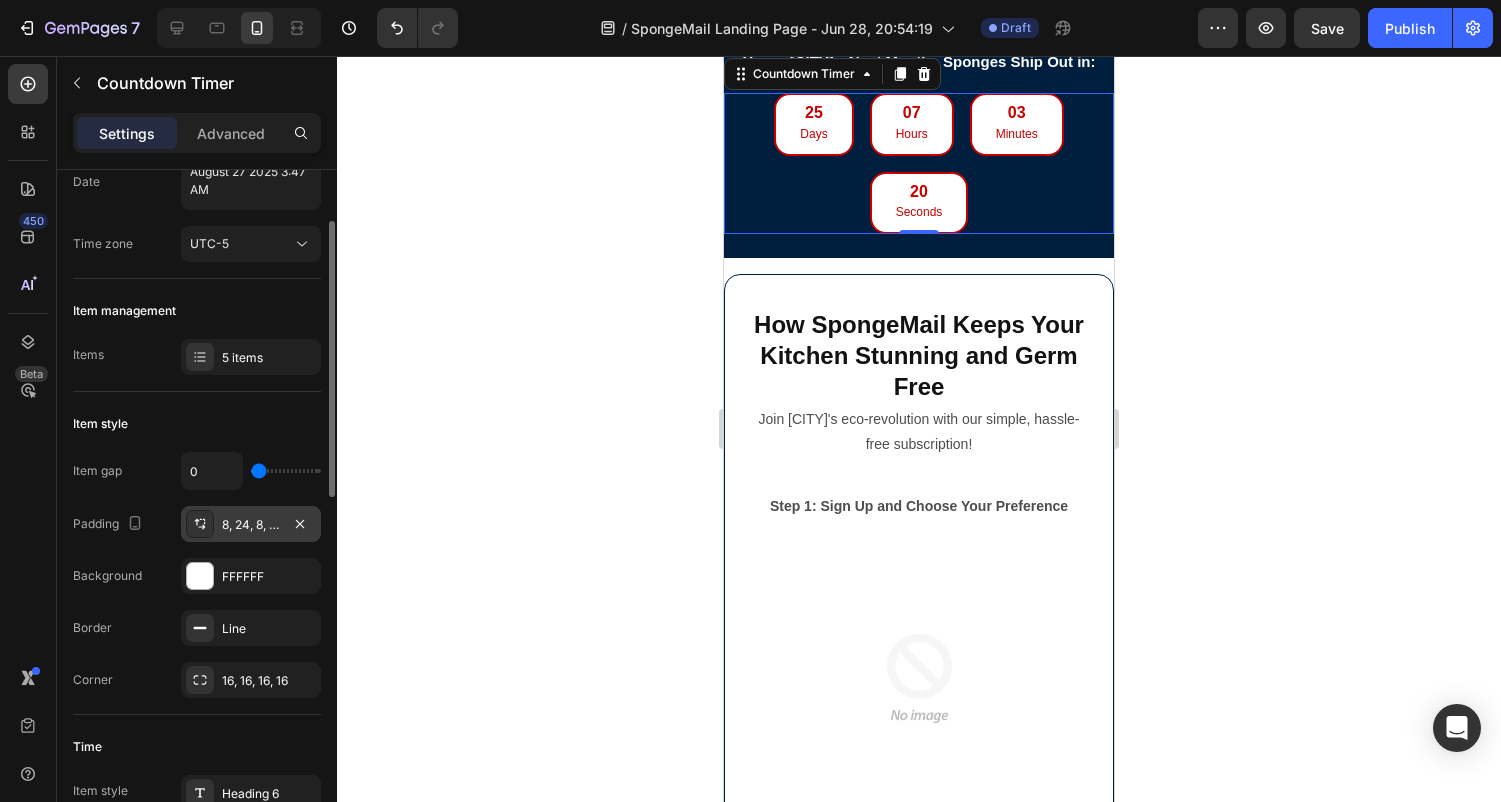 click on "8, 24, 8, 24" at bounding box center [251, 525] 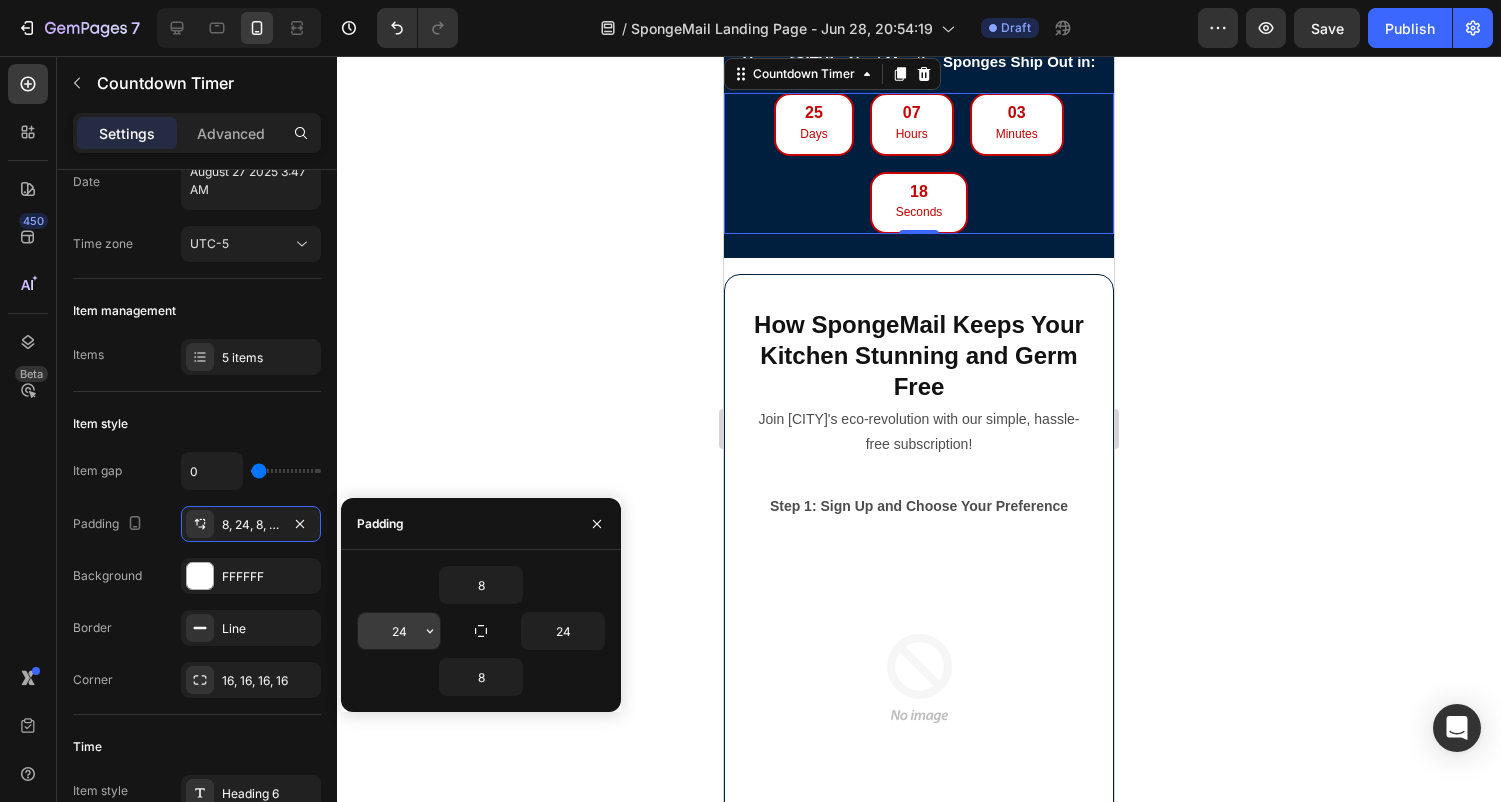 click on "24" at bounding box center [399, 631] 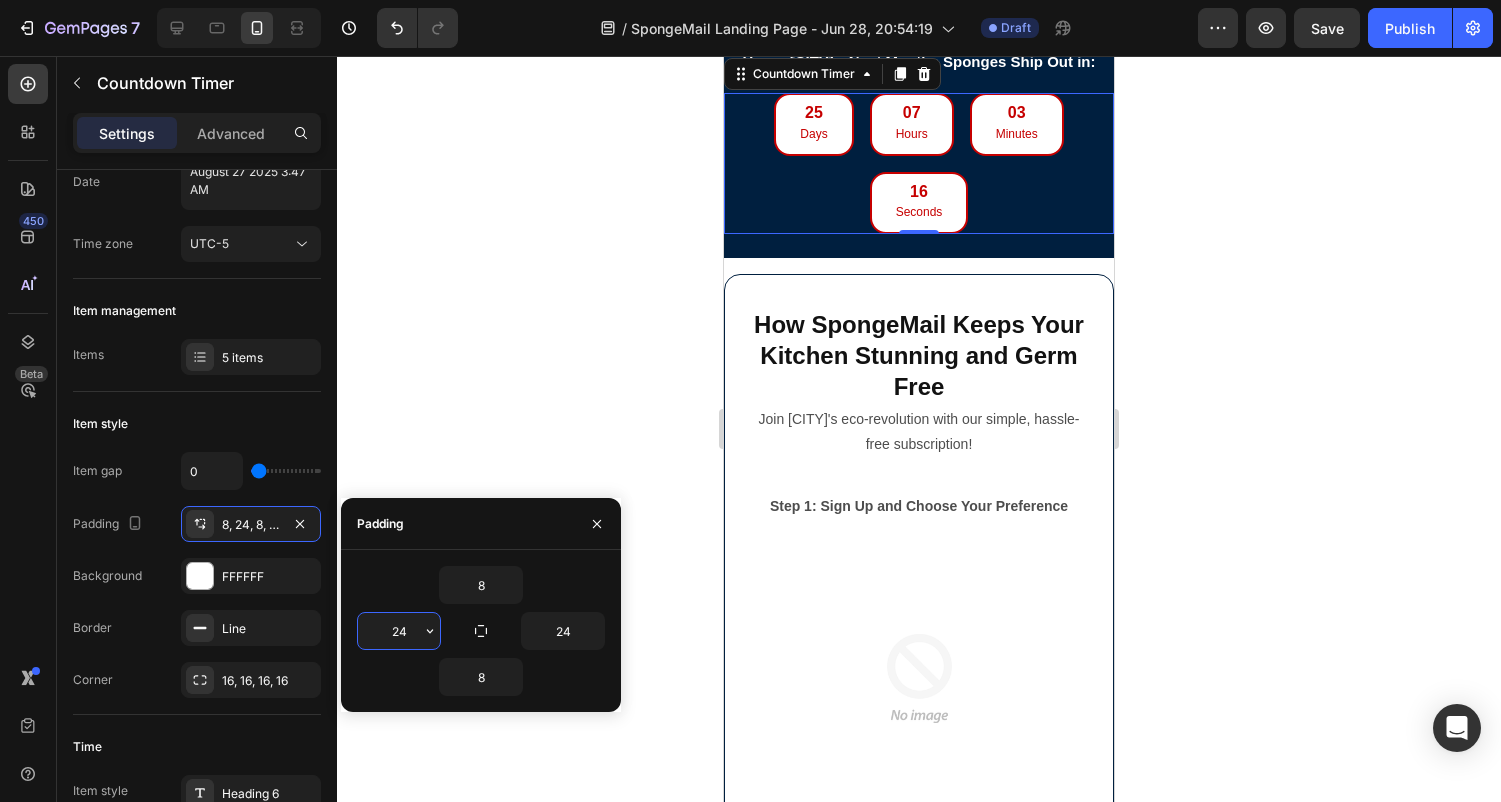 drag, startPoint x: 404, startPoint y: 633, endPoint x: 378, endPoint y: 634, distance: 26.019224 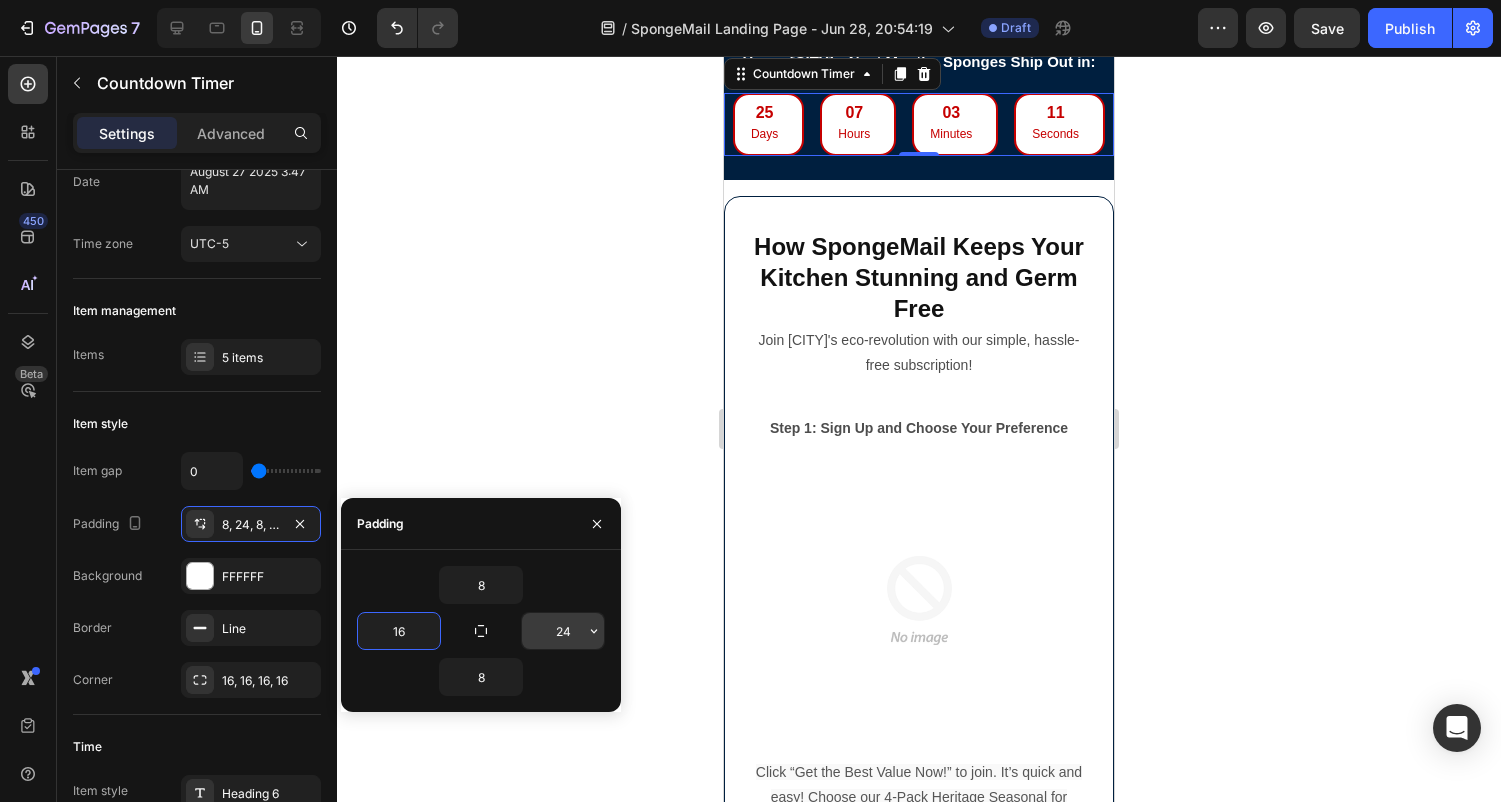 type on "16" 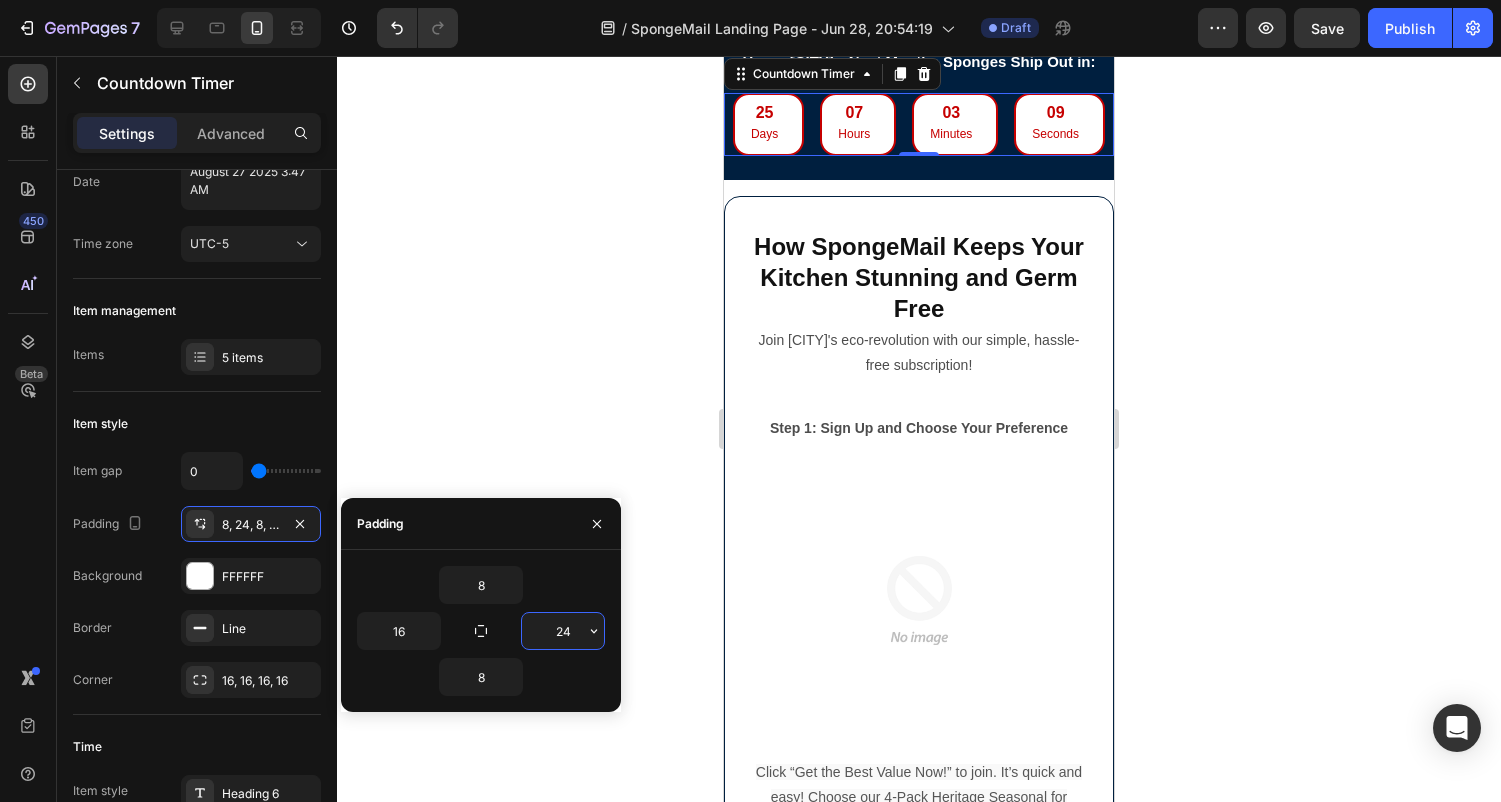 drag, startPoint x: 579, startPoint y: 636, endPoint x: 544, endPoint y: 634, distance: 35.057095 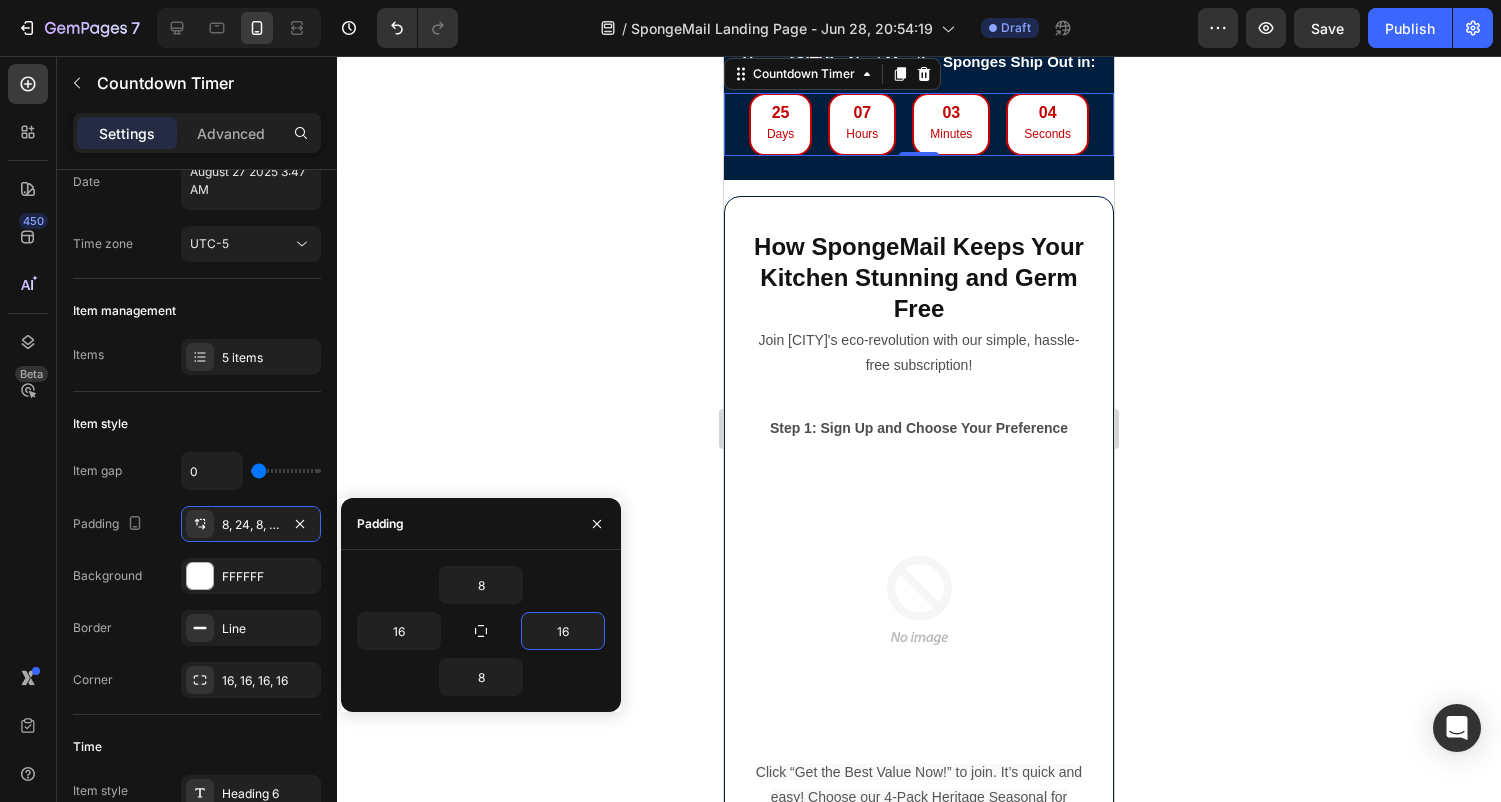 type on "16" 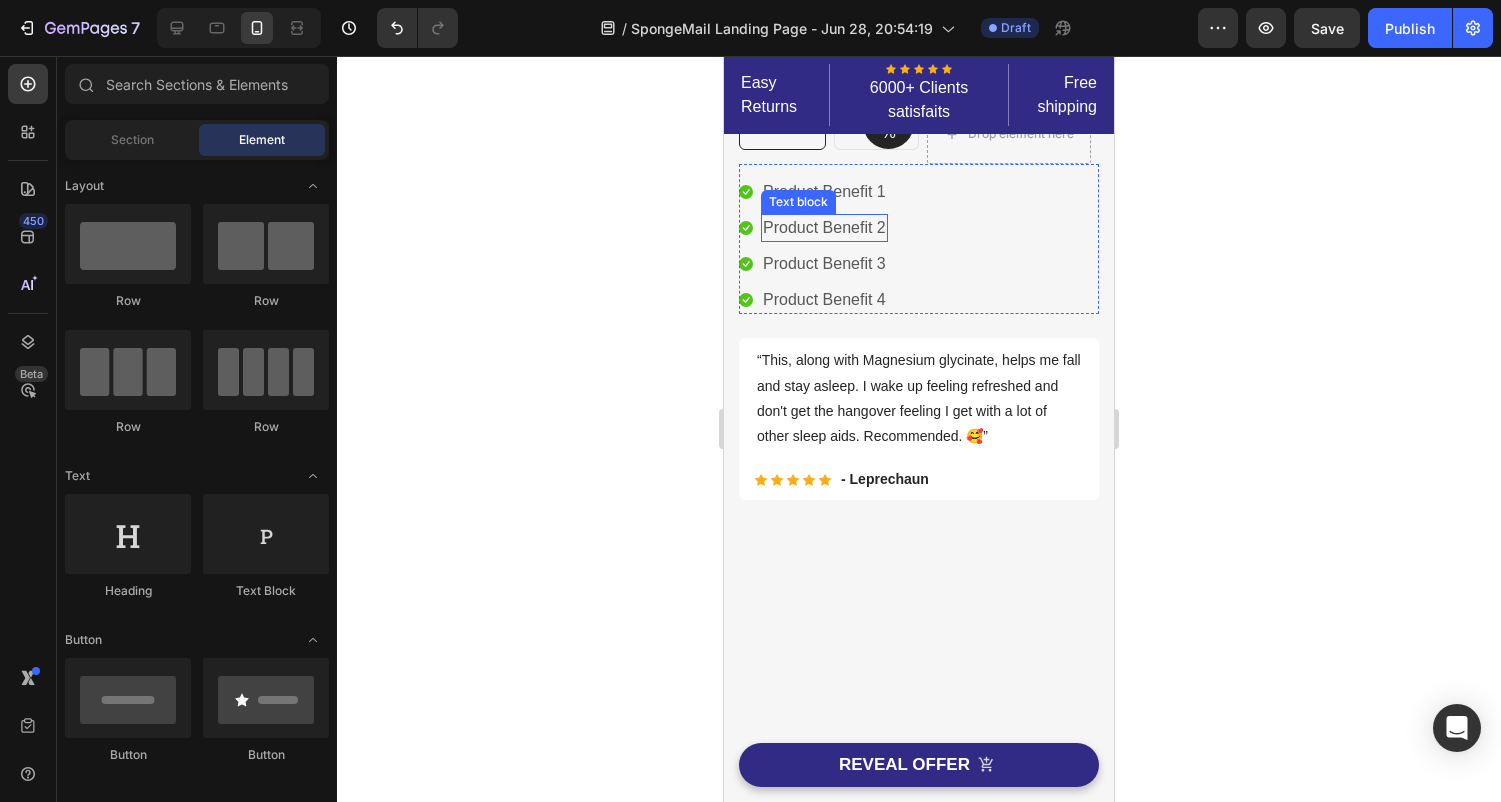 scroll, scrollTop: 14286, scrollLeft: 0, axis: vertical 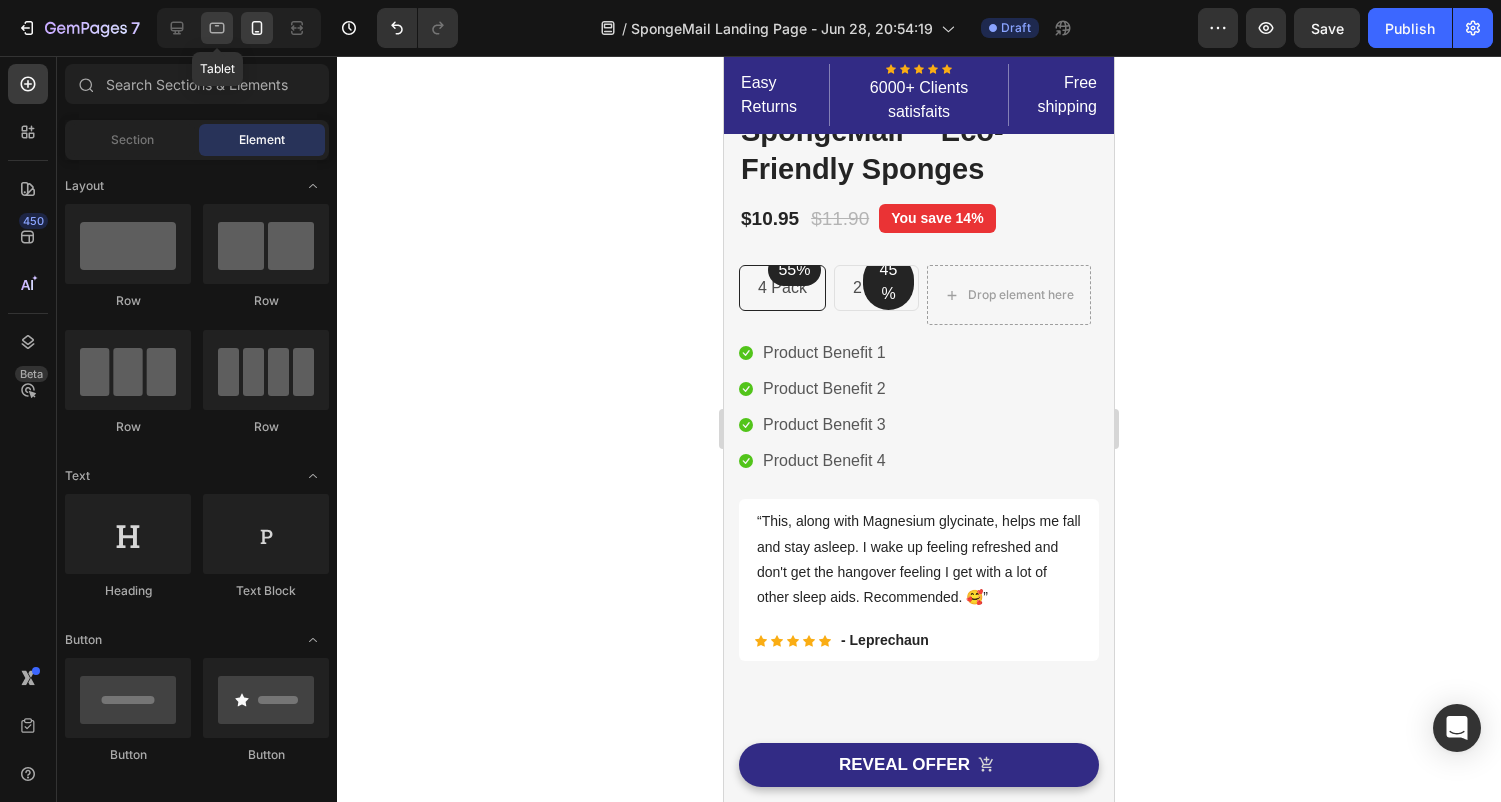 click 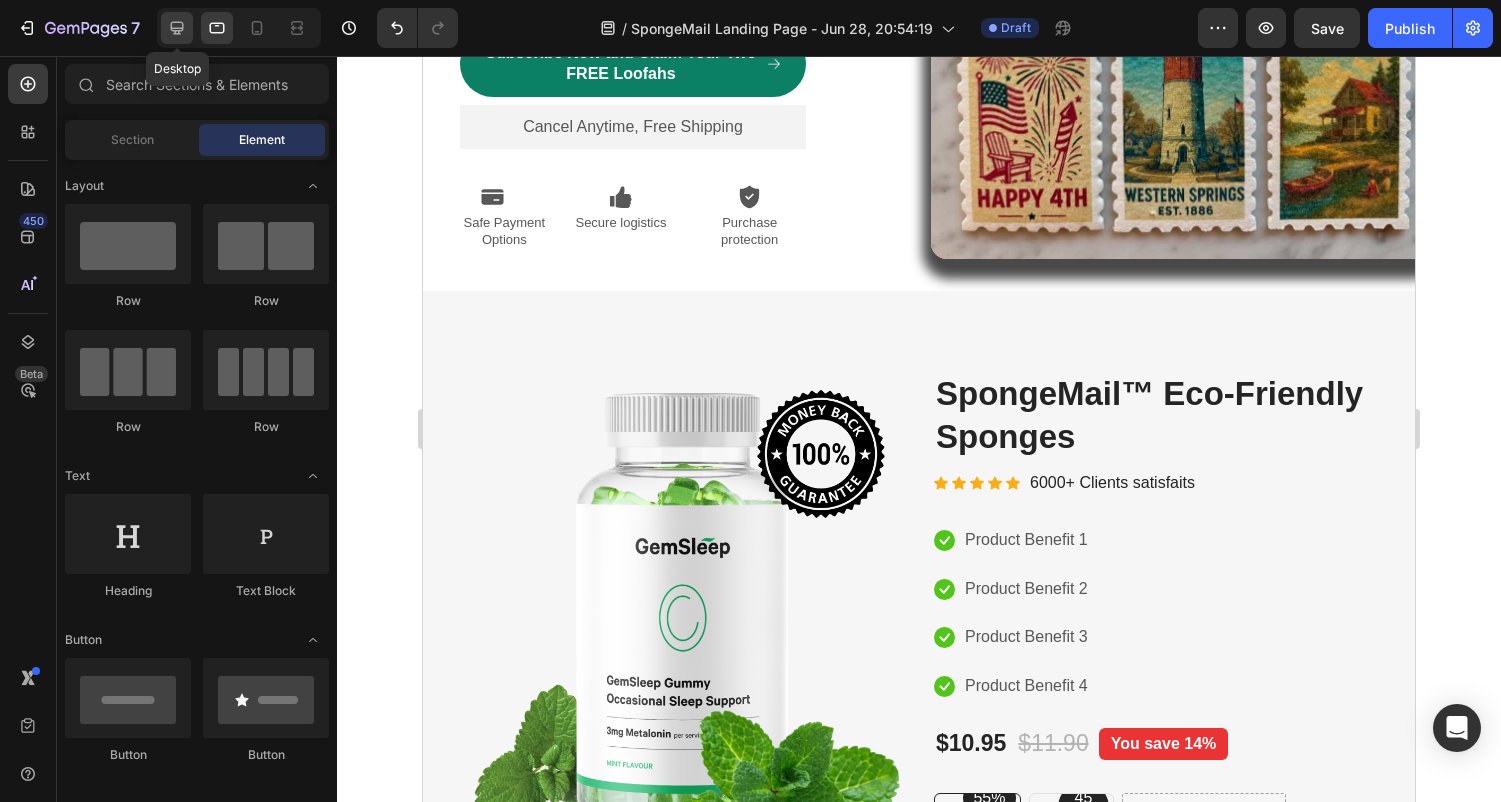 click 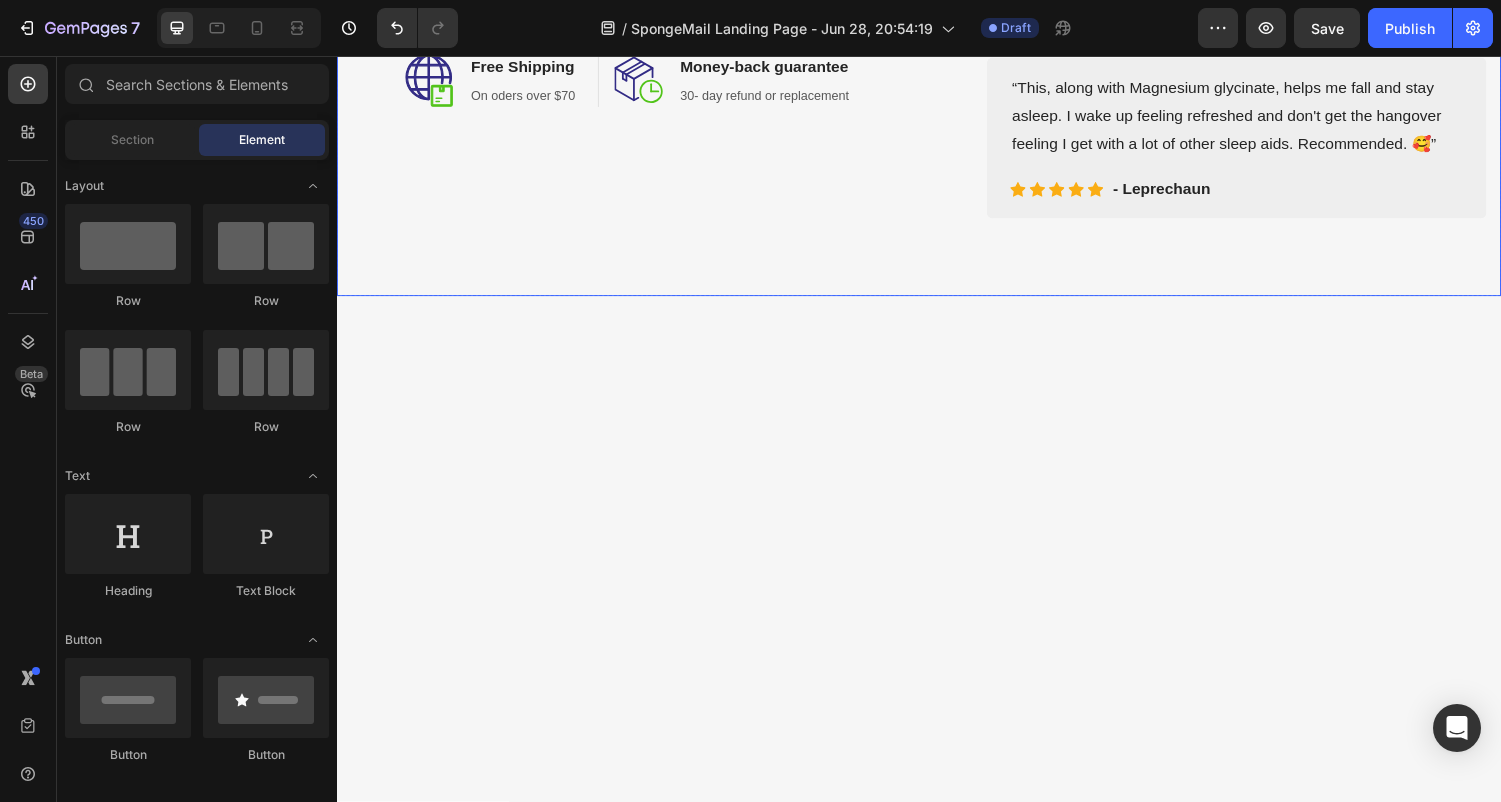 select on "[NUMBER]" 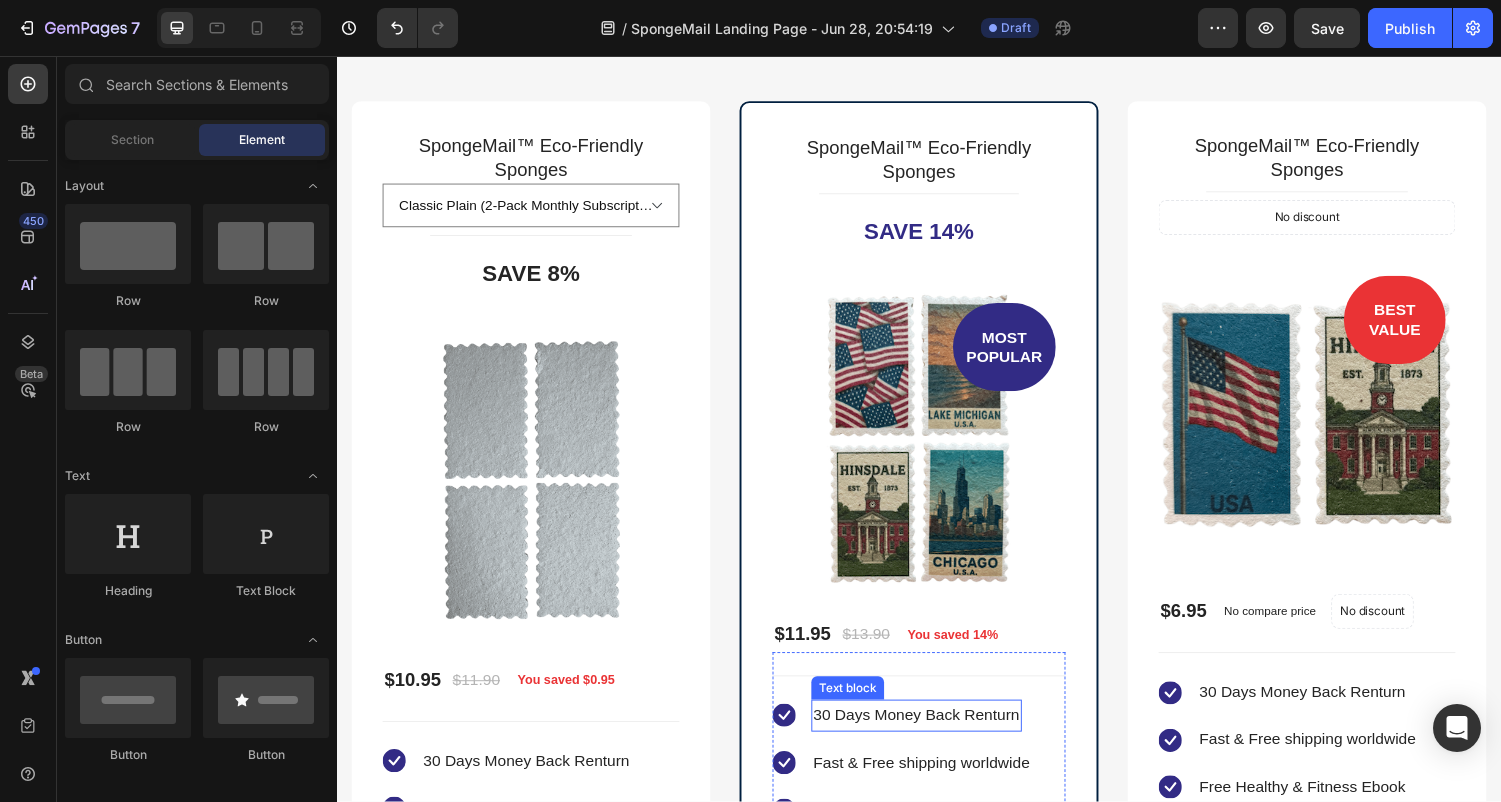 scroll, scrollTop: 15762, scrollLeft: 0, axis: vertical 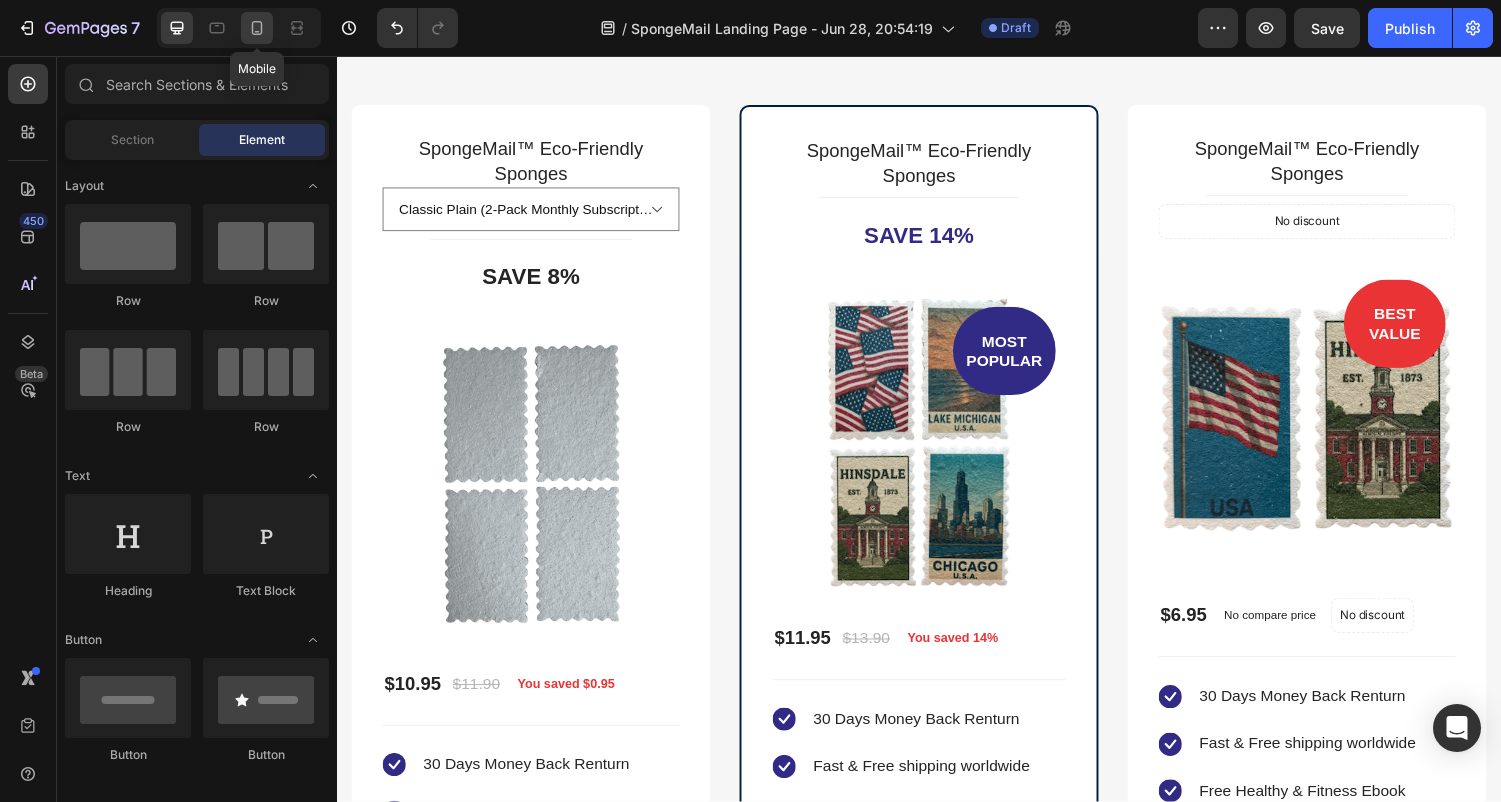 click 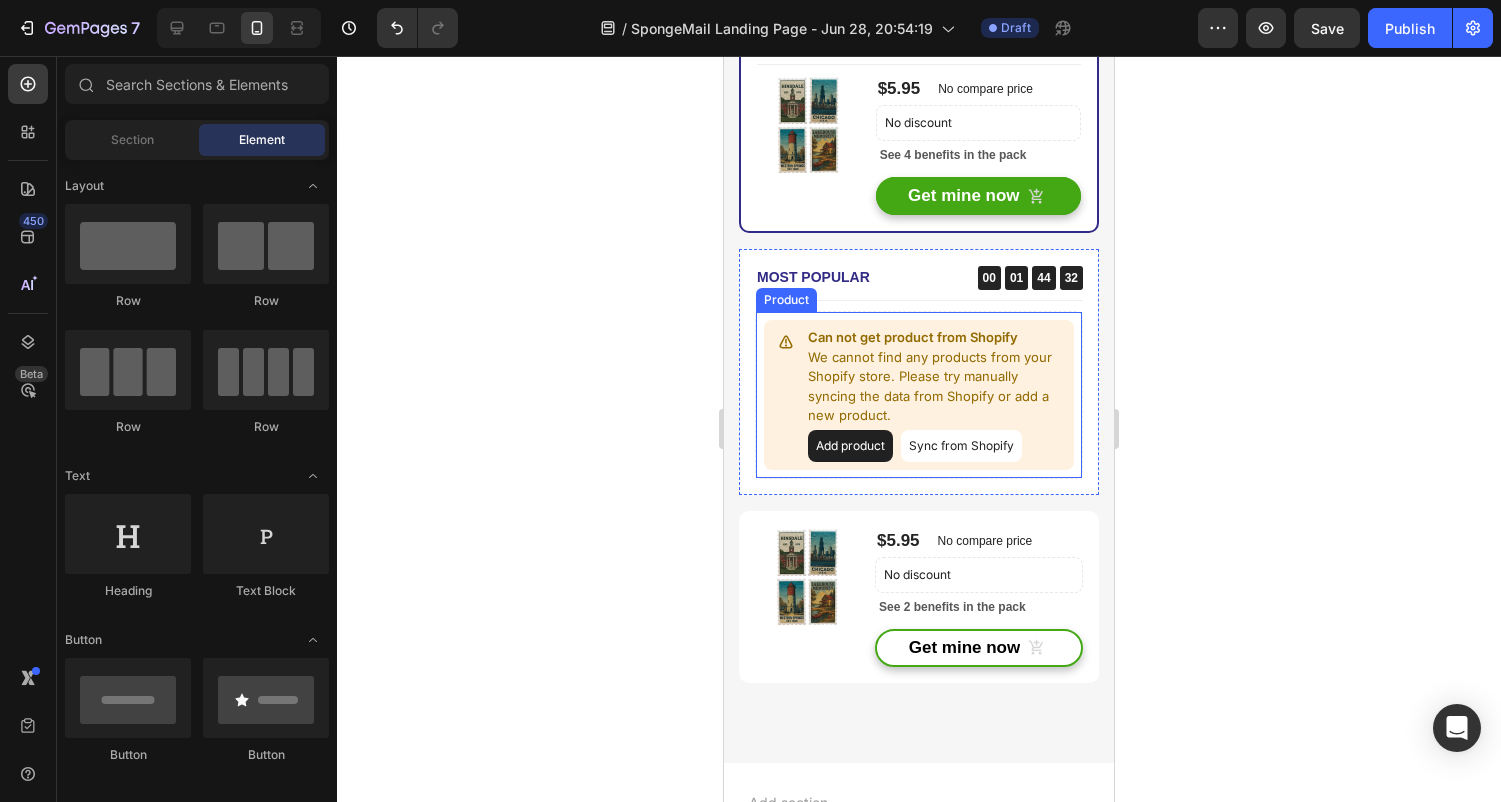 scroll, scrollTop: 15505, scrollLeft: 0, axis: vertical 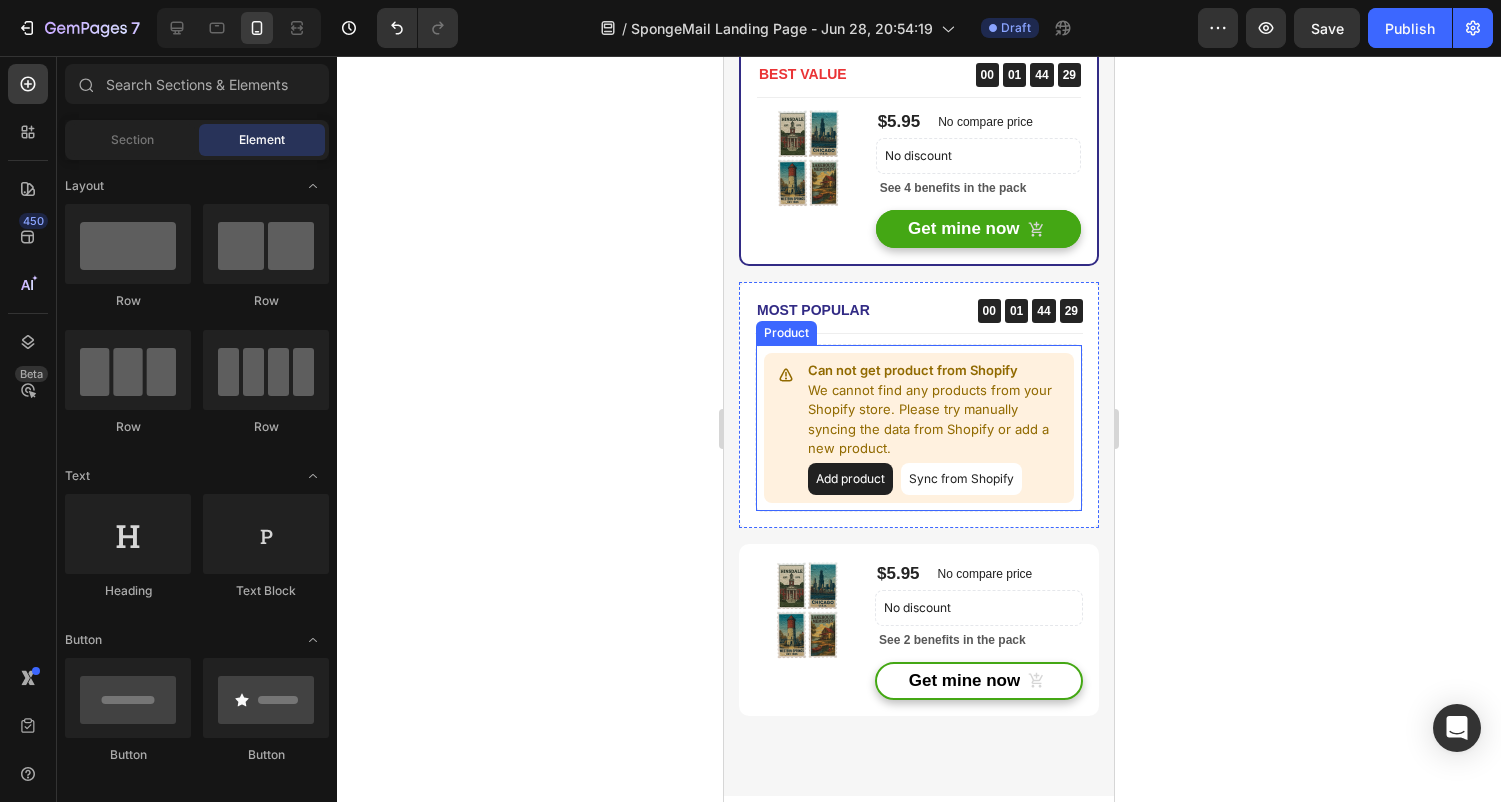 click on "Sync from Shopify" at bounding box center [961, 479] 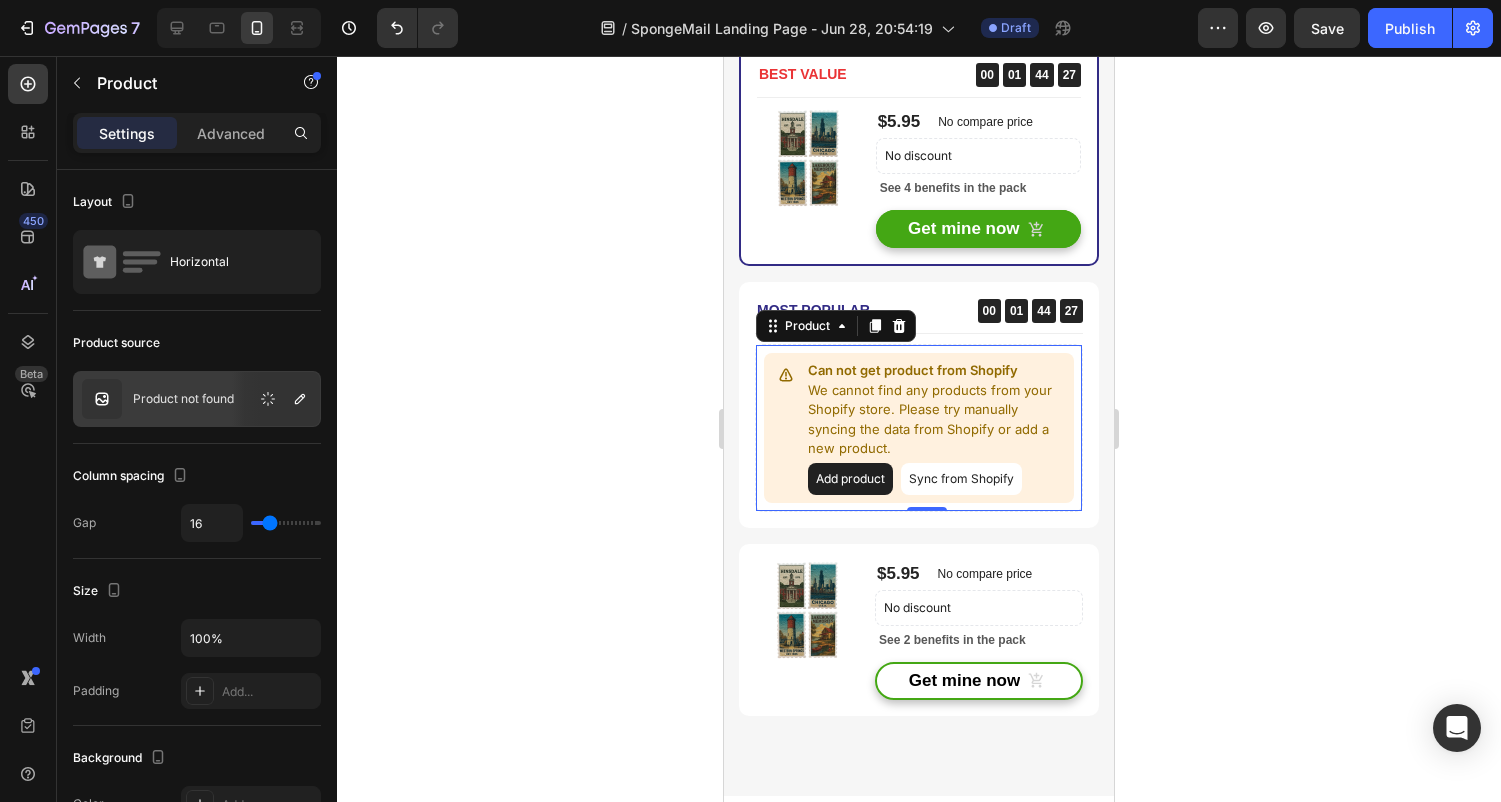 click on "Sync from Shopify" at bounding box center (961, 479) 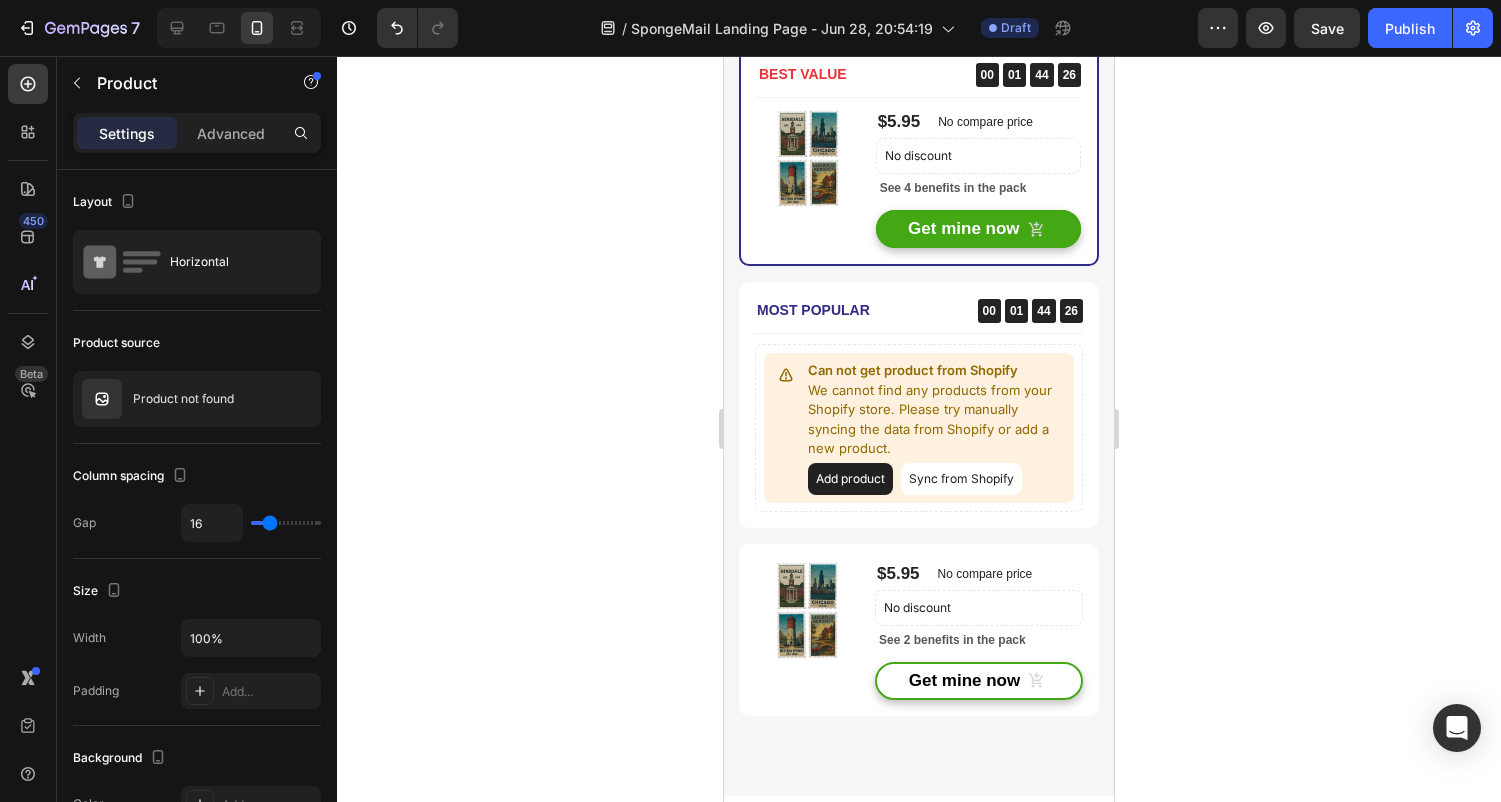click on "Sync from Shopify" at bounding box center (961, 479) 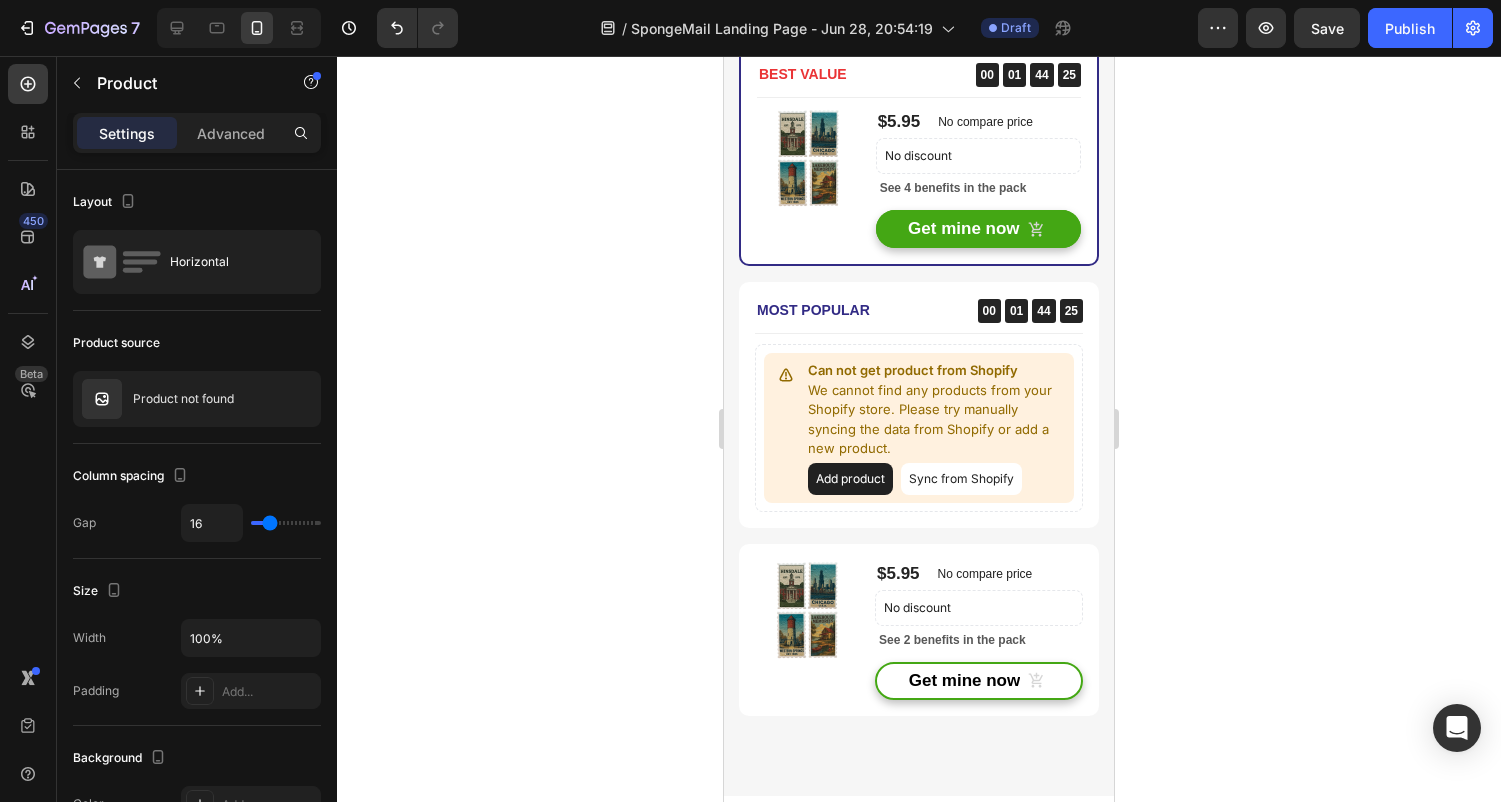 click on "Sync from Shopify" at bounding box center [961, 479] 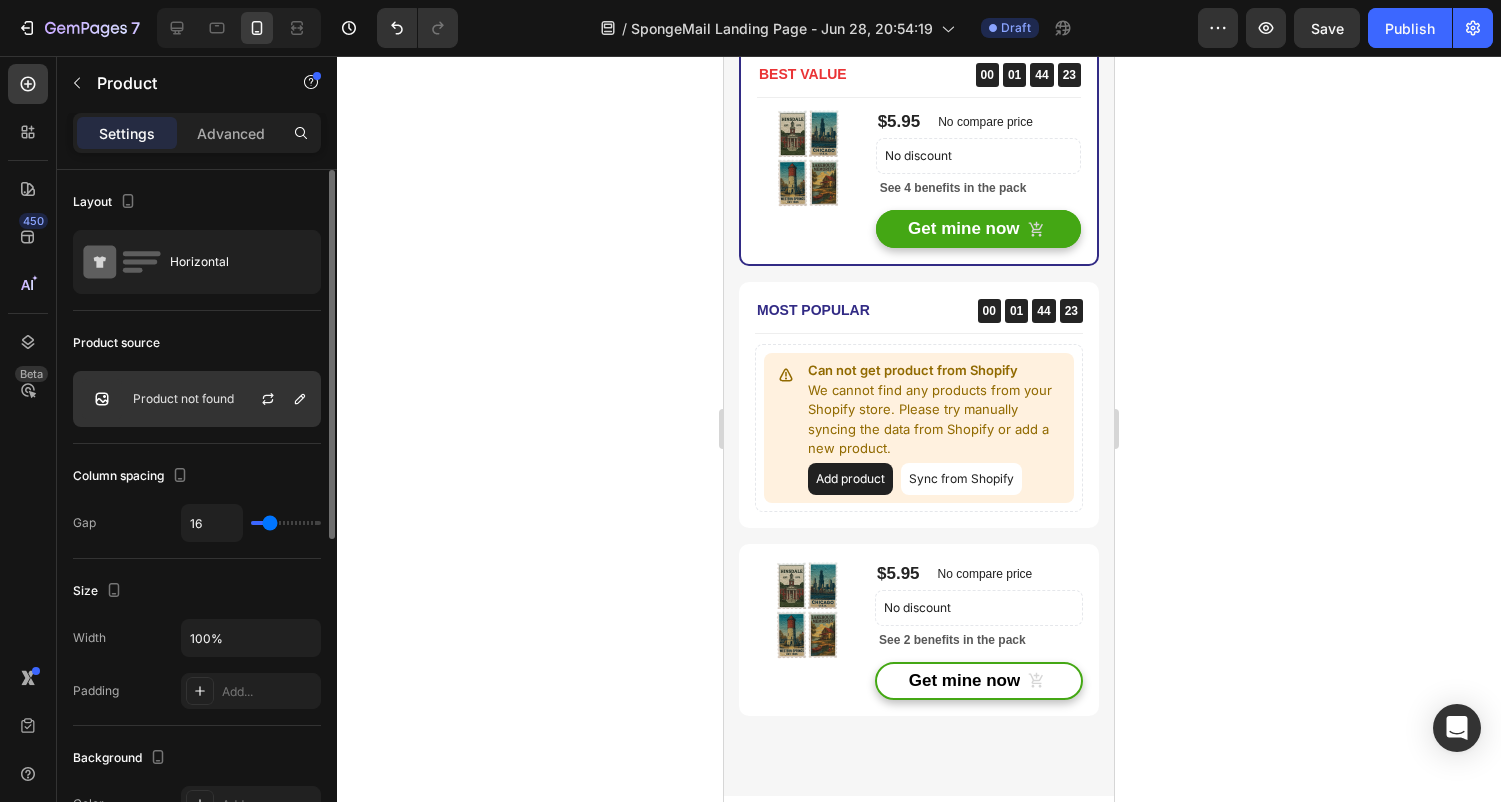 click on "Product not found" 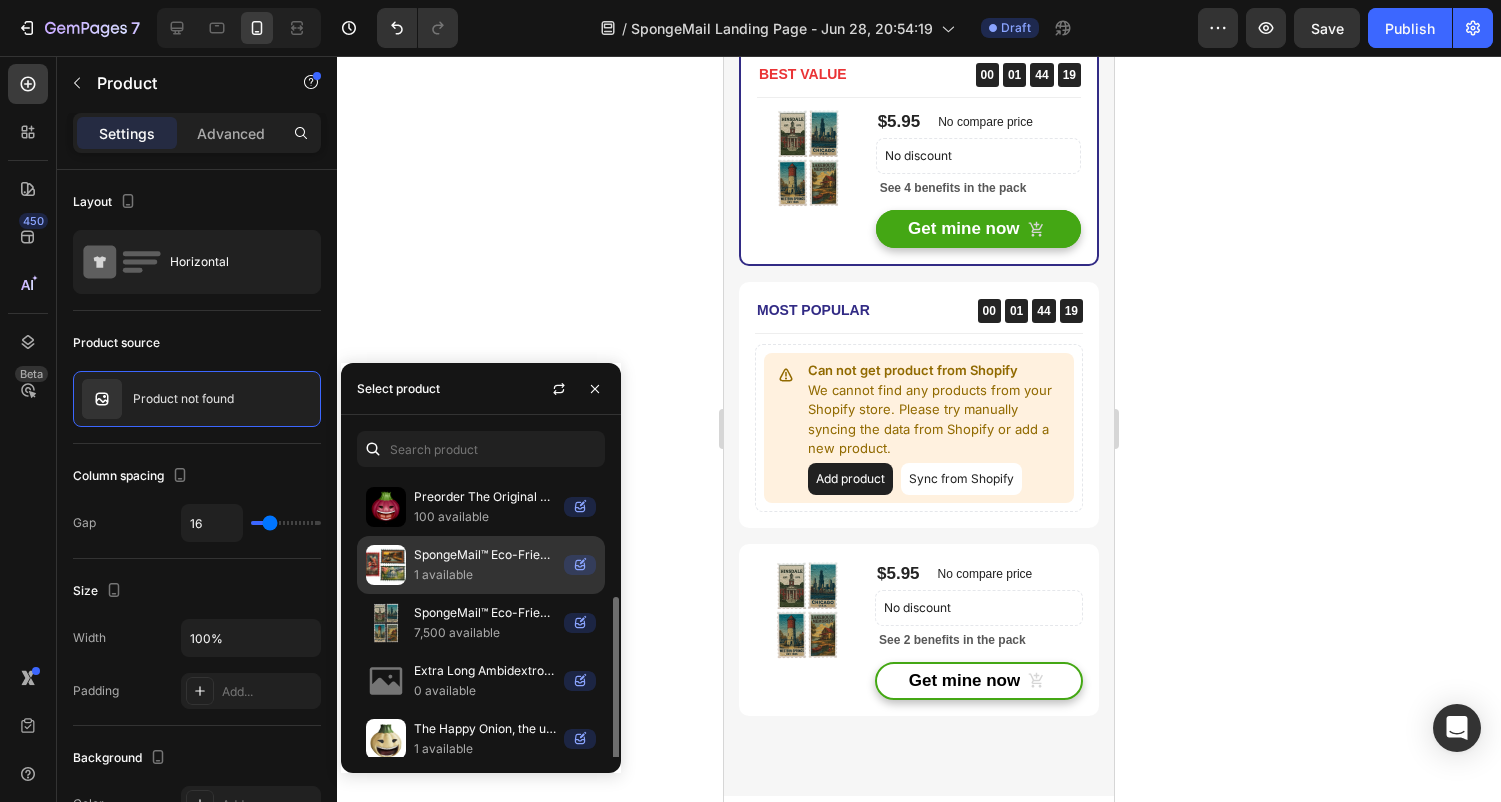 scroll, scrollTop: 182, scrollLeft: 0, axis: vertical 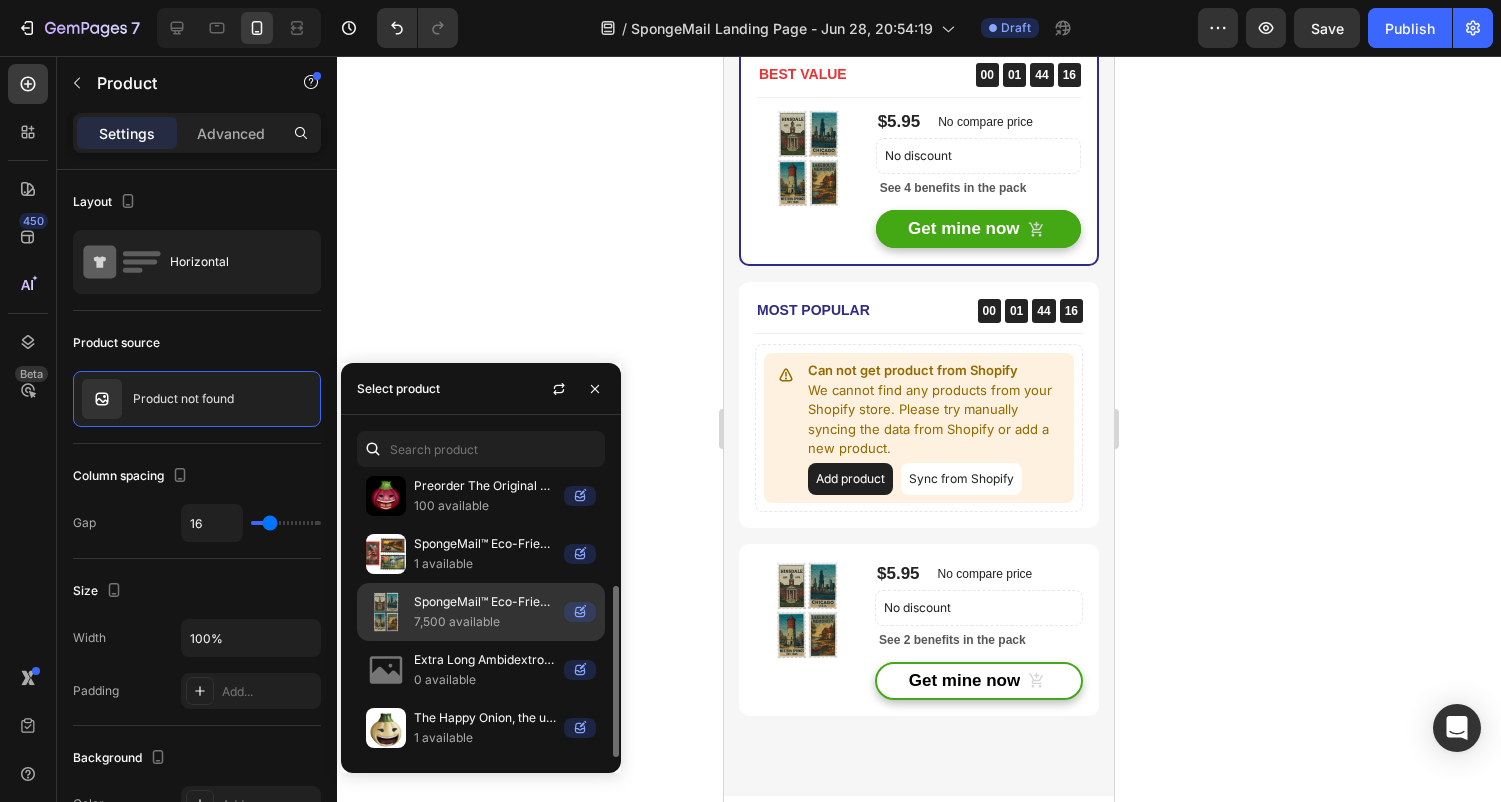 click on "SpongeMail™ Eco-Friendly Sponges" at bounding box center (485, 602) 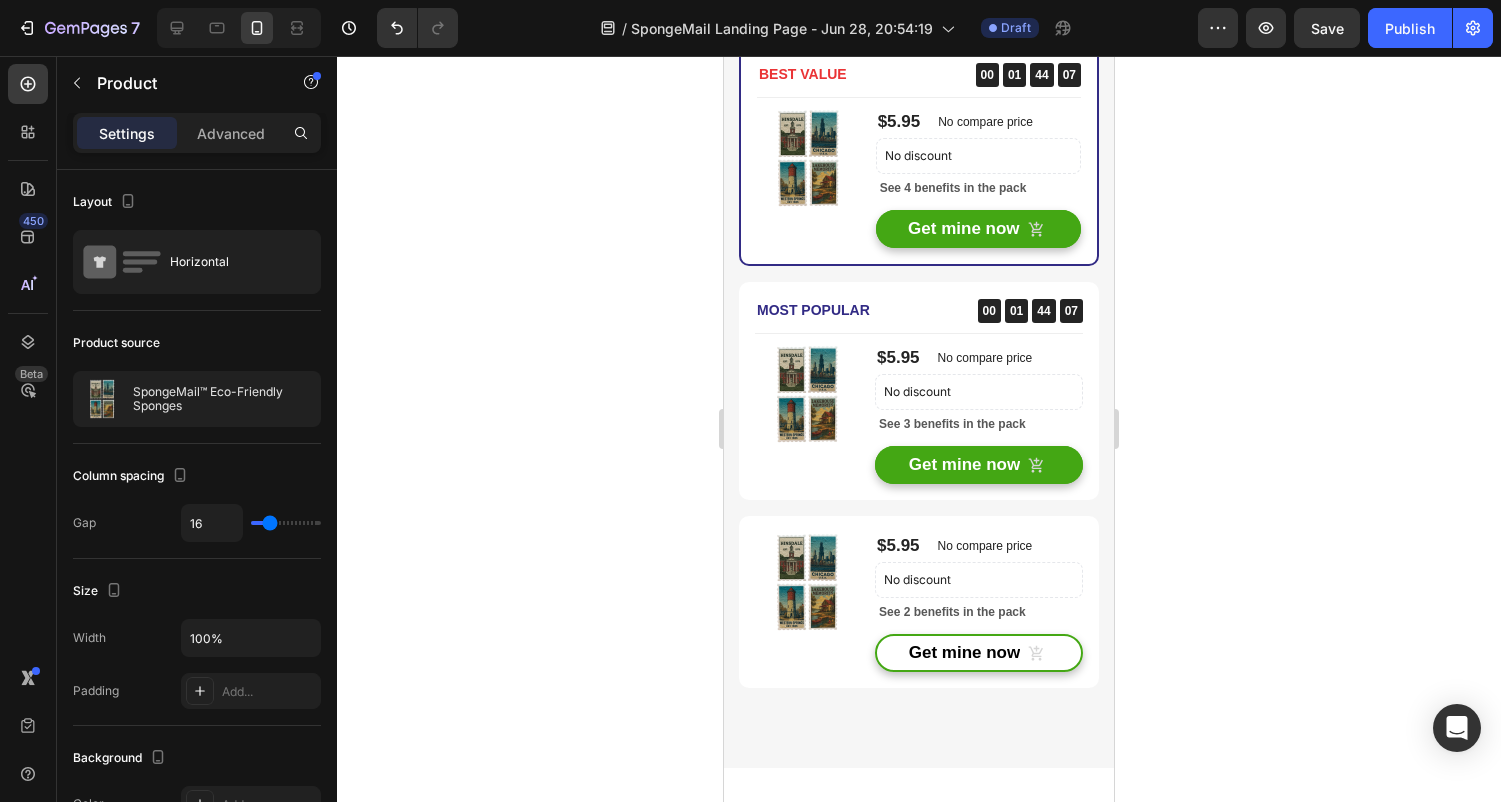 click 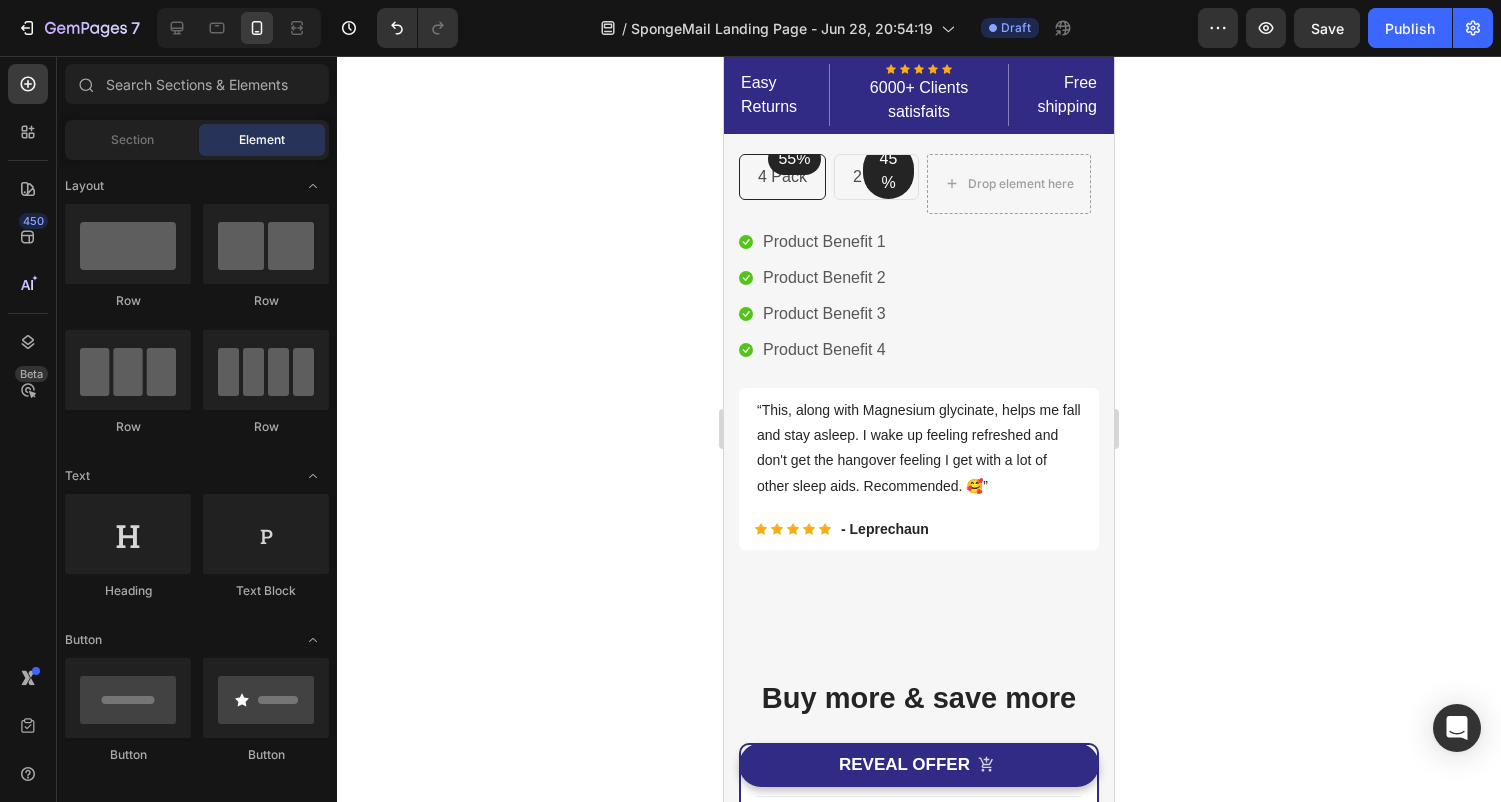 scroll, scrollTop: 14342, scrollLeft: 0, axis: vertical 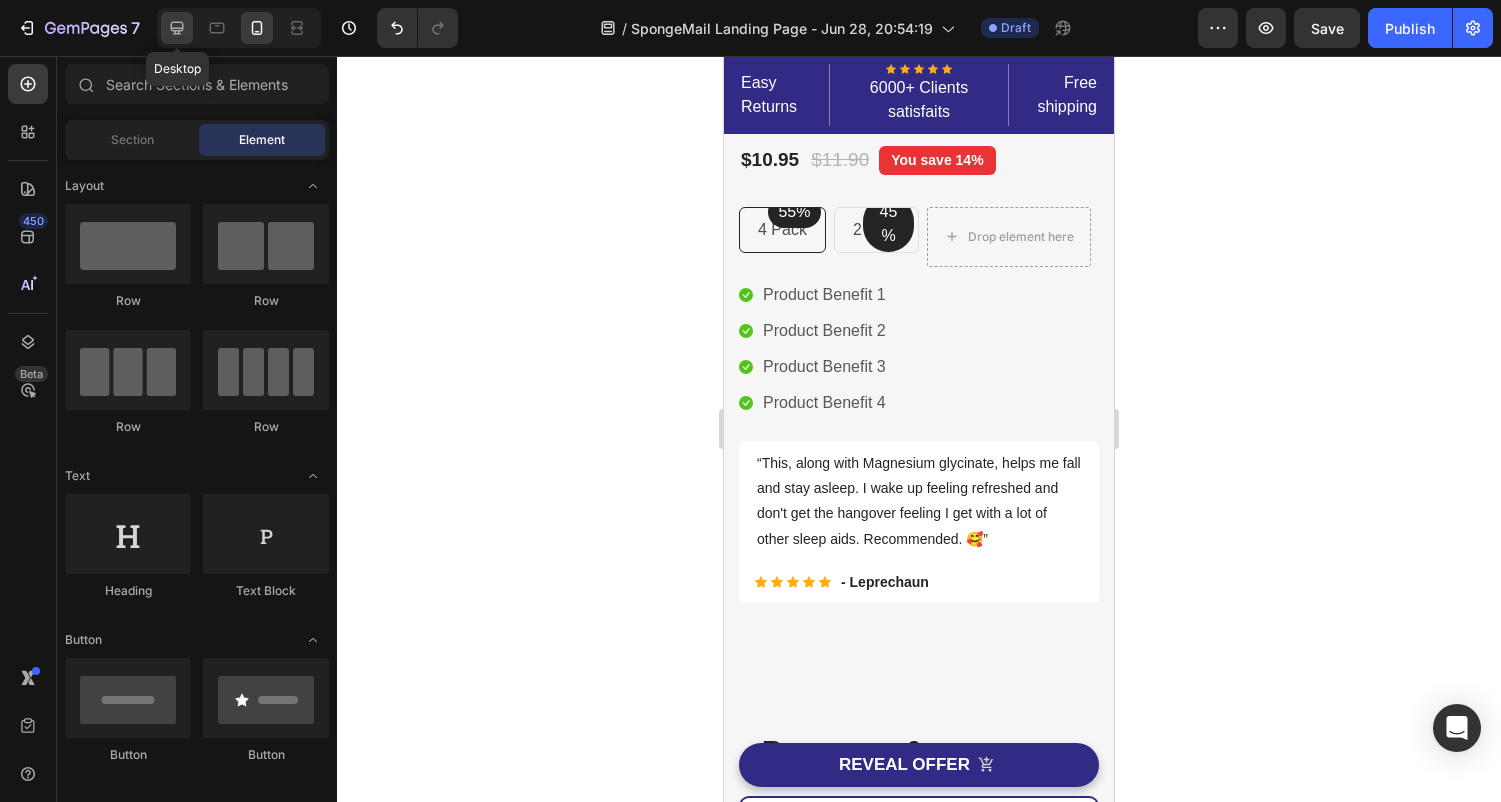 click 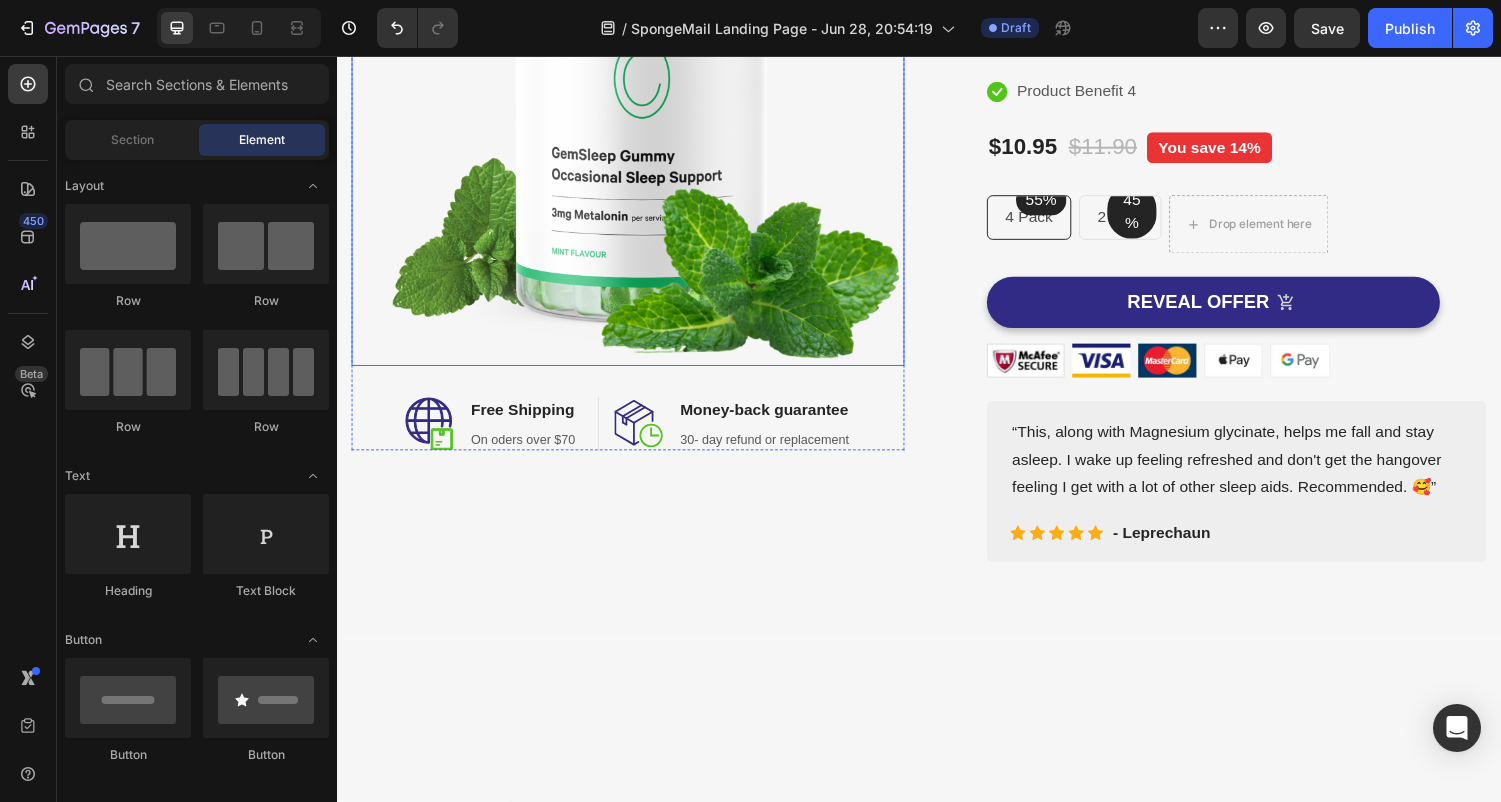 select on "[NUMBER]" 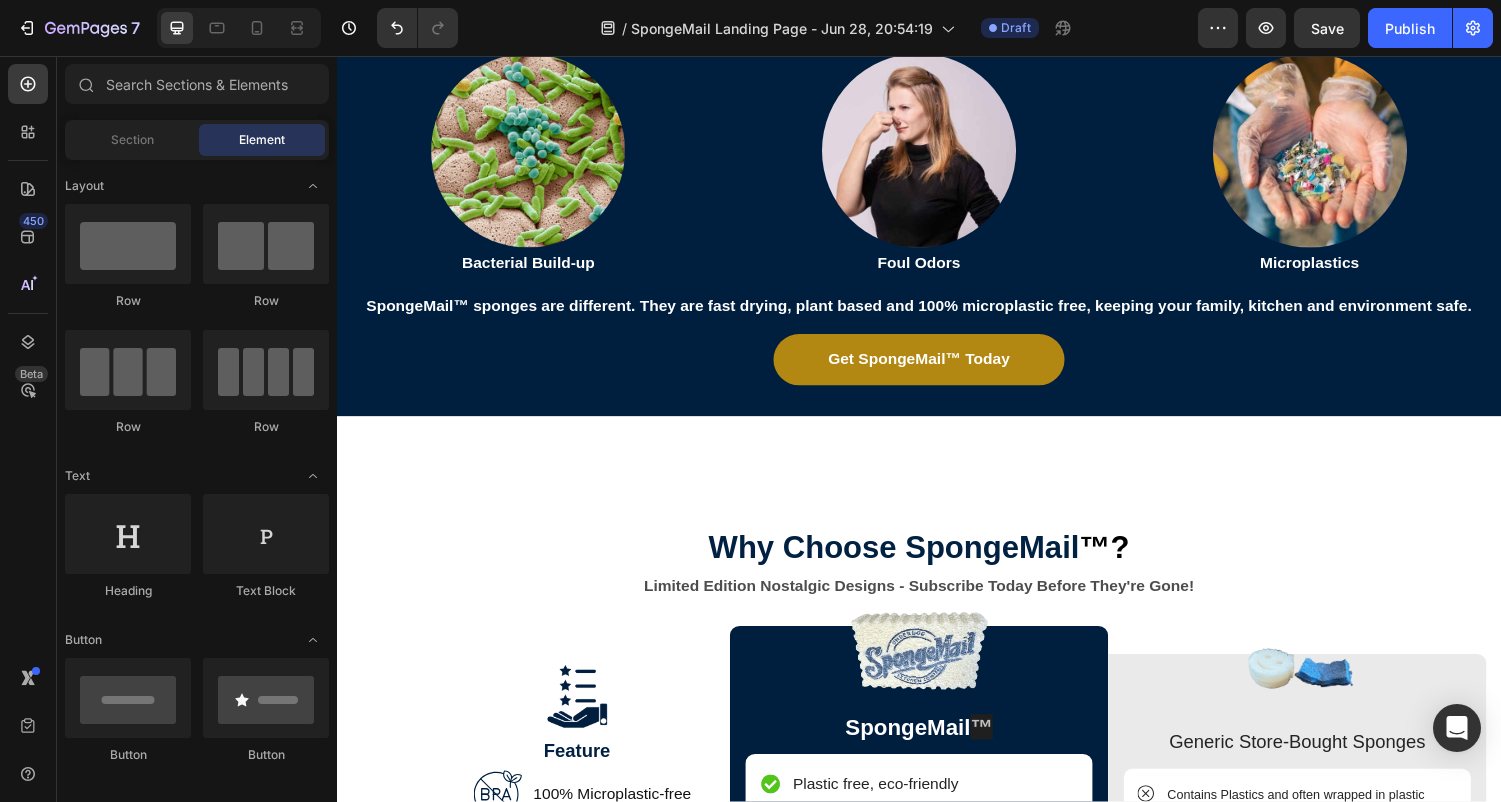 scroll, scrollTop: 4933, scrollLeft: 0, axis: vertical 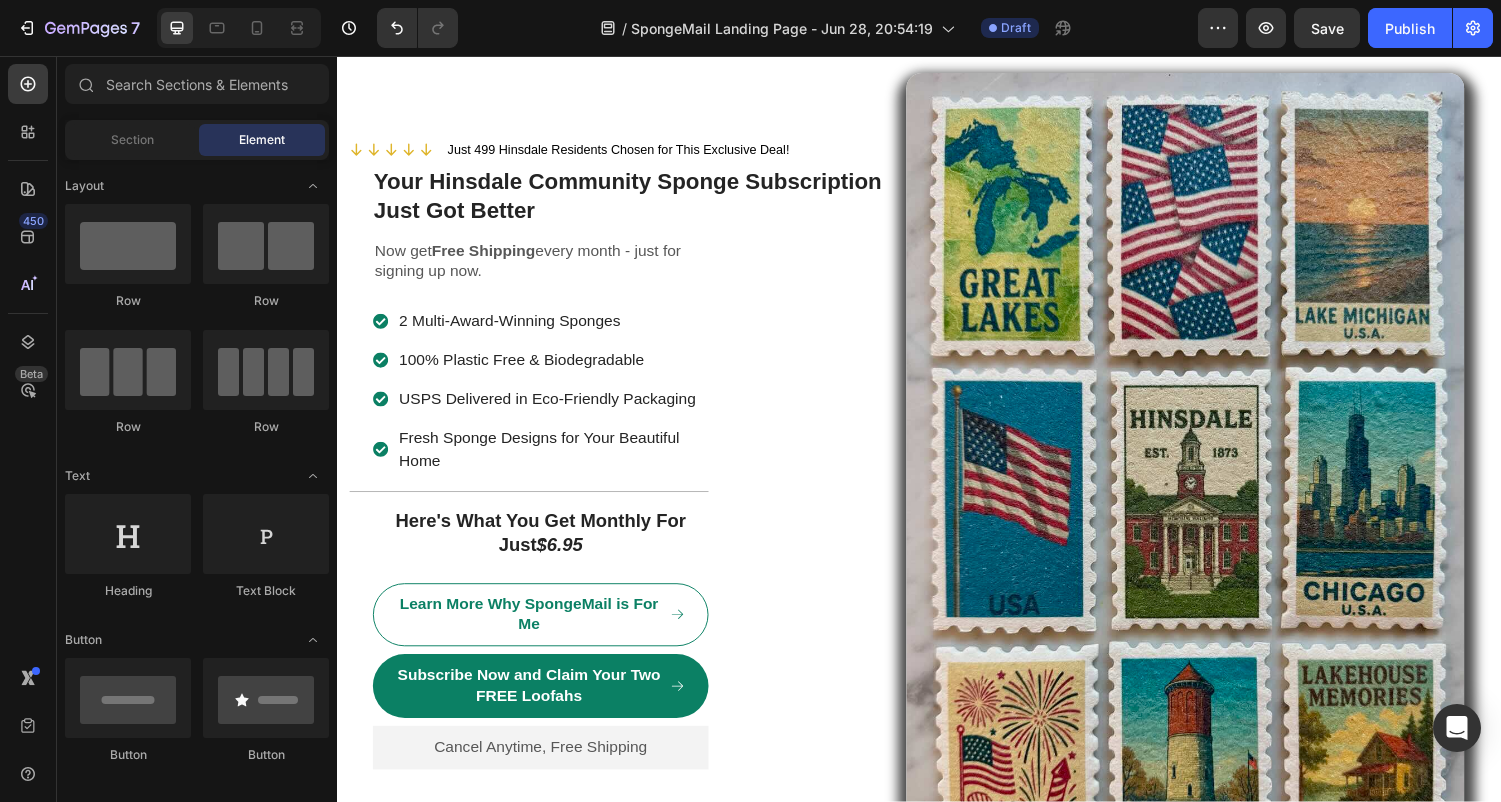 select on "[NUMBER]" 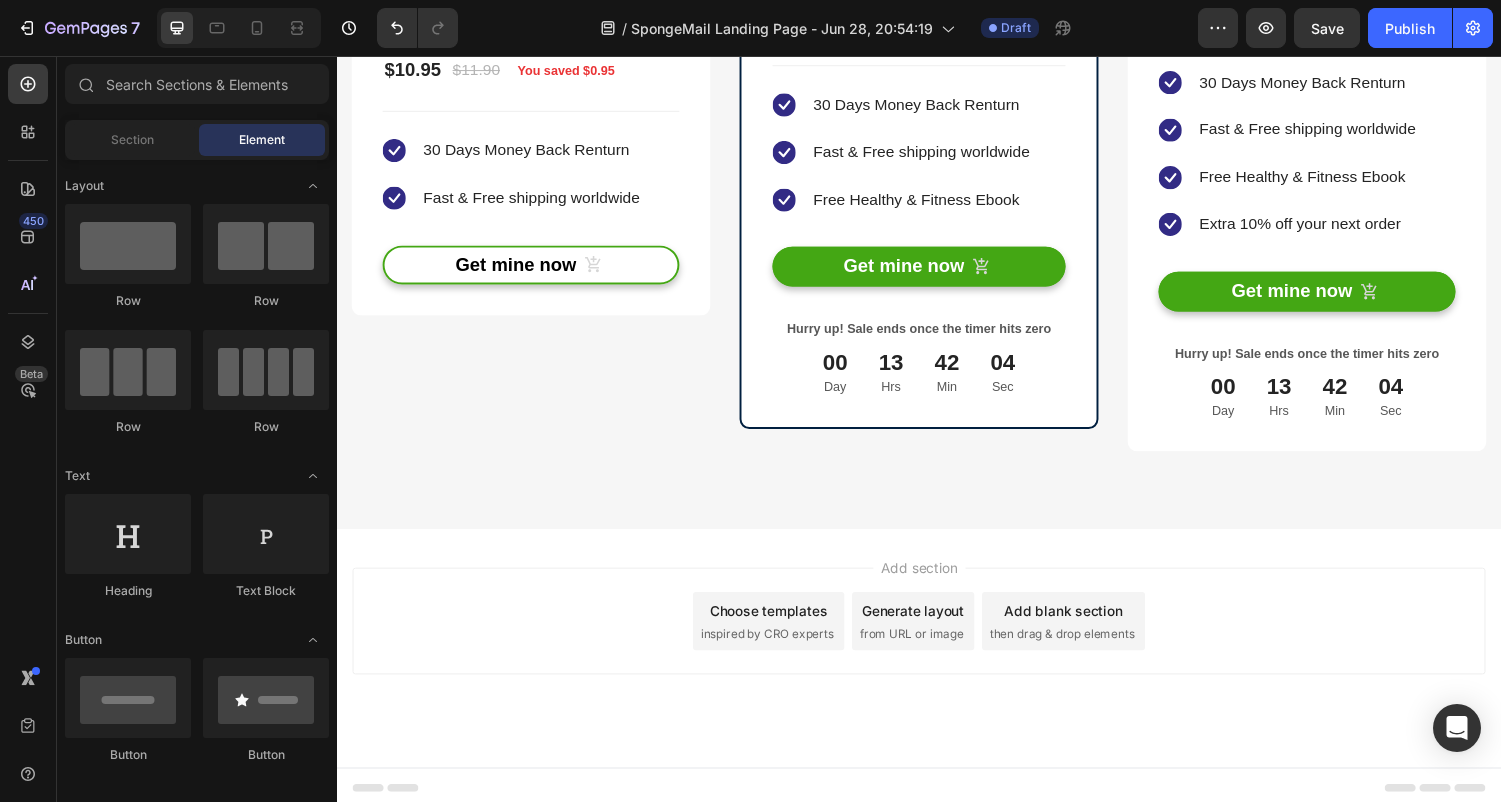 scroll, scrollTop: 13005, scrollLeft: 0, axis: vertical 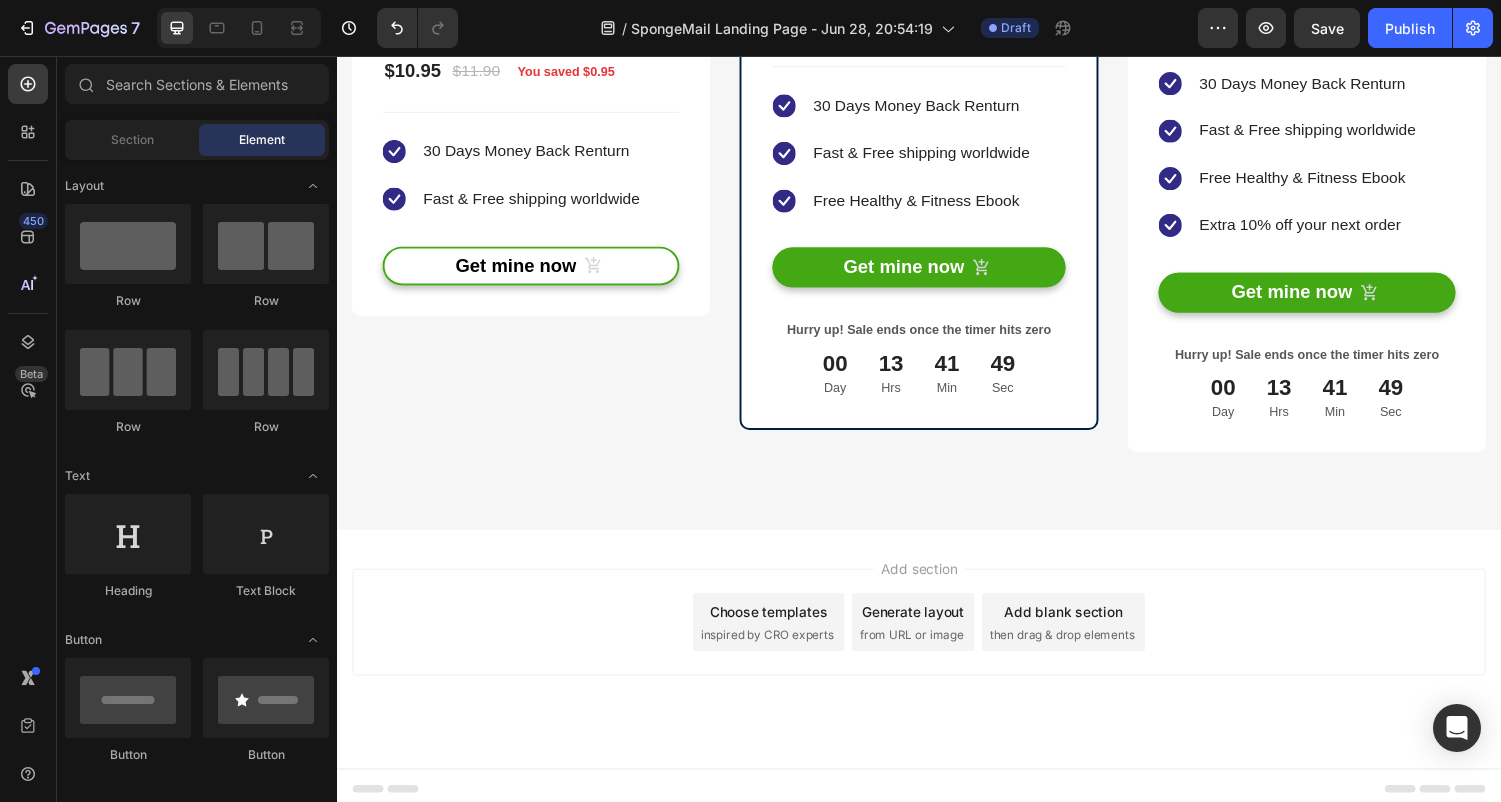 click on "inspired by CRO experts" at bounding box center (780, 653) 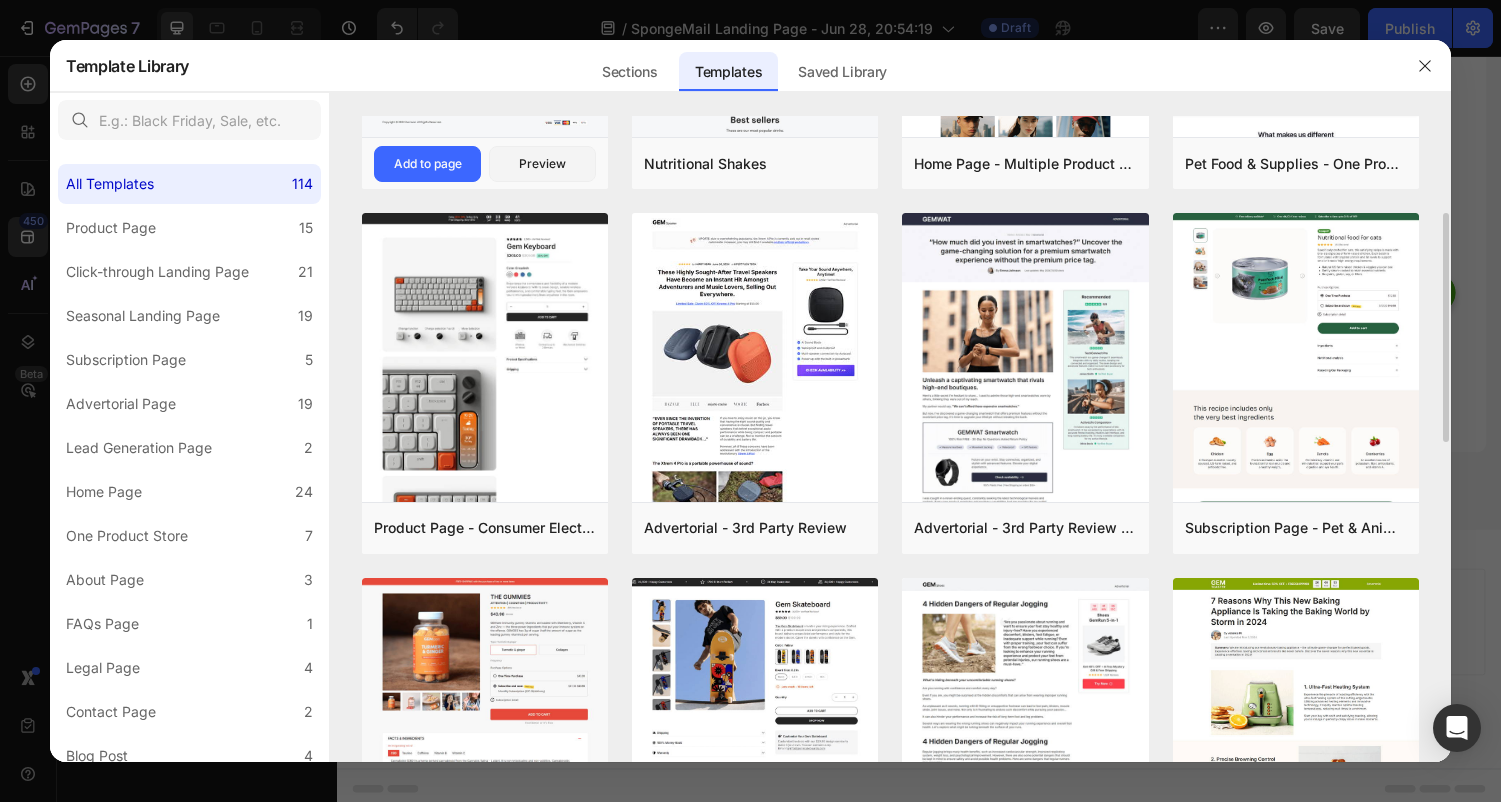 scroll, scrollTop: 272, scrollLeft: 0, axis: vertical 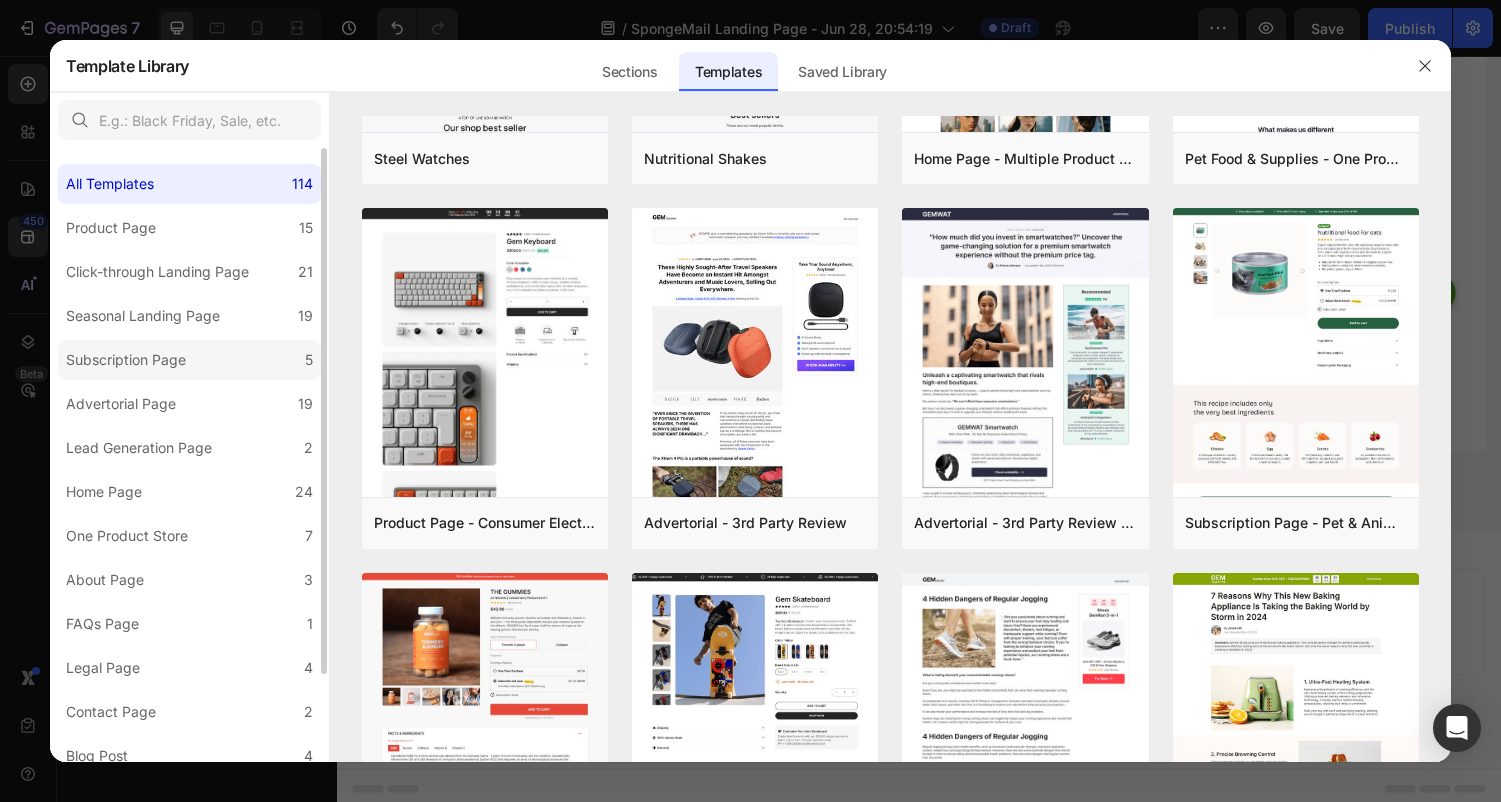 click on "Subscription Page" at bounding box center (126, 360) 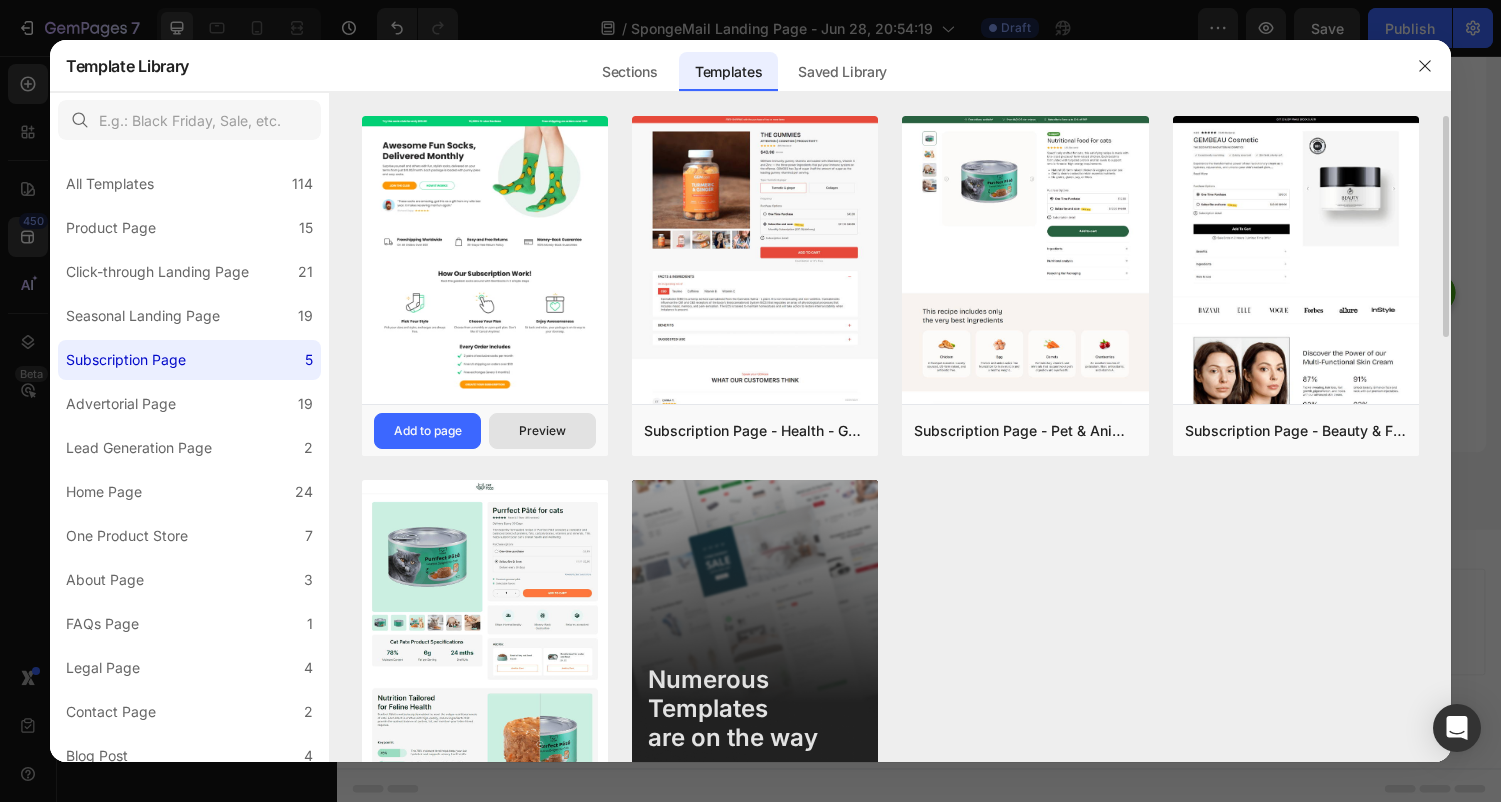 click on "Preview" at bounding box center (542, 431) 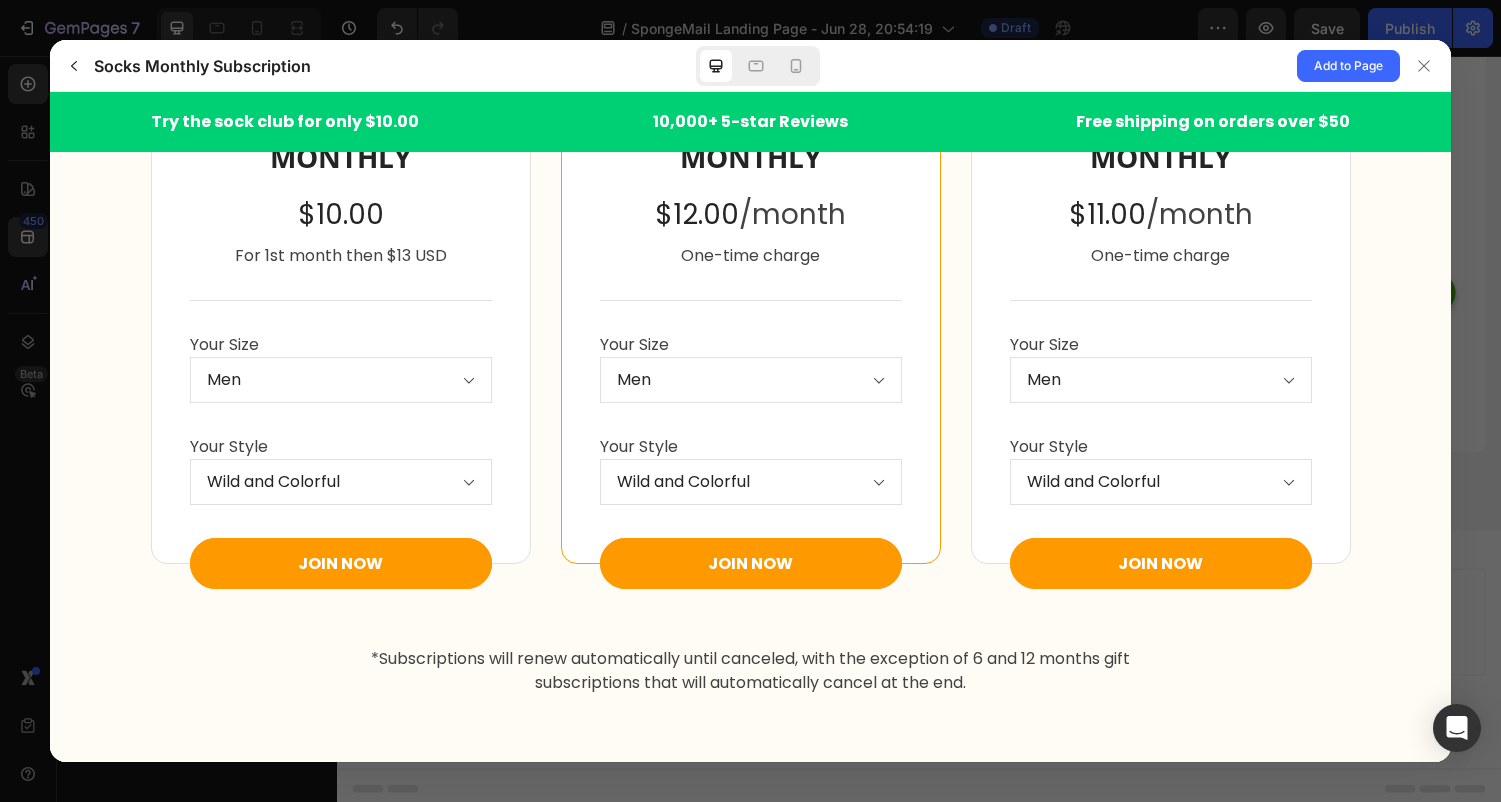 scroll, scrollTop: 2521, scrollLeft: 0, axis: vertical 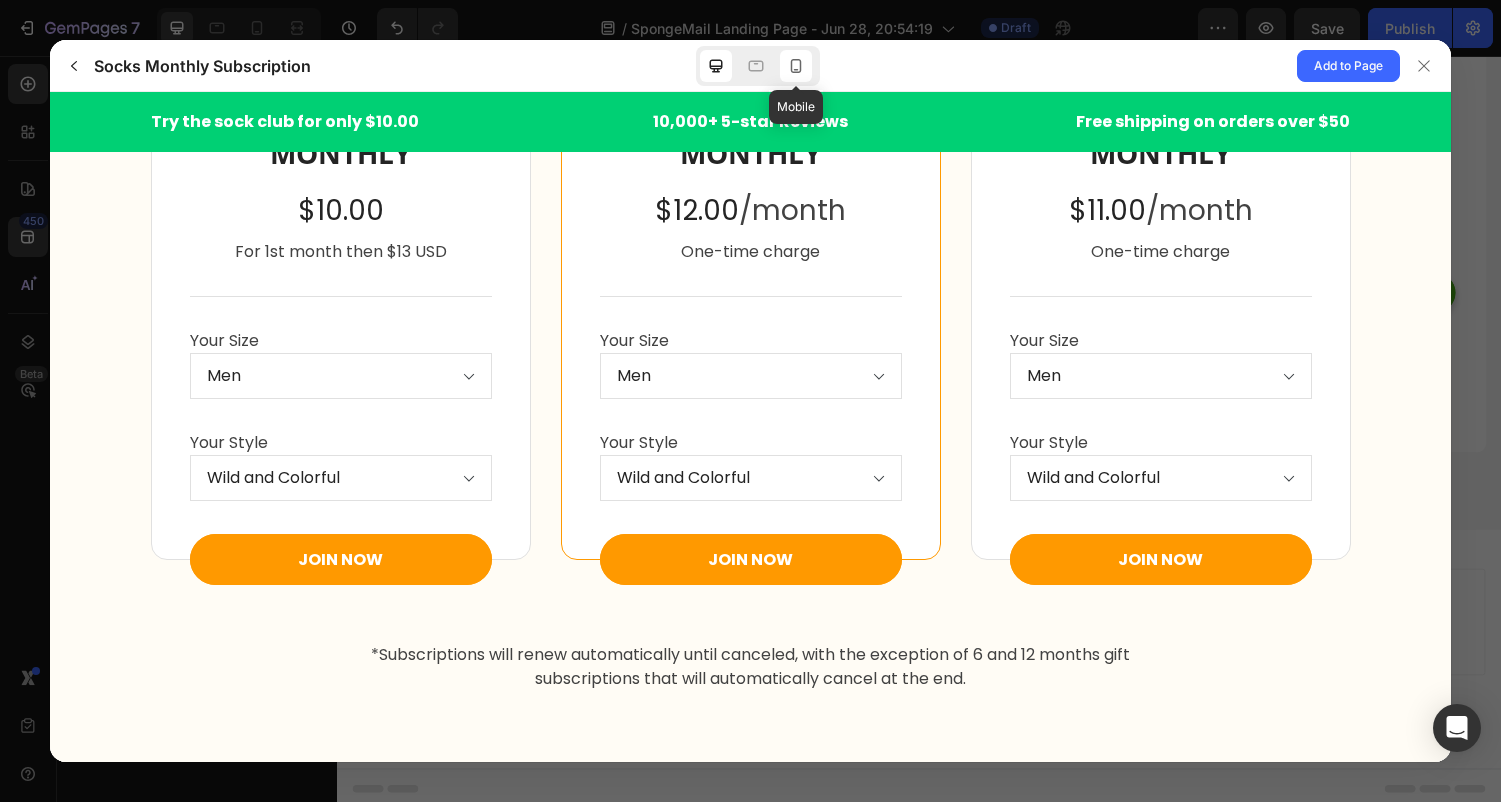 click 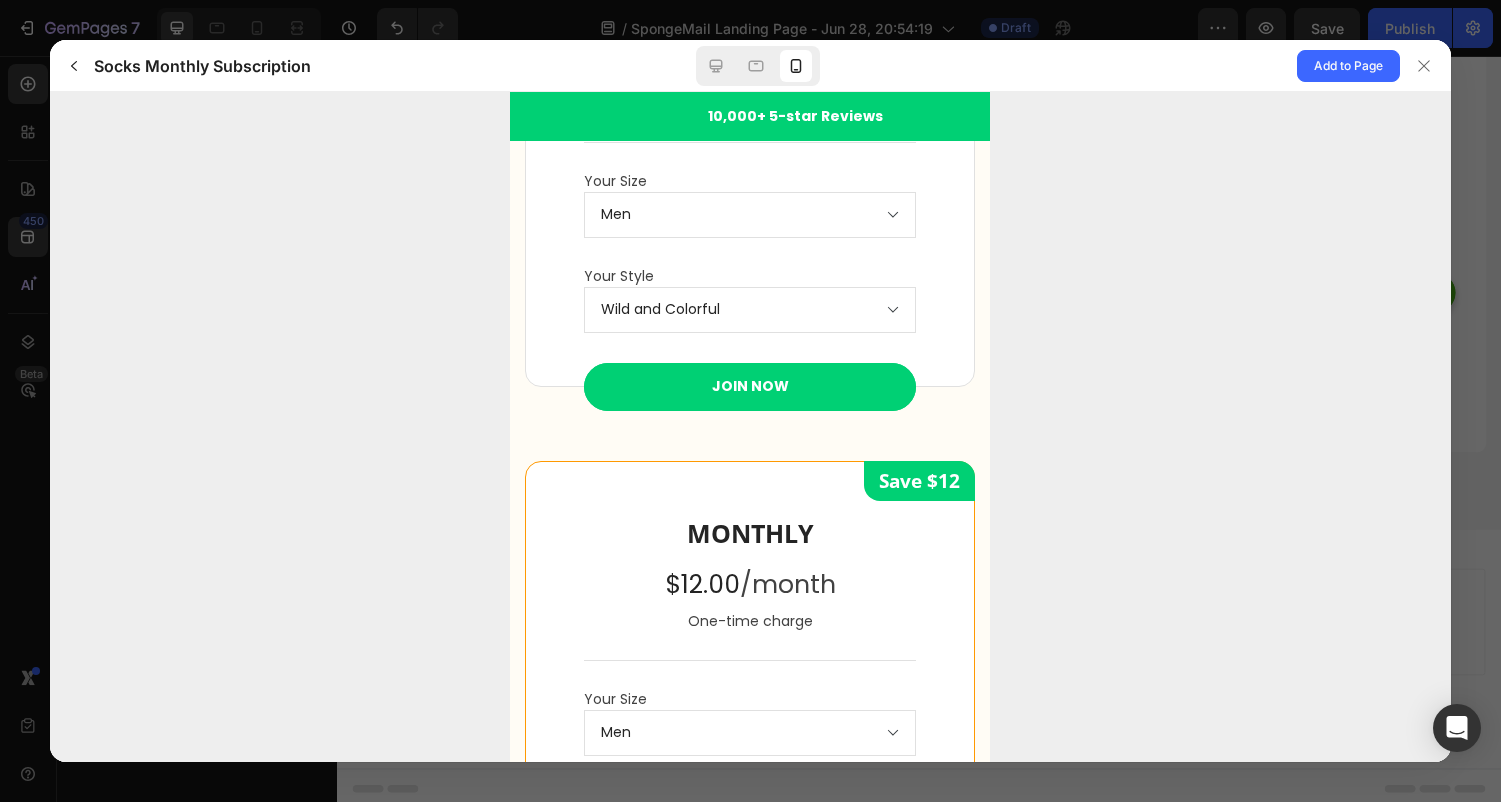 scroll, scrollTop: 3649, scrollLeft: 0, axis: vertical 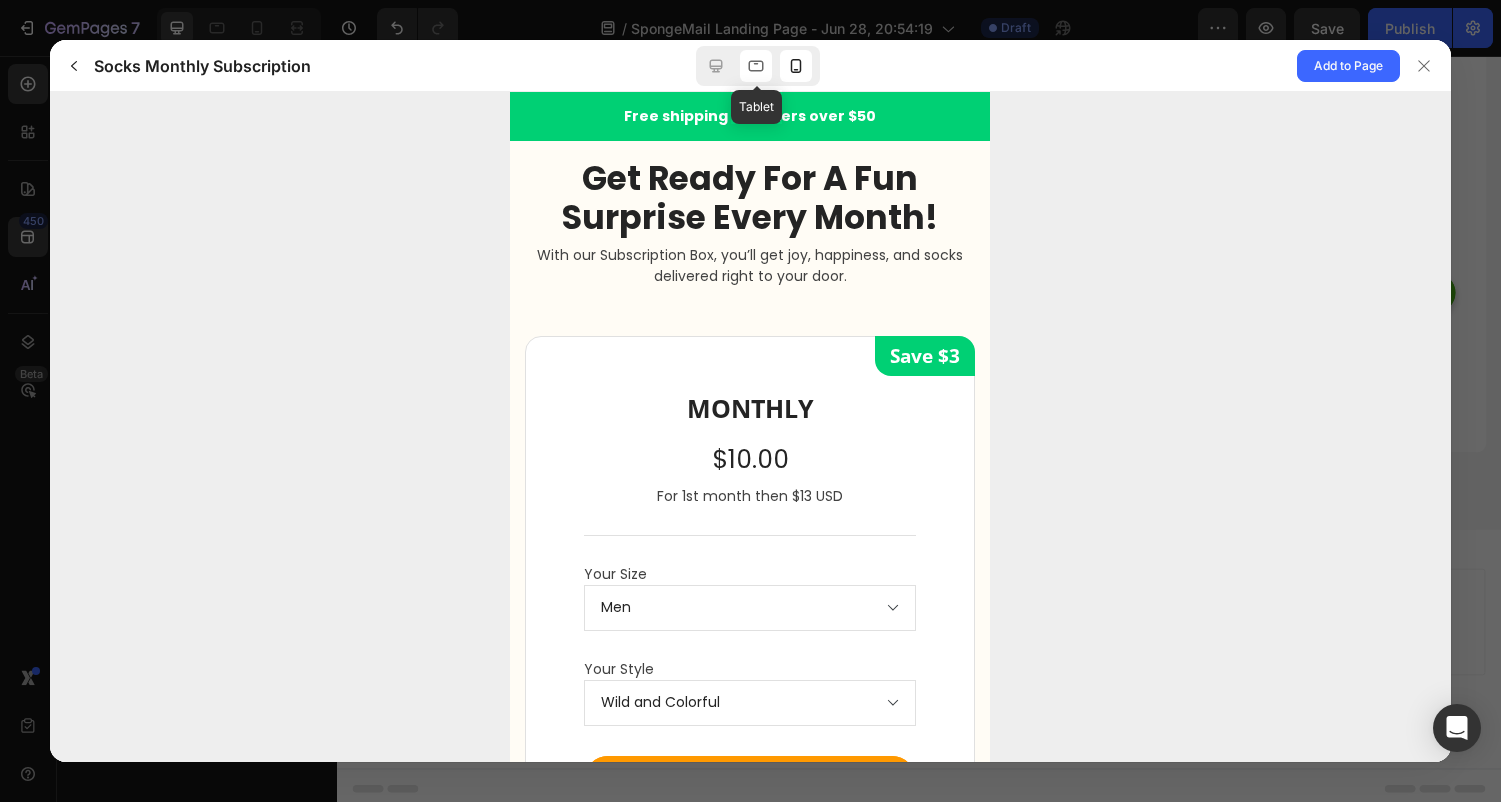 click 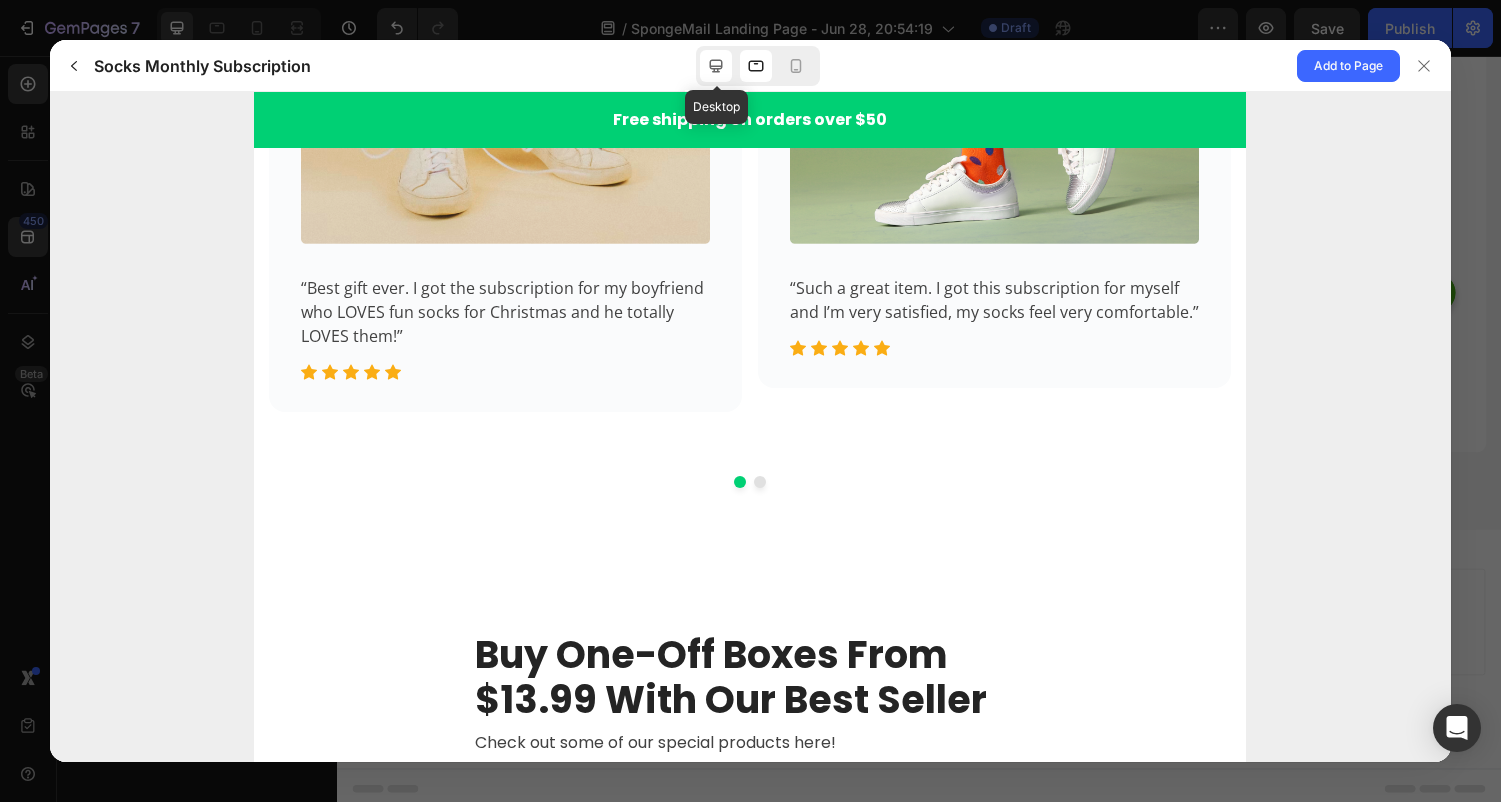click 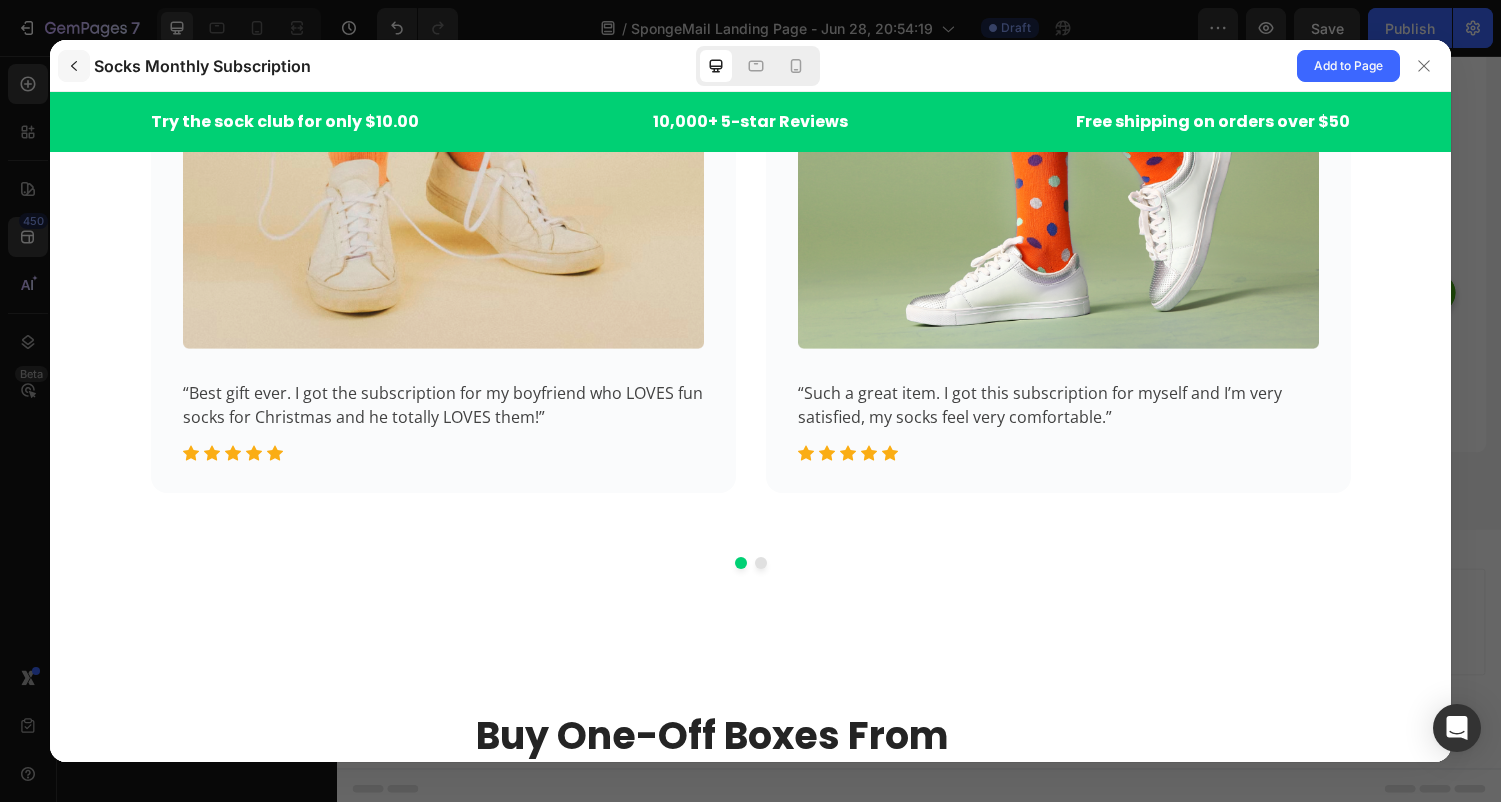 click 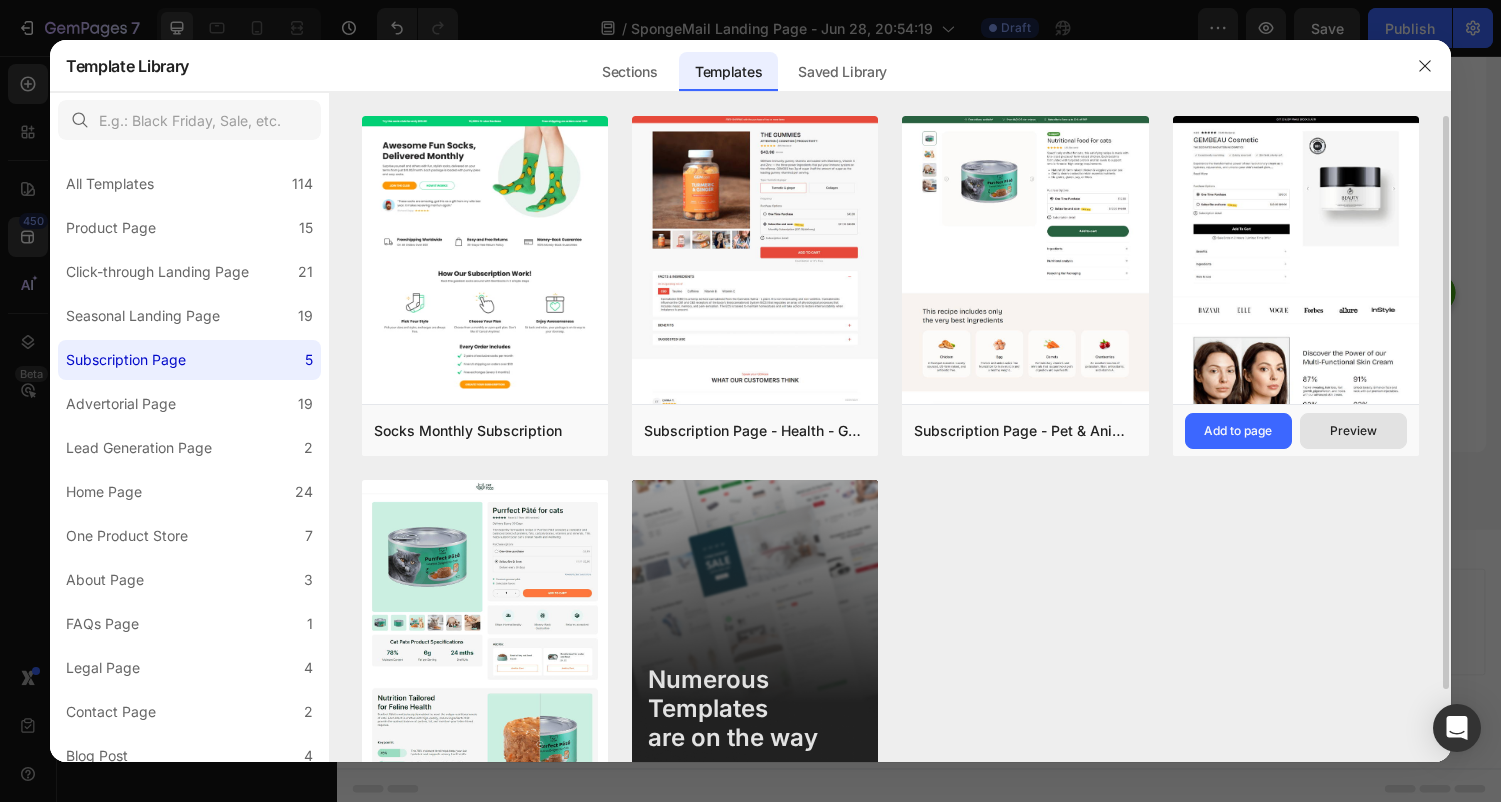 click on "Preview" at bounding box center [1353, 431] 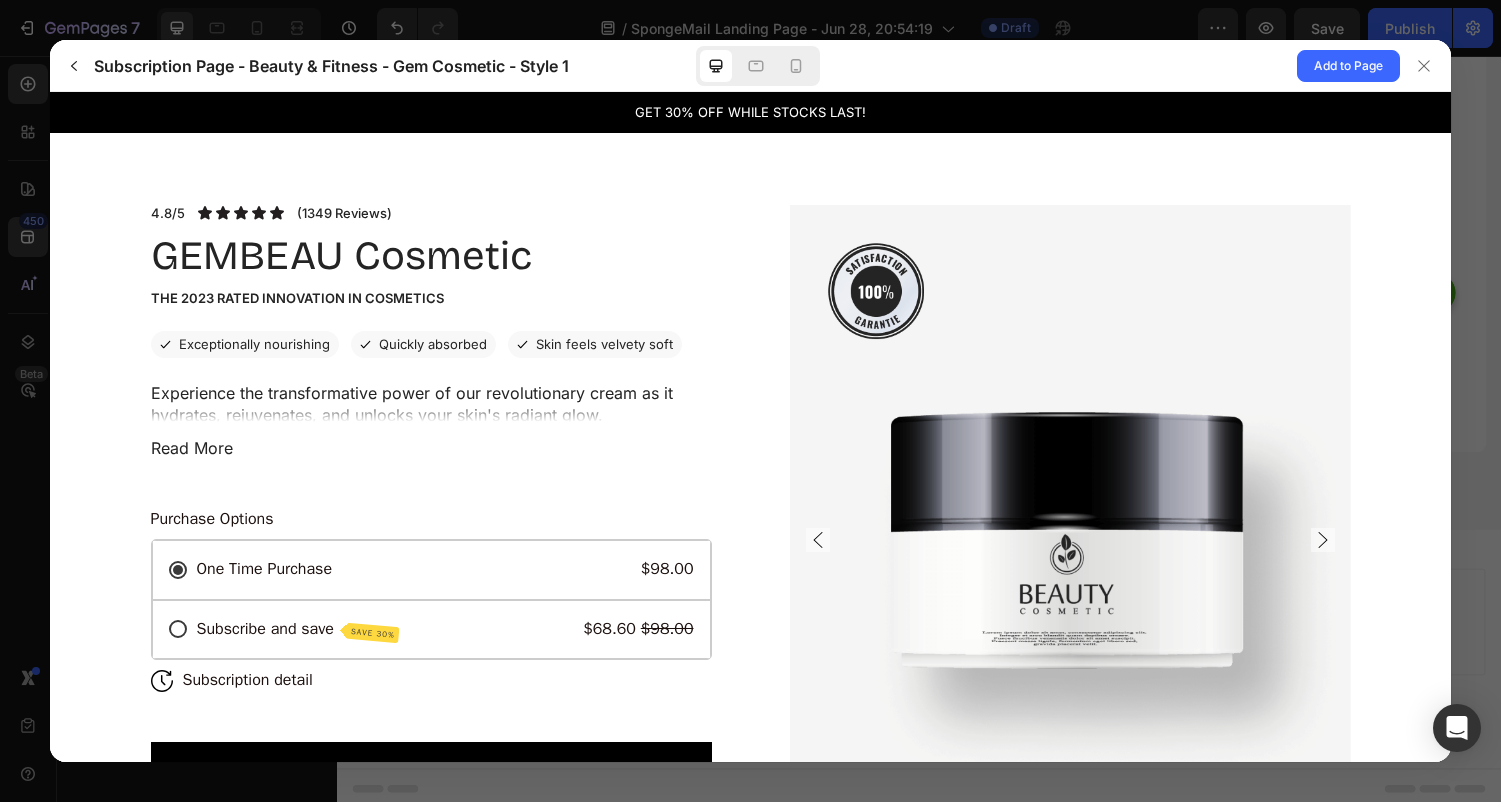 scroll, scrollTop: 0, scrollLeft: 0, axis: both 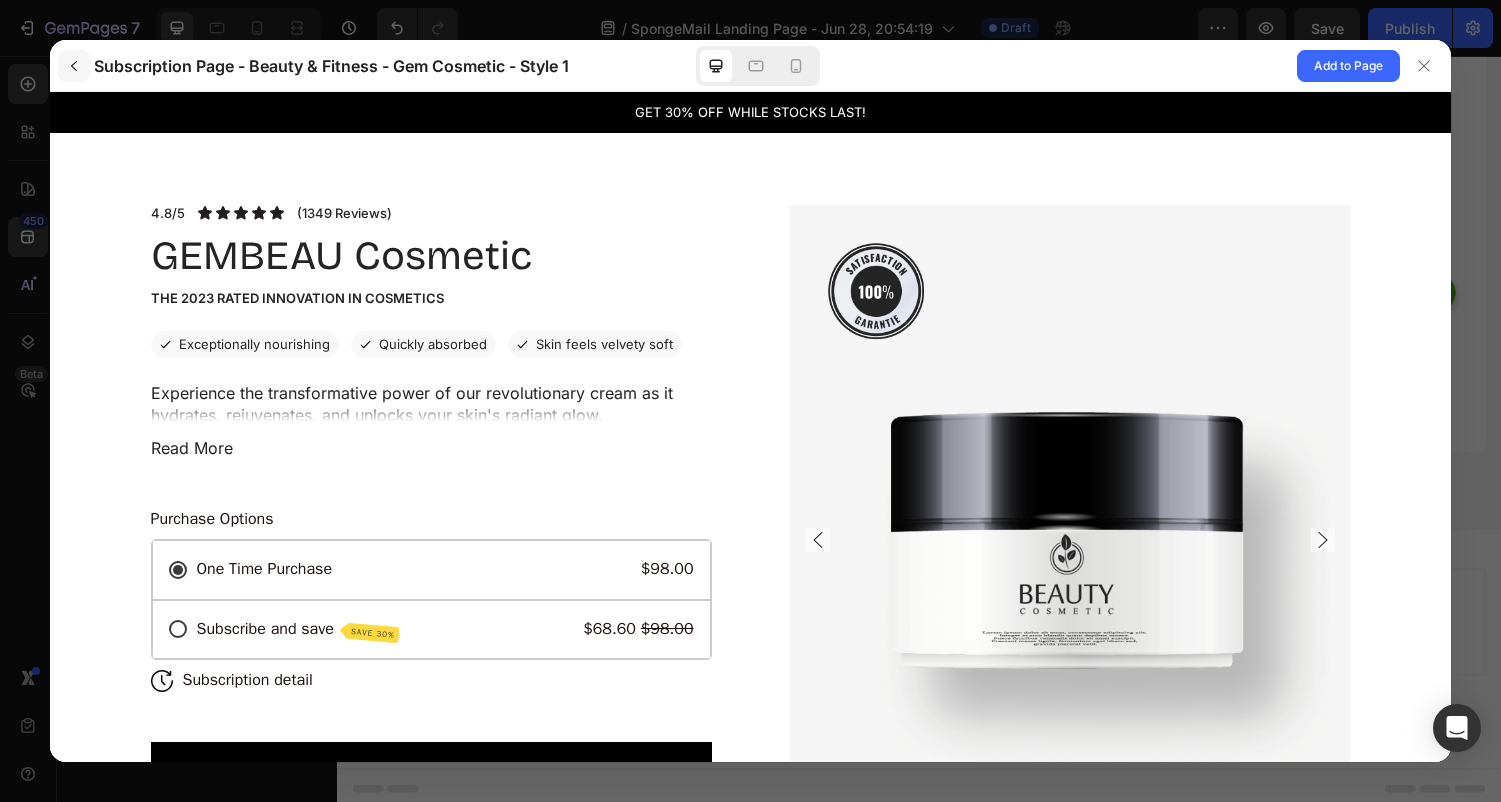 click 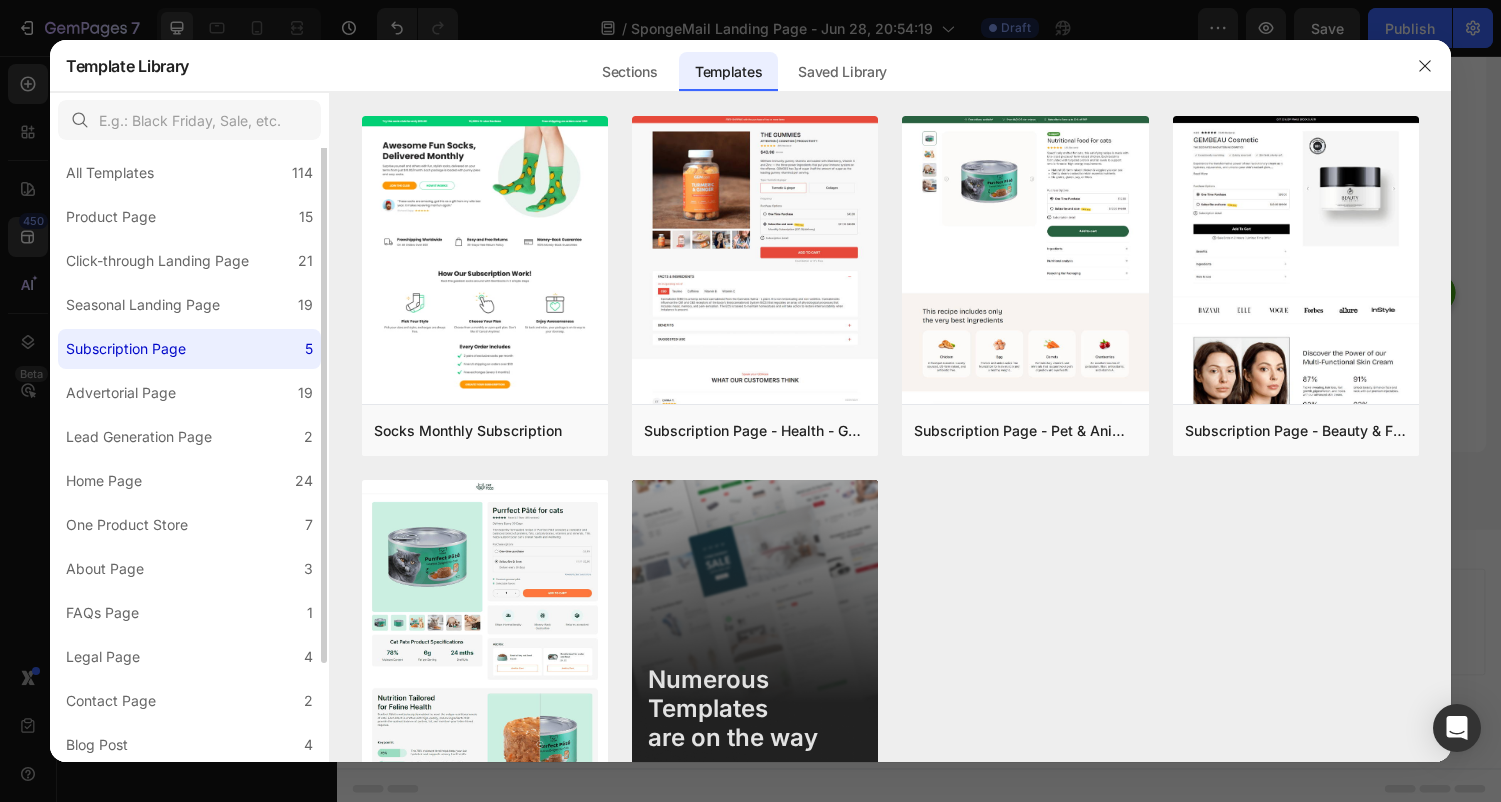 scroll, scrollTop: 0, scrollLeft: 0, axis: both 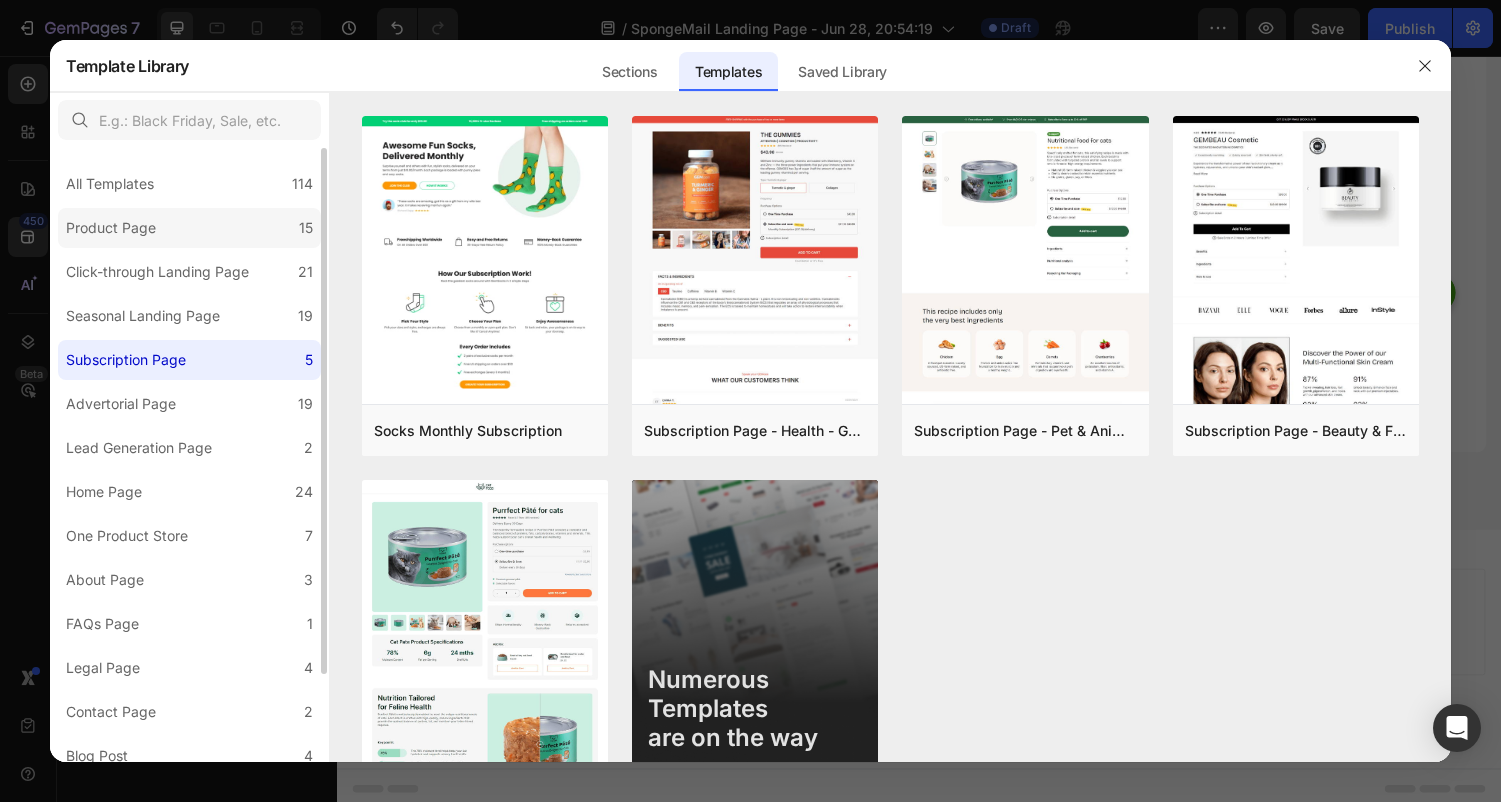 click on "Product Page" at bounding box center [111, 228] 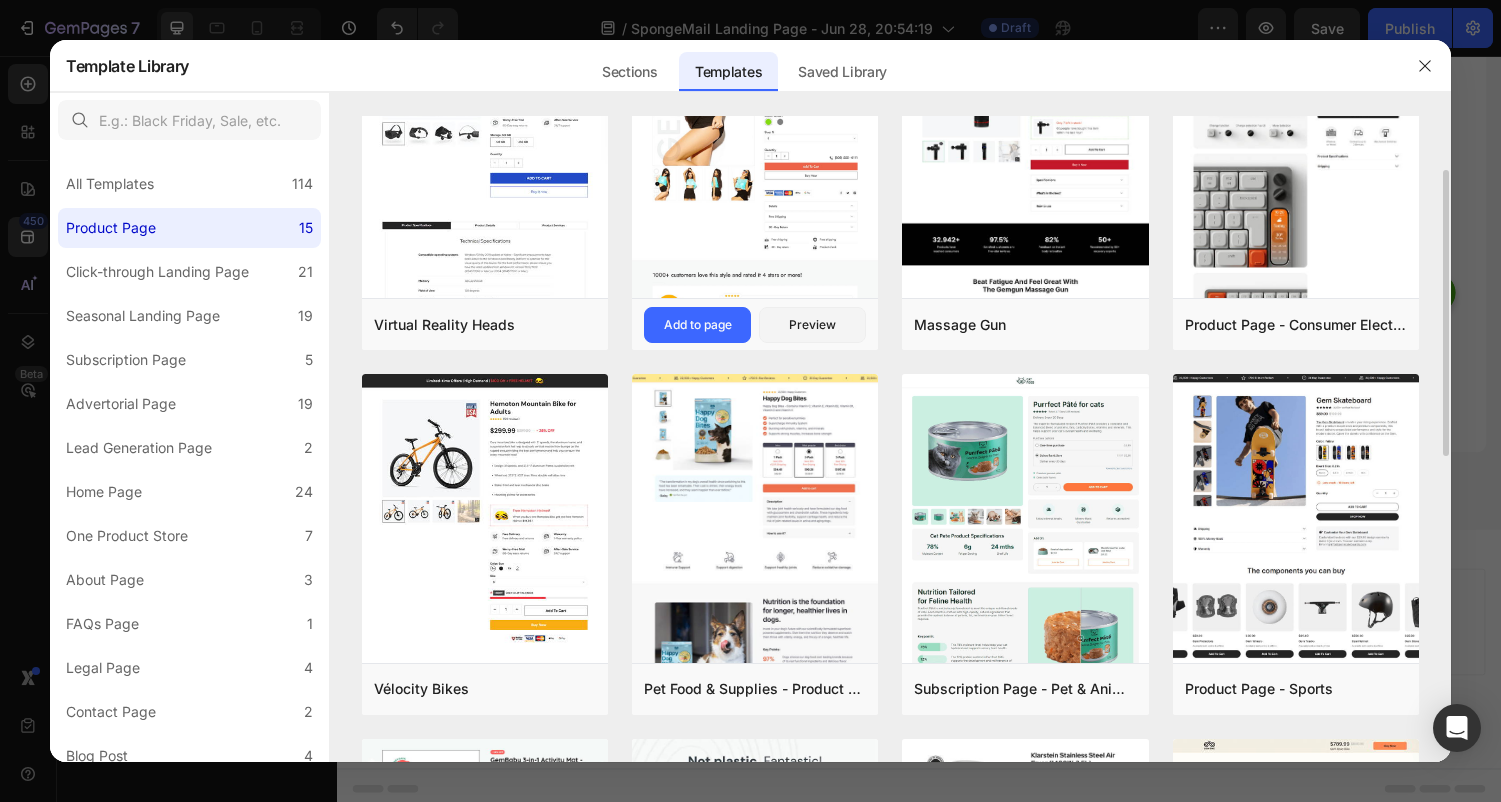 scroll, scrollTop: 115, scrollLeft: 0, axis: vertical 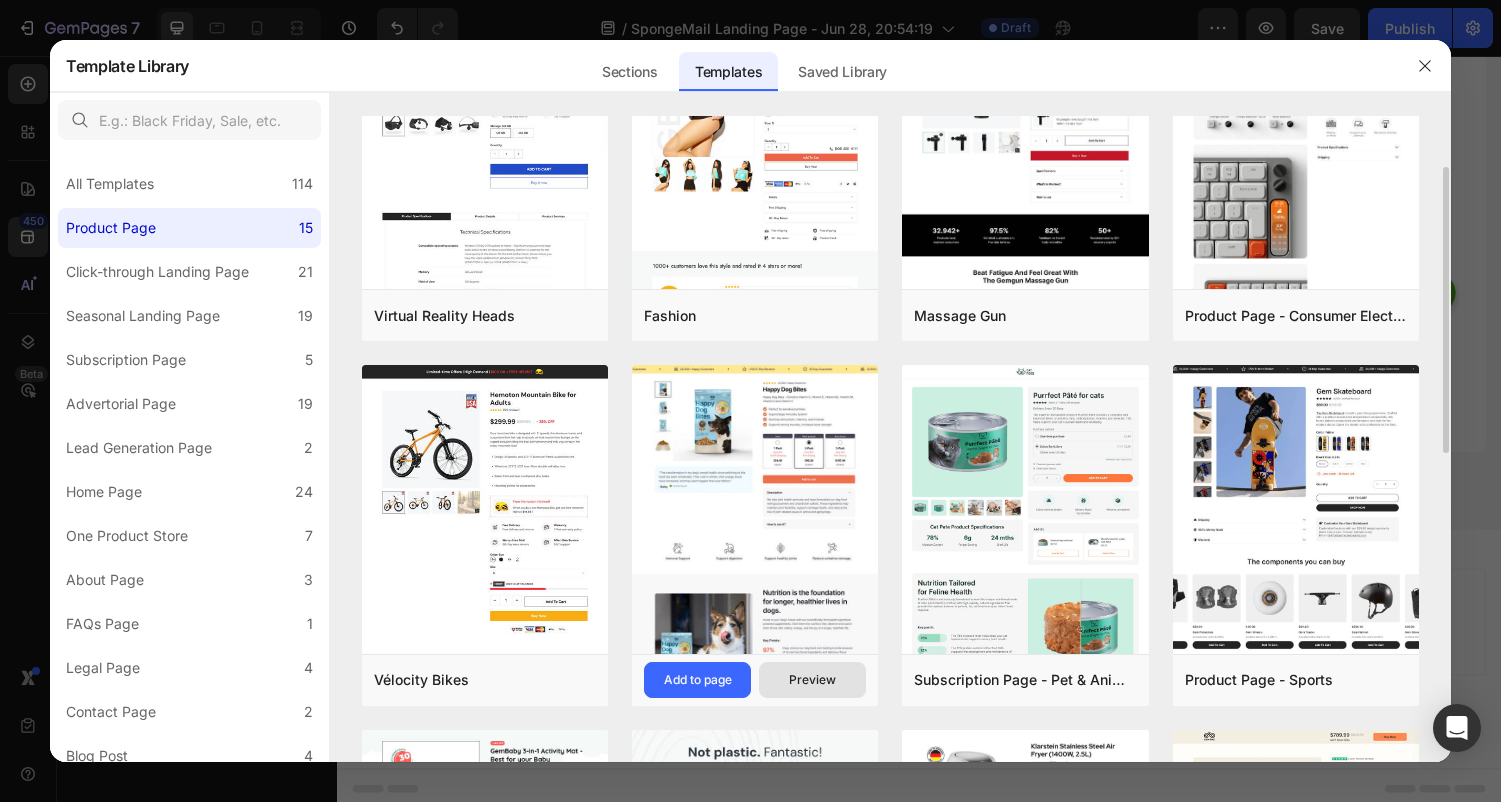 click on "Preview" at bounding box center [812, 680] 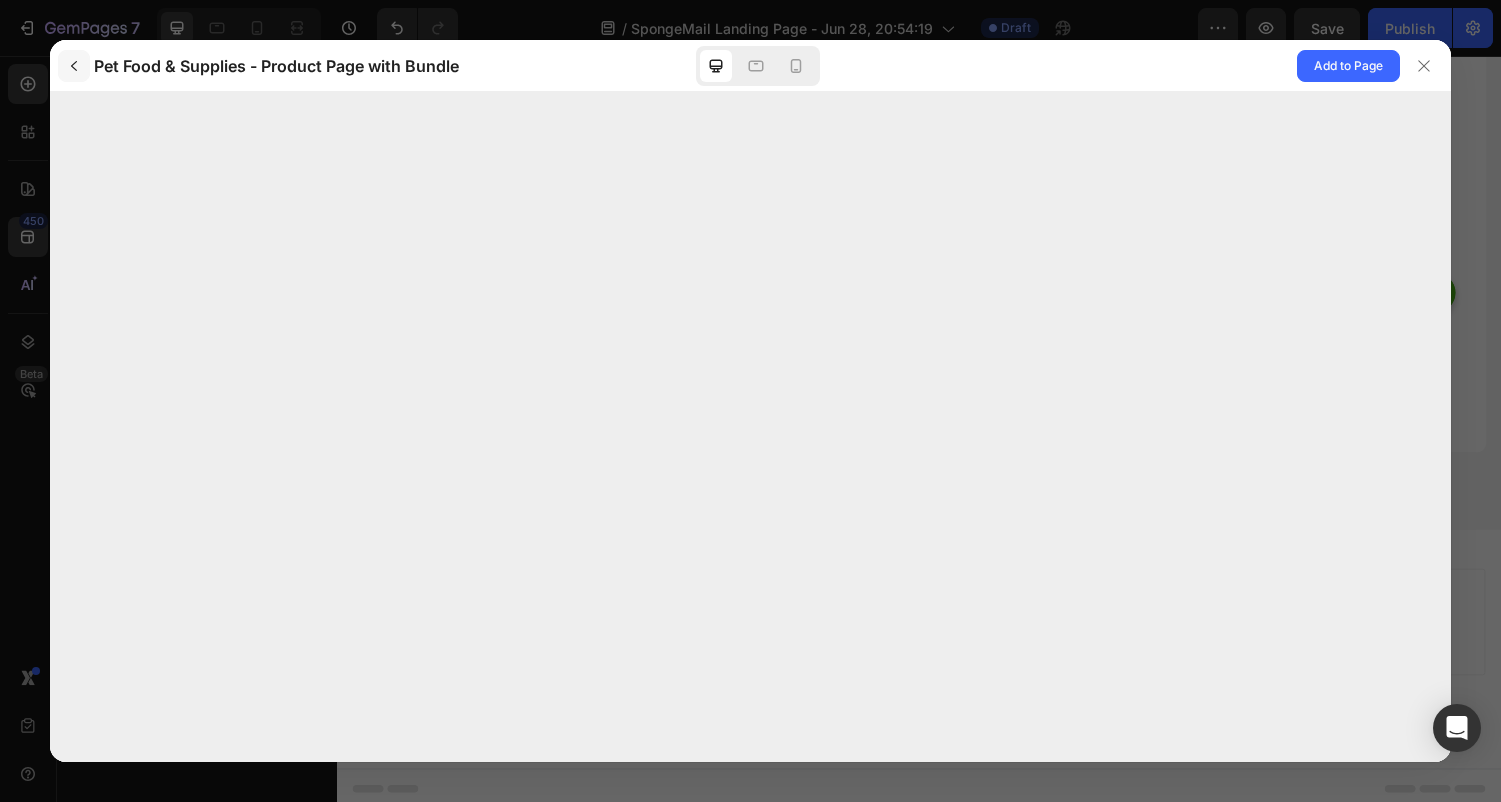 click at bounding box center (74, 66) 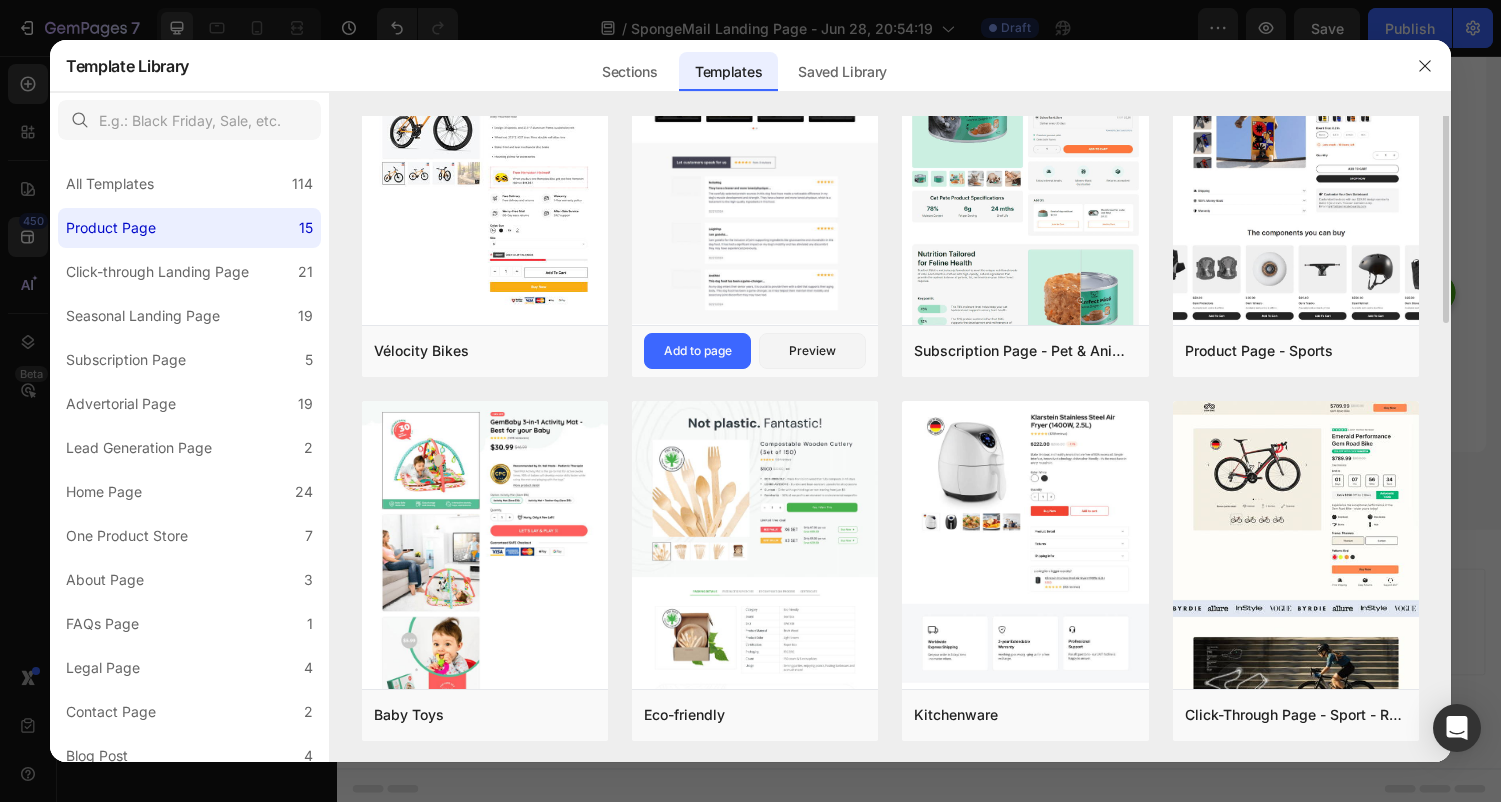 scroll, scrollTop: 543, scrollLeft: 0, axis: vertical 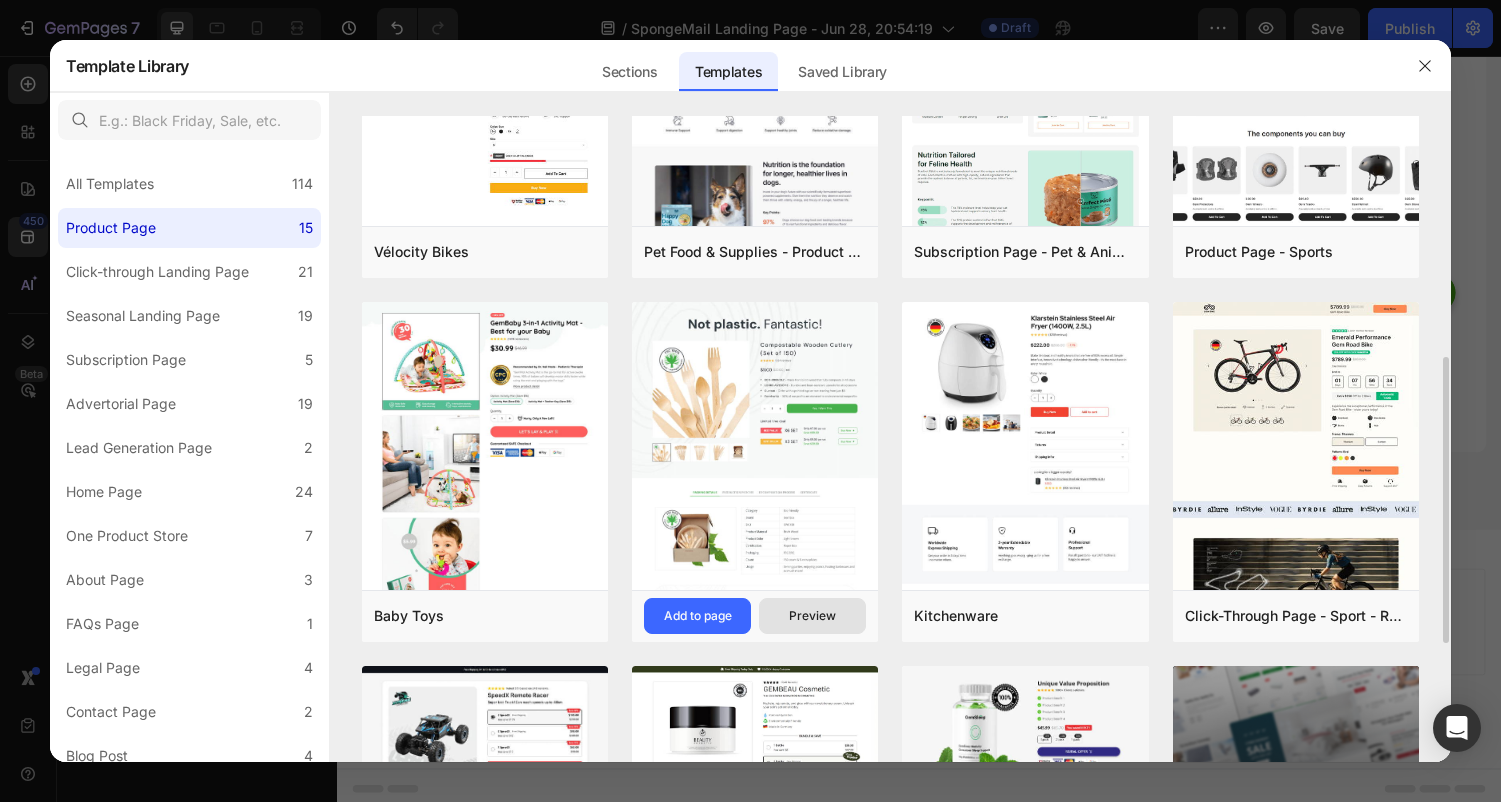 click on "Preview" at bounding box center [812, 616] 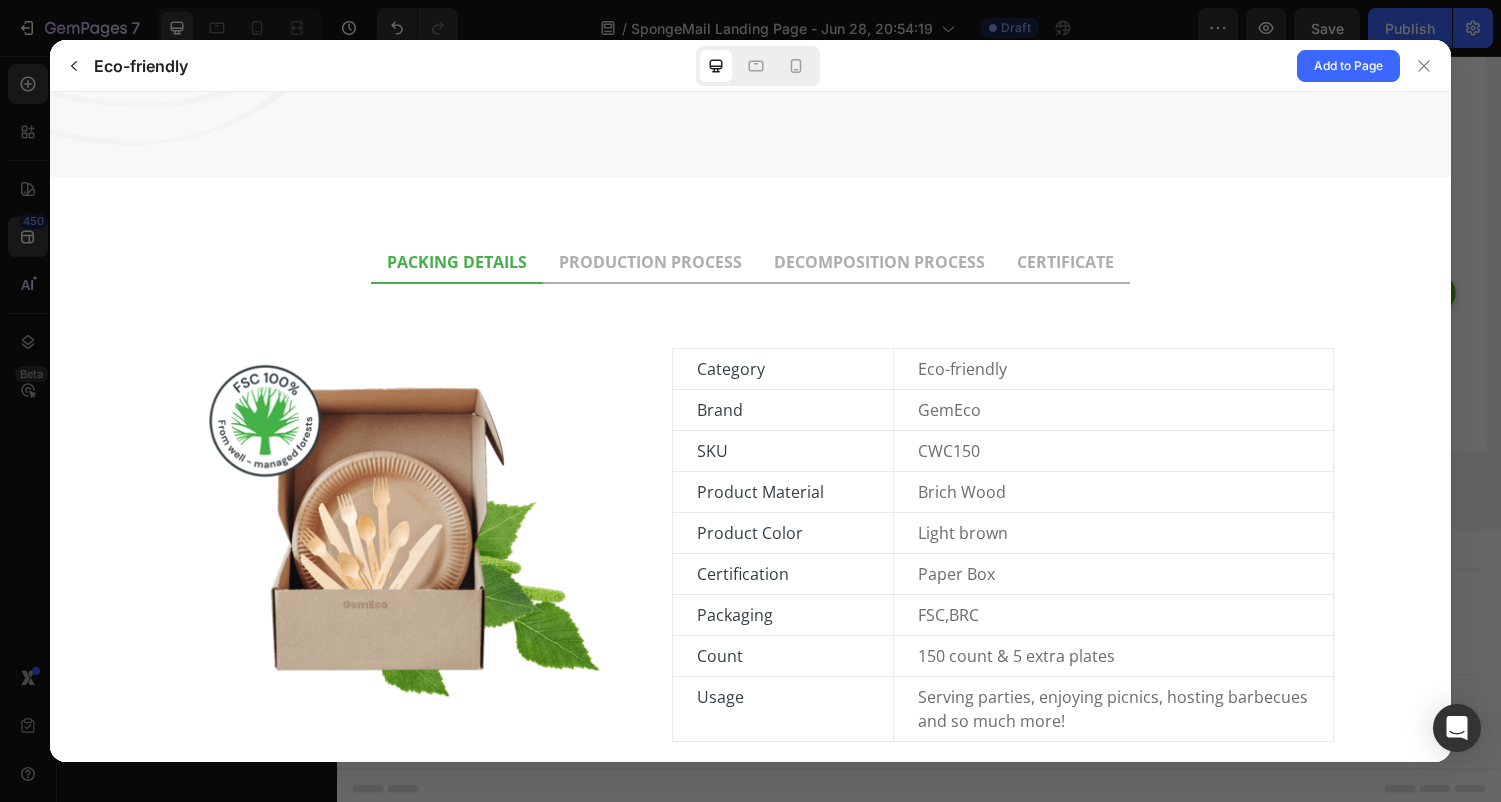 scroll, scrollTop: 971, scrollLeft: 0, axis: vertical 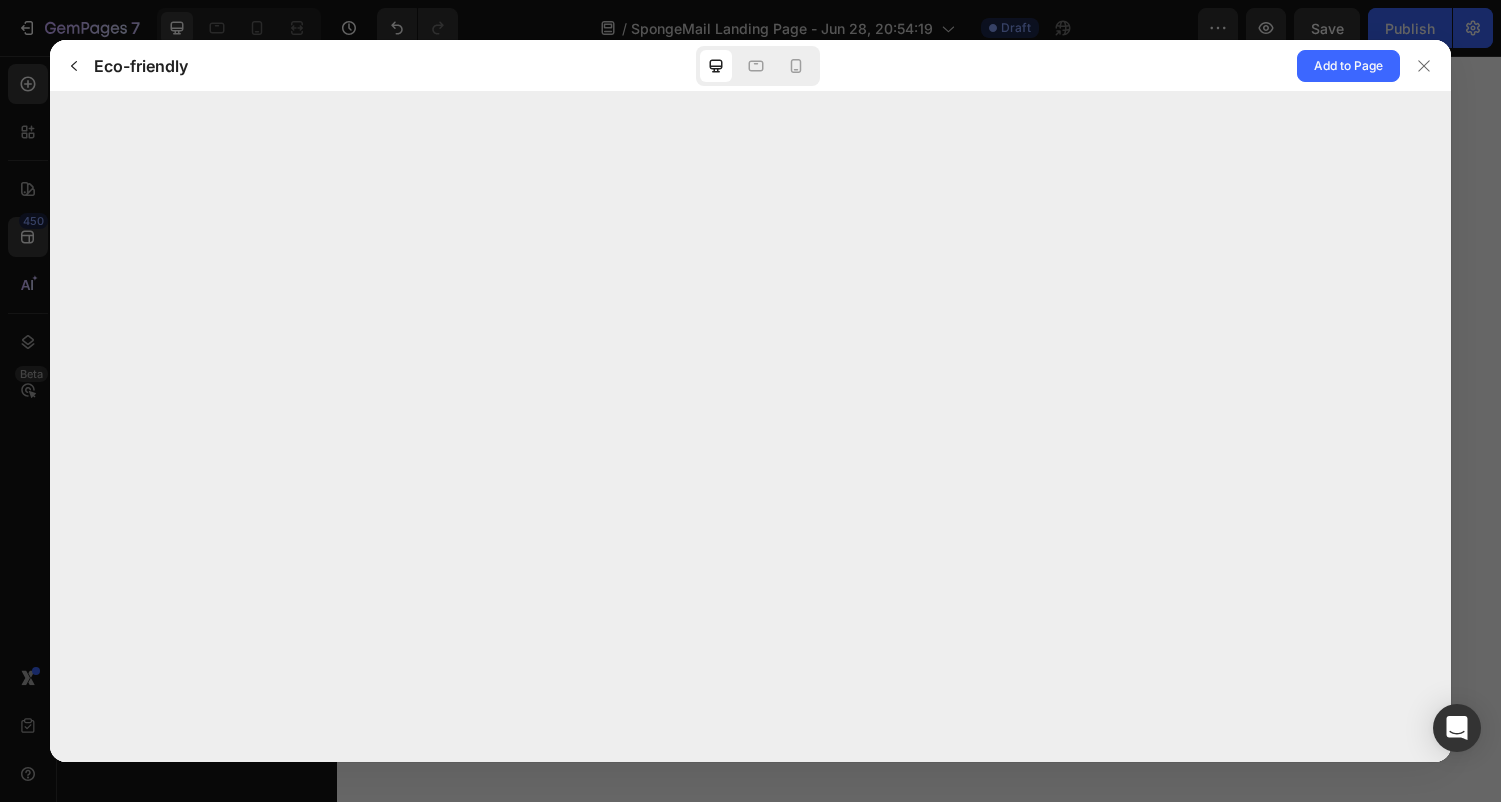 select on "[NUMBER]" 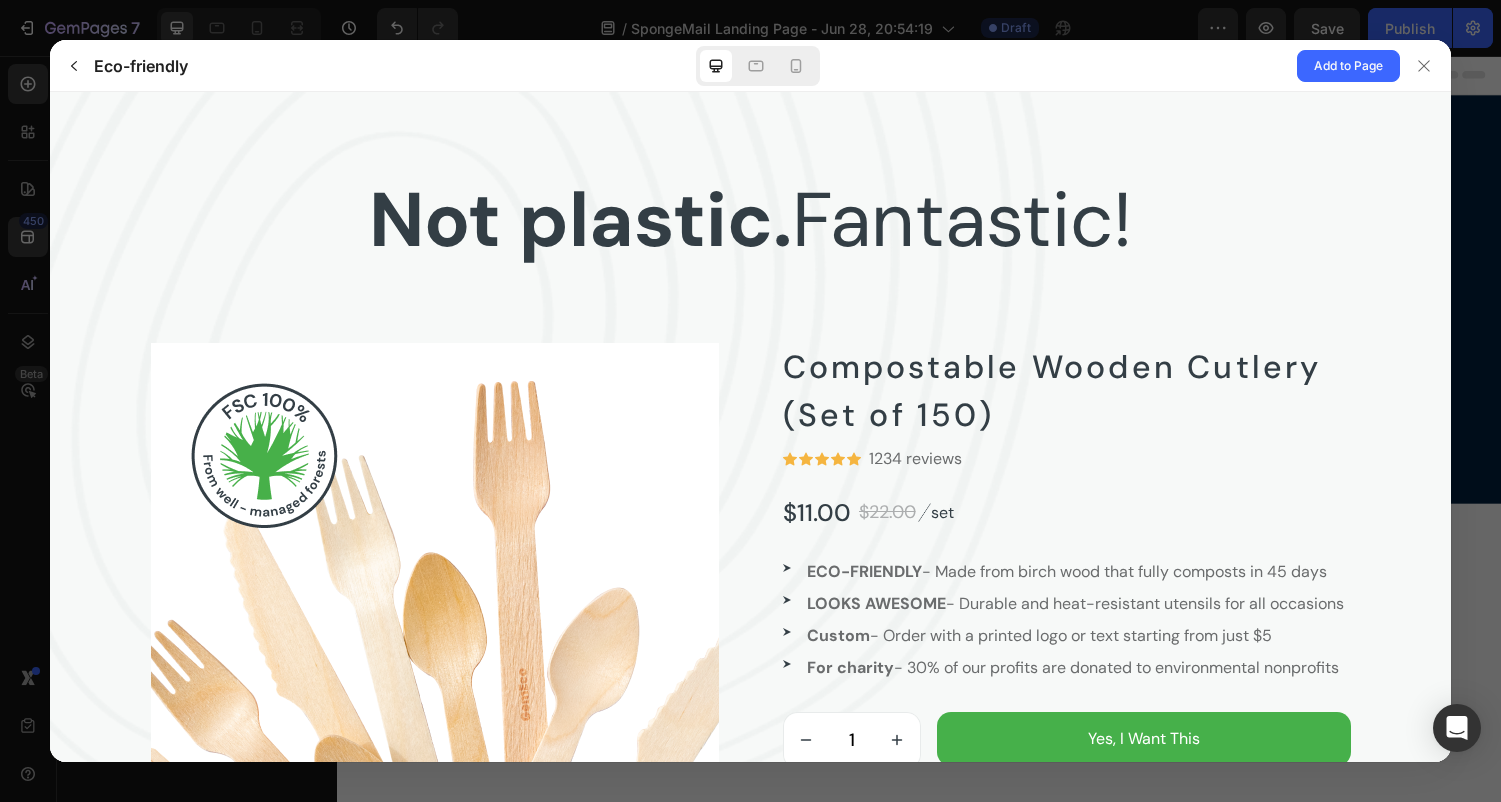 scroll, scrollTop: 0, scrollLeft: 0, axis: both 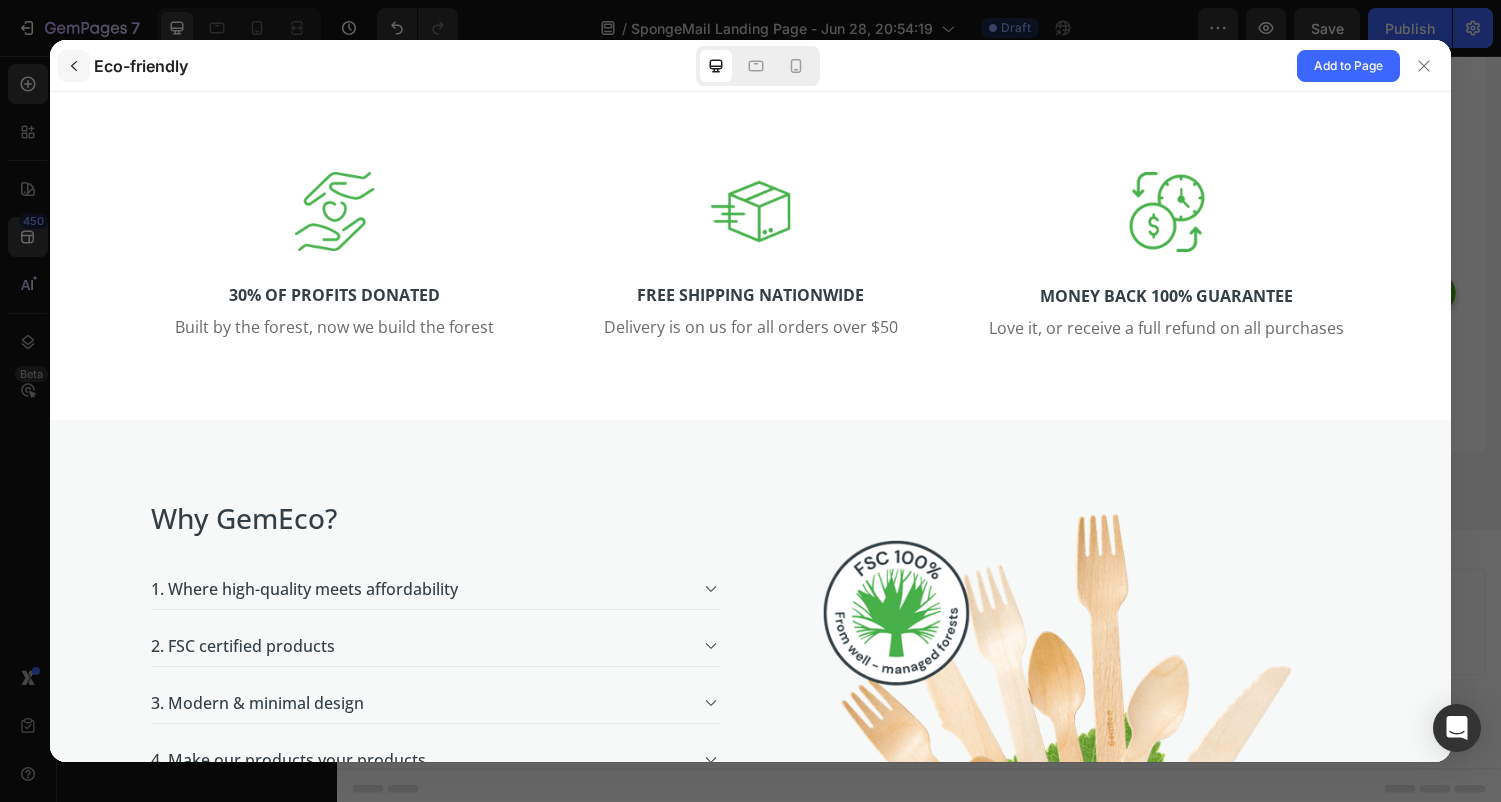 click 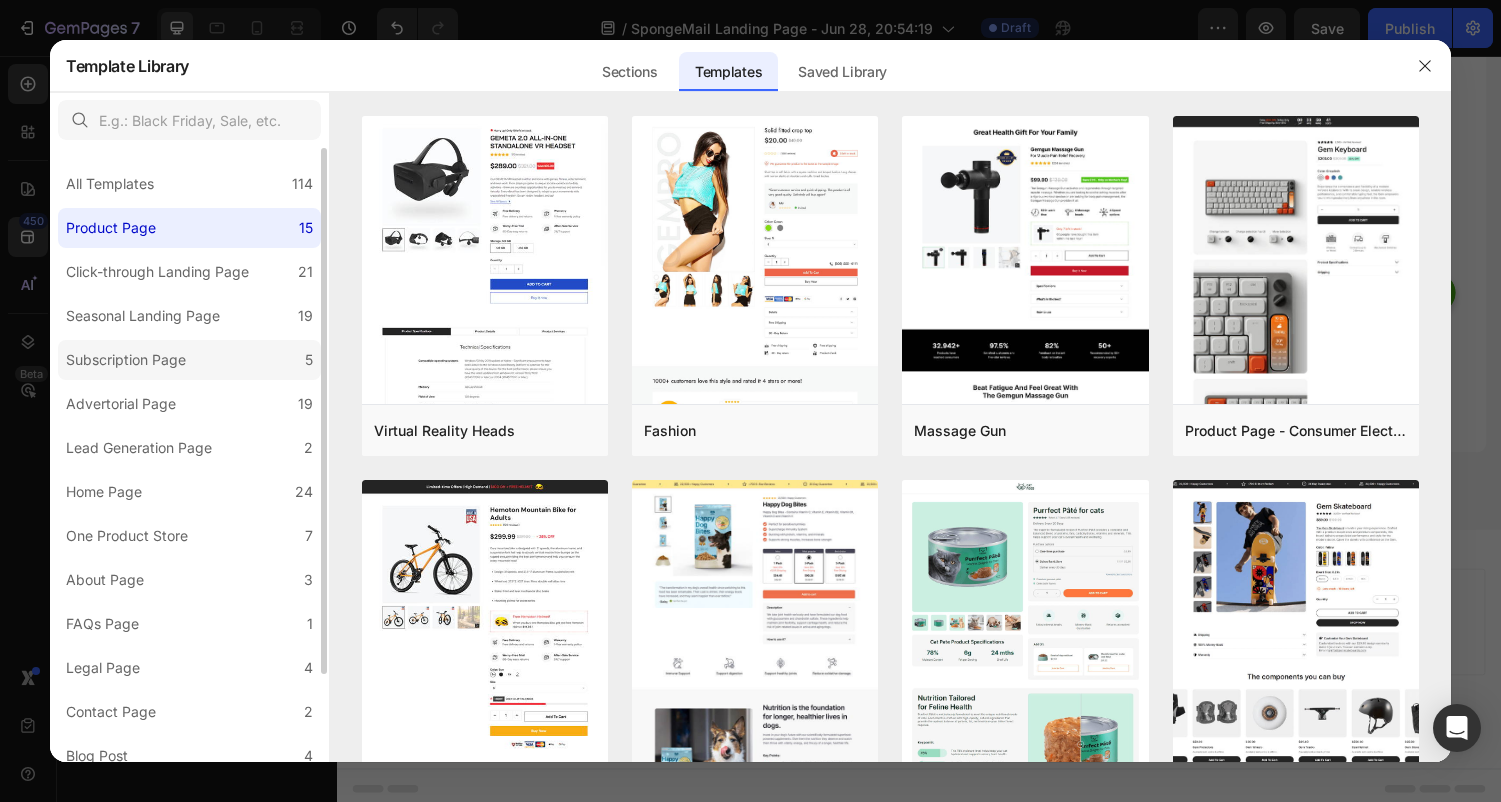 scroll, scrollTop: 102, scrollLeft: 0, axis: vertical 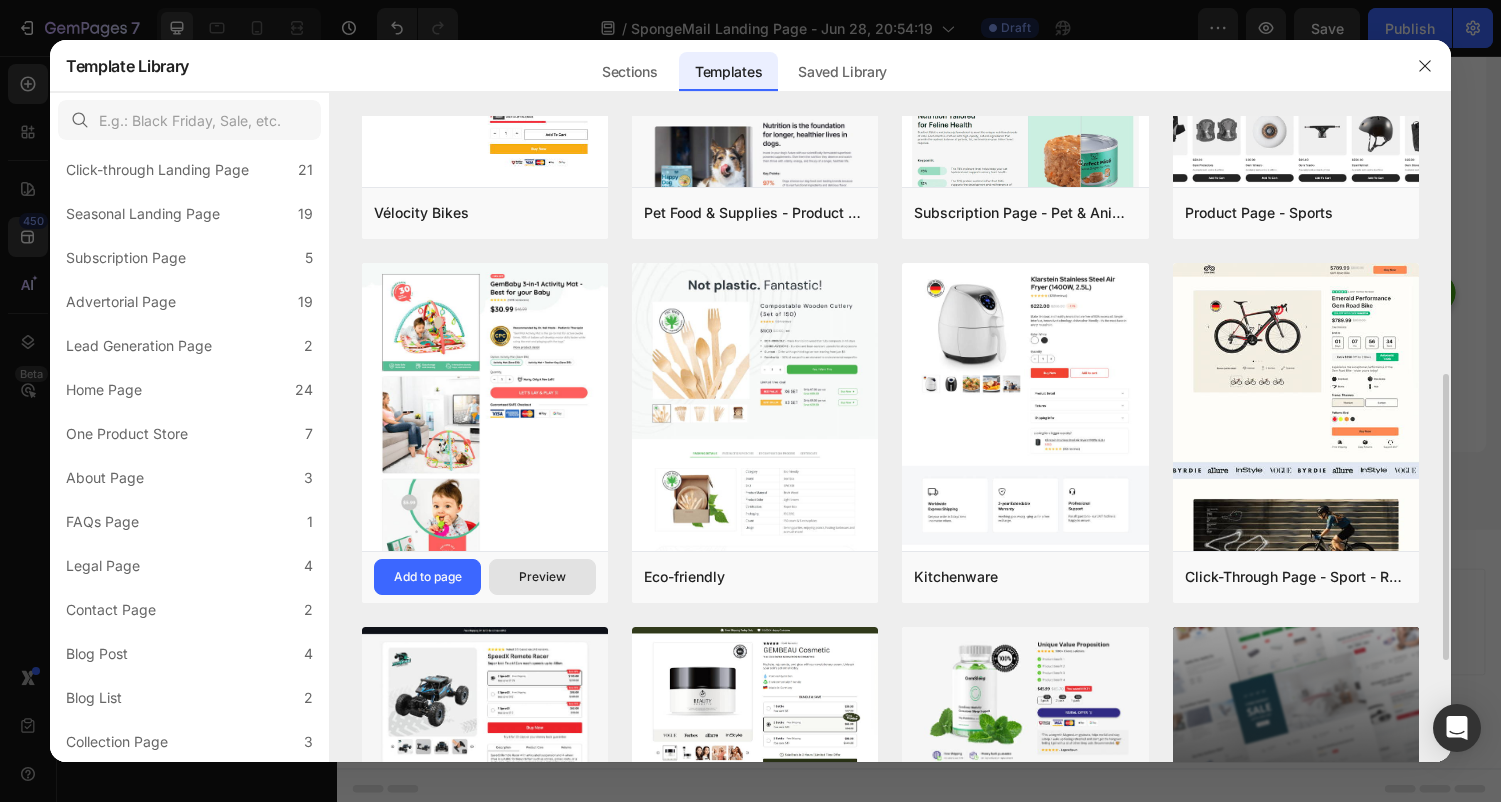 click on "Preview" at bounding box center [542, 577] 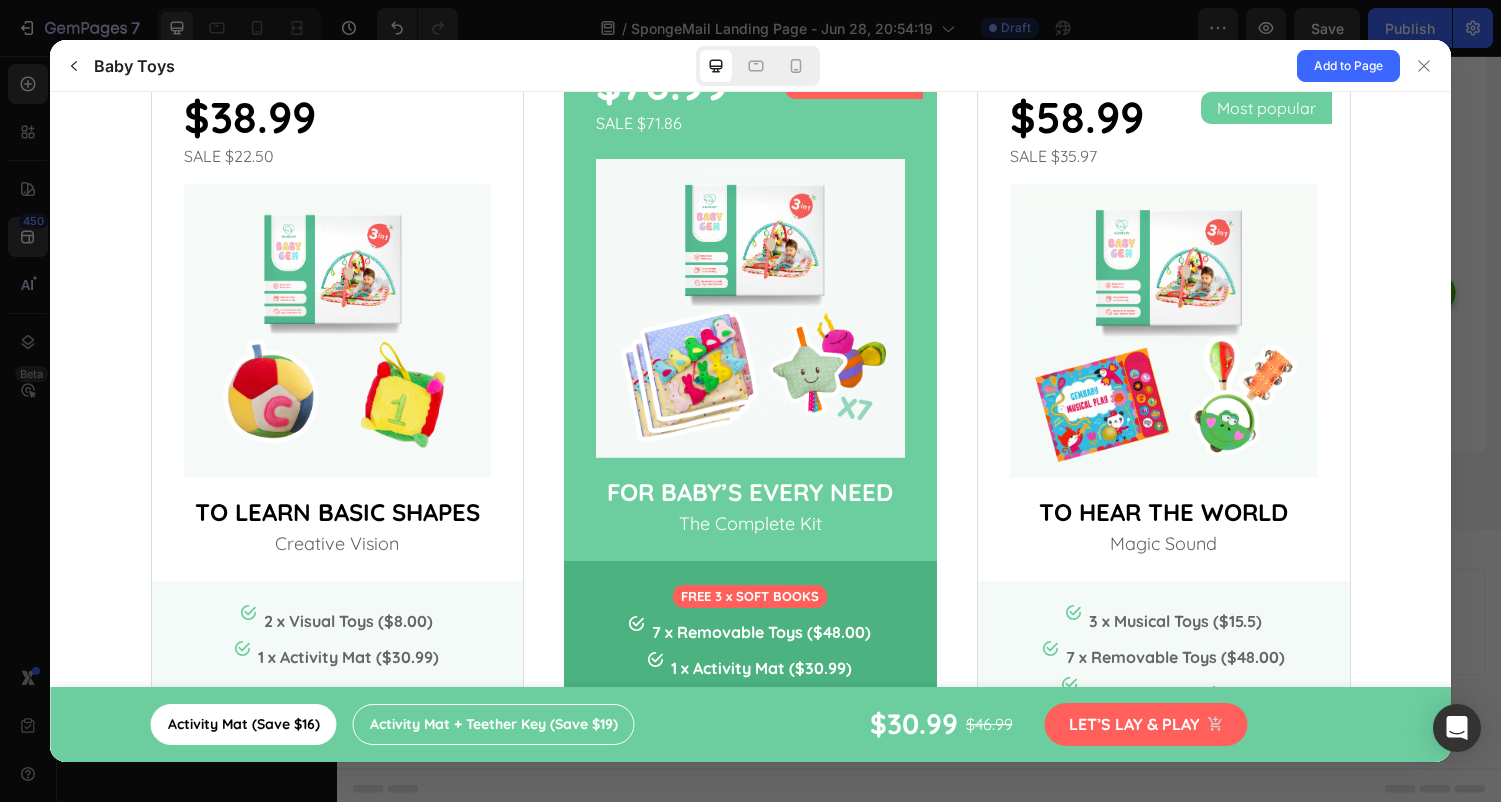 scroll, scrollTop: 4457, scrollLeft: 0, axis: vertical 